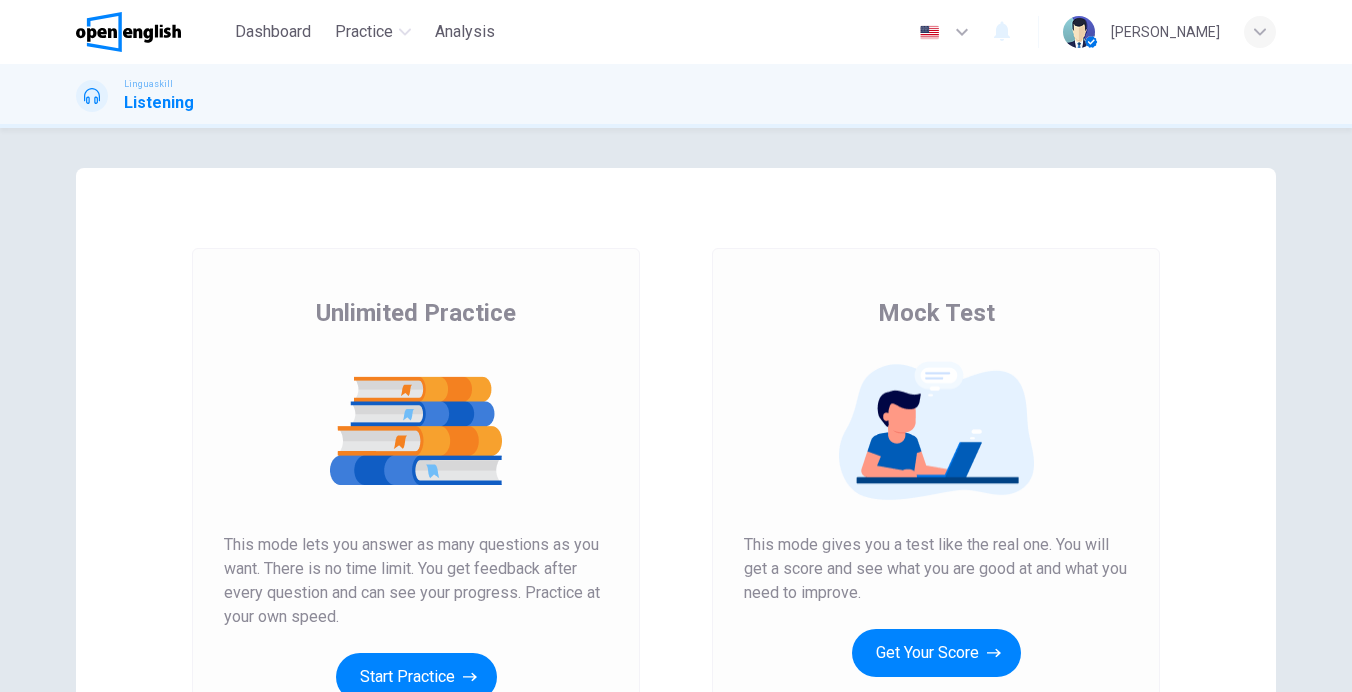 scroll, scrollTop: 0, scrollLeft: 0, axis: both 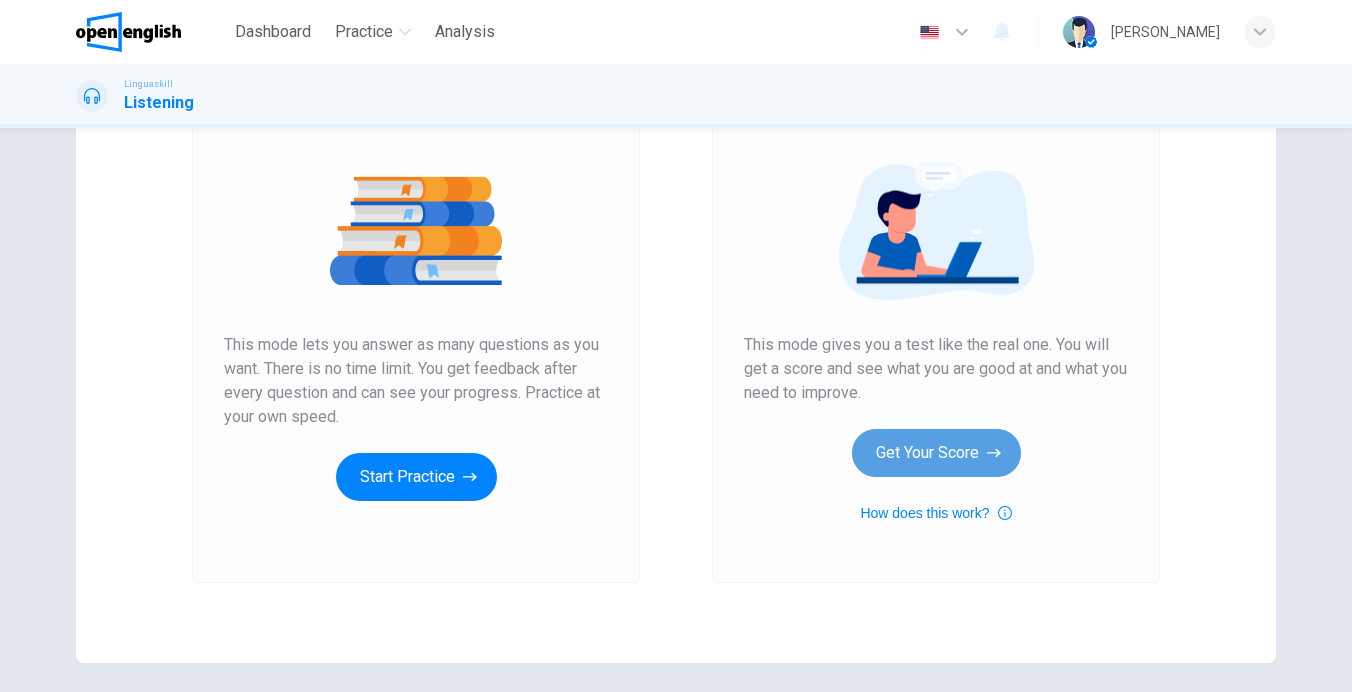 click on "Get Your Score" at bounding box center (936, 453) 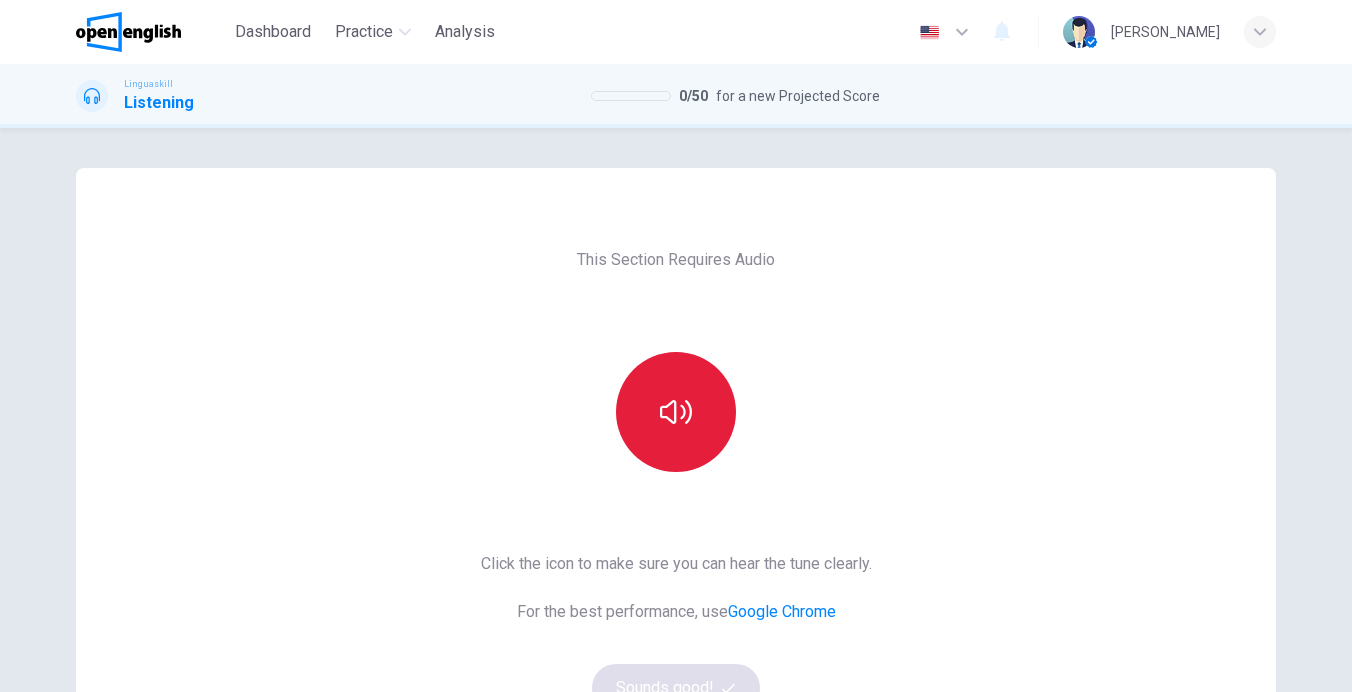 click 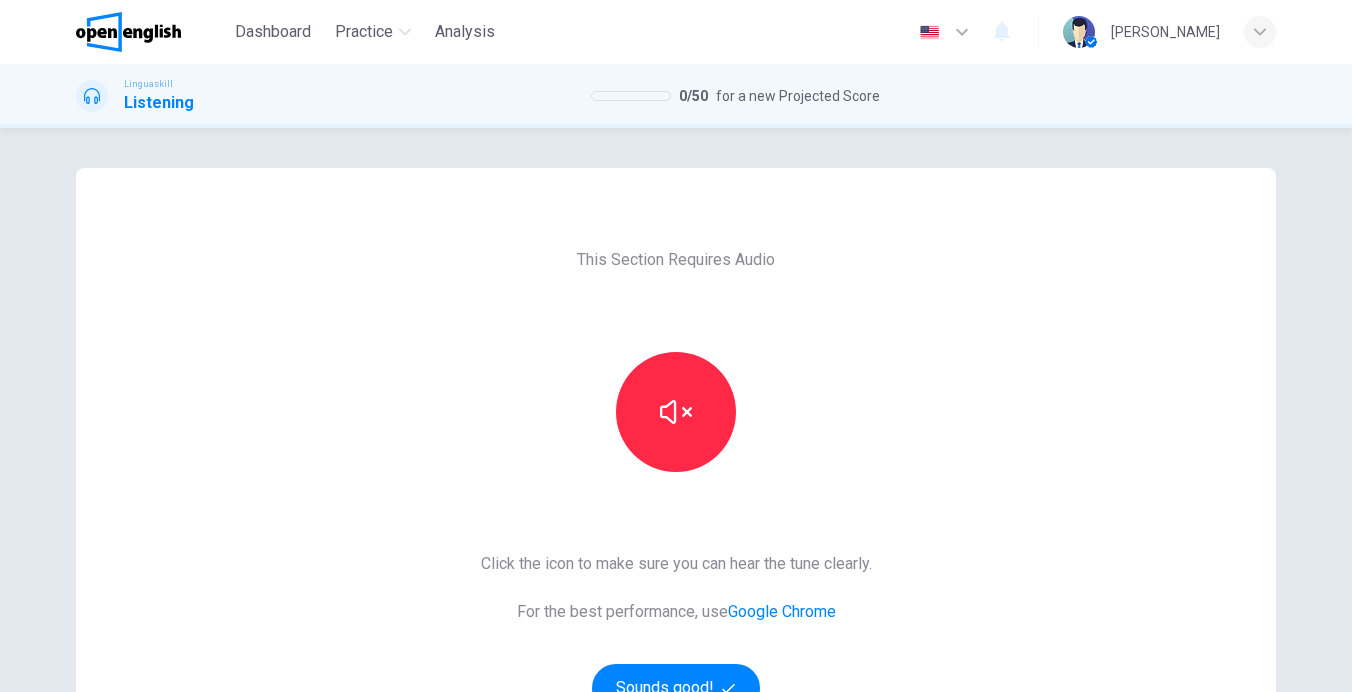 scroll, scrollTop: 275, scrollLeft: 0, axis: vertical 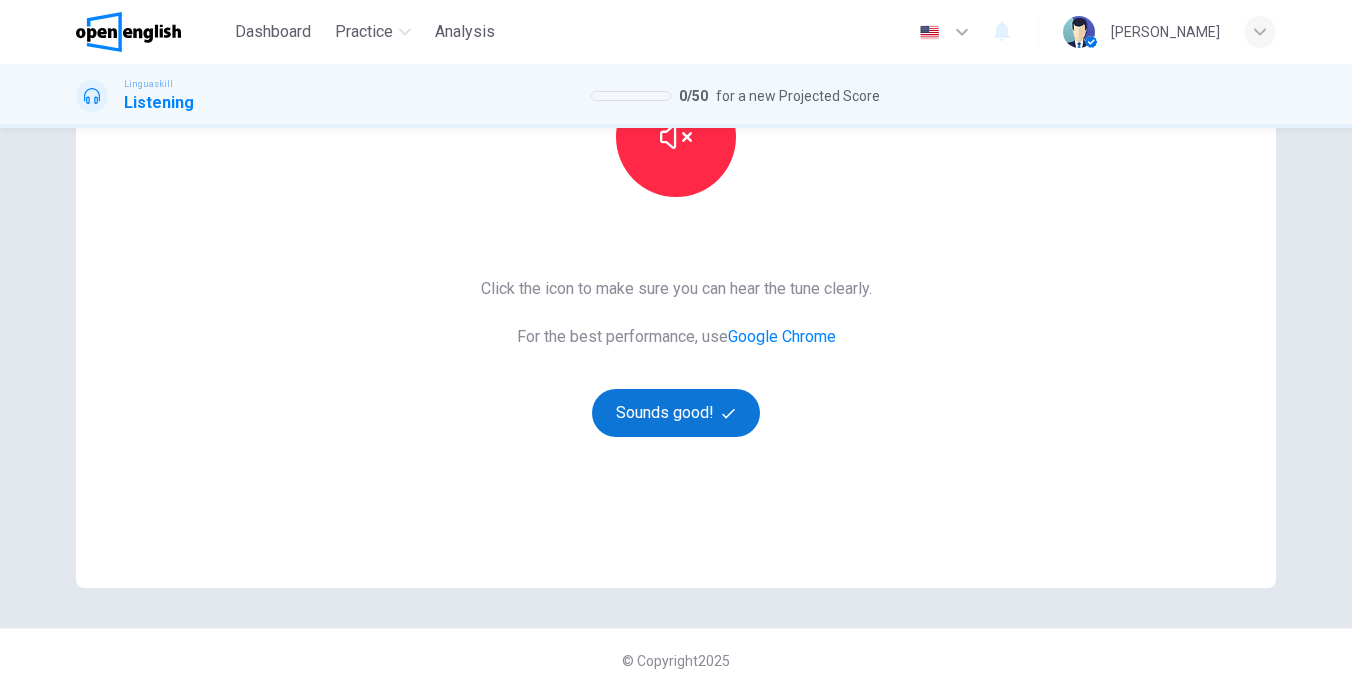 click on "Sounds good!" at bounding box center (676, 413) 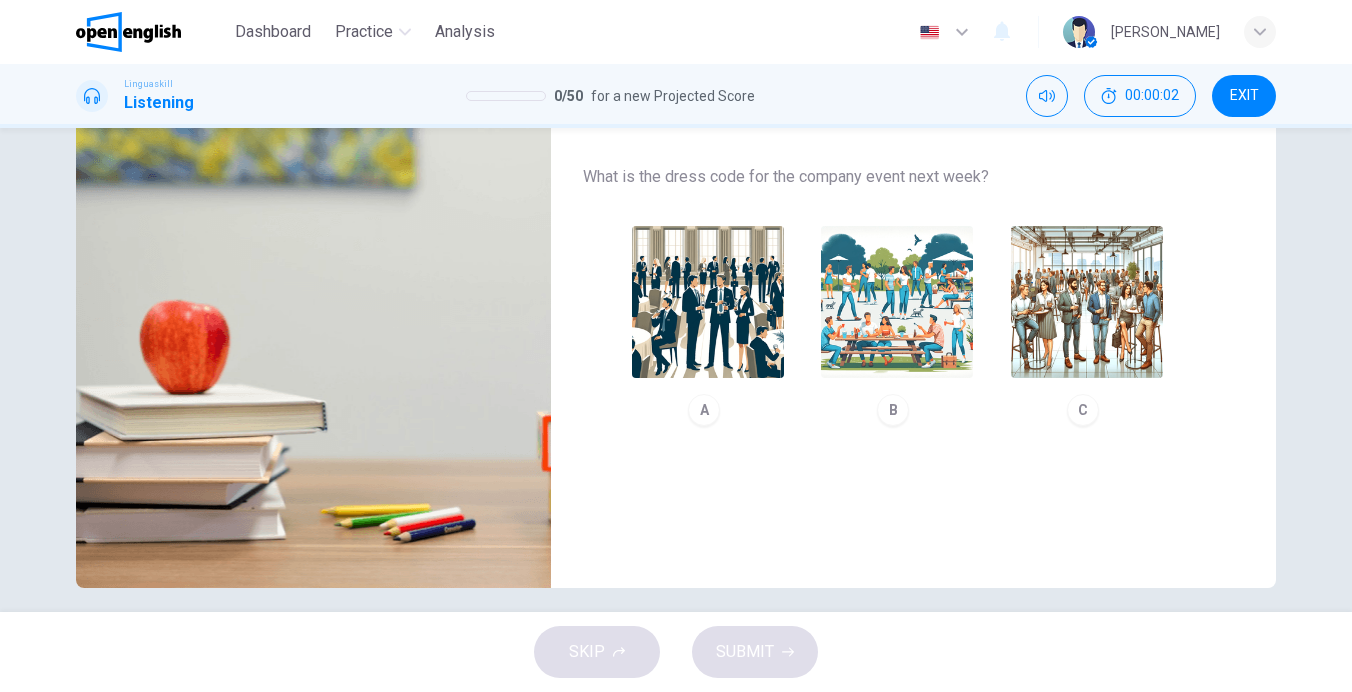 scroll, scrollTop: 75, scrollLeft: 0, axis: vertical 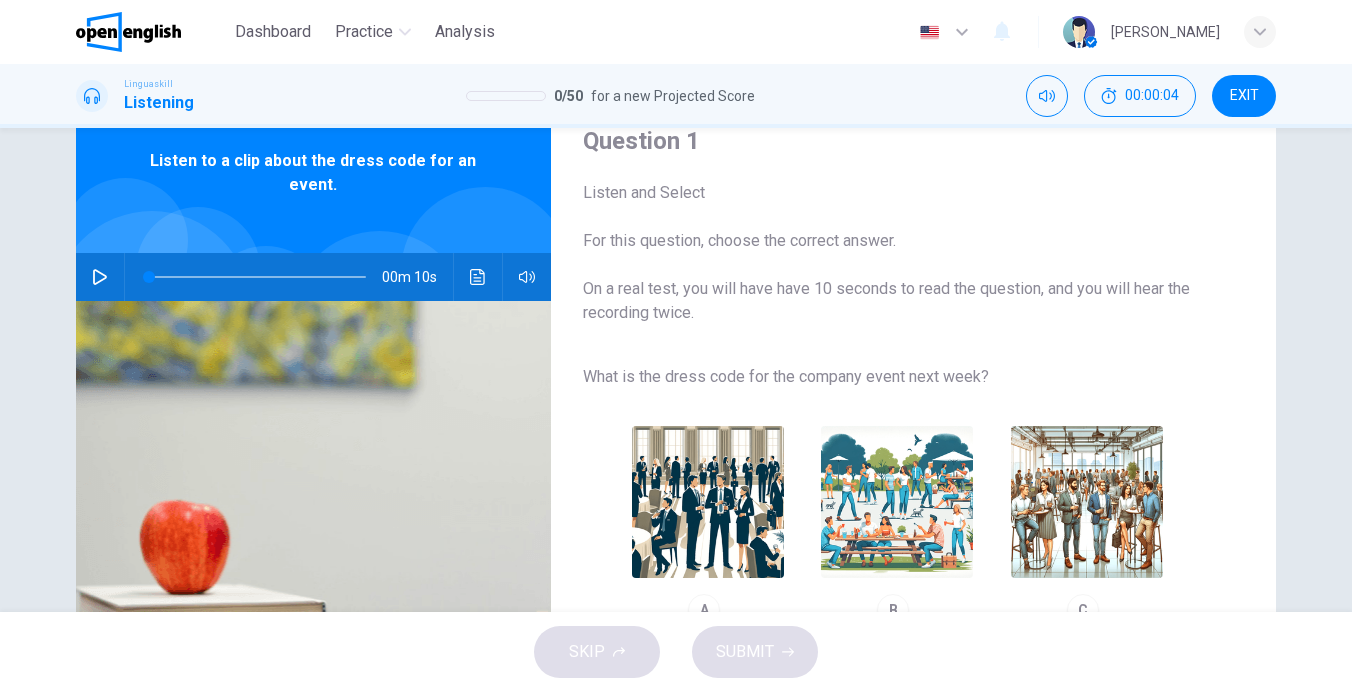 click 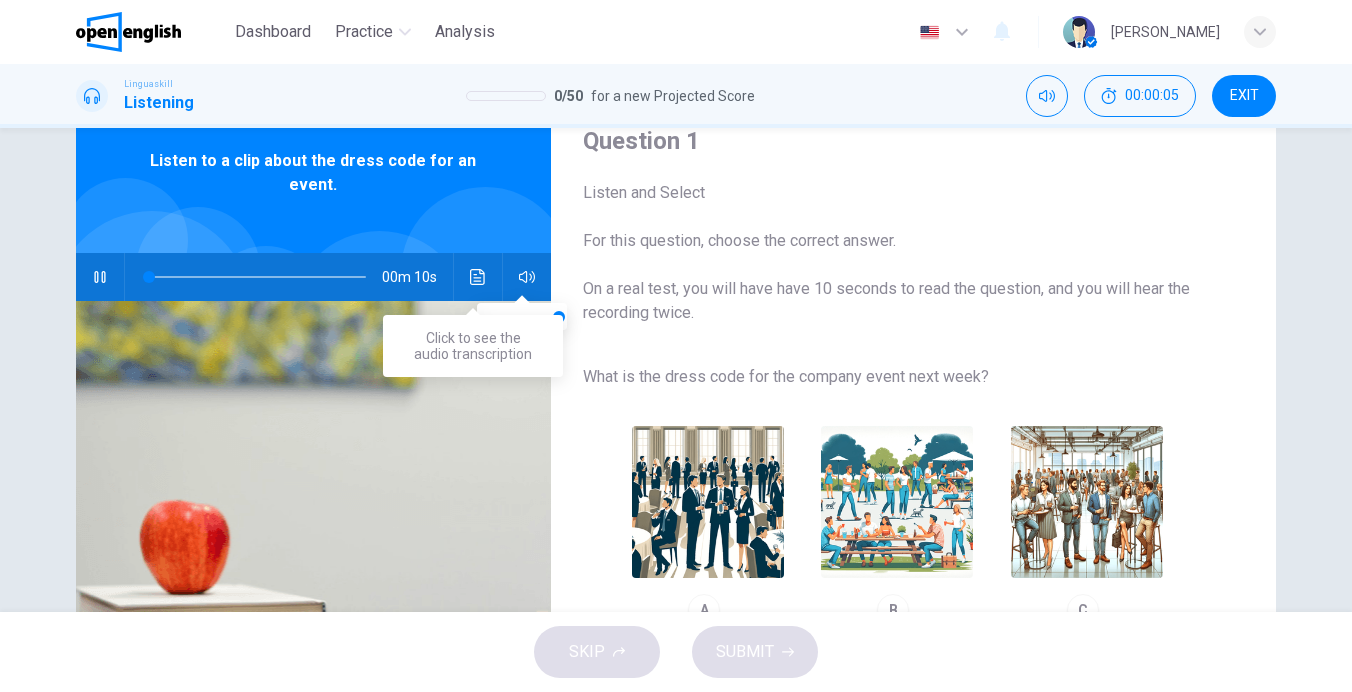 click at bounding box center [478, 277] 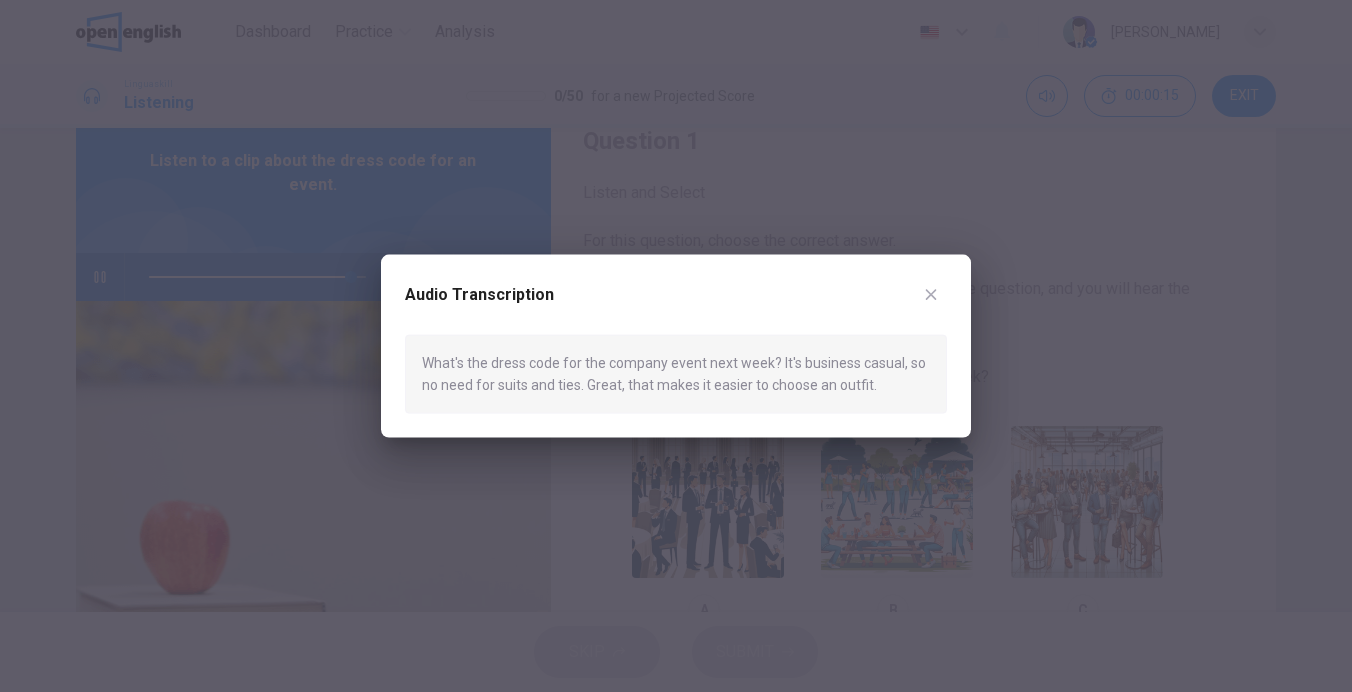 click 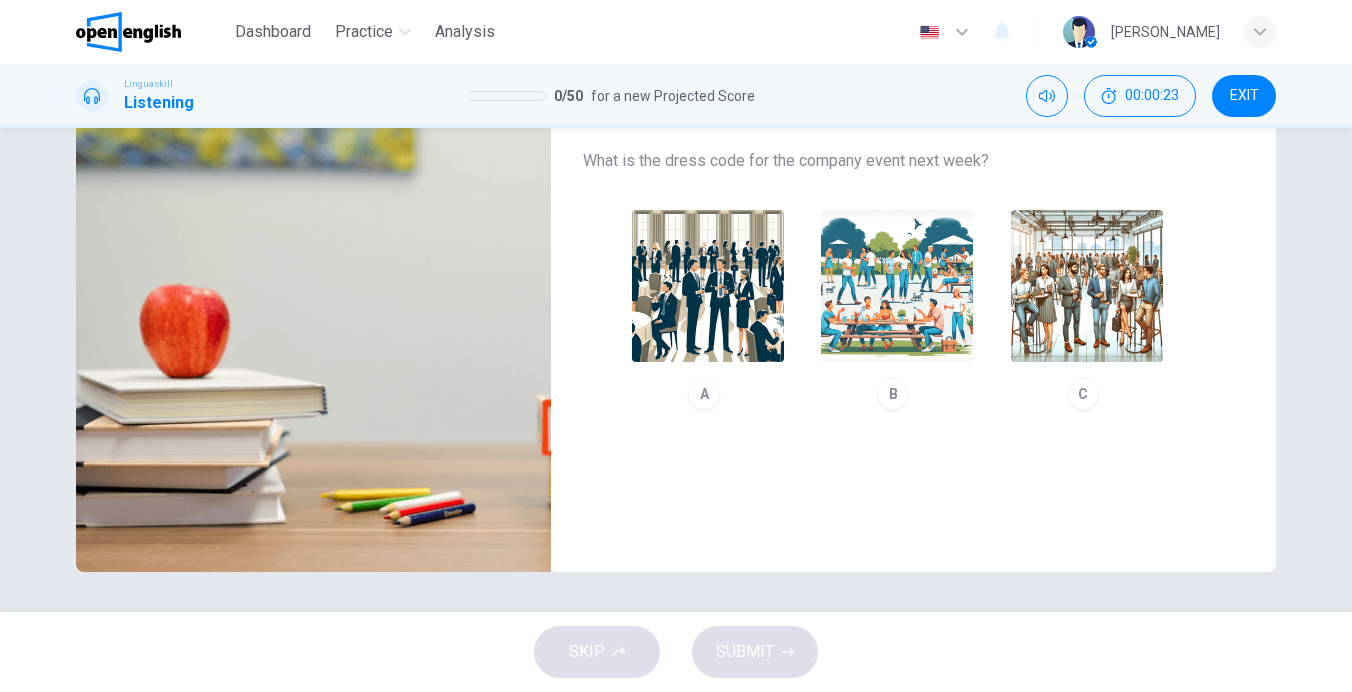 scroll, scrollTop: 191, scrollLeft: 0, axis: vertical 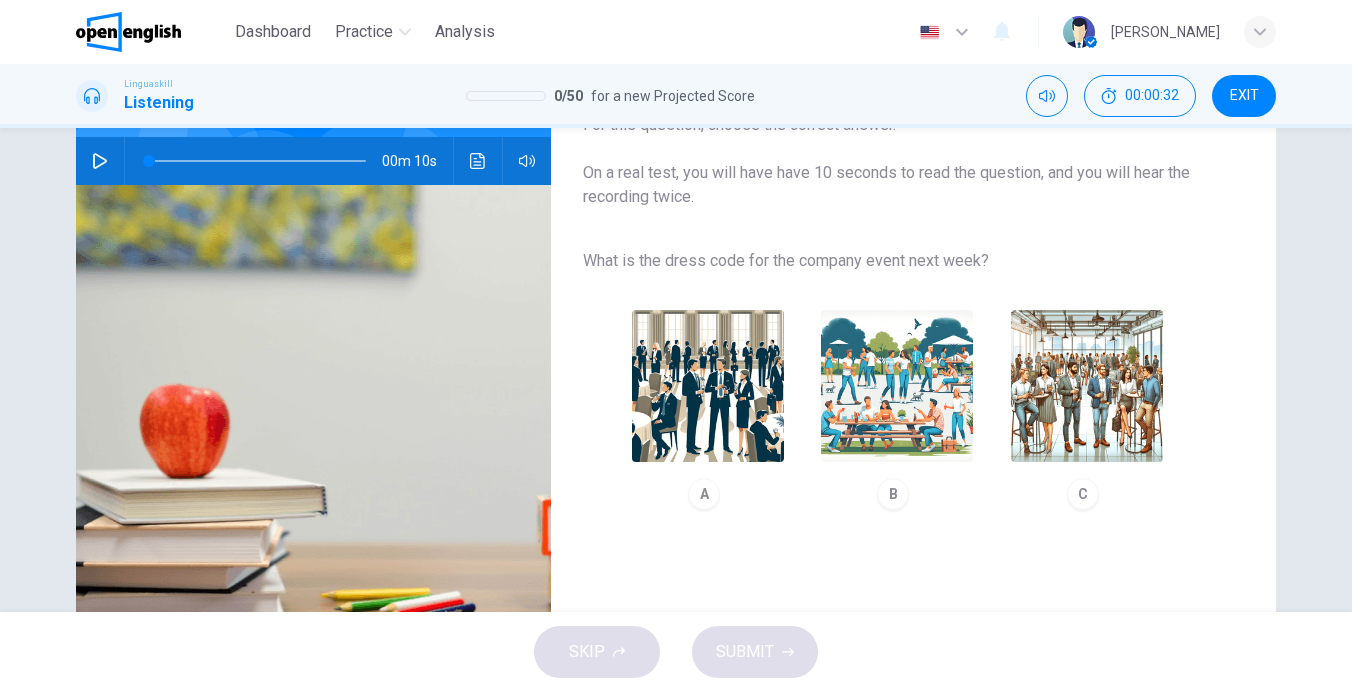 click at bounding box center (897, 386) 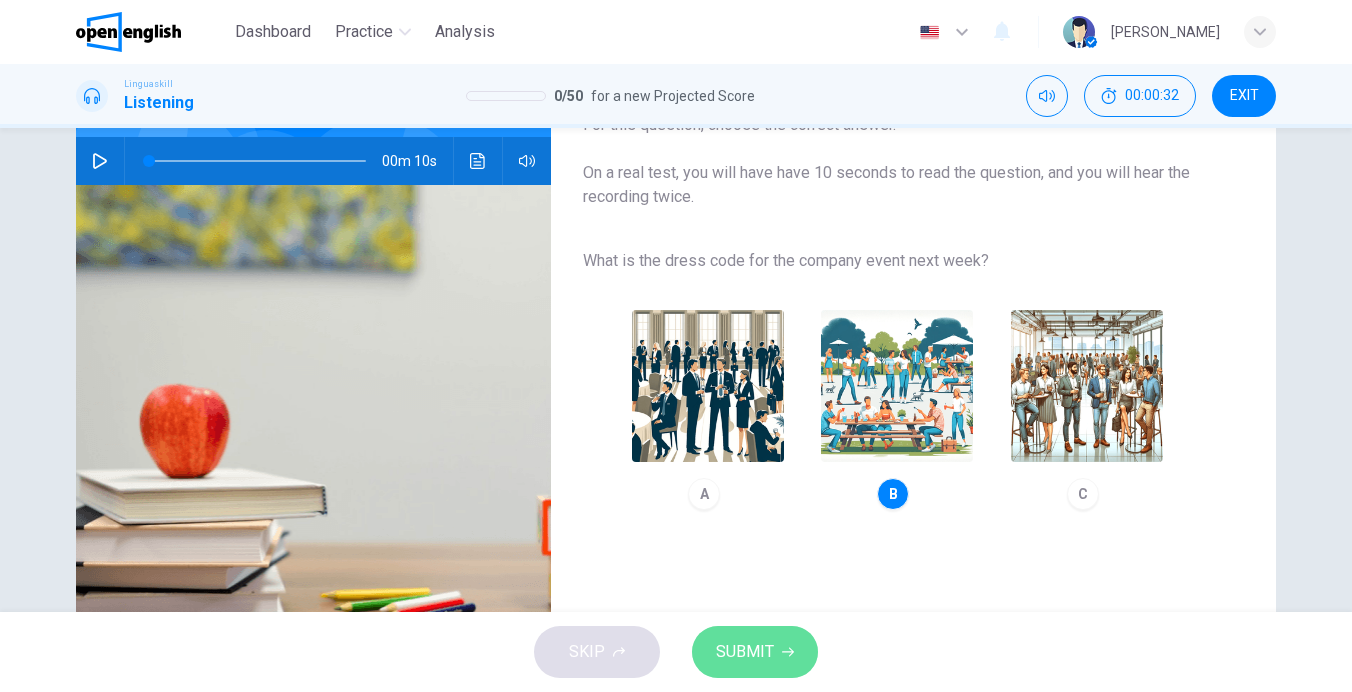 click on "SUBMIT" at bounding box center (745, 652) 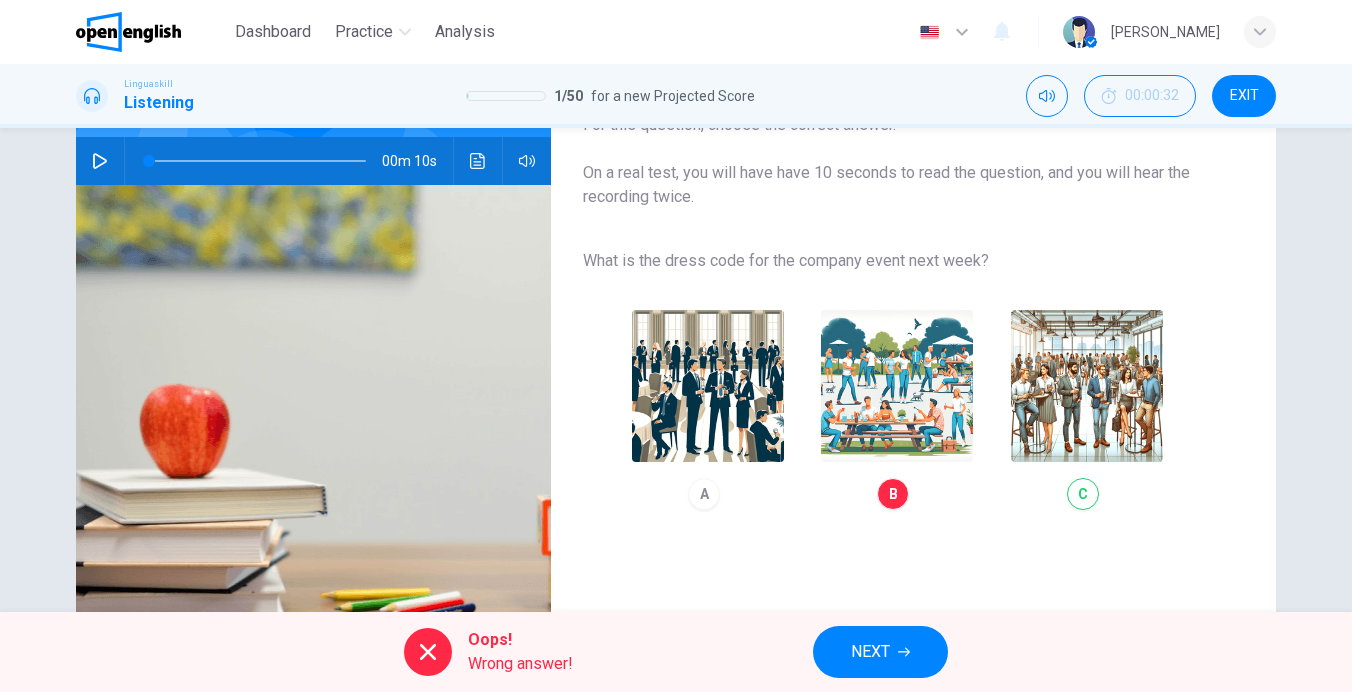 click on "A B C" at bounding box center (897, 410) 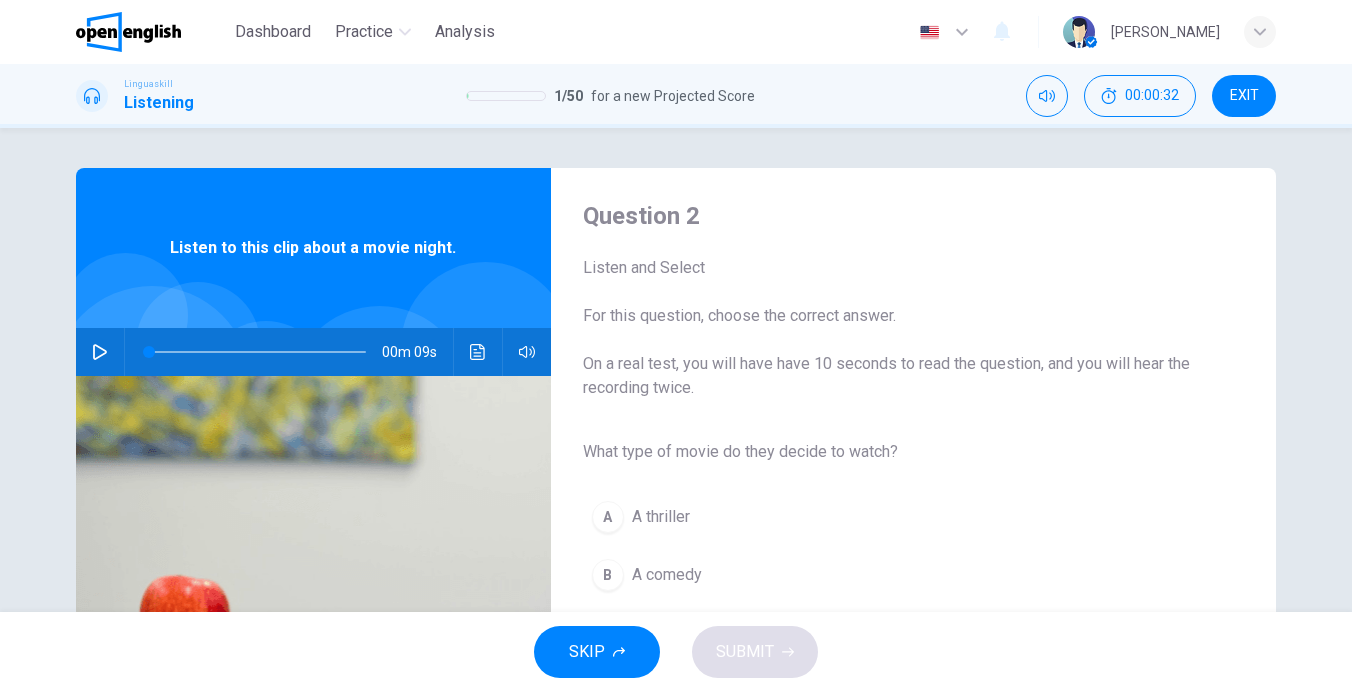 click at bounding box center [100, 352] 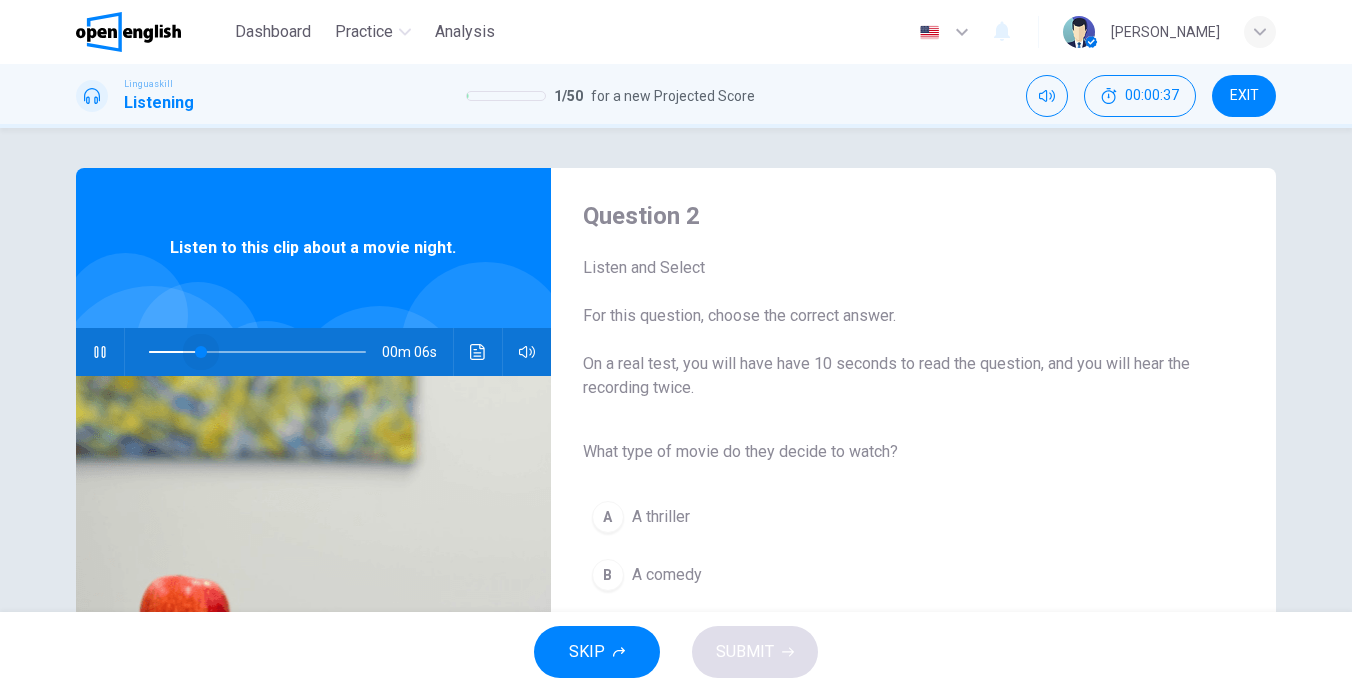 drag, startPoint x: 202, startPoint y: 349, endPoint x: 85, endPoint y: 356, distance: 117.20921 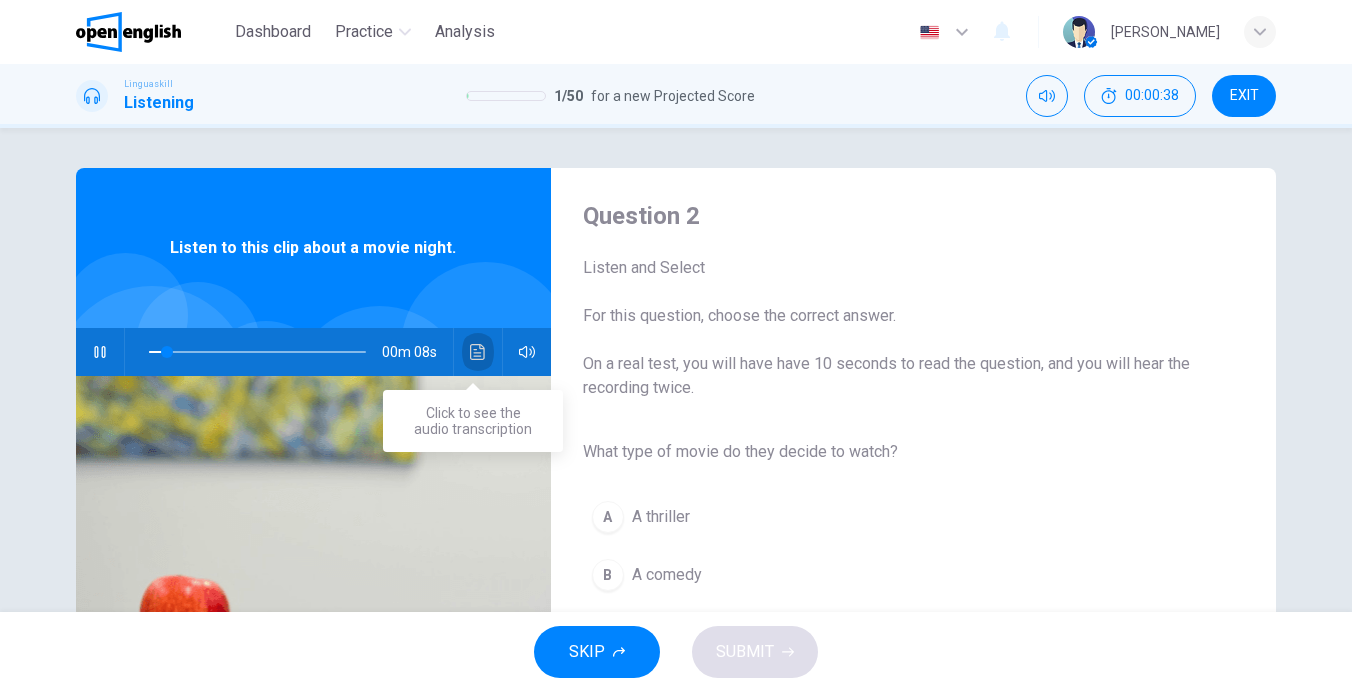 click 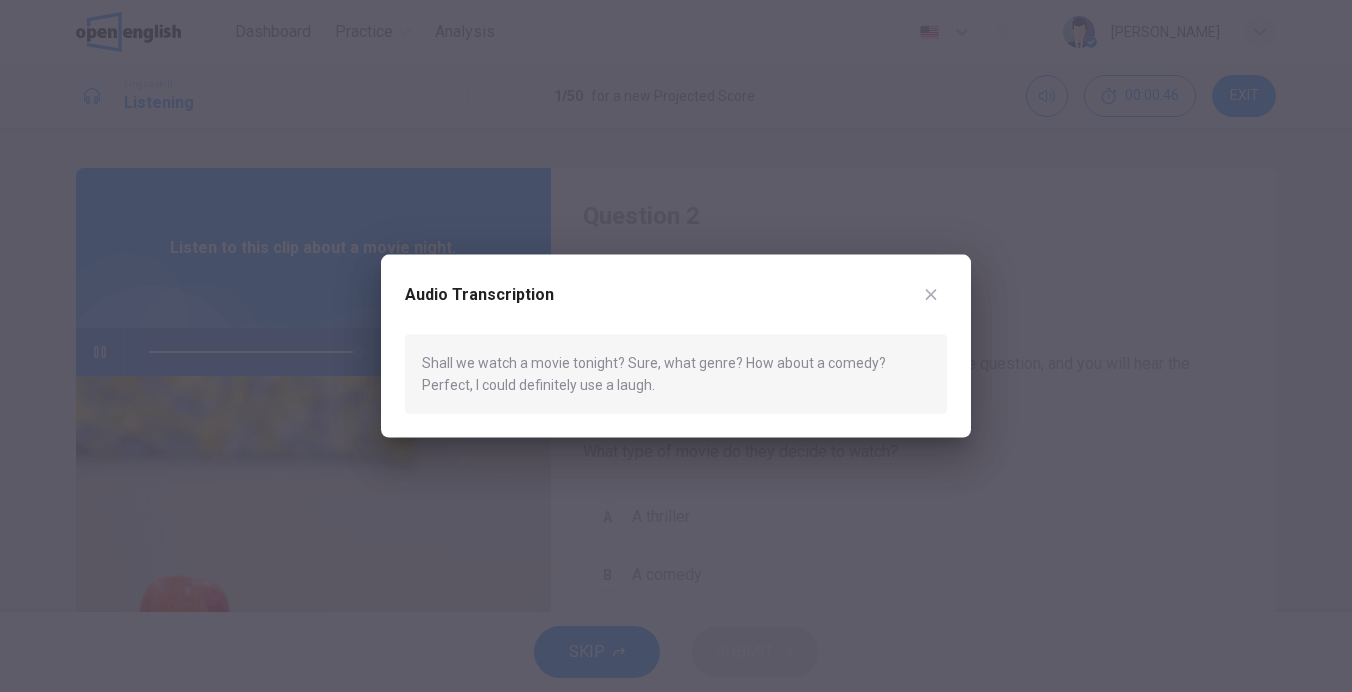 type on "*" 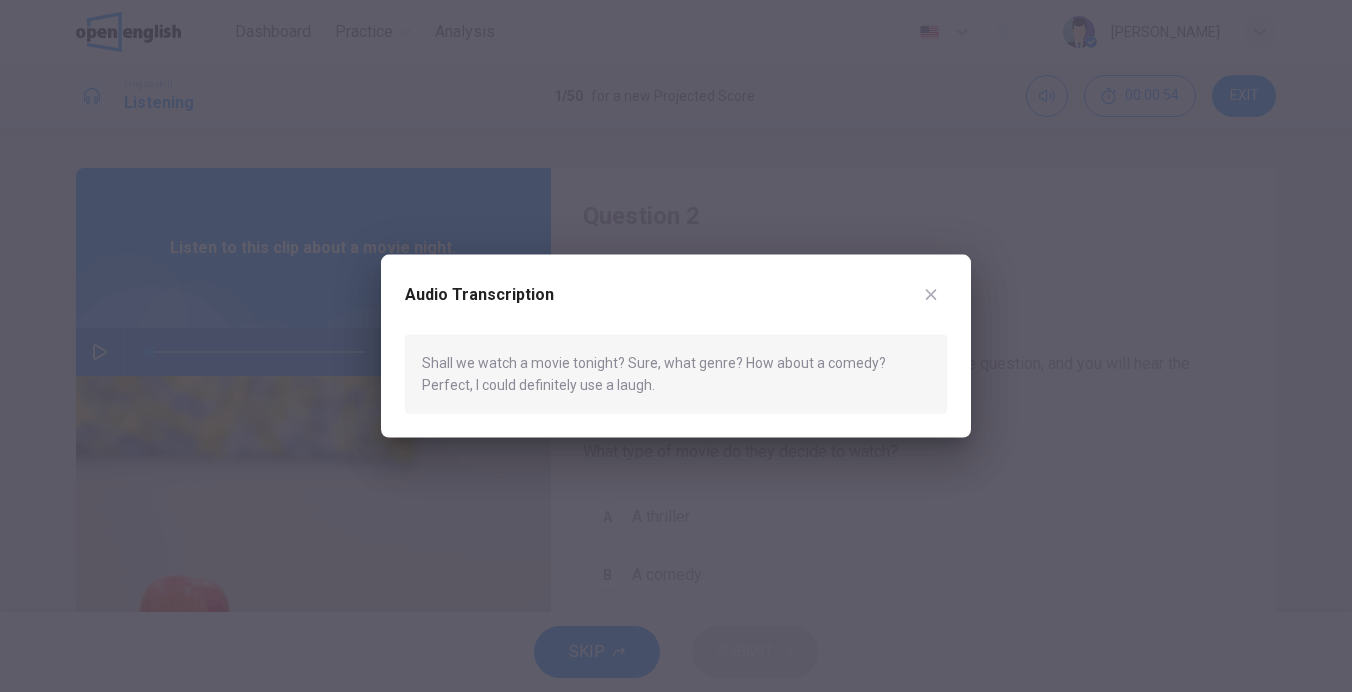click 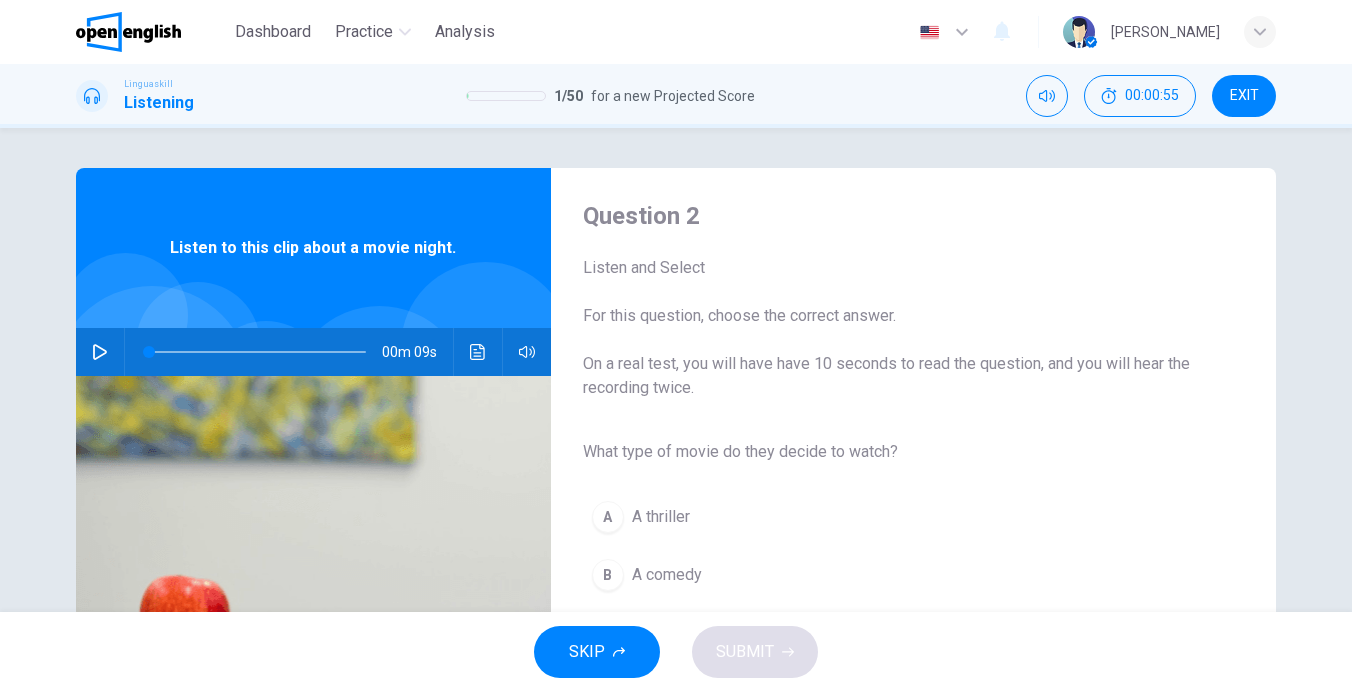 scroll, scrollTop: 100, scrollLeft: 0, axis: vertical 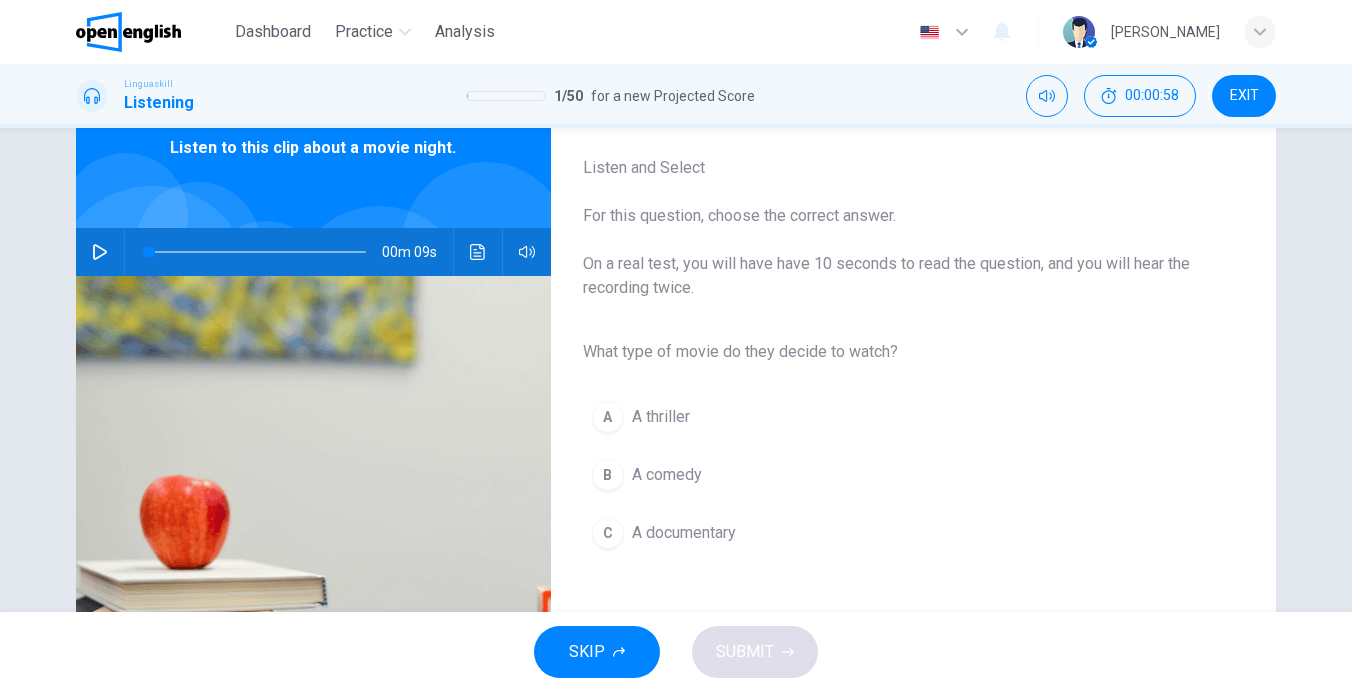 click on "B" at bounding box center [608, 475] 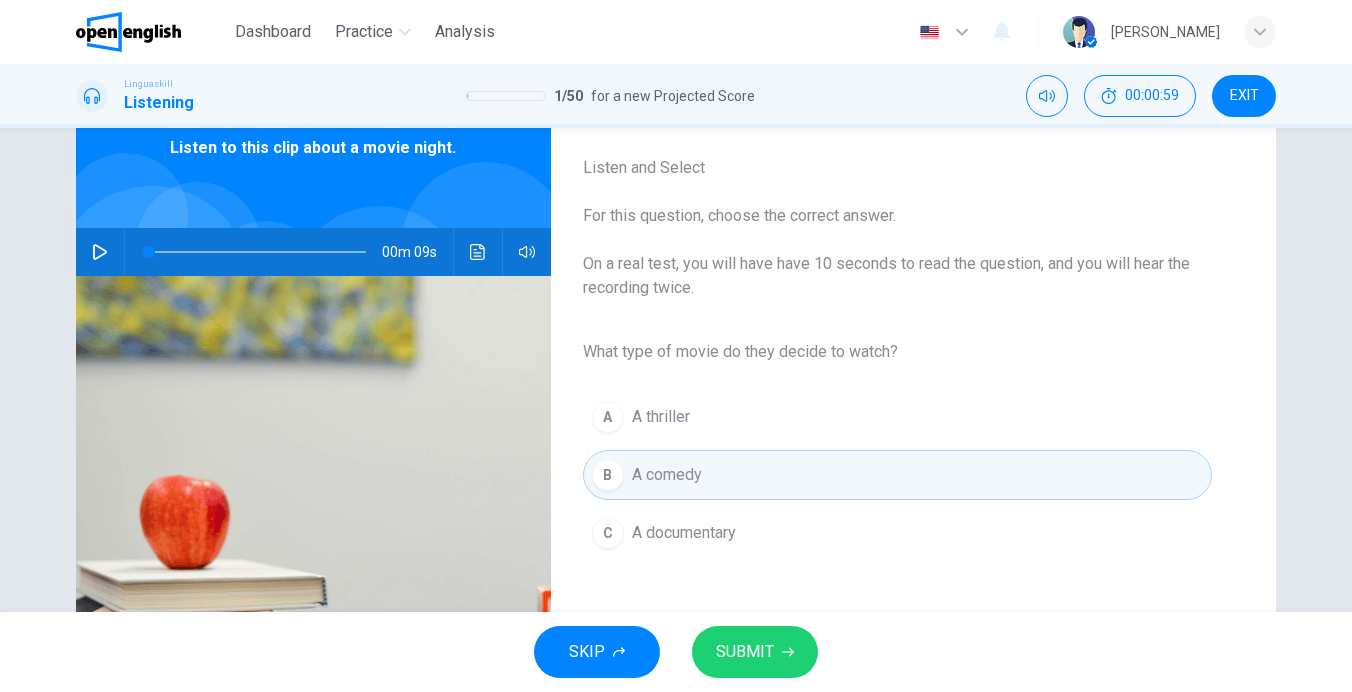 click on "SUBMIT" at bounding box center [745, 652] 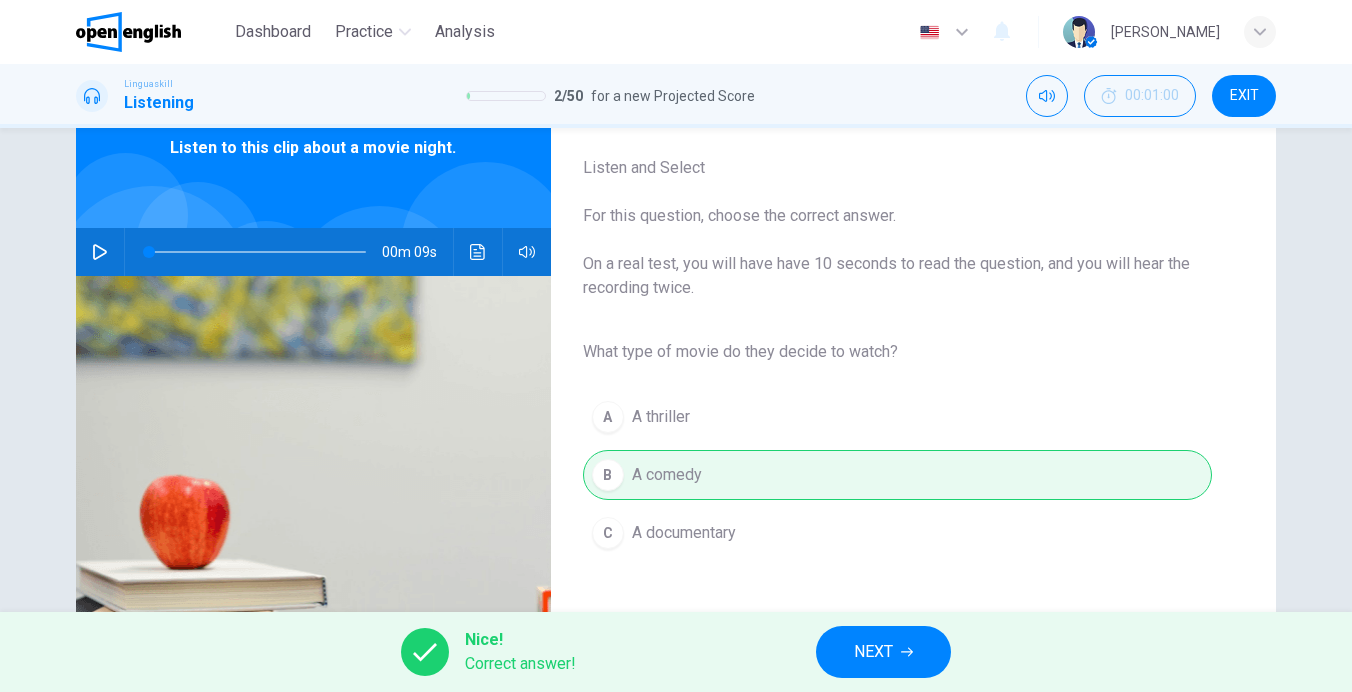 click on "NEXT" at bounding box center (873, 652) 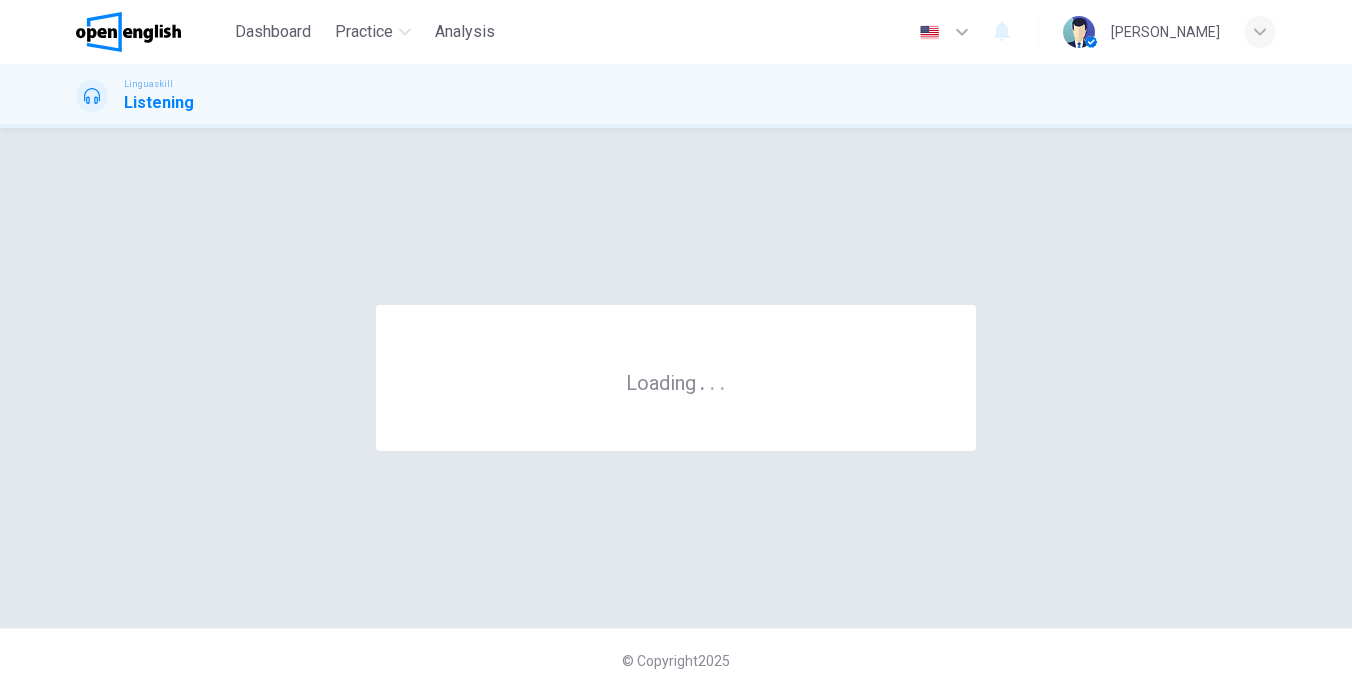 scroll, scrollTop: 0, scrollLeft: 0, axis: both 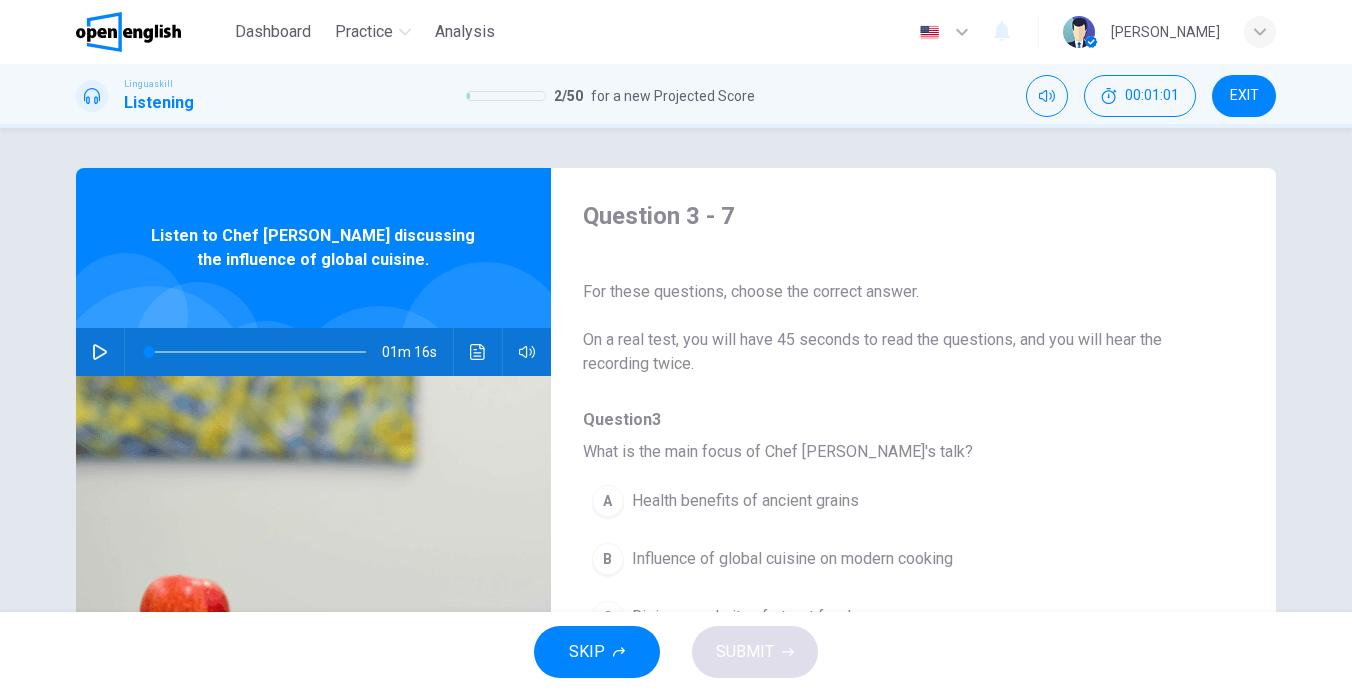 click 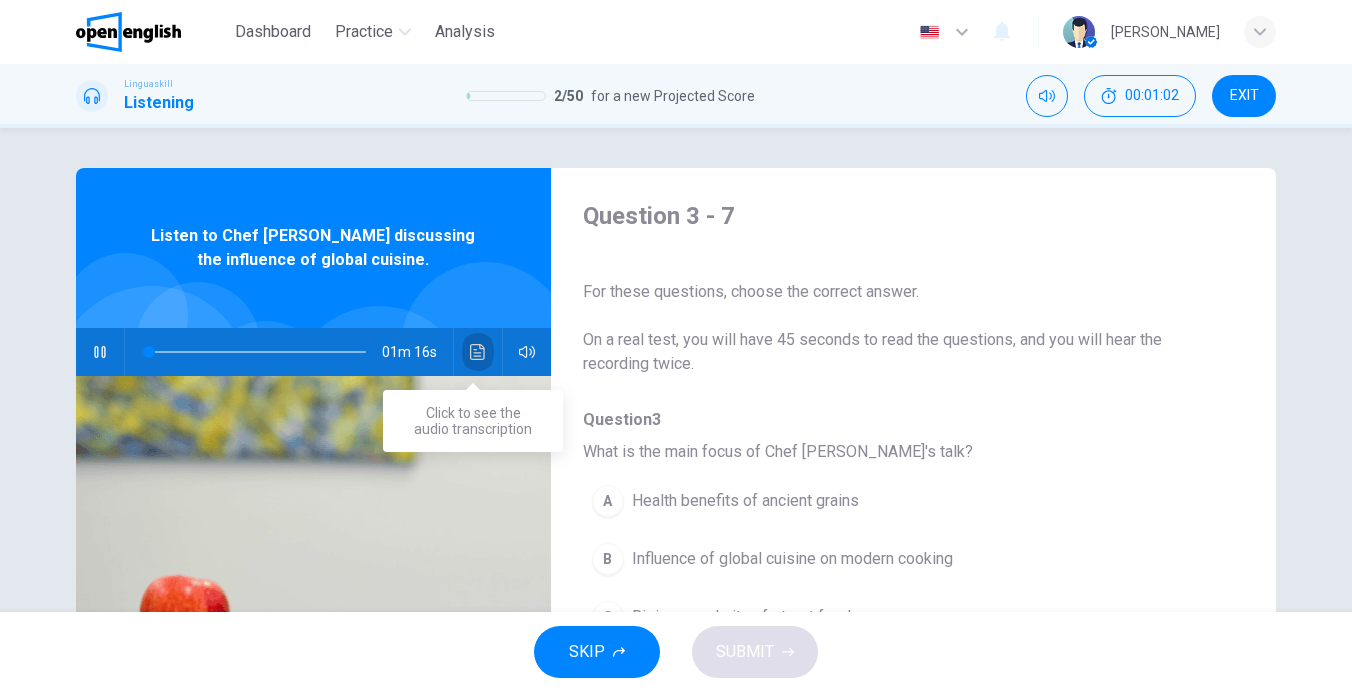 click at bounding box center [478, 352] 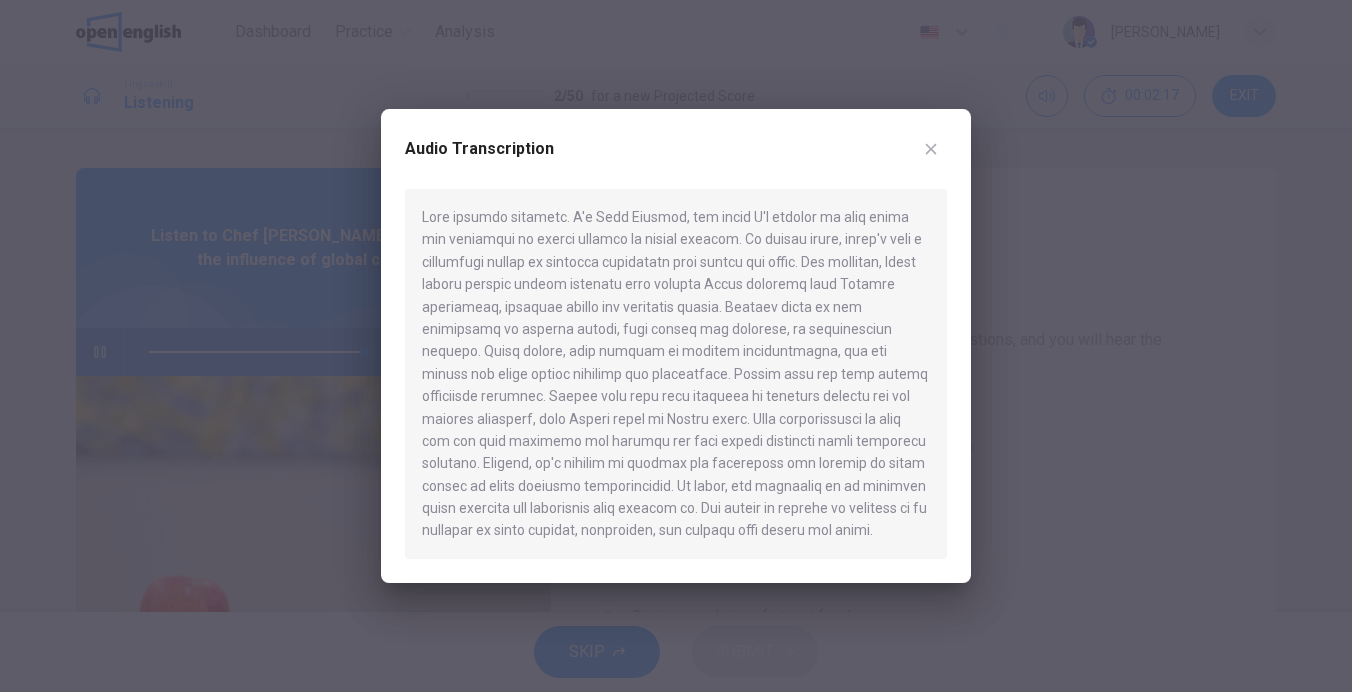 type on "*" 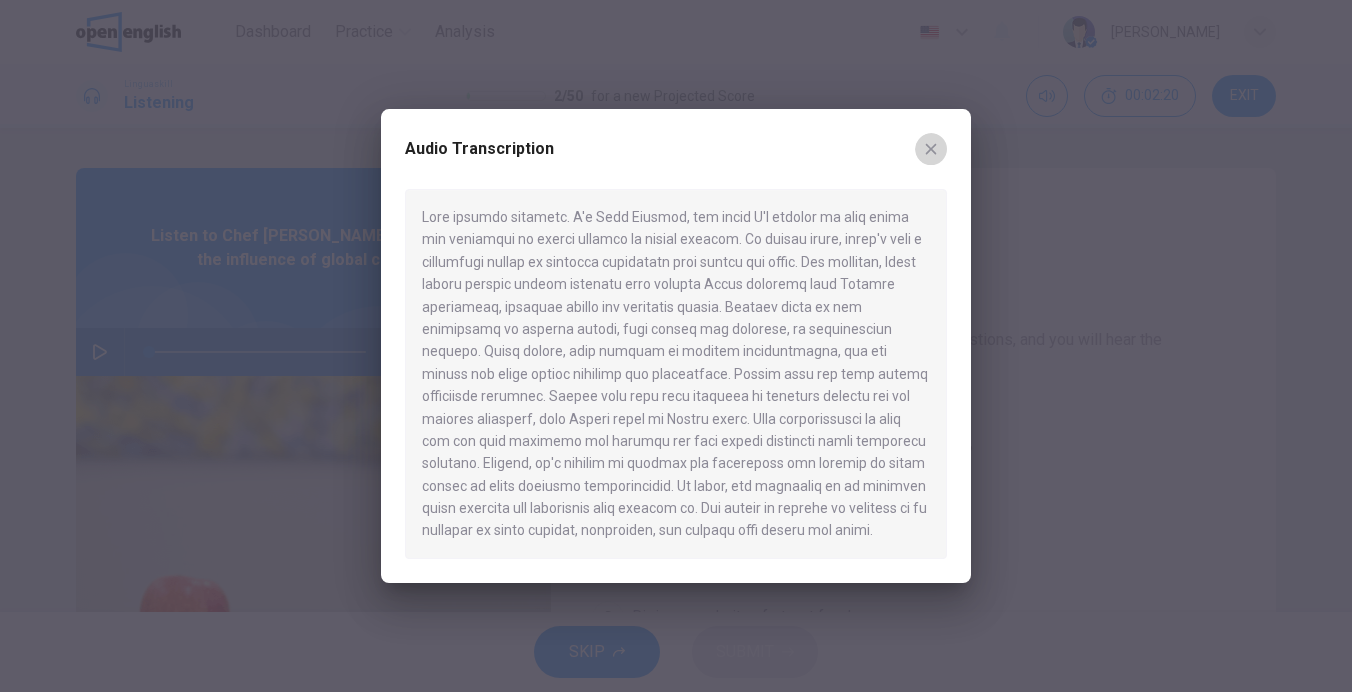 click at bounding box center (931, 149) 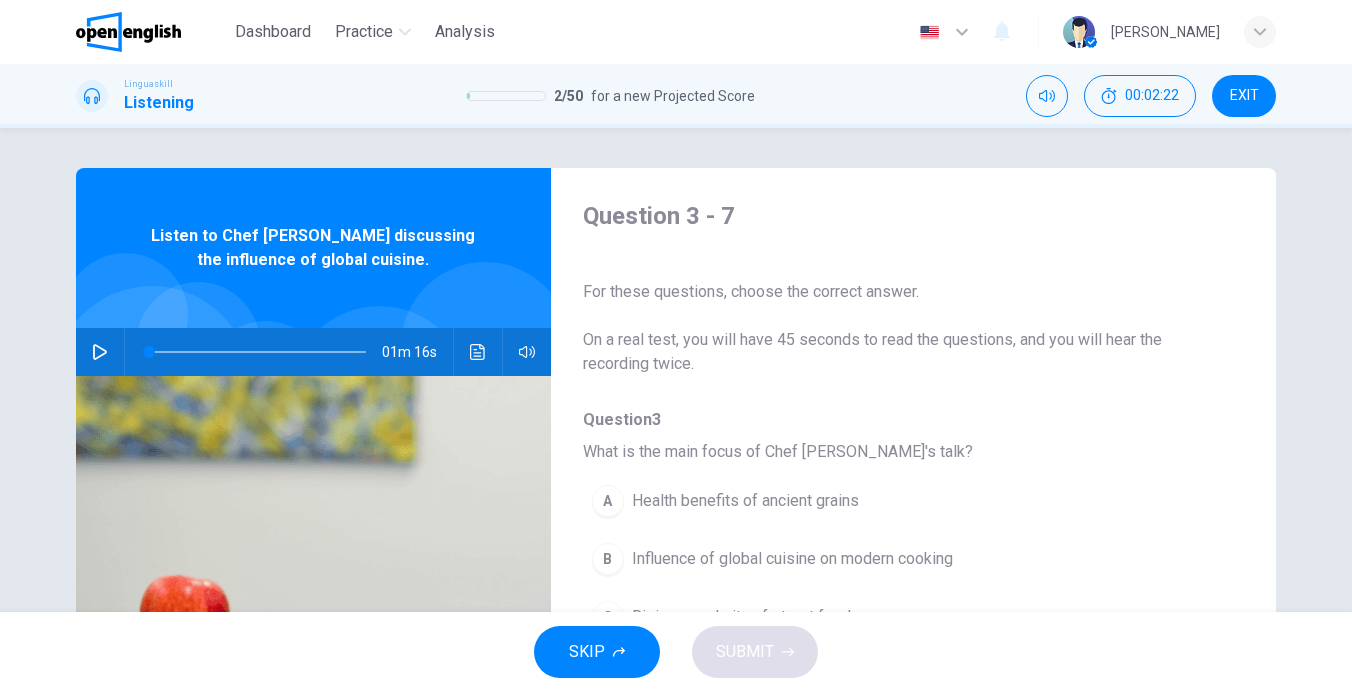scroll, scrollTop: 100, scrollLeft: 0, axis: vertical 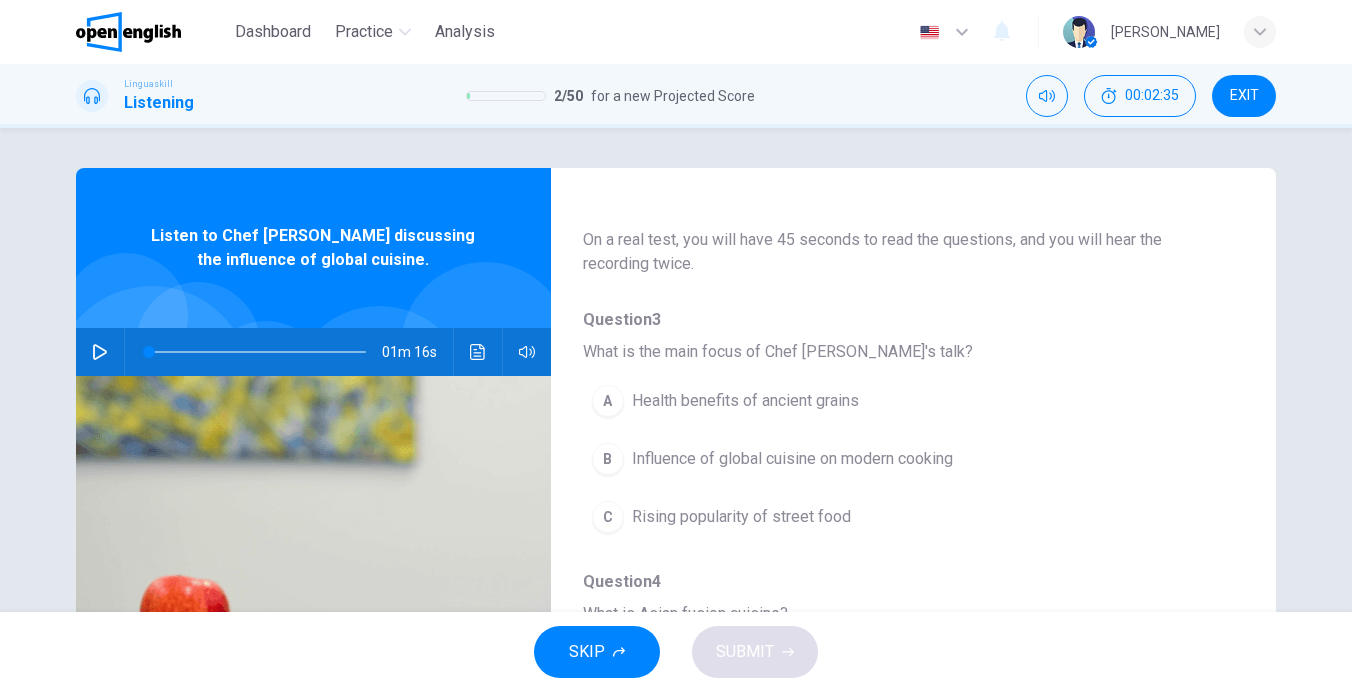 click on "B" at bounding box center (608, 459) 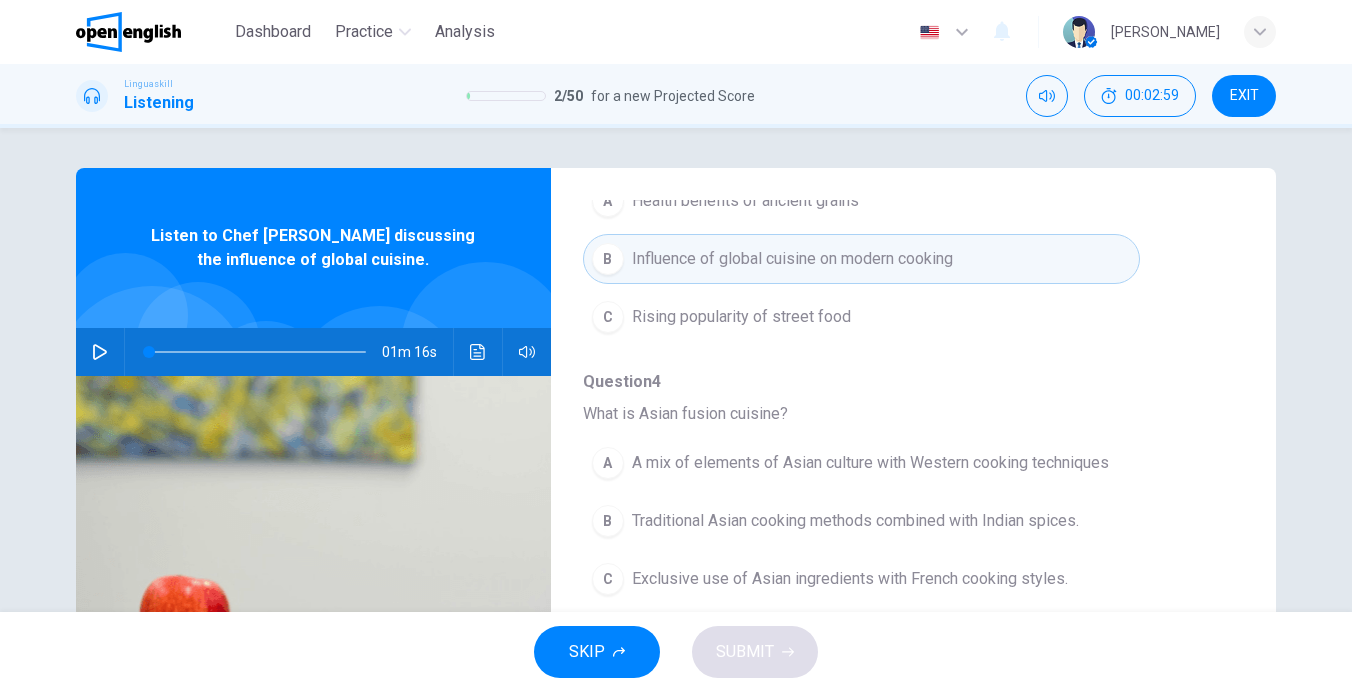 scroll, scrollTop: 400, scrollLeft: 0, axis: vertical 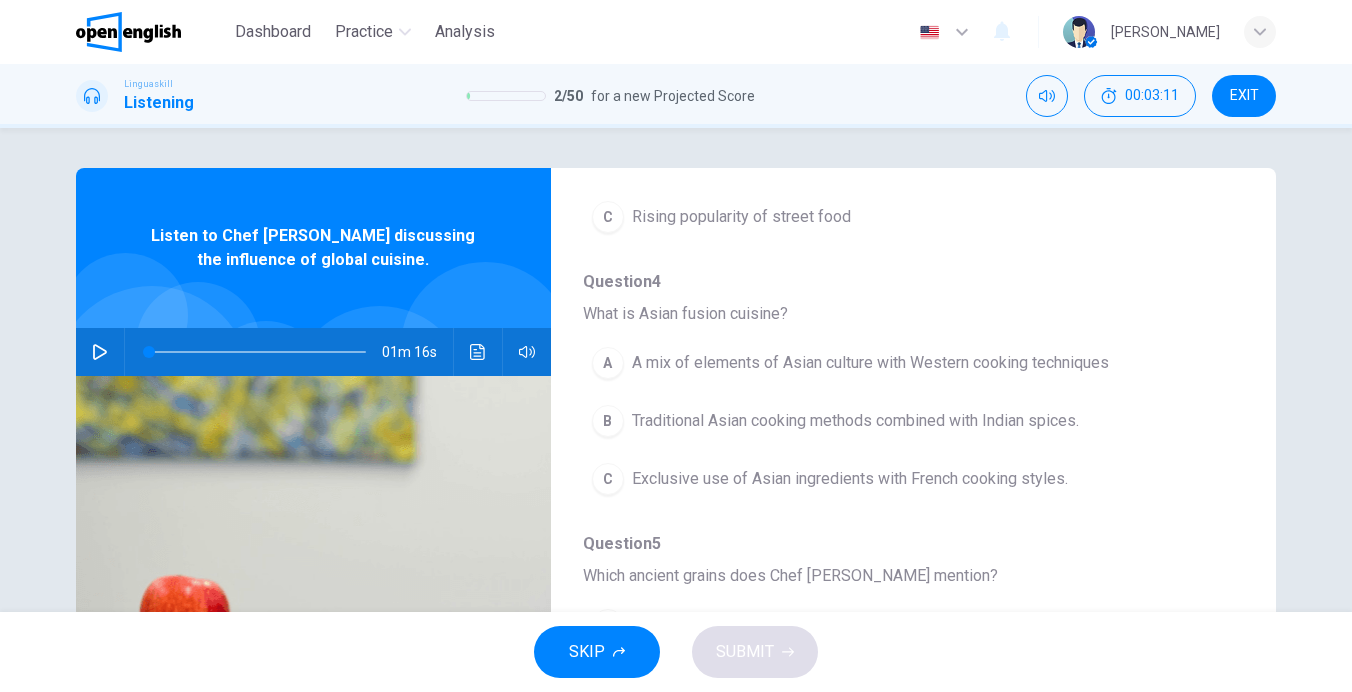 click on "A mix of elements of Asian culture with Western cooking techniques" at bounding box center [870, 363] 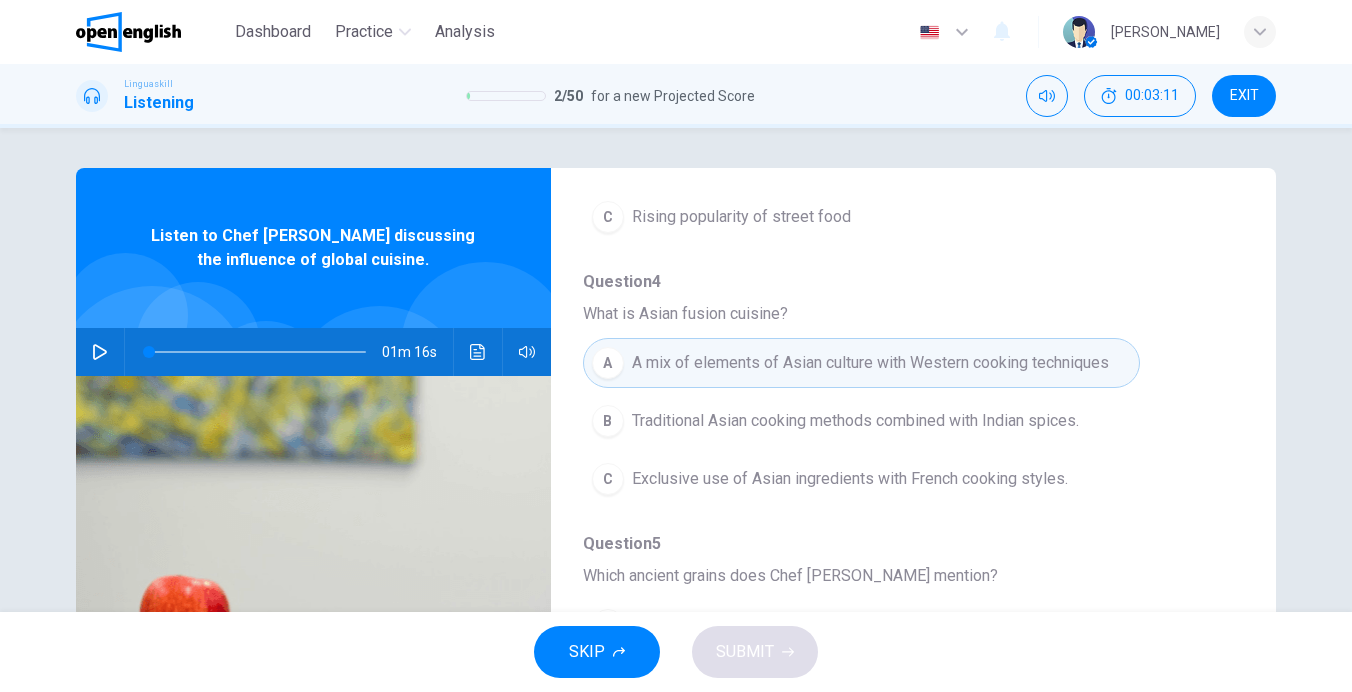 scroll, scrollTop: 600, scrollLeft: 0, axis: vertical 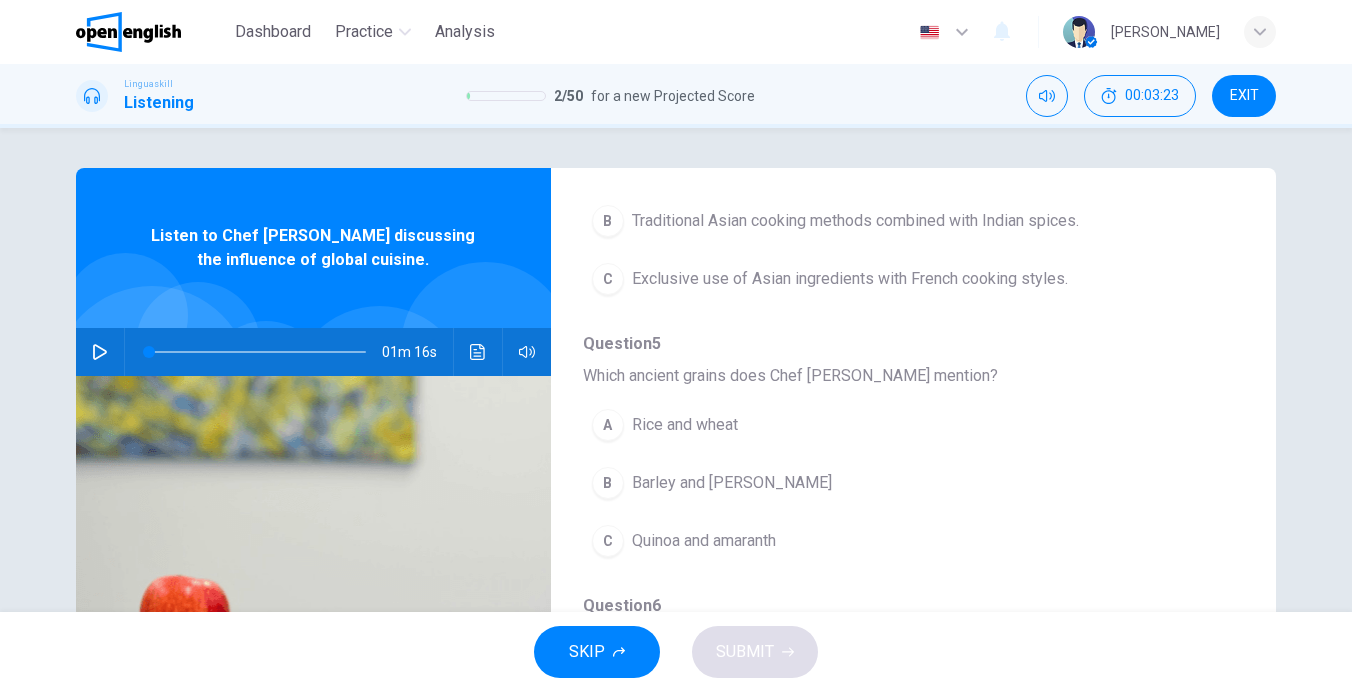 click on "C Quinoa and amaranth" at bounding box center (861, 541) 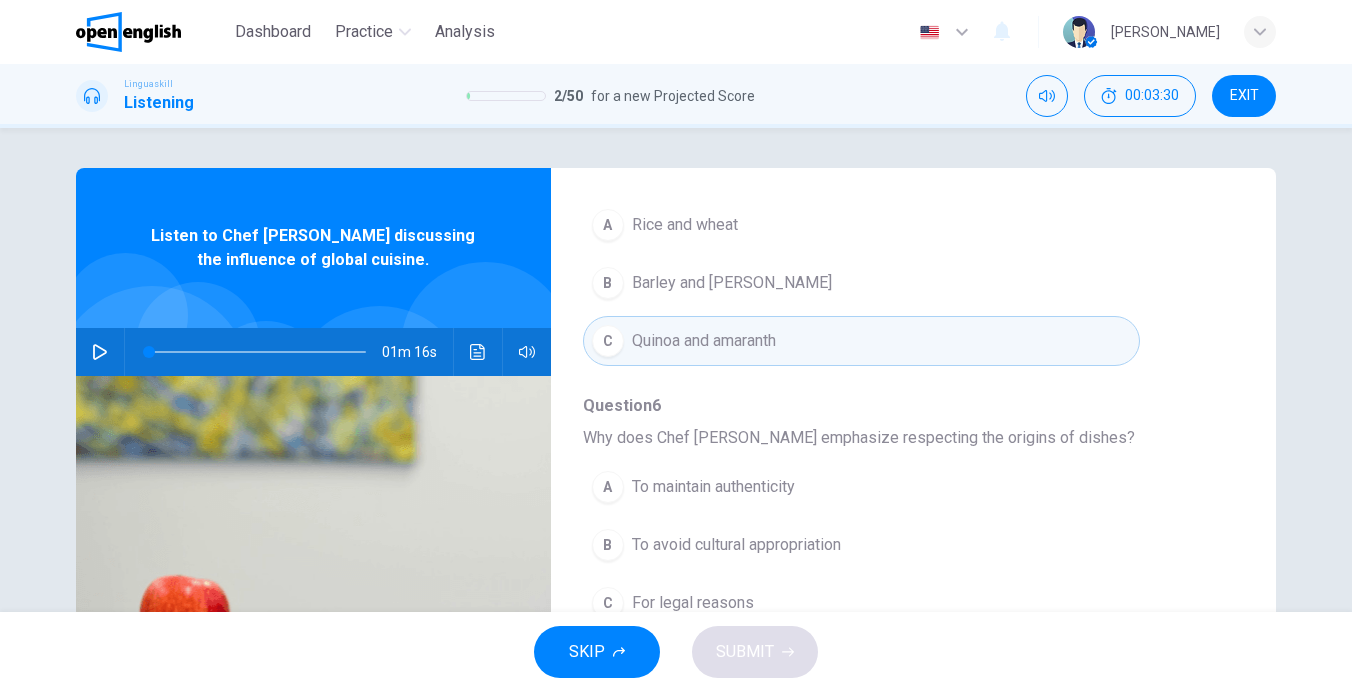 scroll, scrollTop: 863, scrollLeft: 0, axis: vertical 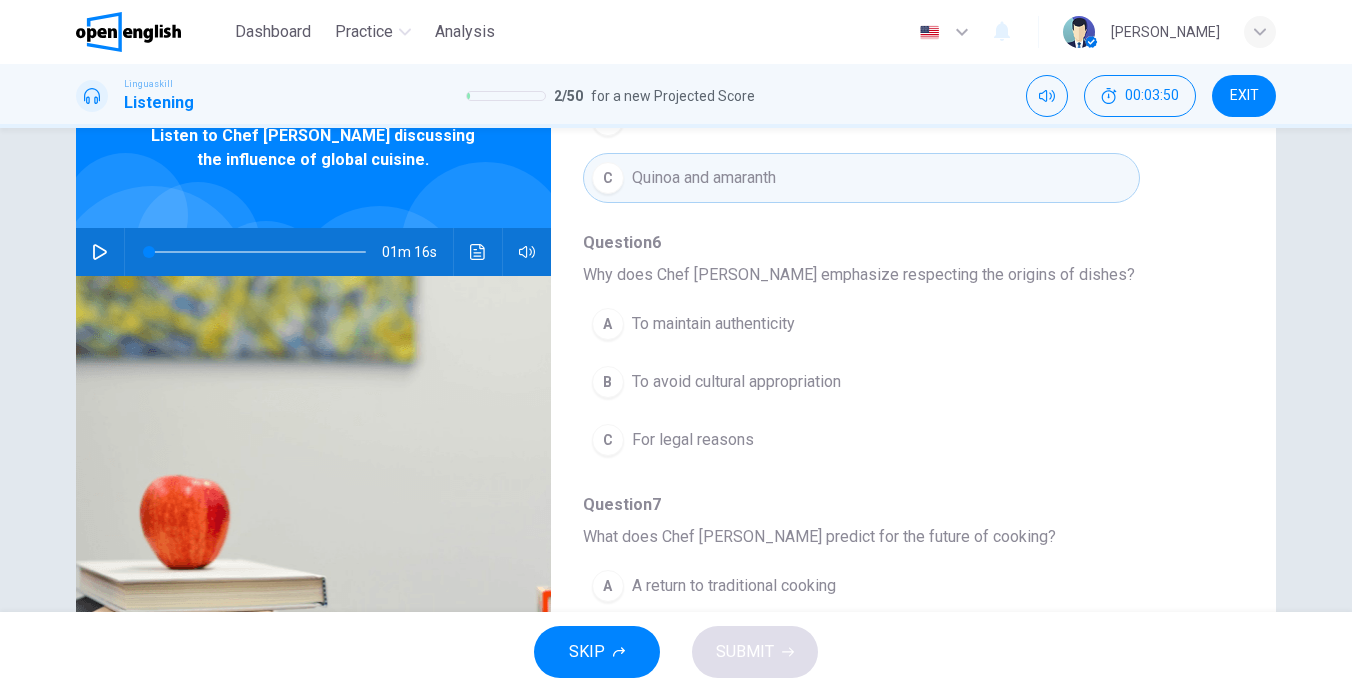 click on "To maintain authenticity" at bounding box center [713, 324] 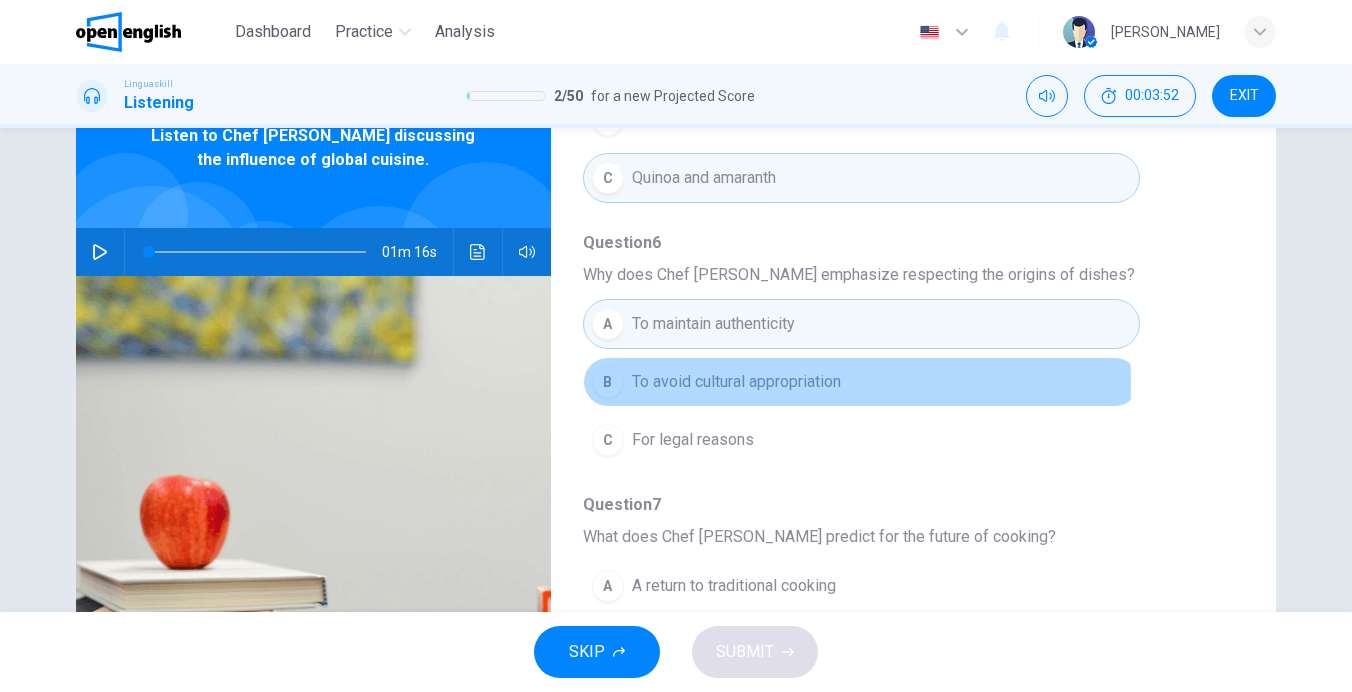click on "To avoid cultural appropriation" at bounding box center [736, 382] 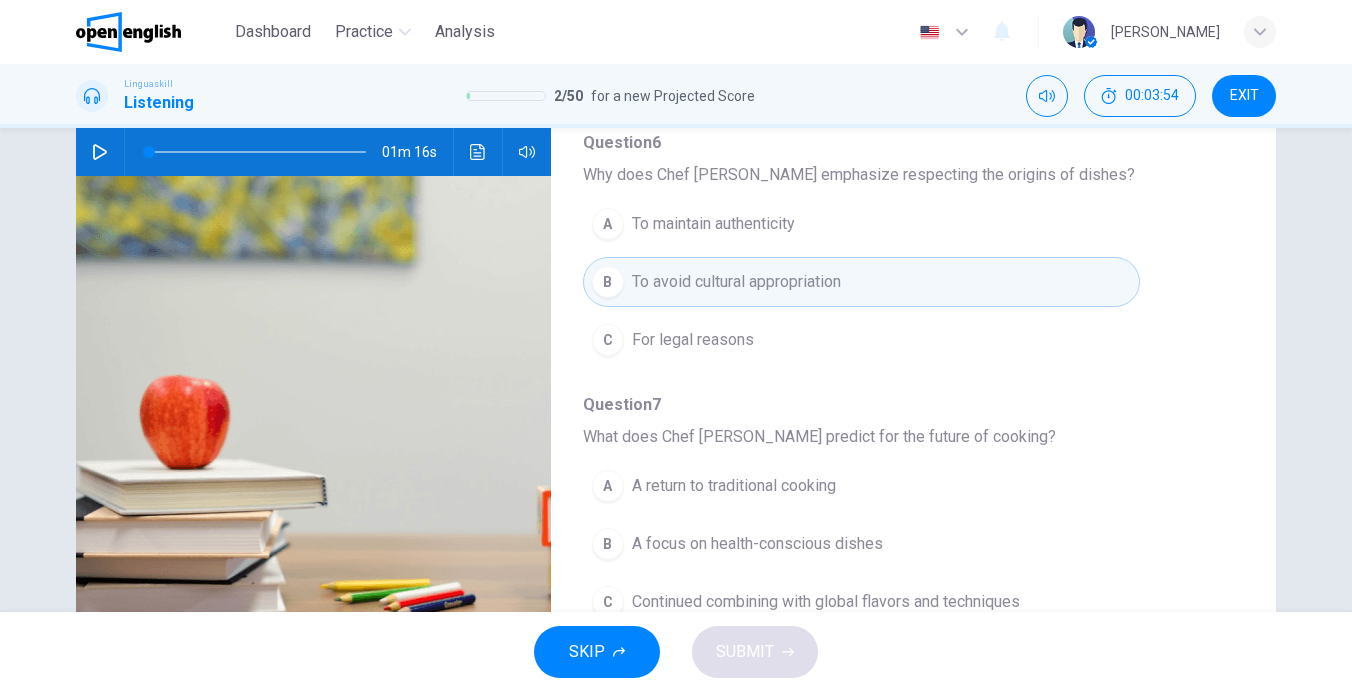 scroll, scrollTop: 291, scrollLeft: 0, axis: vertical 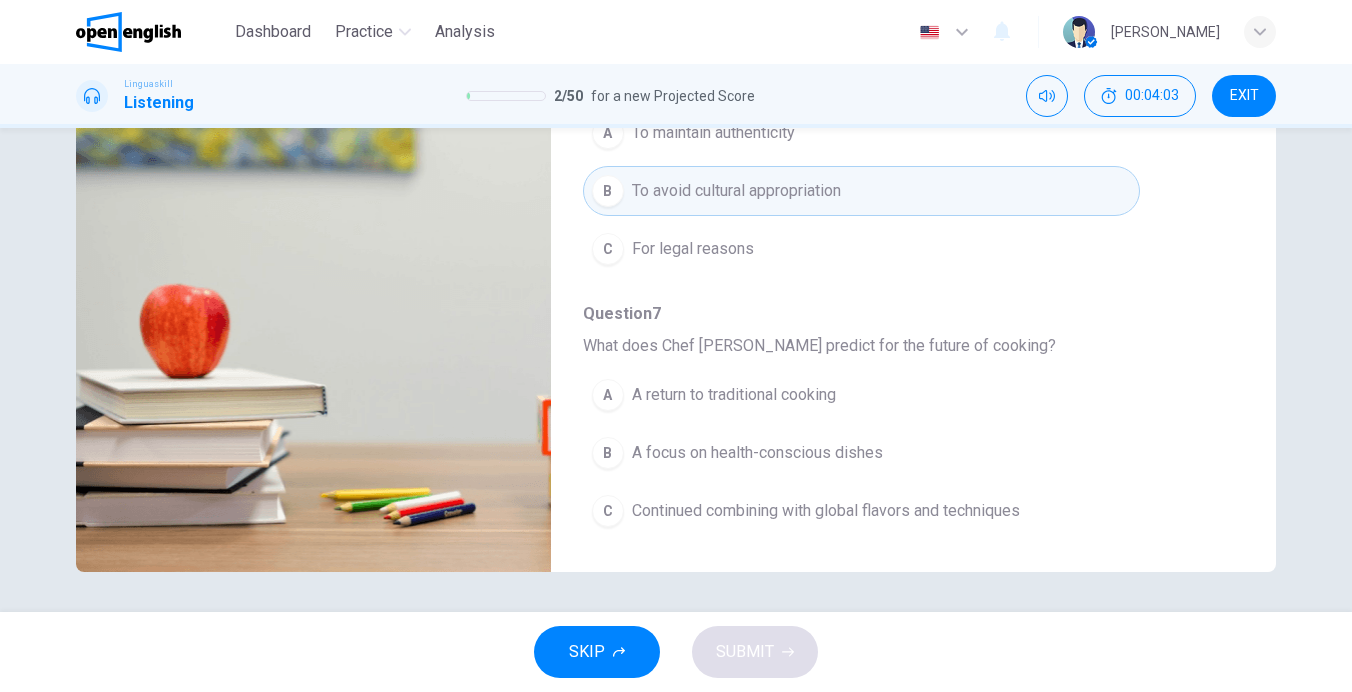 click on "Continued combining with global flavors and techniques" at bounding box center [826, 511] 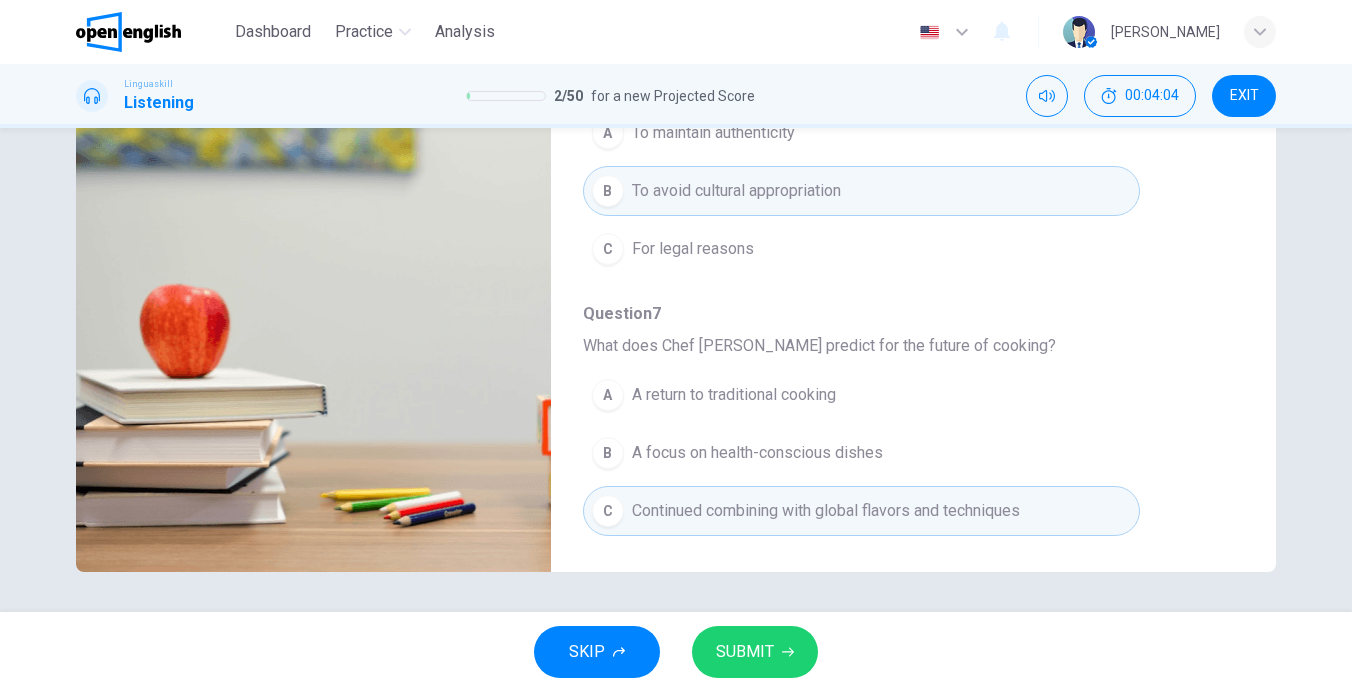 click on "SUBMIT" at bounding box center [745, 652] 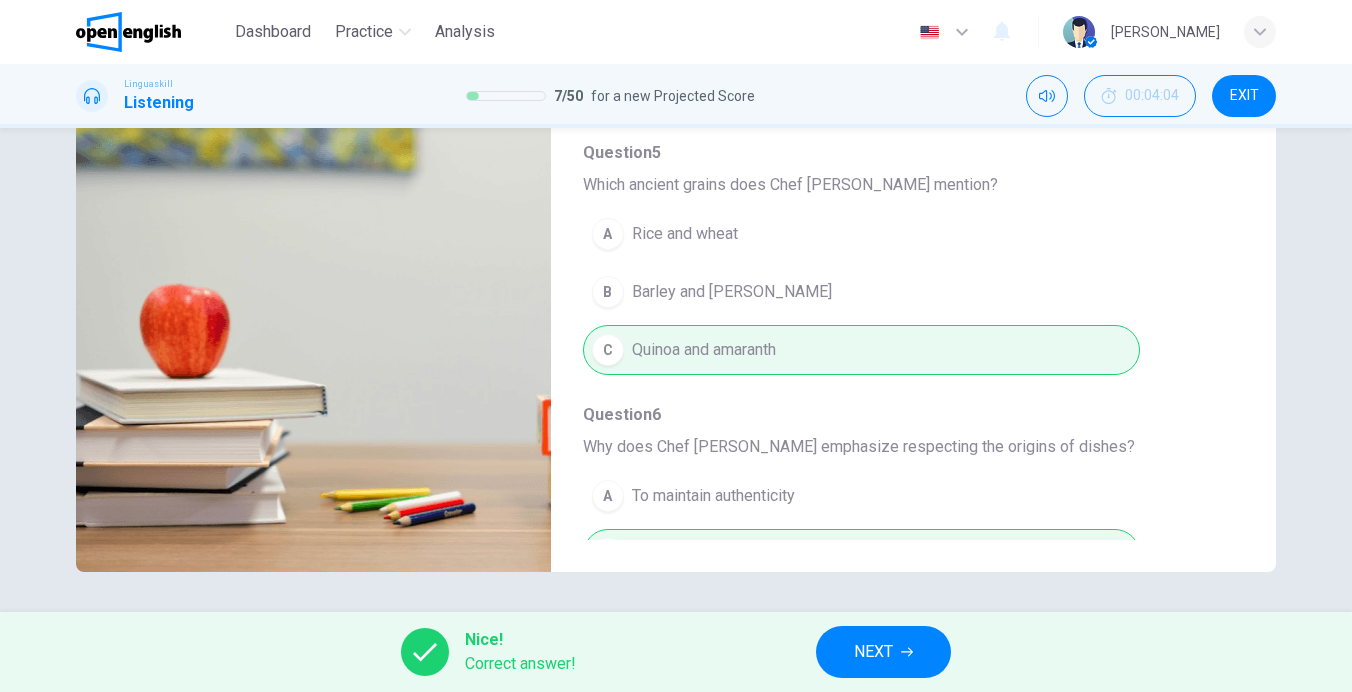 scroll, scrollTop: 863, scrollLeft: 0, axis: vertical 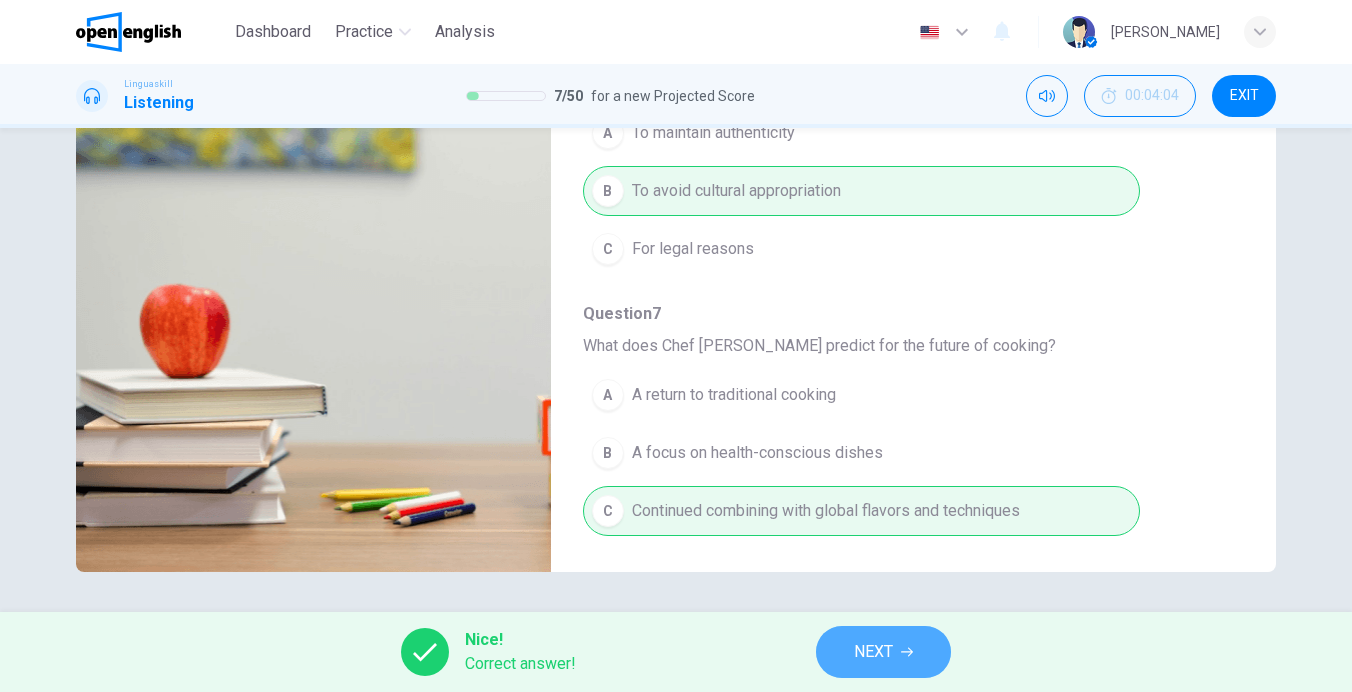 click on "NEXT" at bounding box center (883, 652) 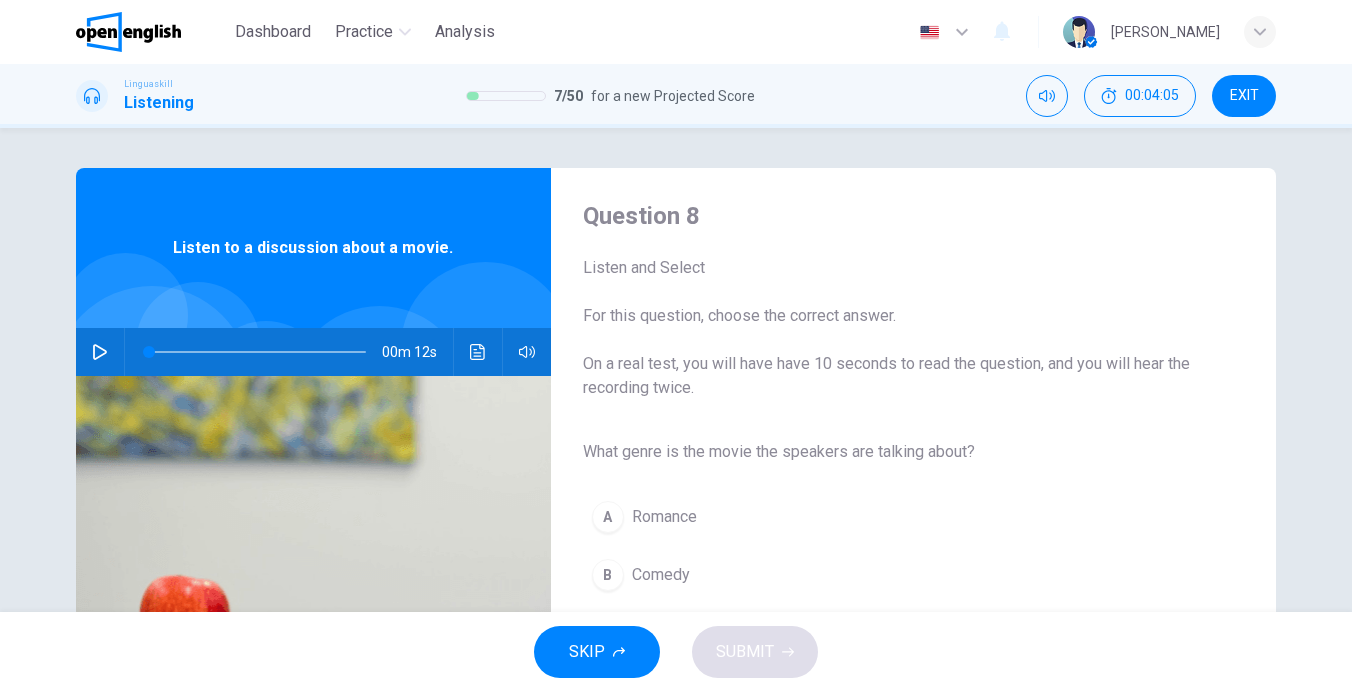 click at bounding box center (100, 352) 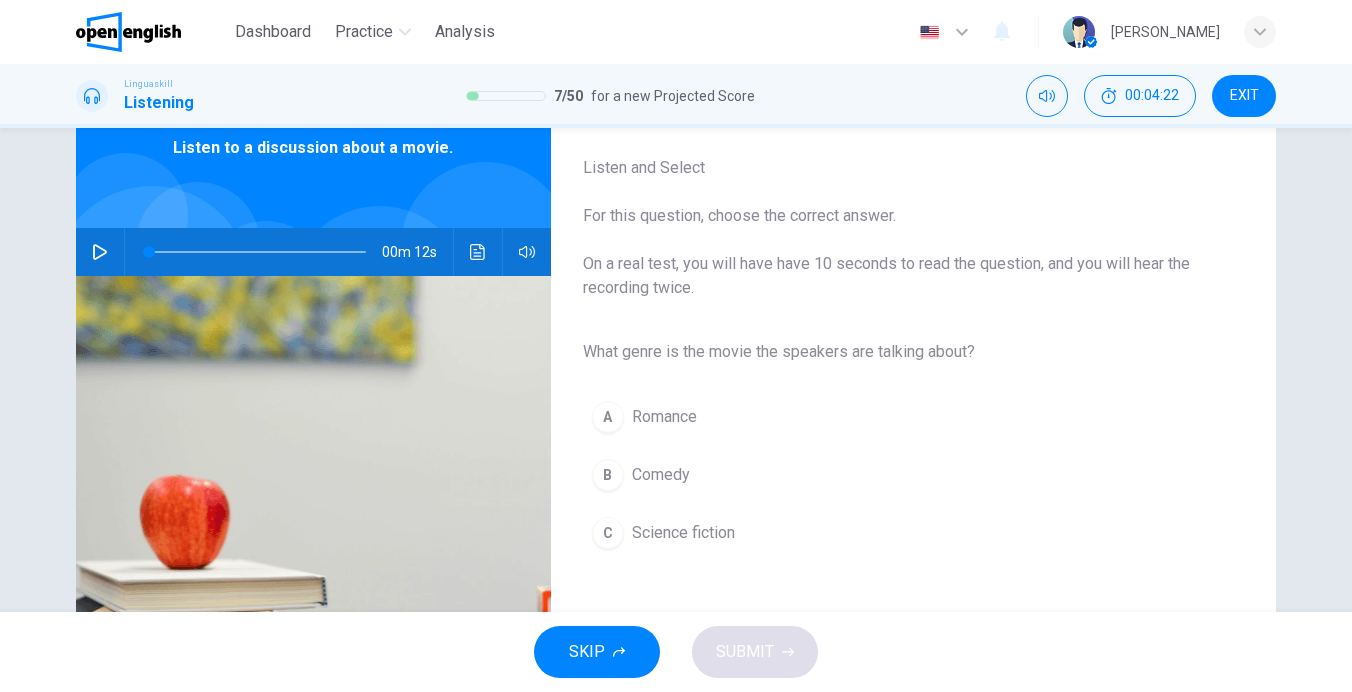 scroll, scrollTop: 200, scrollLeft: 0, axis: vertical 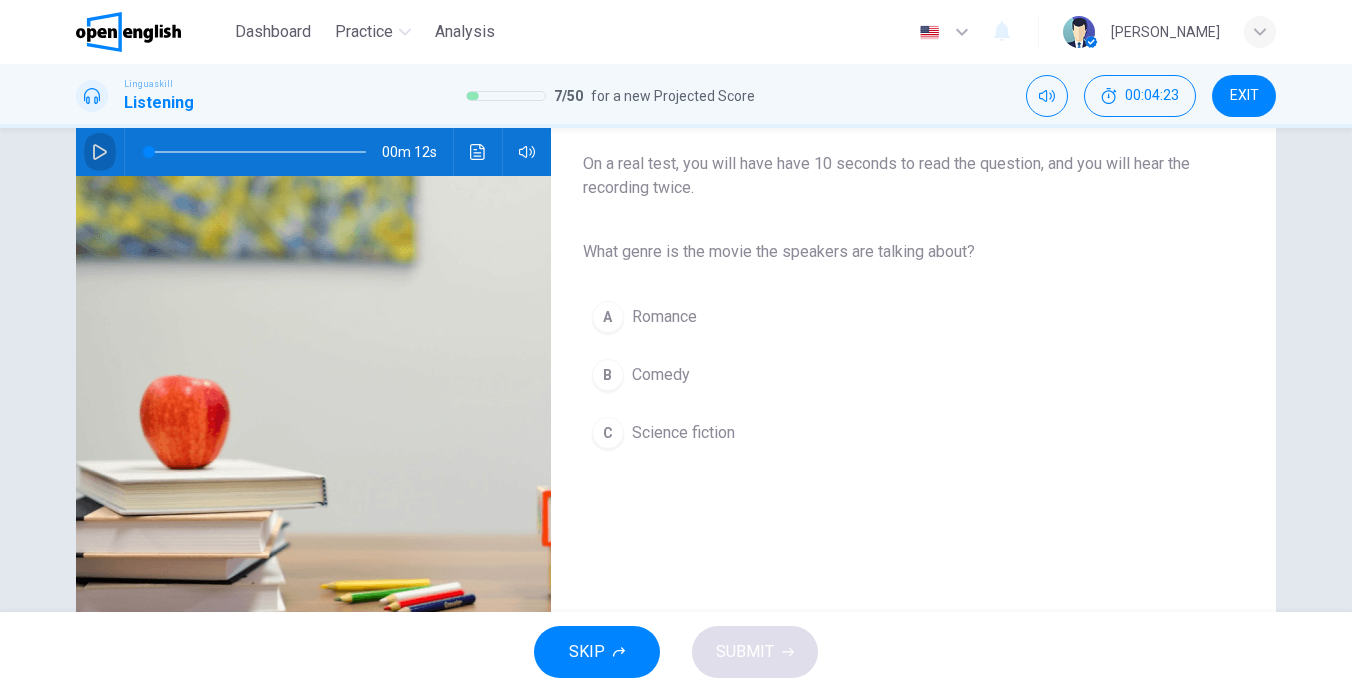 click at bounding box center [100, 152] 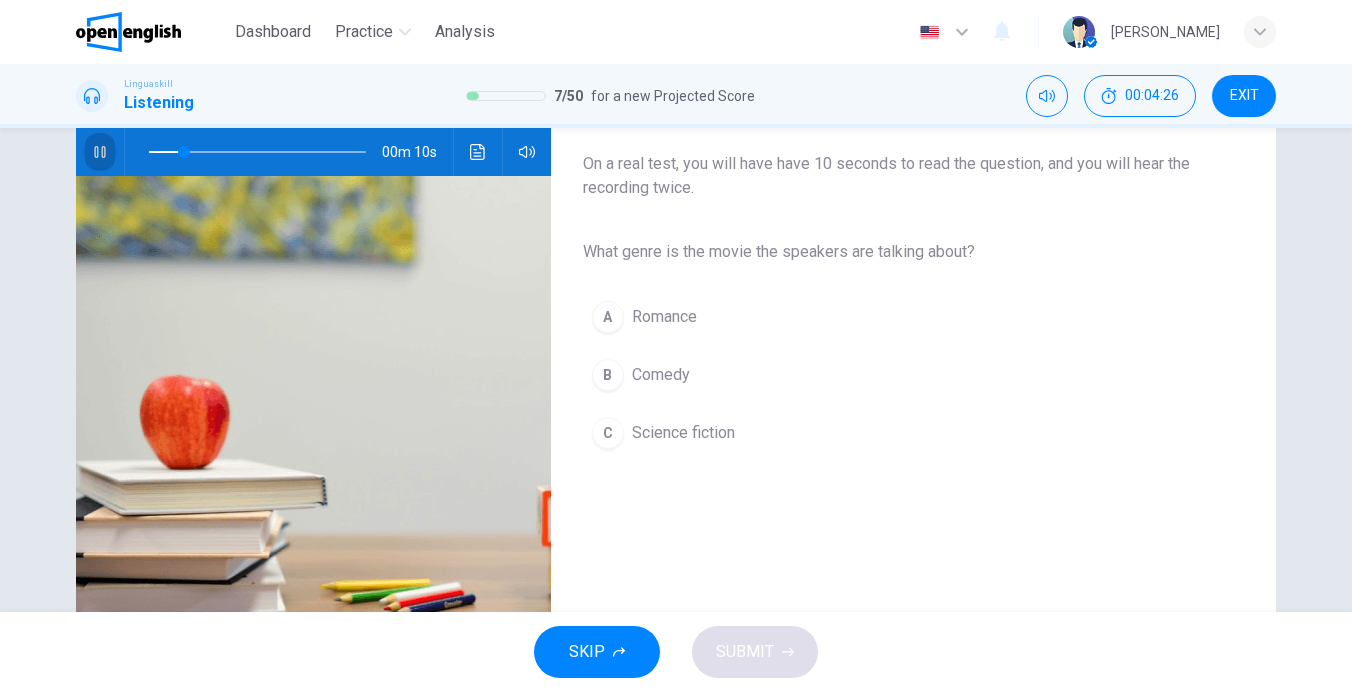 click 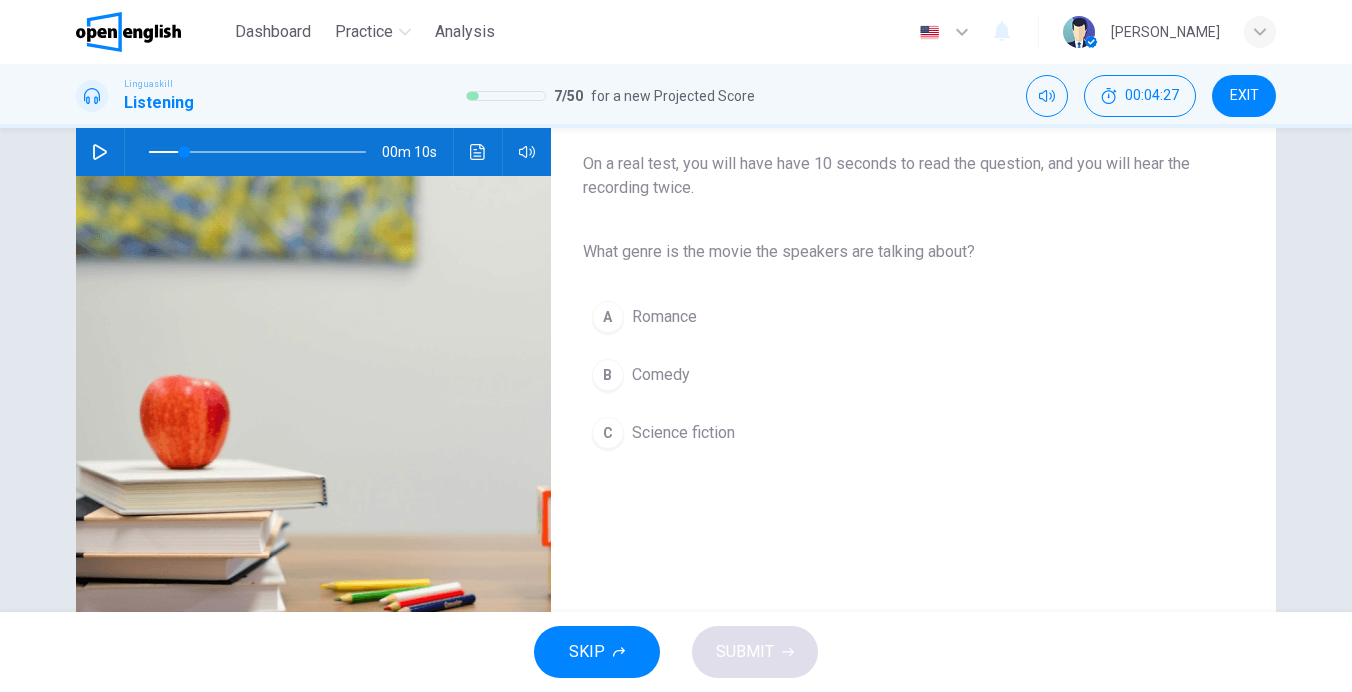 click on "C" at bounding box center [608, 433] 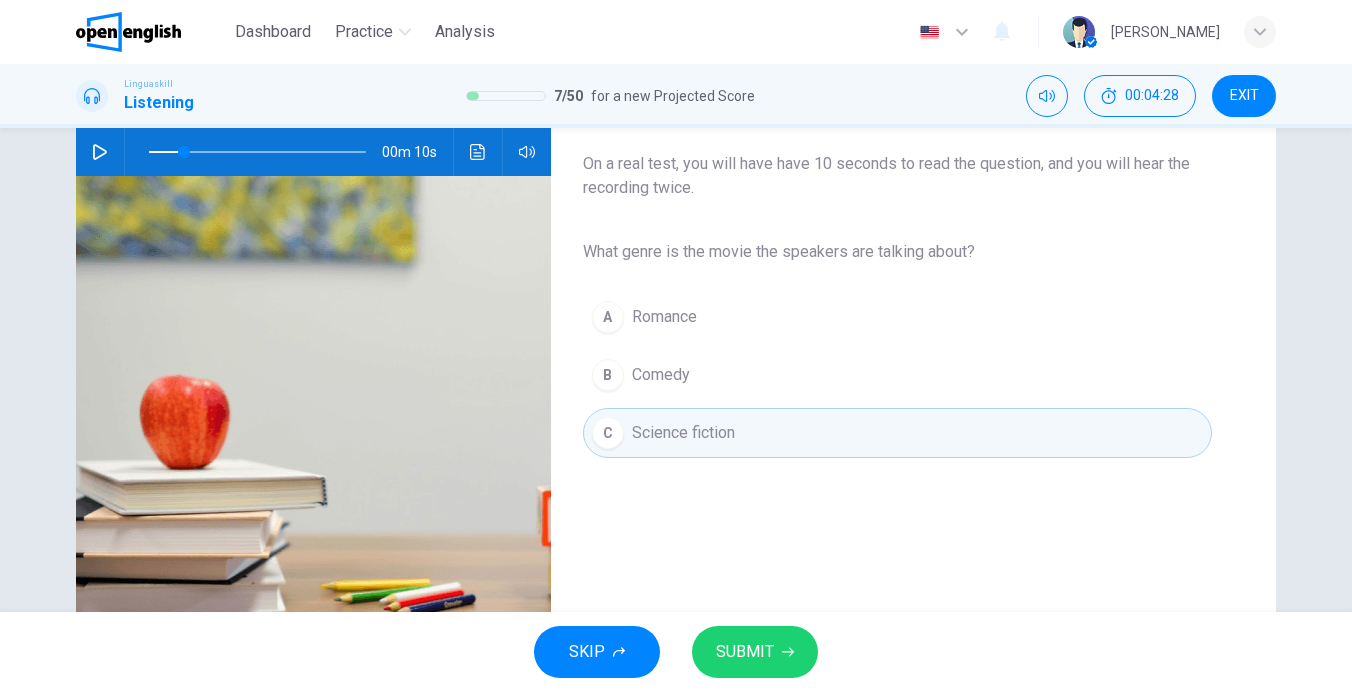 click on "SUBMIT" at bounding box center (745, 652) 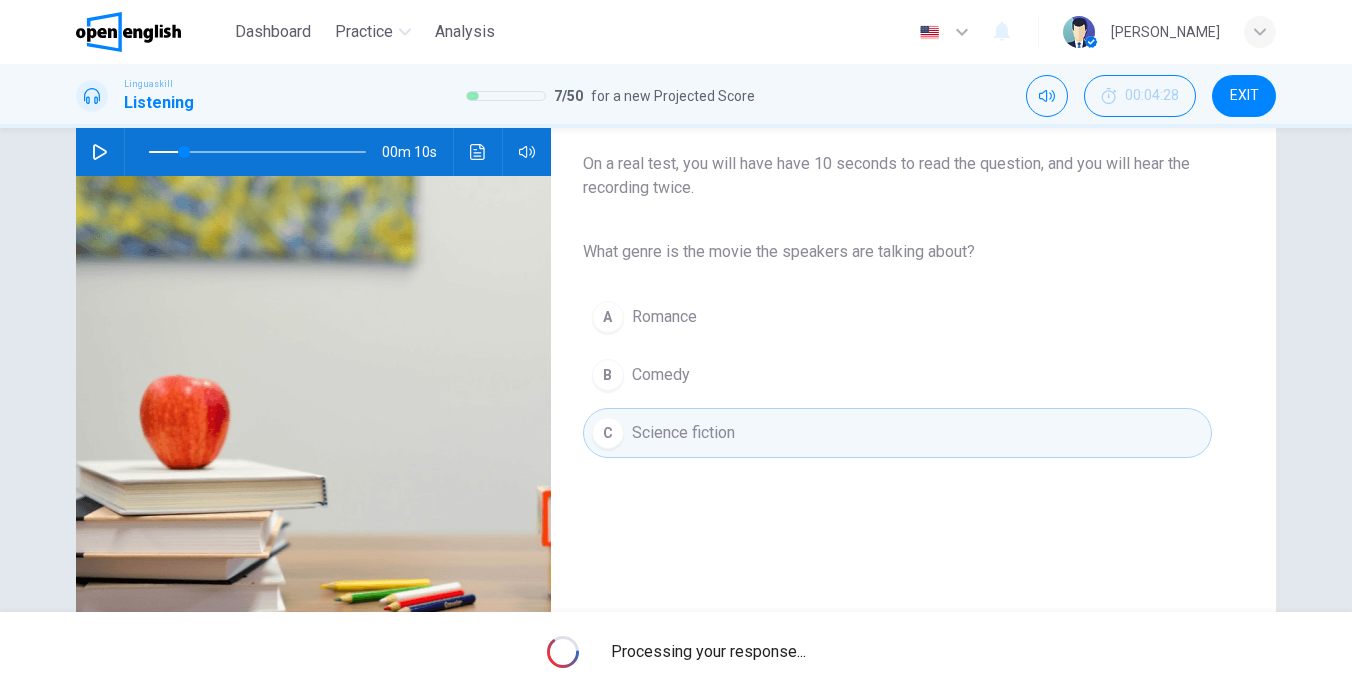 type on "**" 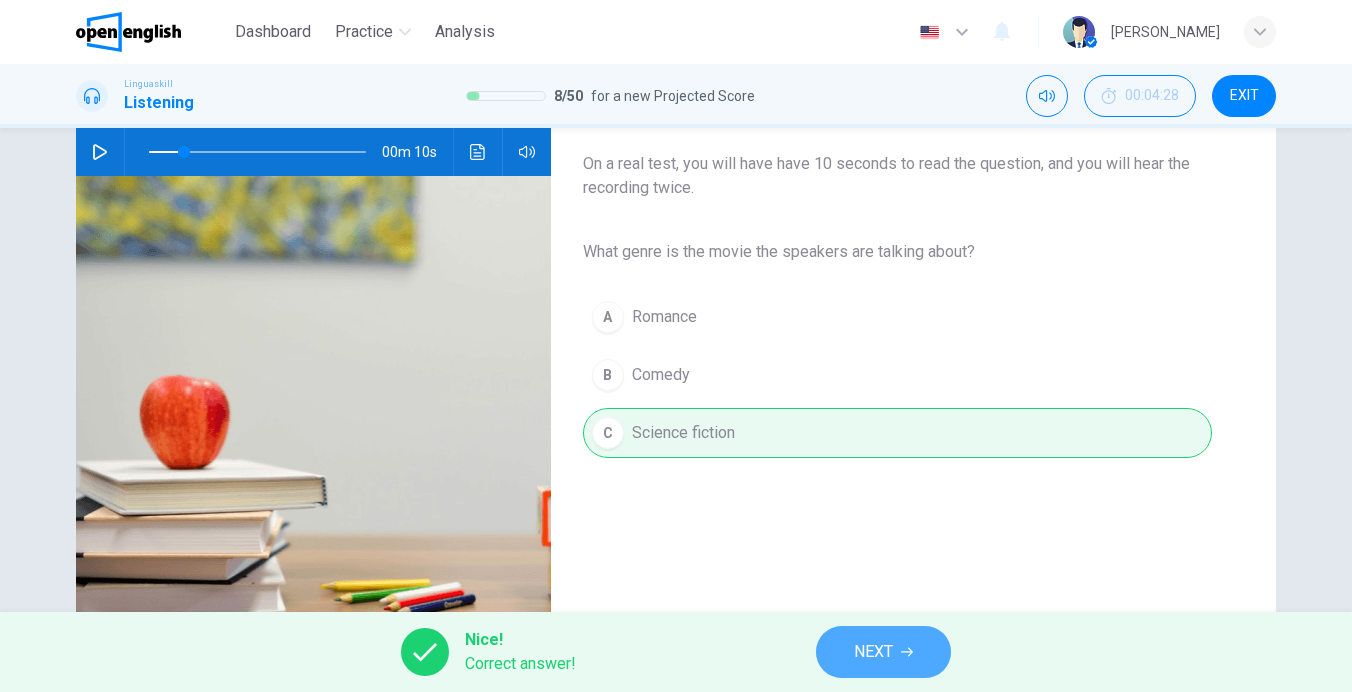 click on "NEXT" at bounding box center [883, 652] 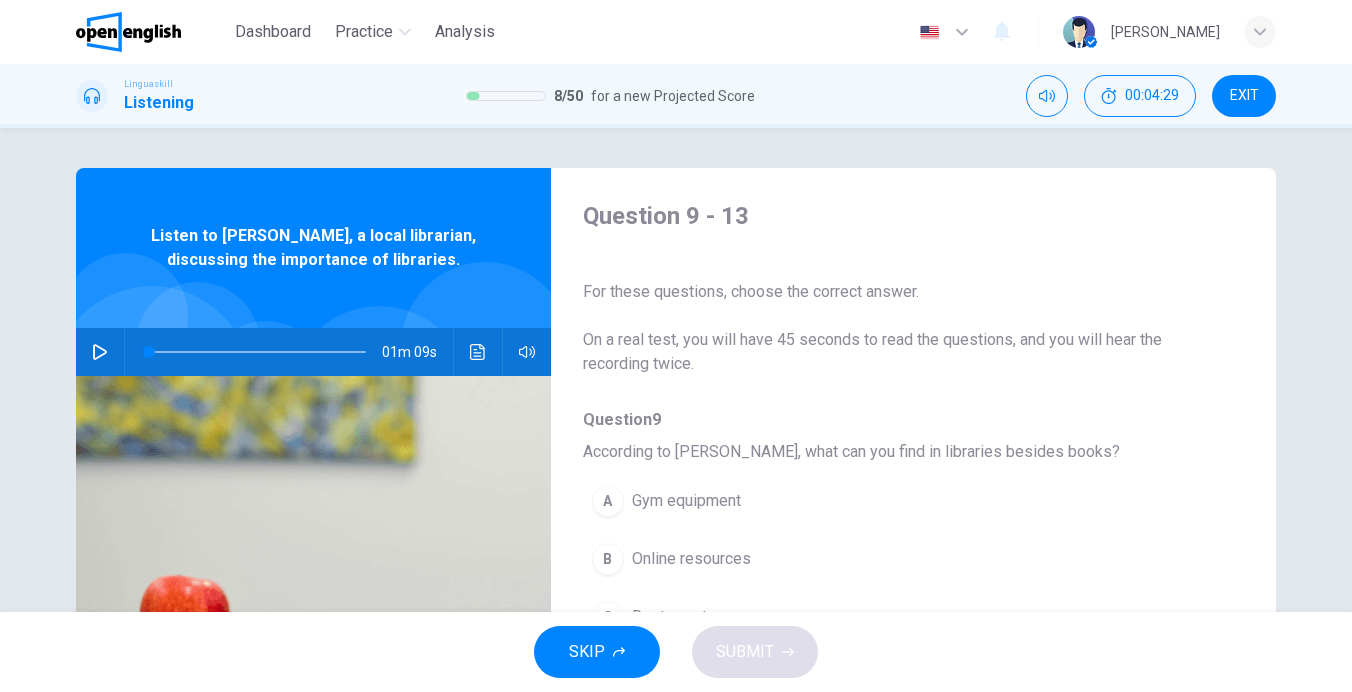 click at bounding box center [100, 352] 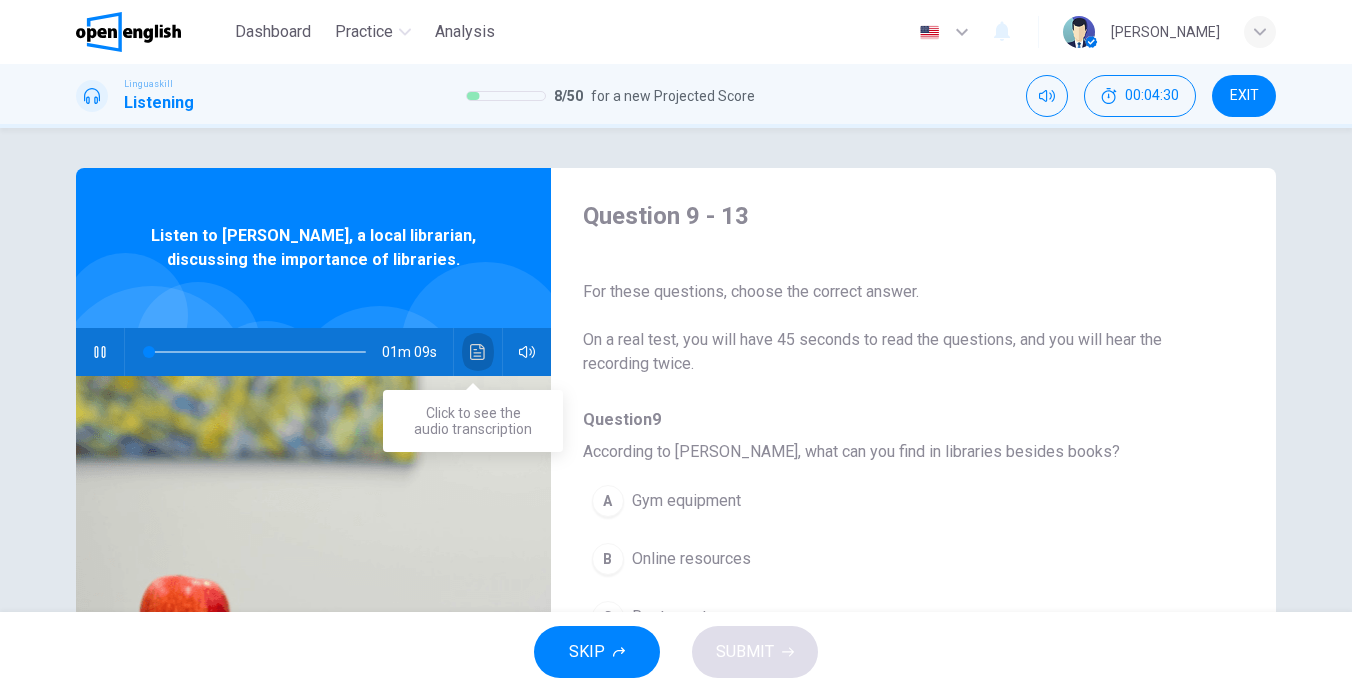 click at bounding box center (478, 352) 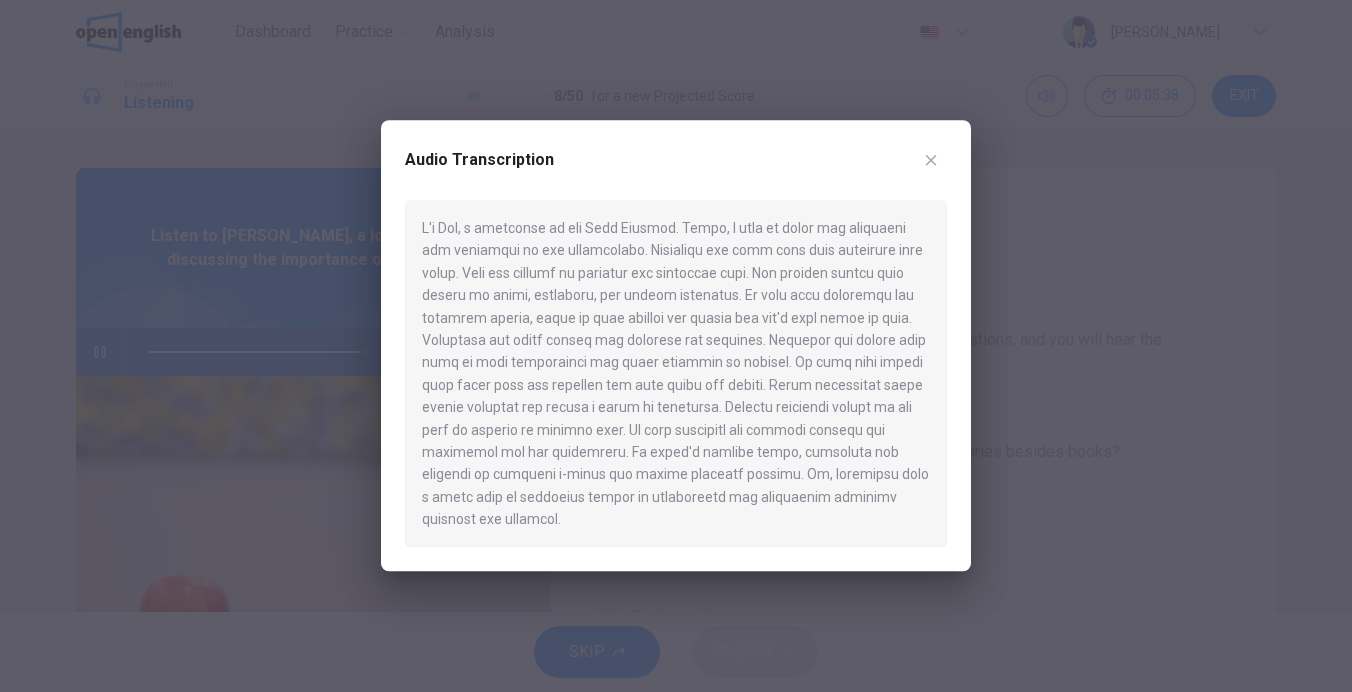 type on "*" 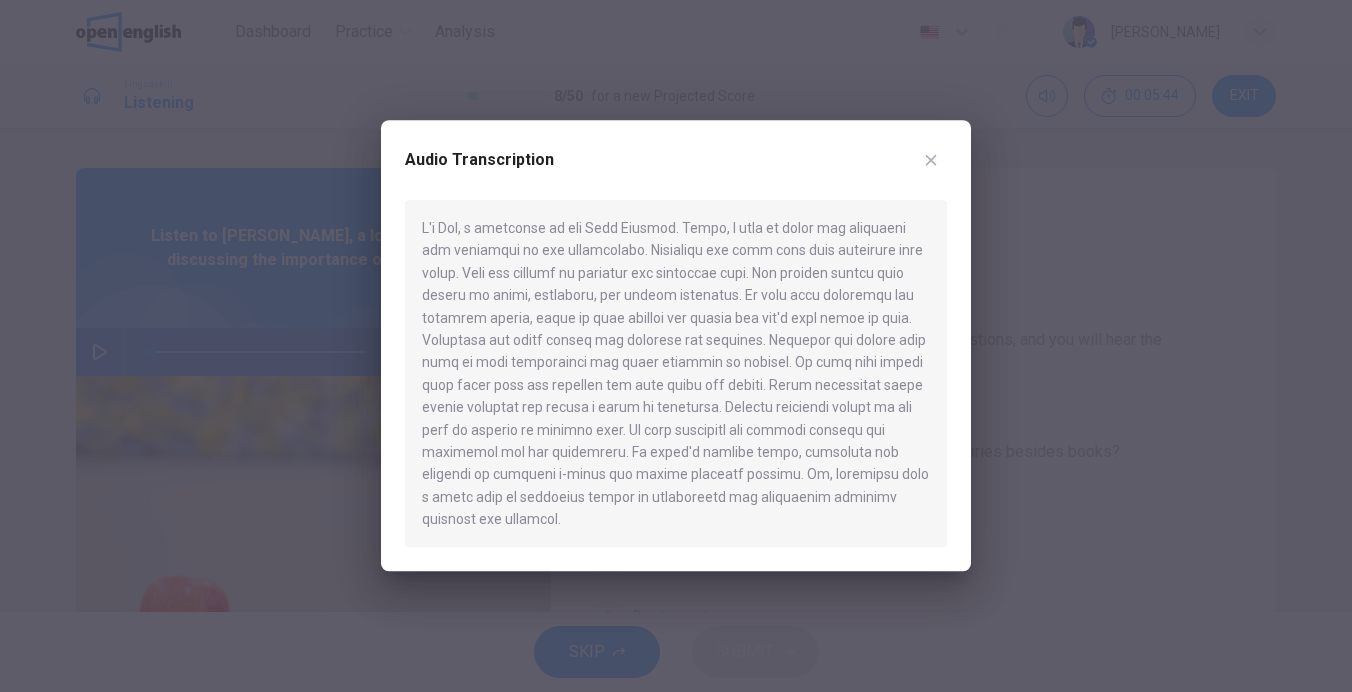 click at bounding box center [676, 346] 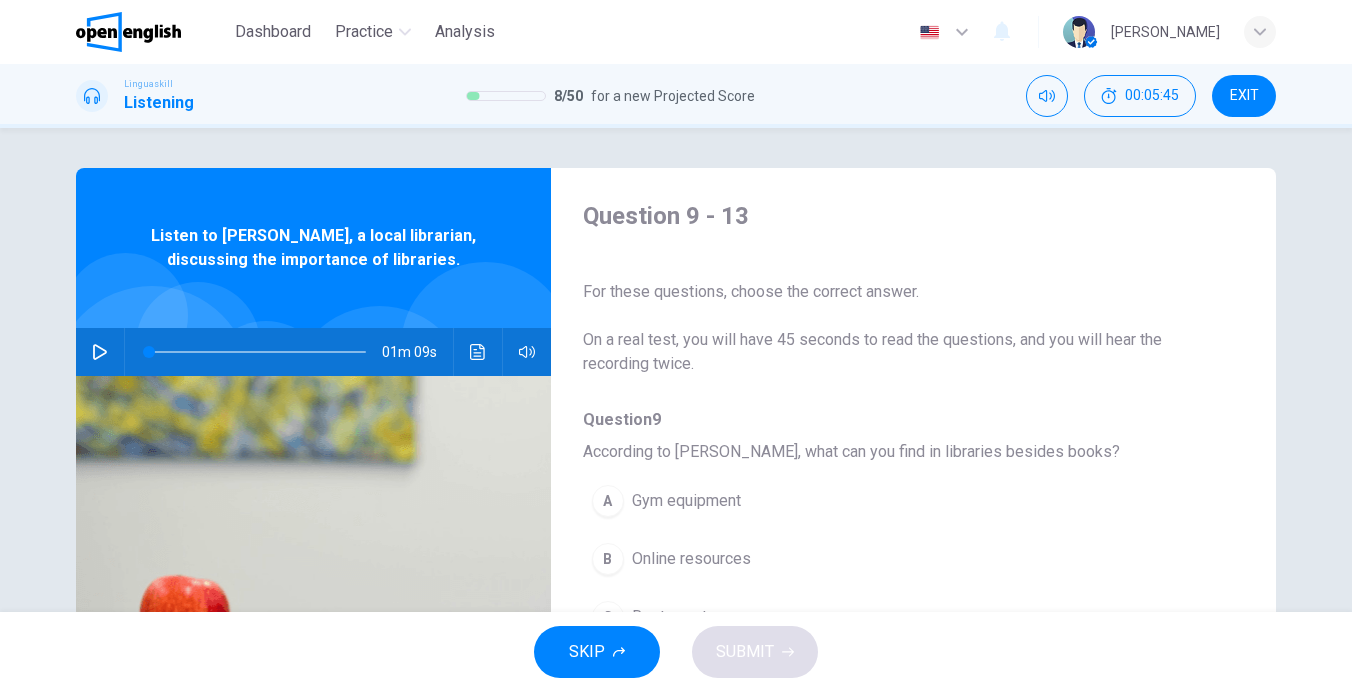 scroll, scrollTop: 100, scrollLeft: 0, axis: vertical 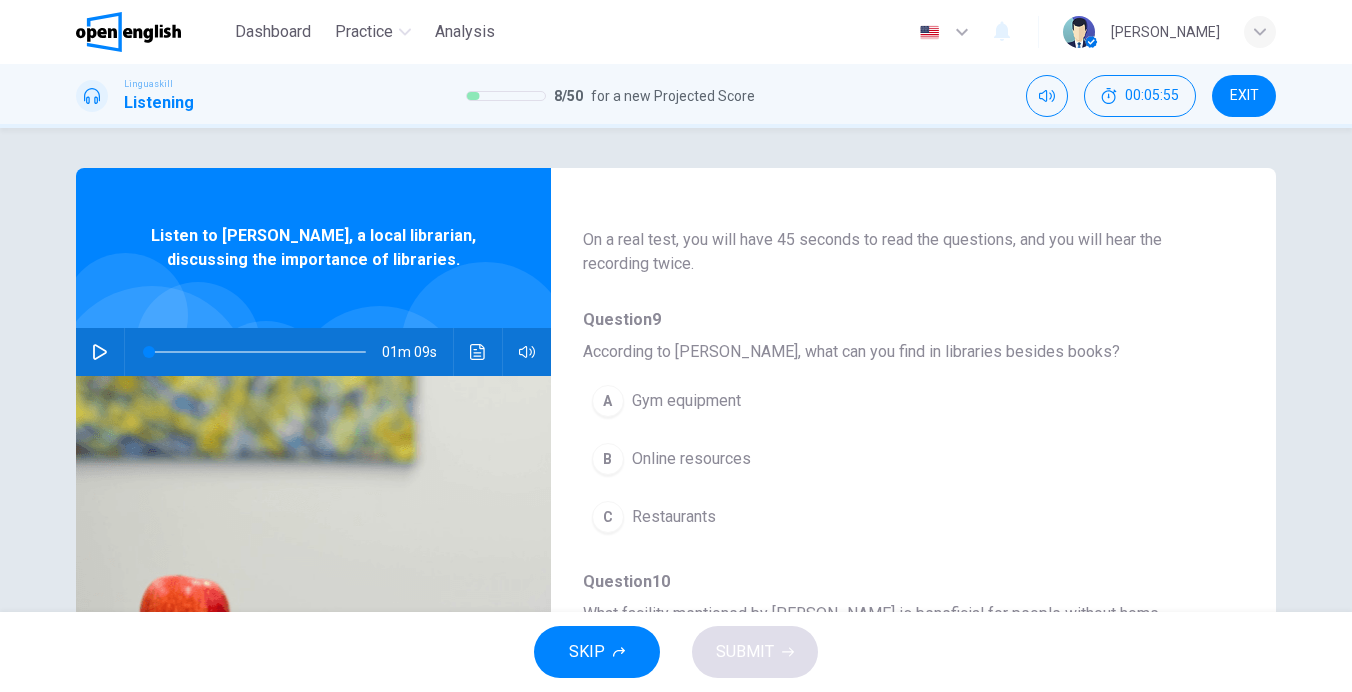 click on "B" at bounding box center (608, 459) 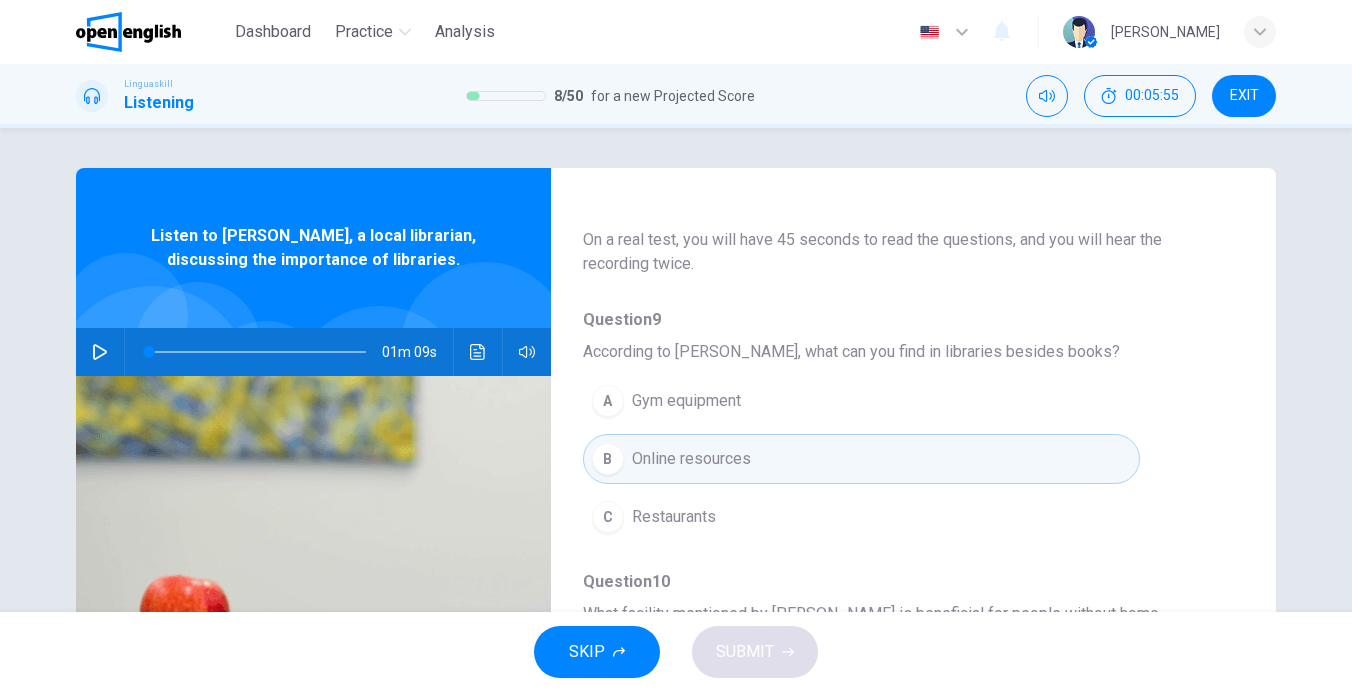scroll, scrollTop: 400, scrollLeft: 0, axis: vertical 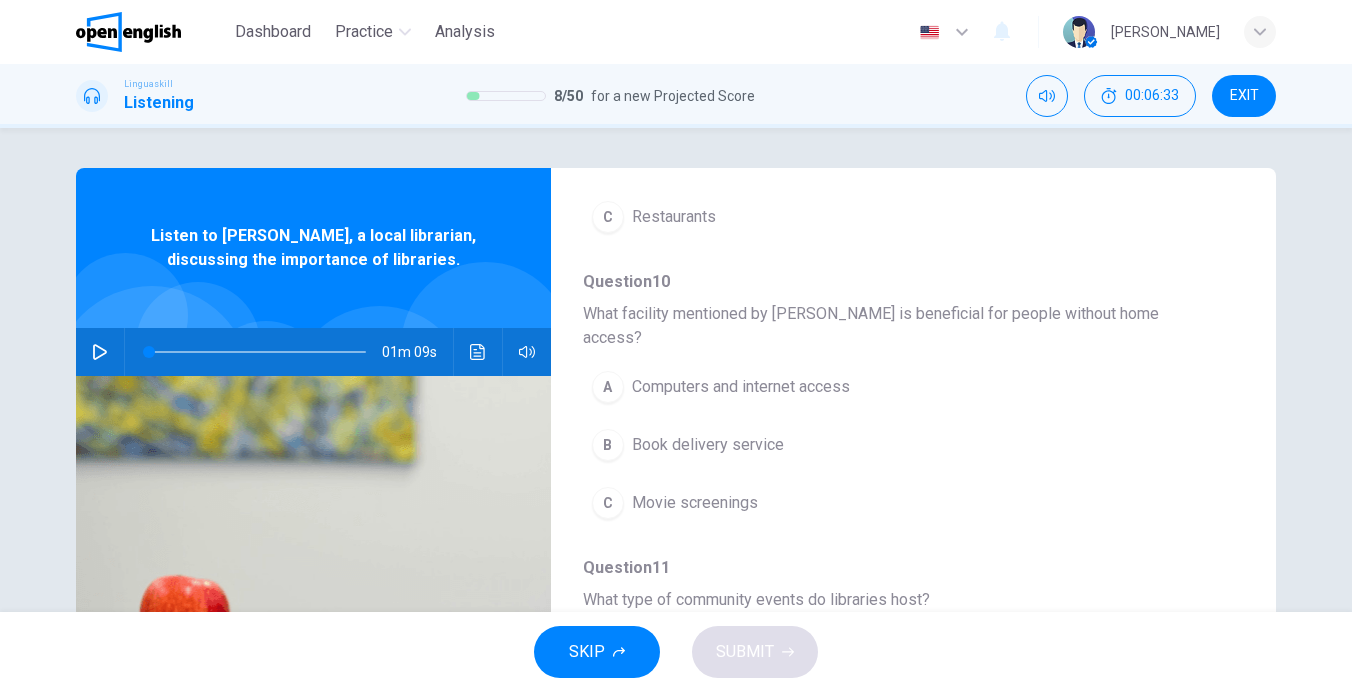 click on "A" at bounding box center [608, 387] 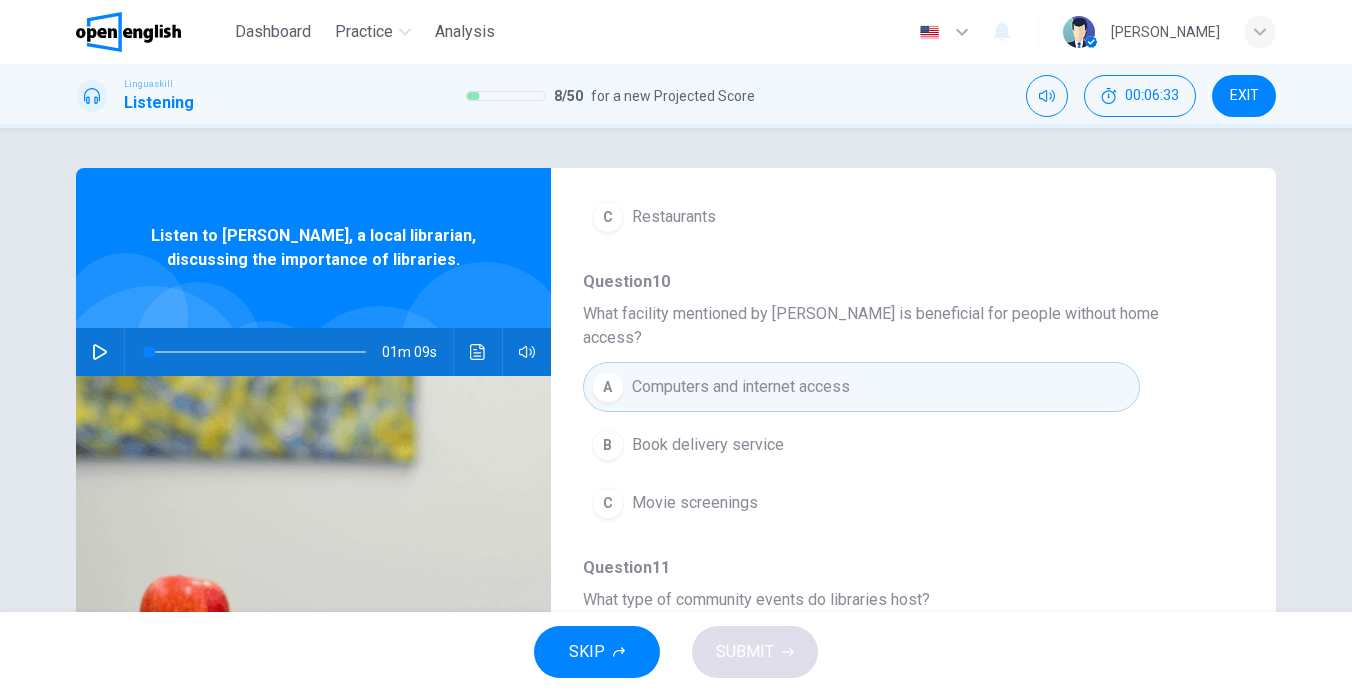 scroll, scrollTop: 600, scrollLeft: 0, axis: vertical 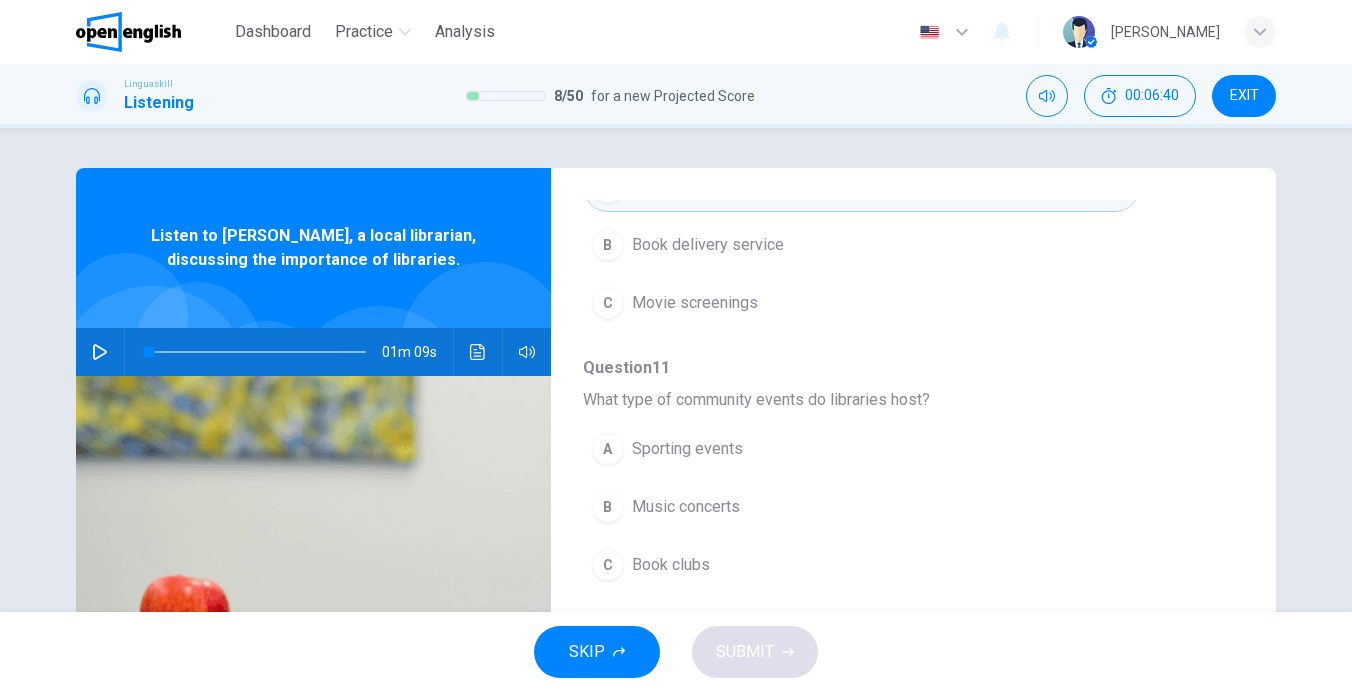 click on "C" at bounding box center (608, 565) 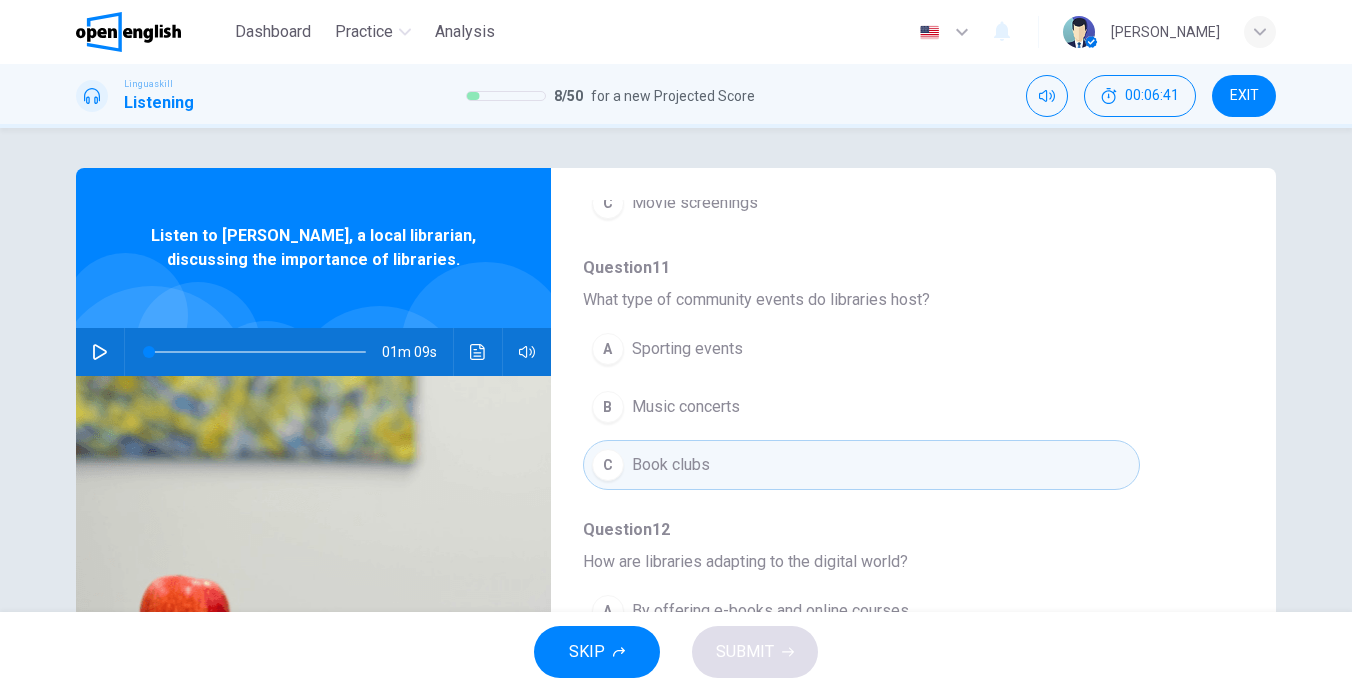 scroll, scrollTop: 863, scrollLeft: 0, axis: vertical 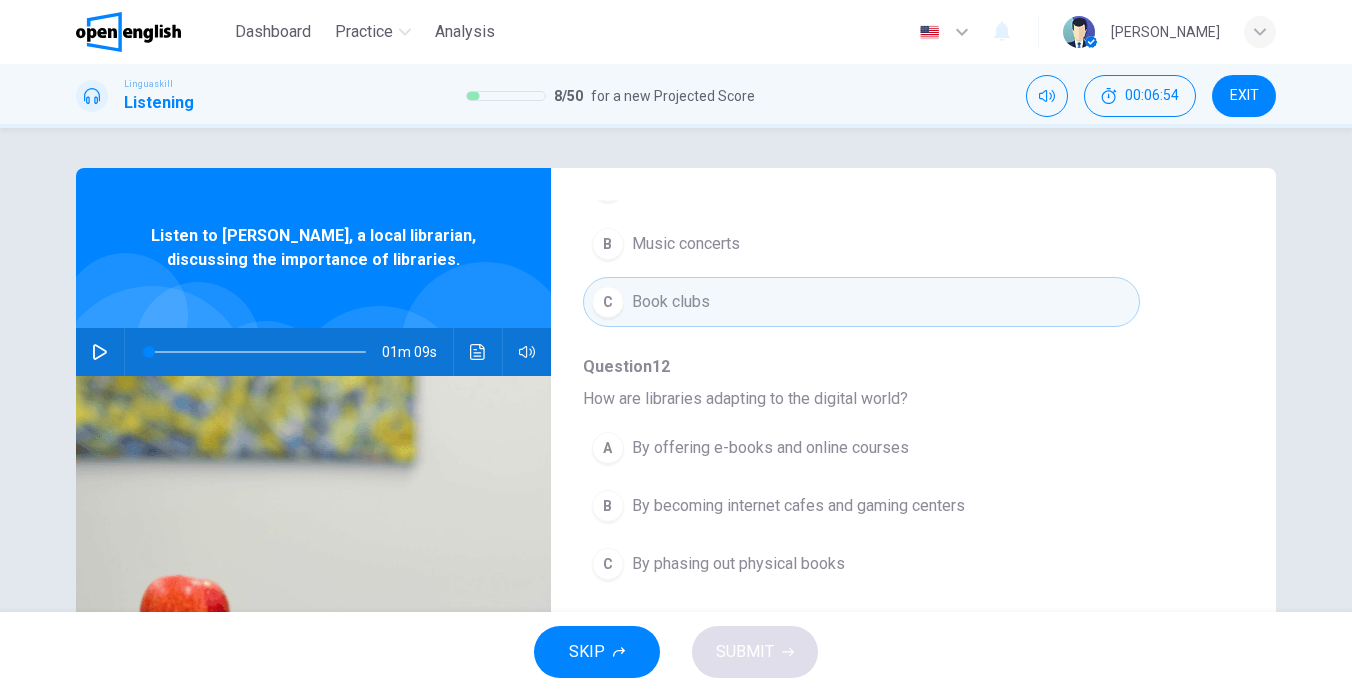 click on "A" at bounding box center [608, 448] 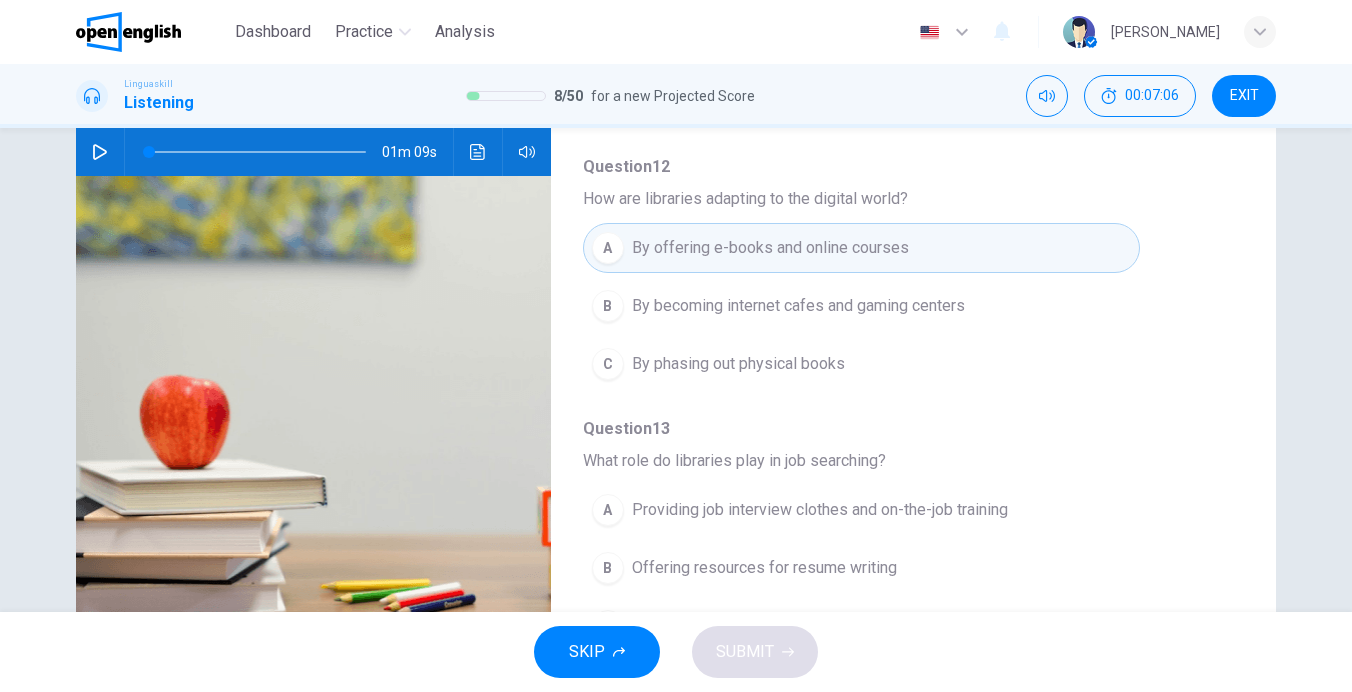 scroll, scrollTop: 291, scrollLeft: 0, axis: vertical 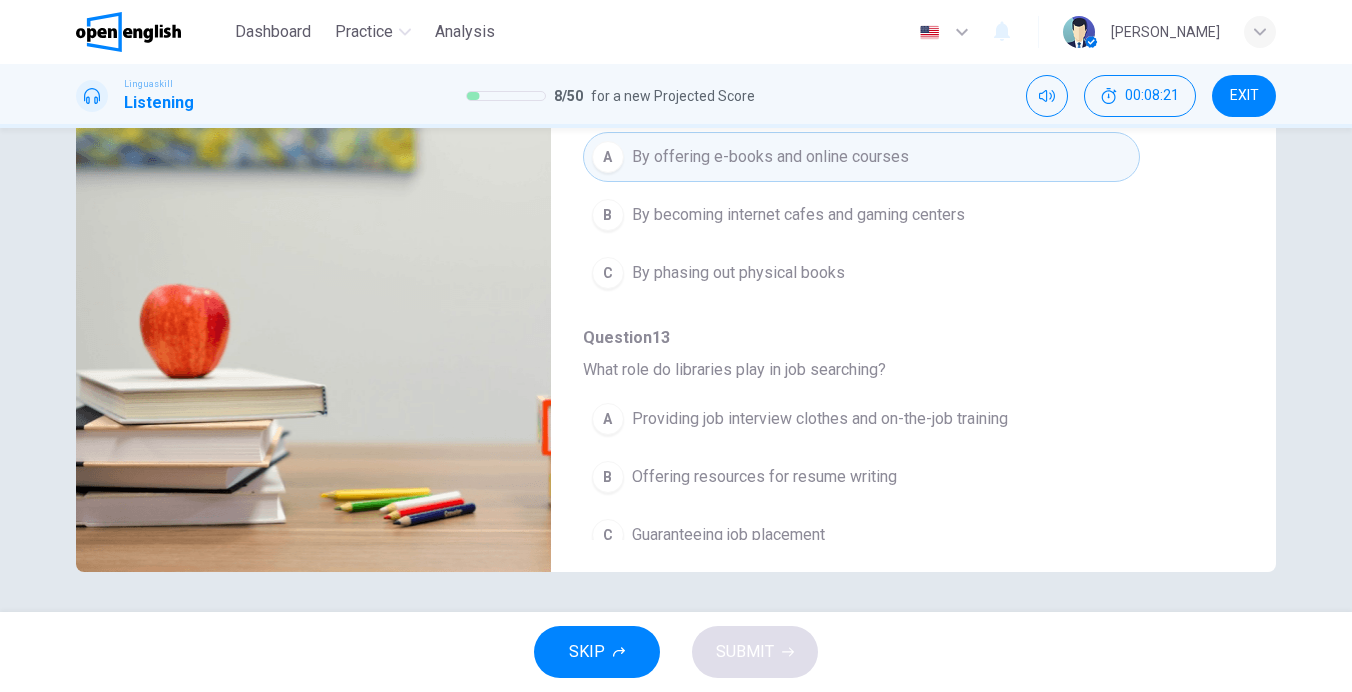 click on "B" at bounding box center [608, 477] 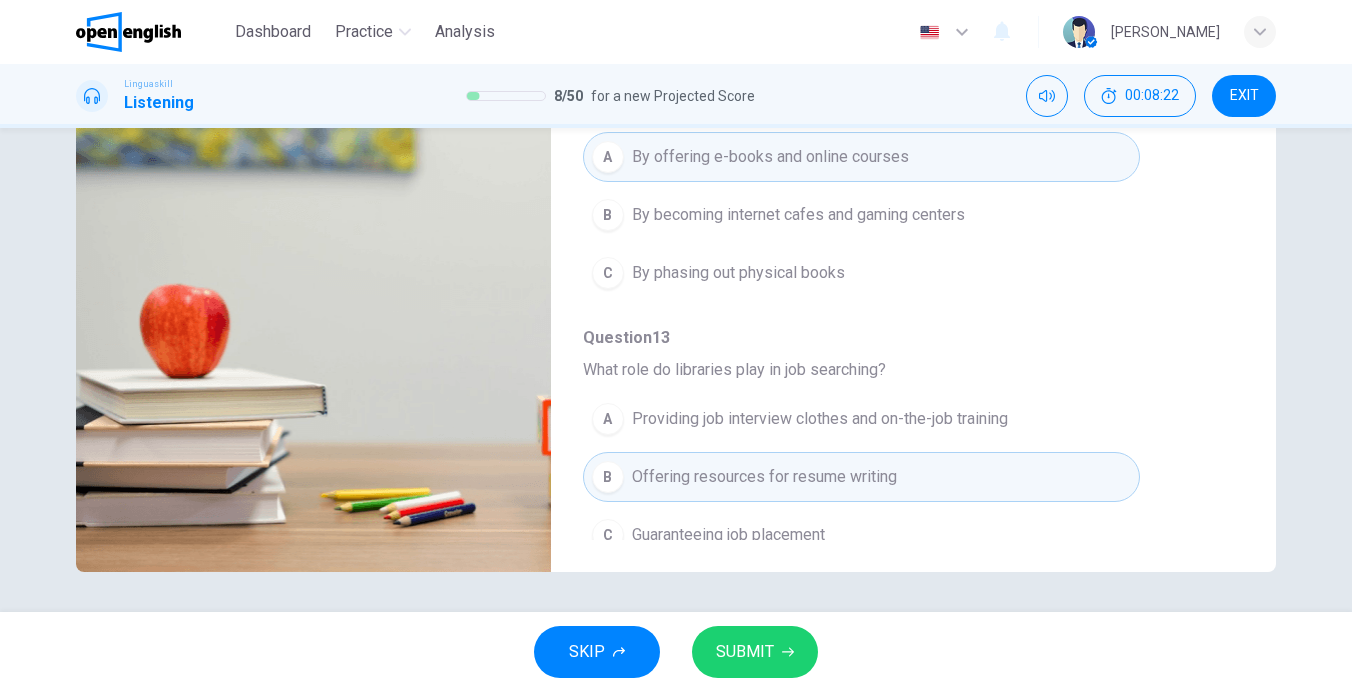click on "SUBMIT" at bounding box center [745, 652] 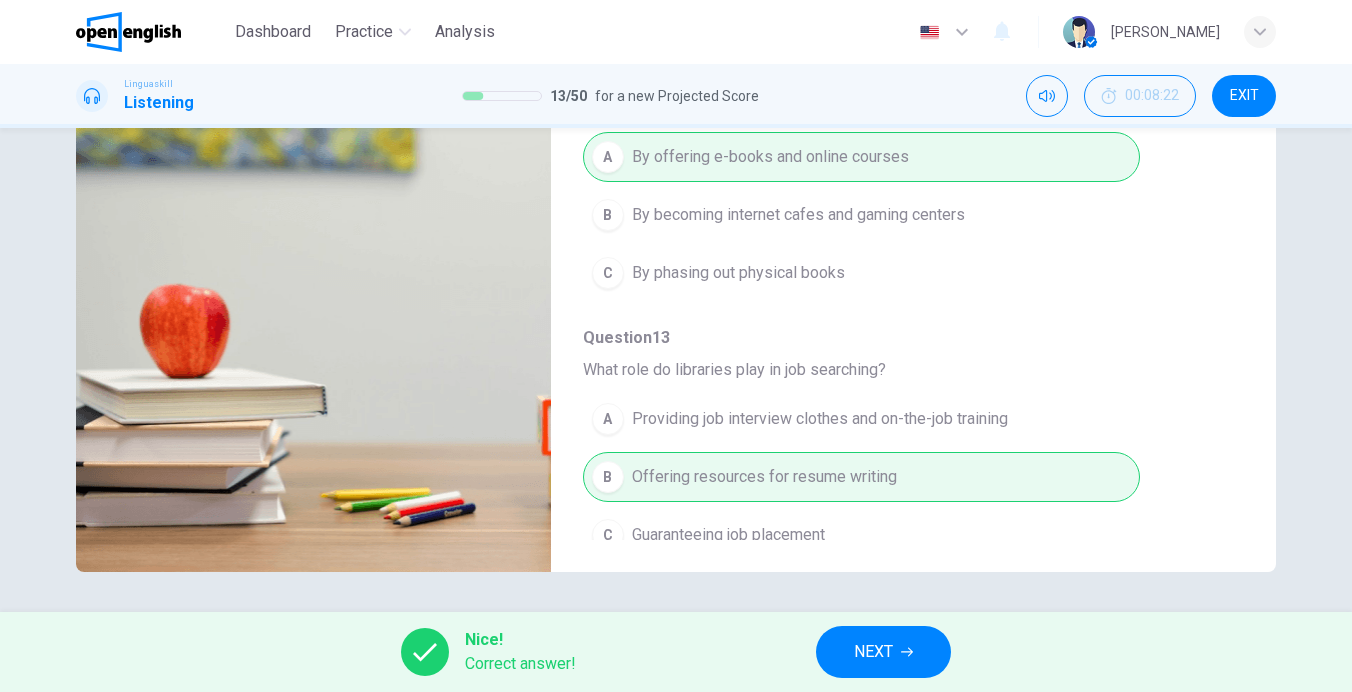 click on "NEXT" at bounding box center [883, 652] 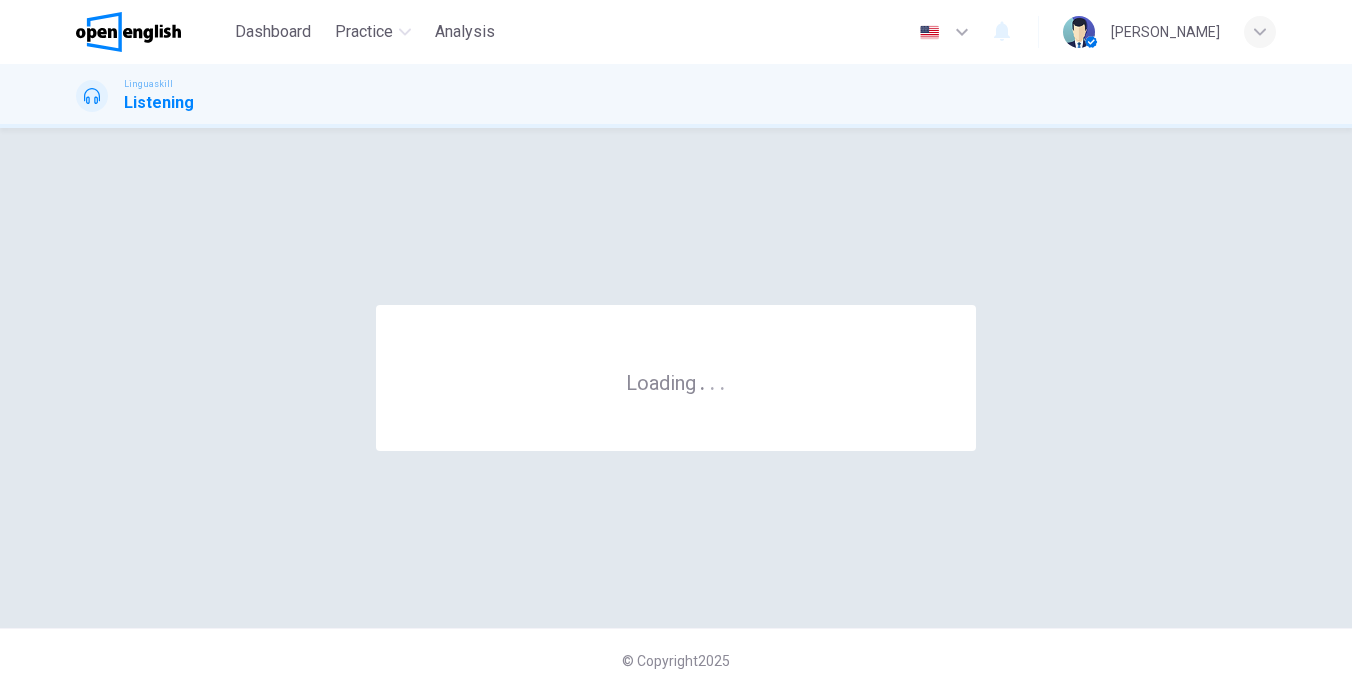 scroll, scrollTop: 0, scrollLeft: 0, axis: both 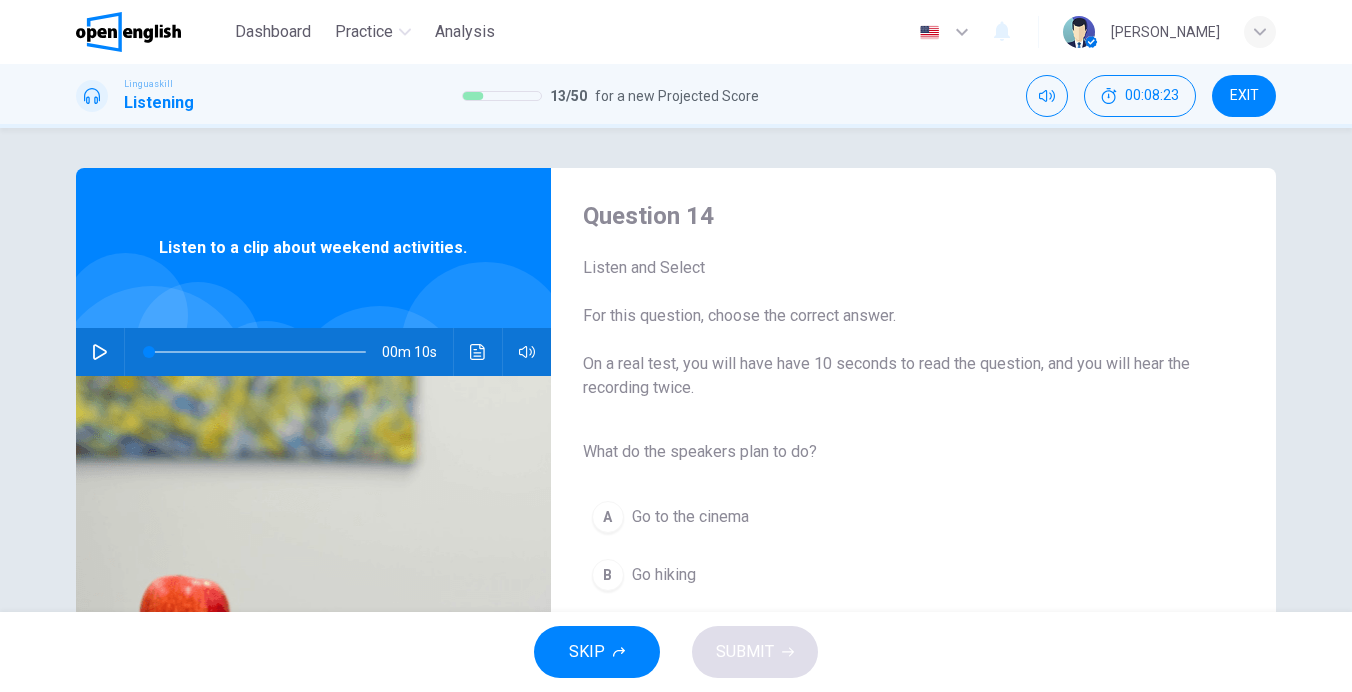 click 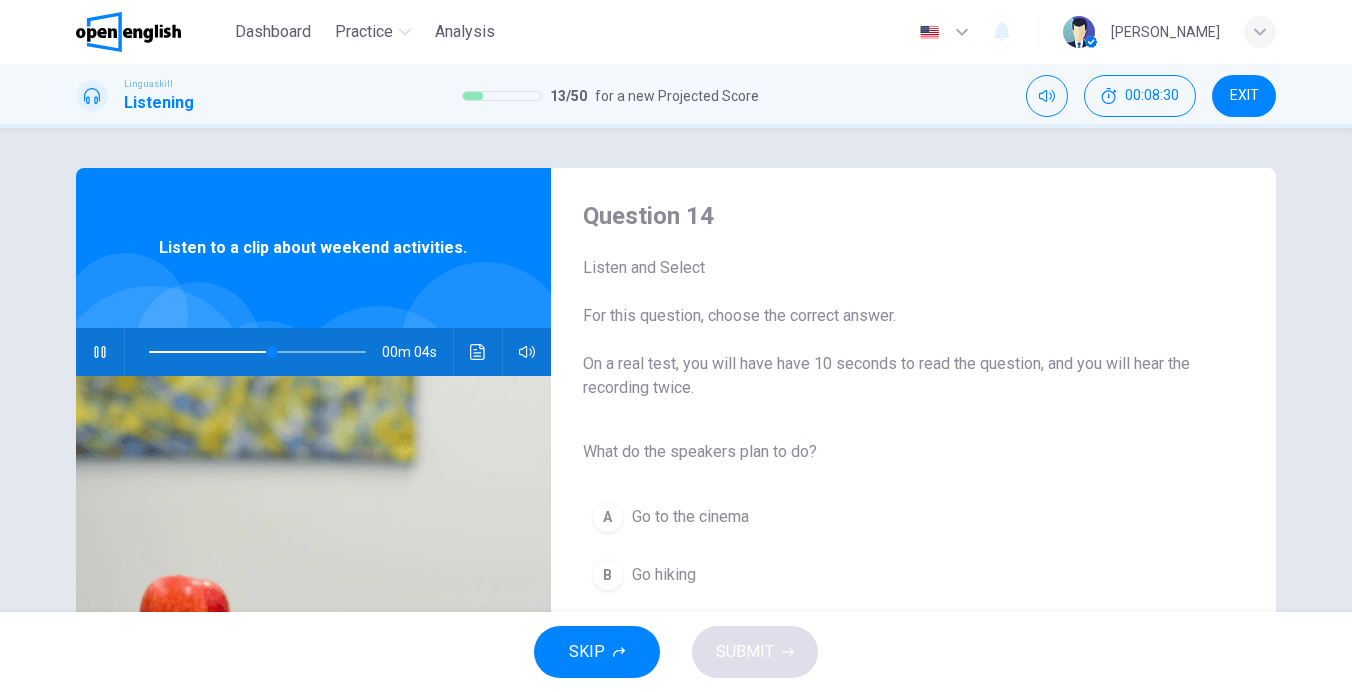 scroll, scrollTop: 100, scrollLeft: 0, axis: vertical 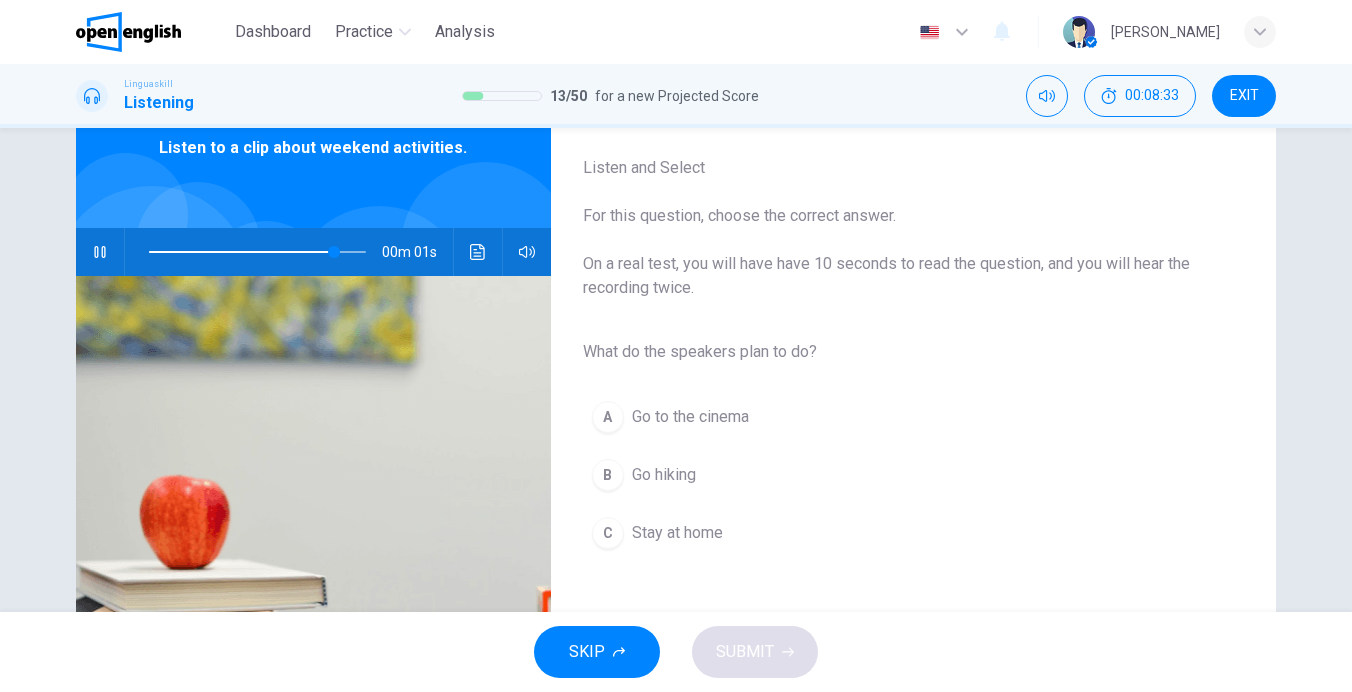 click on "B" at bounding box center (608, 475) 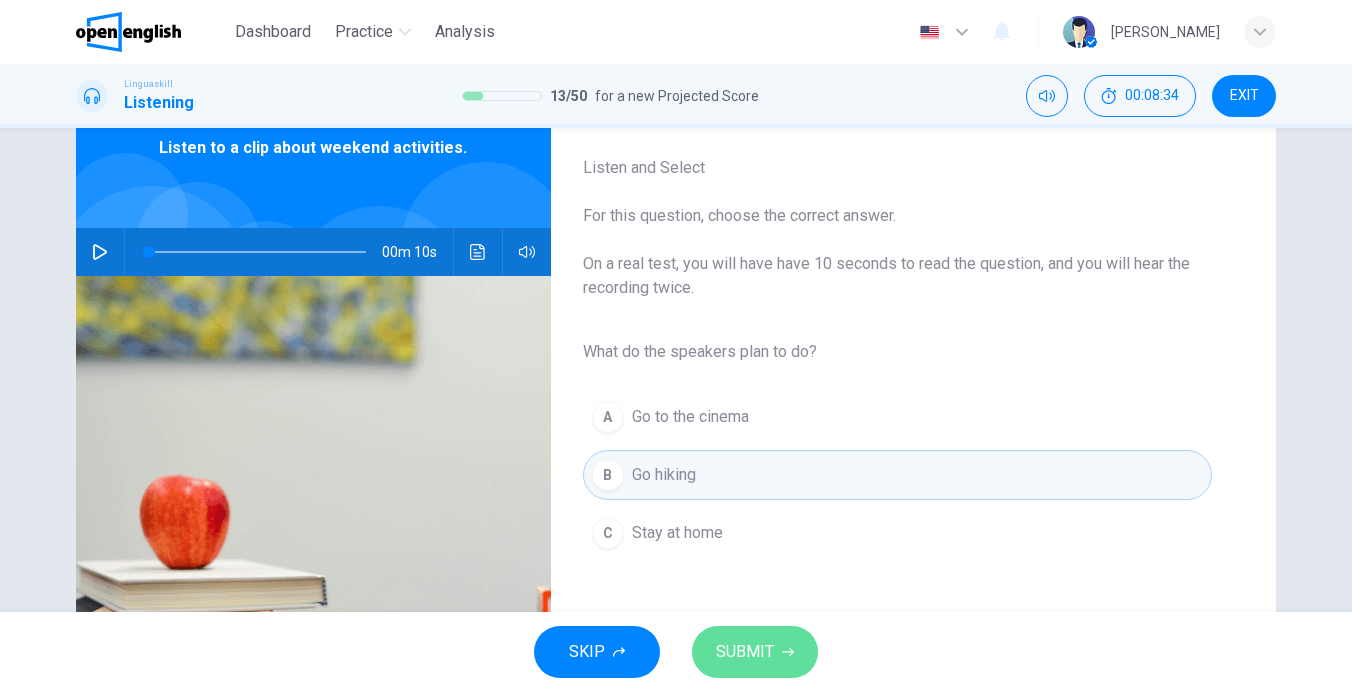 click on "SUBMIT" at bounding box center (745, 652) 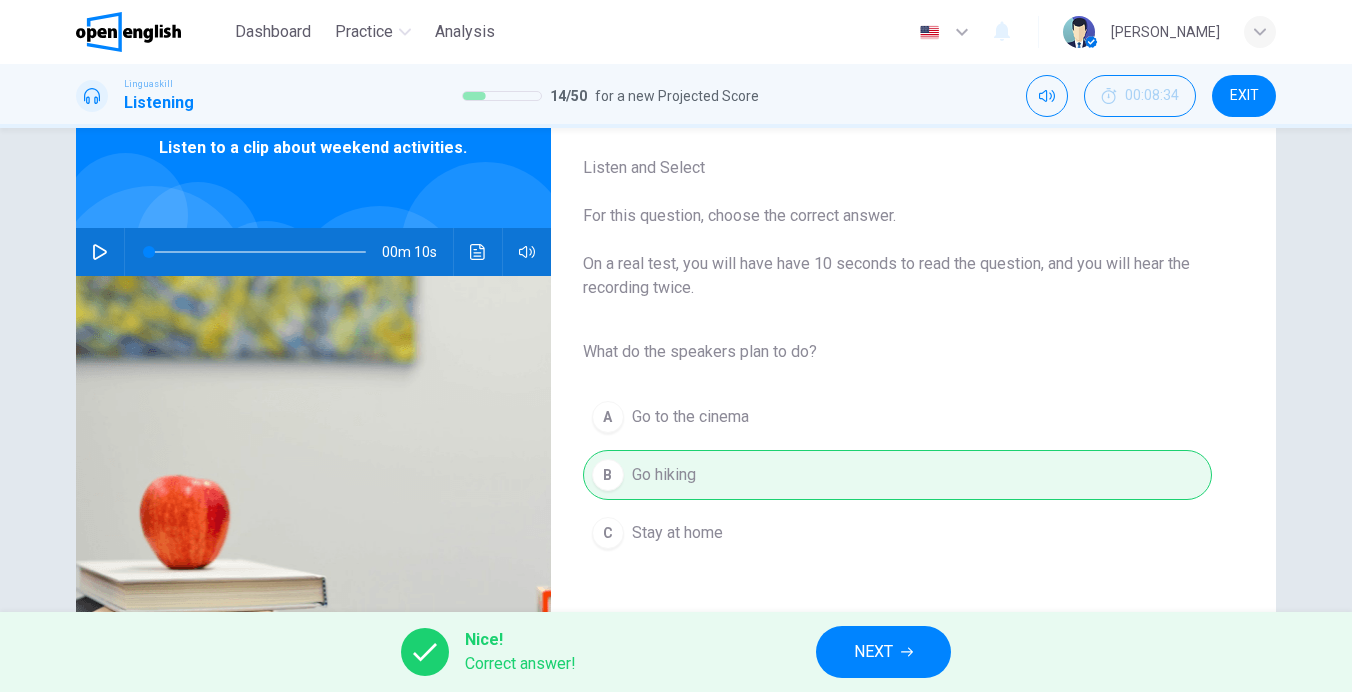 click on "NEXT" at bounding box center [883, 652] 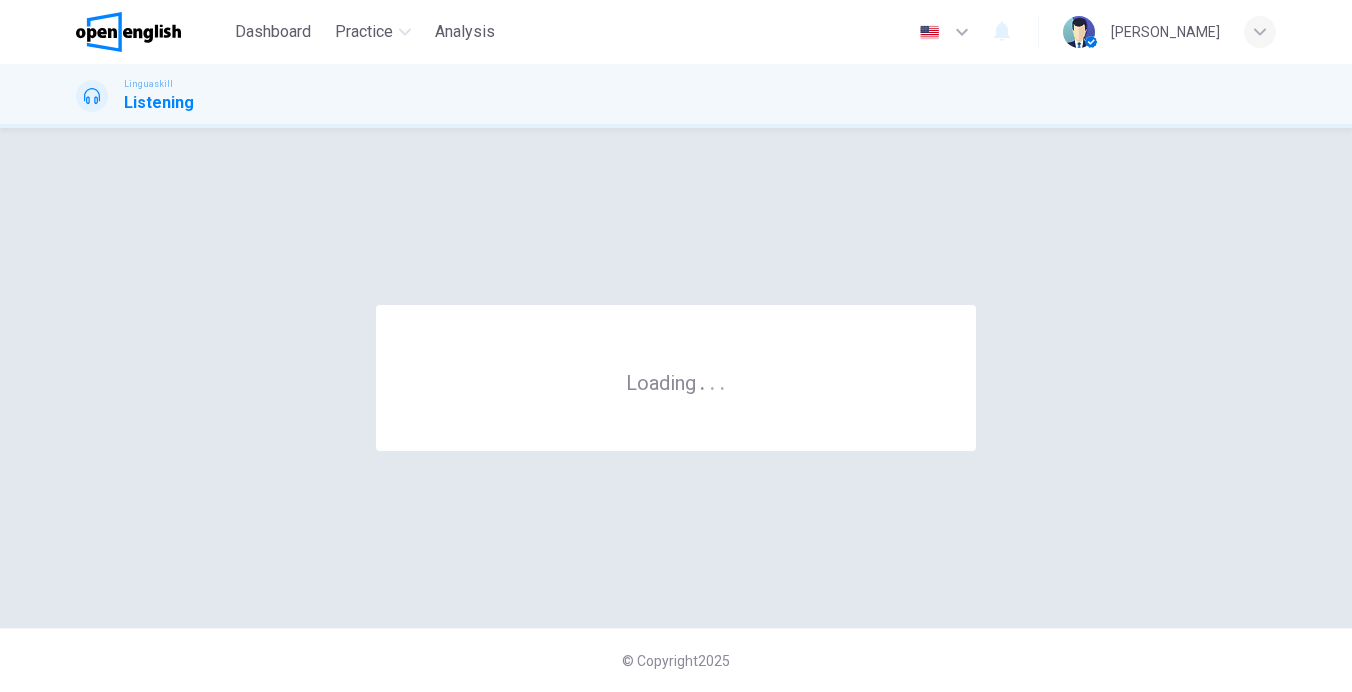 scroll, scrollTop: 0, scrollLeft: 0, axis: both 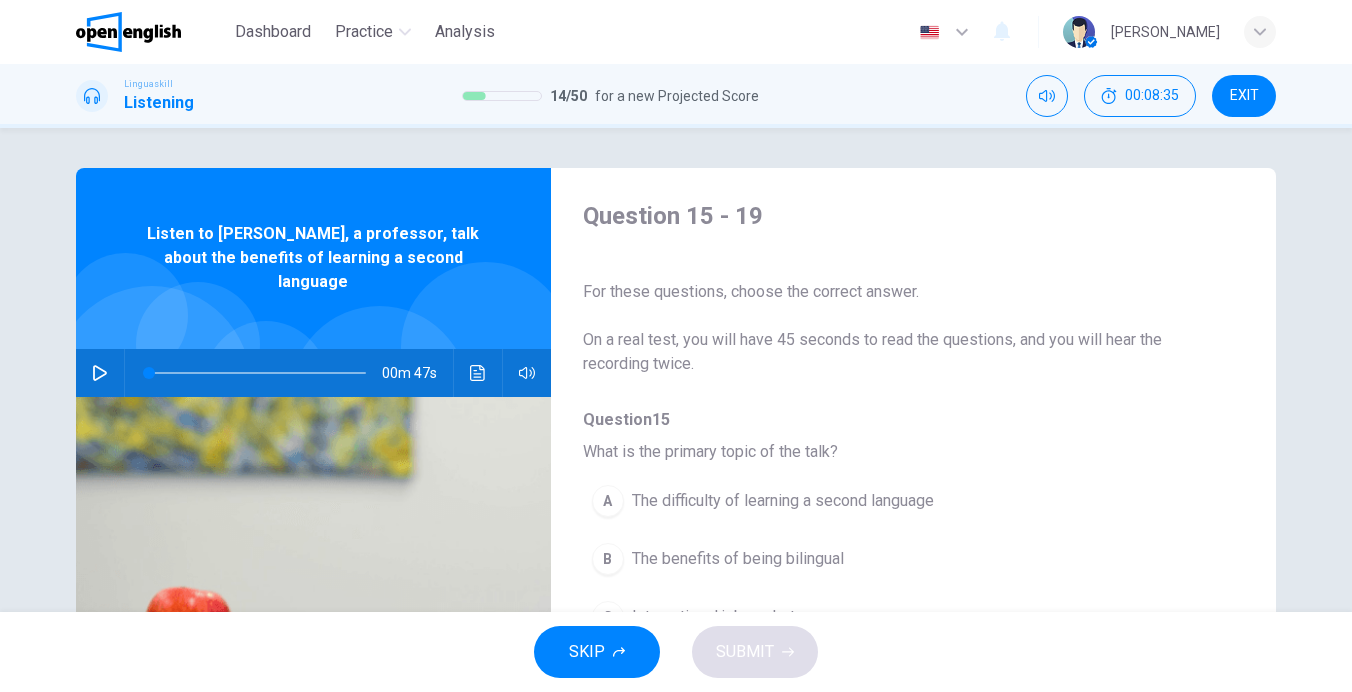 click at bounding box center [100, 373] 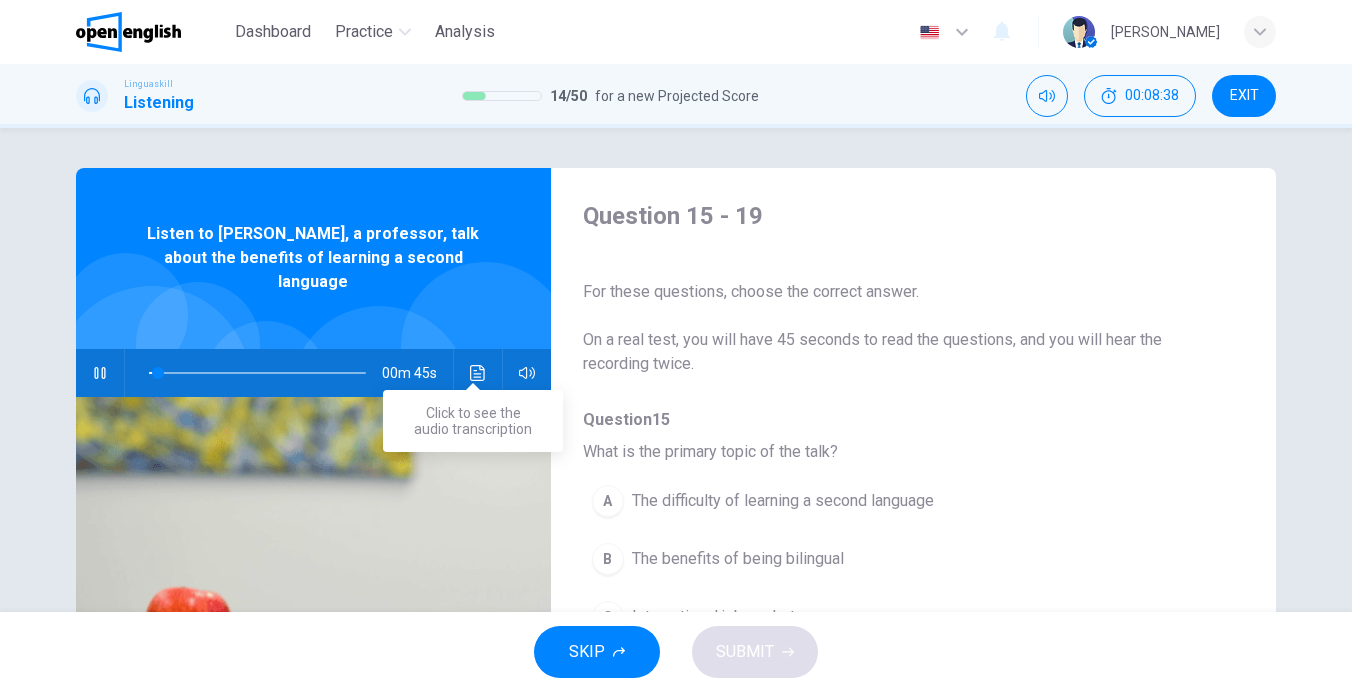 click 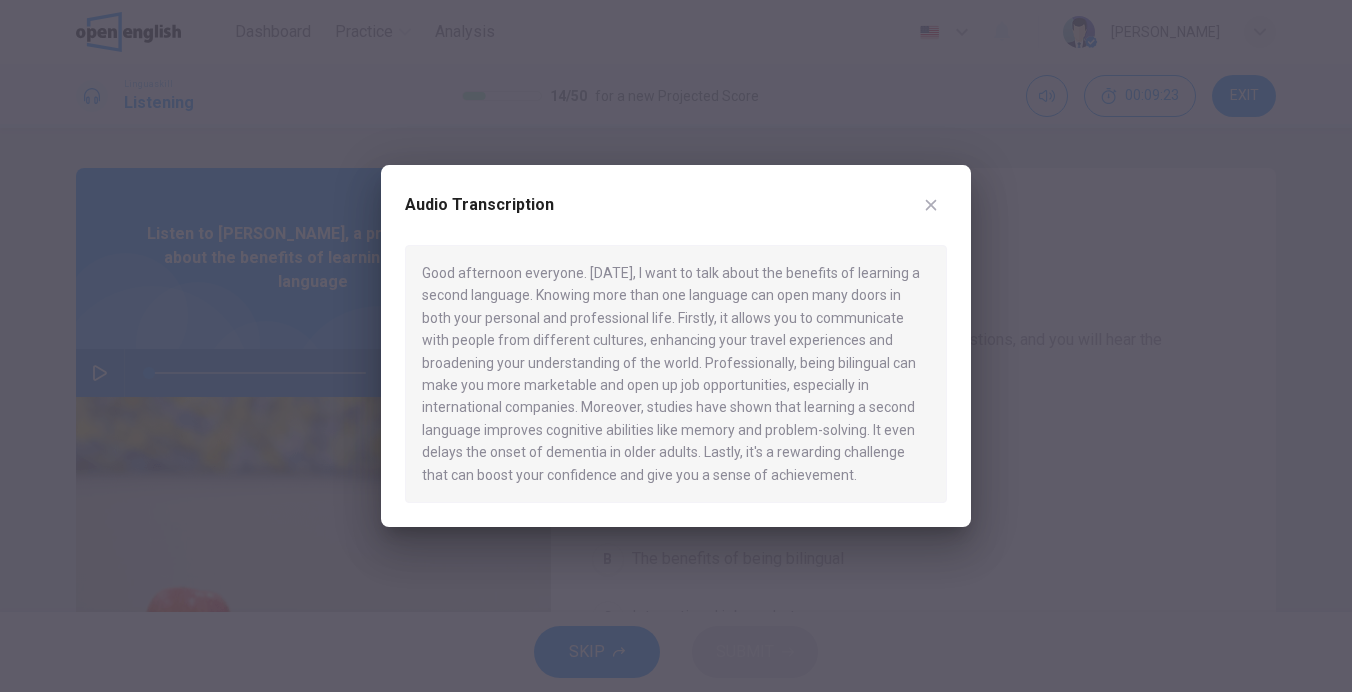 type on "*" 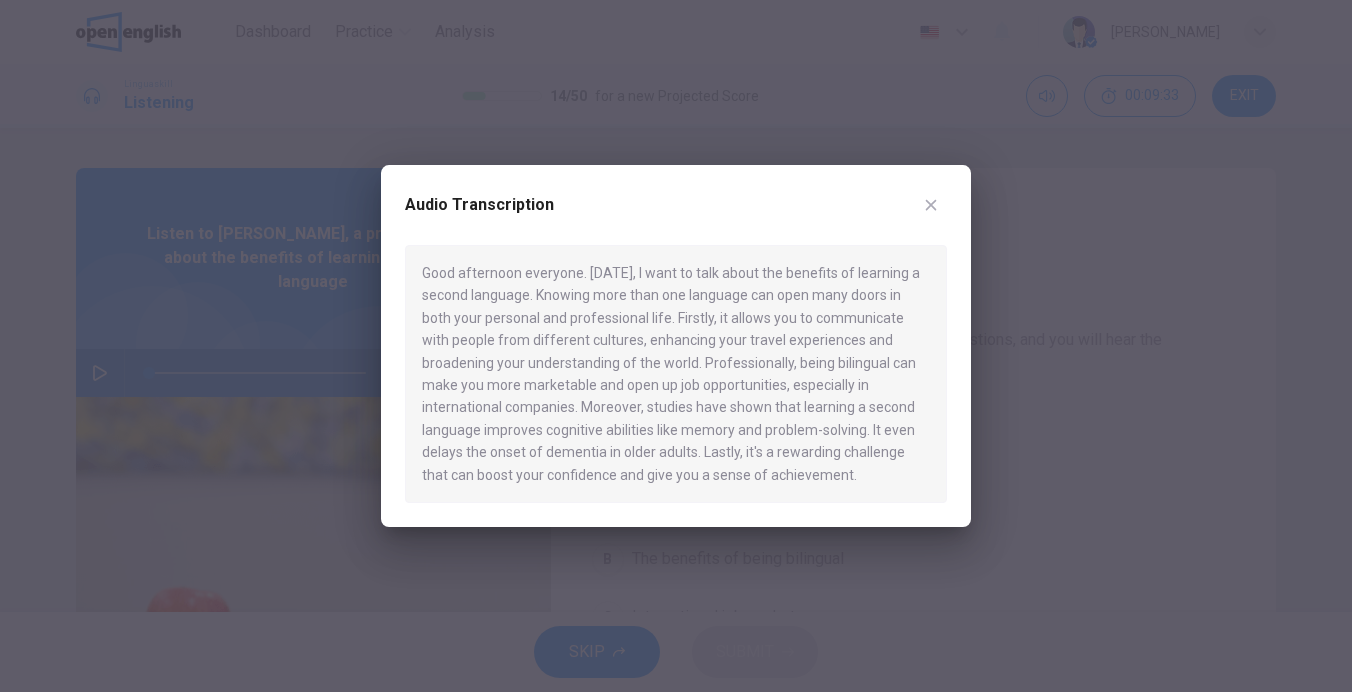 click at bounding box center (676, 346) 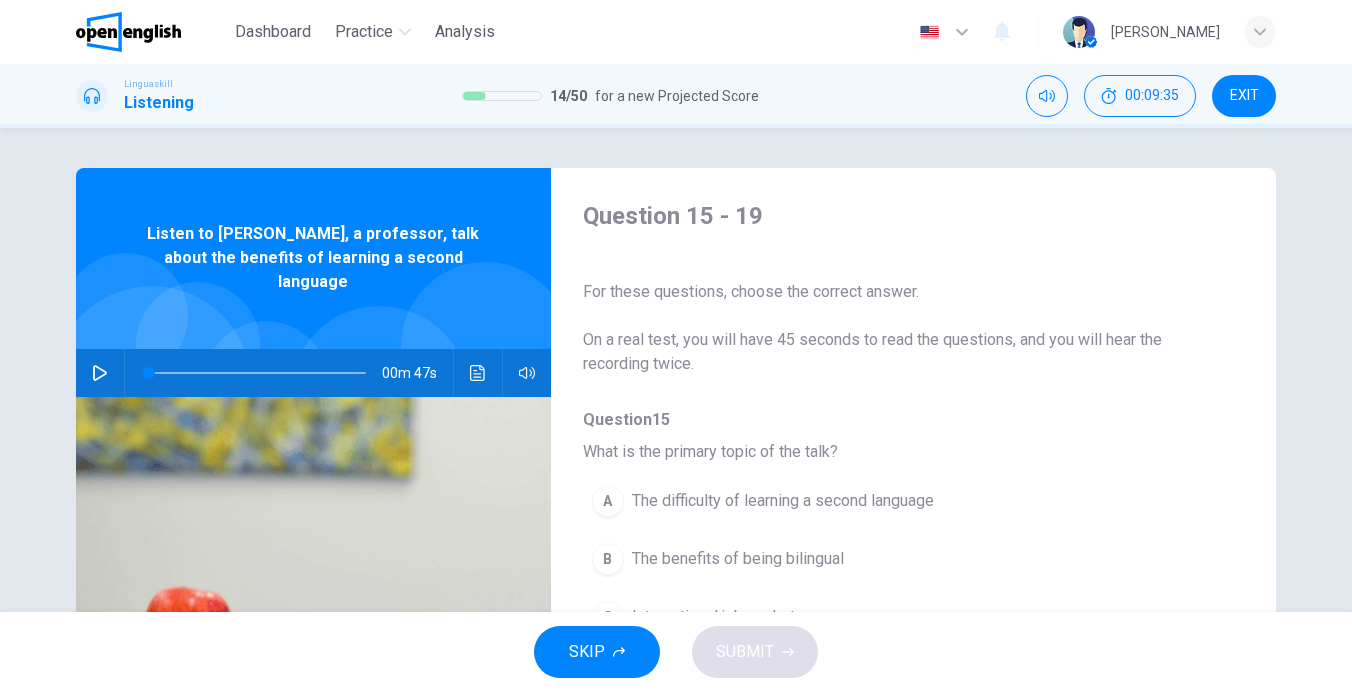click 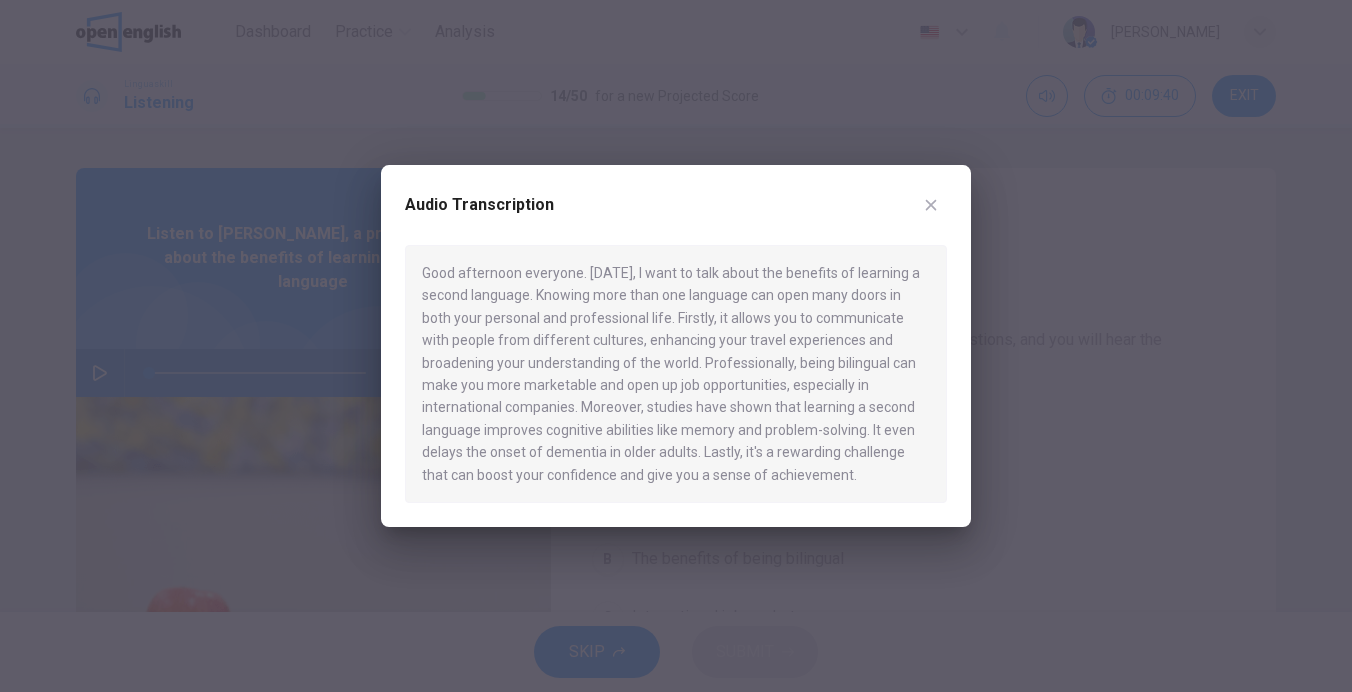 click 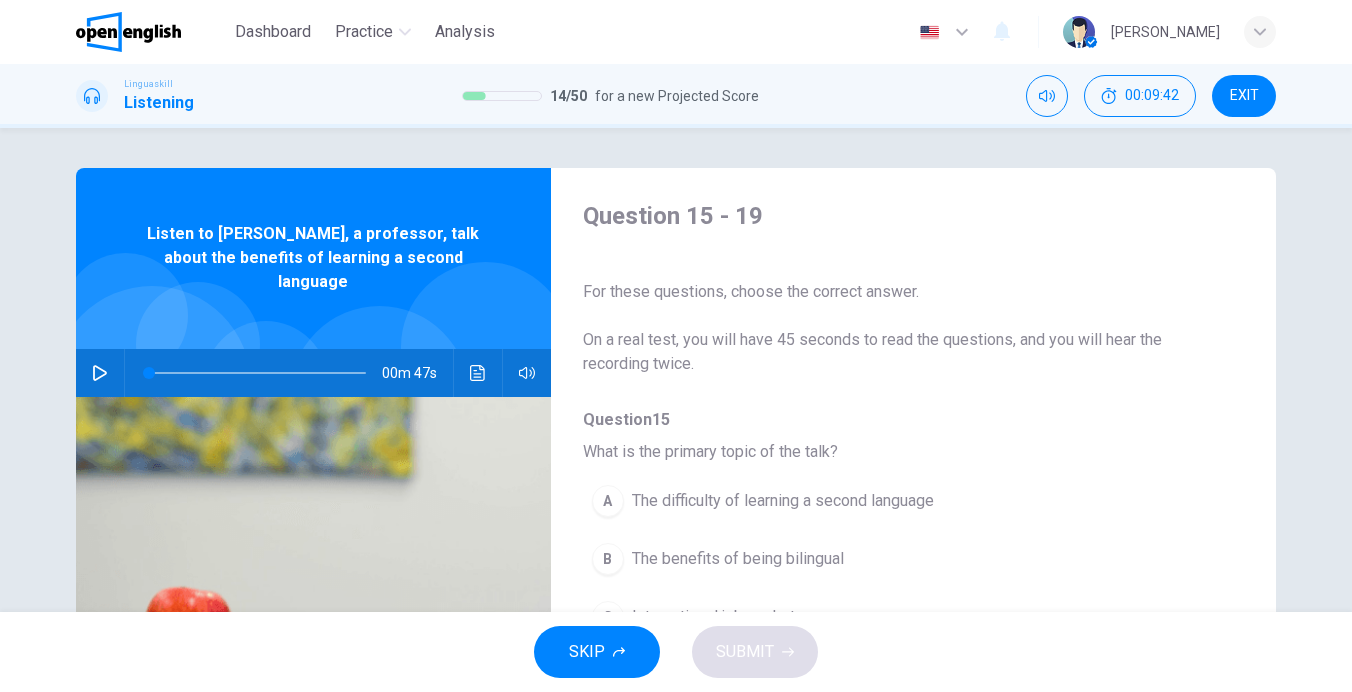 scroll, scrollTop: 200, scrollLeft: 0, axis: vertical 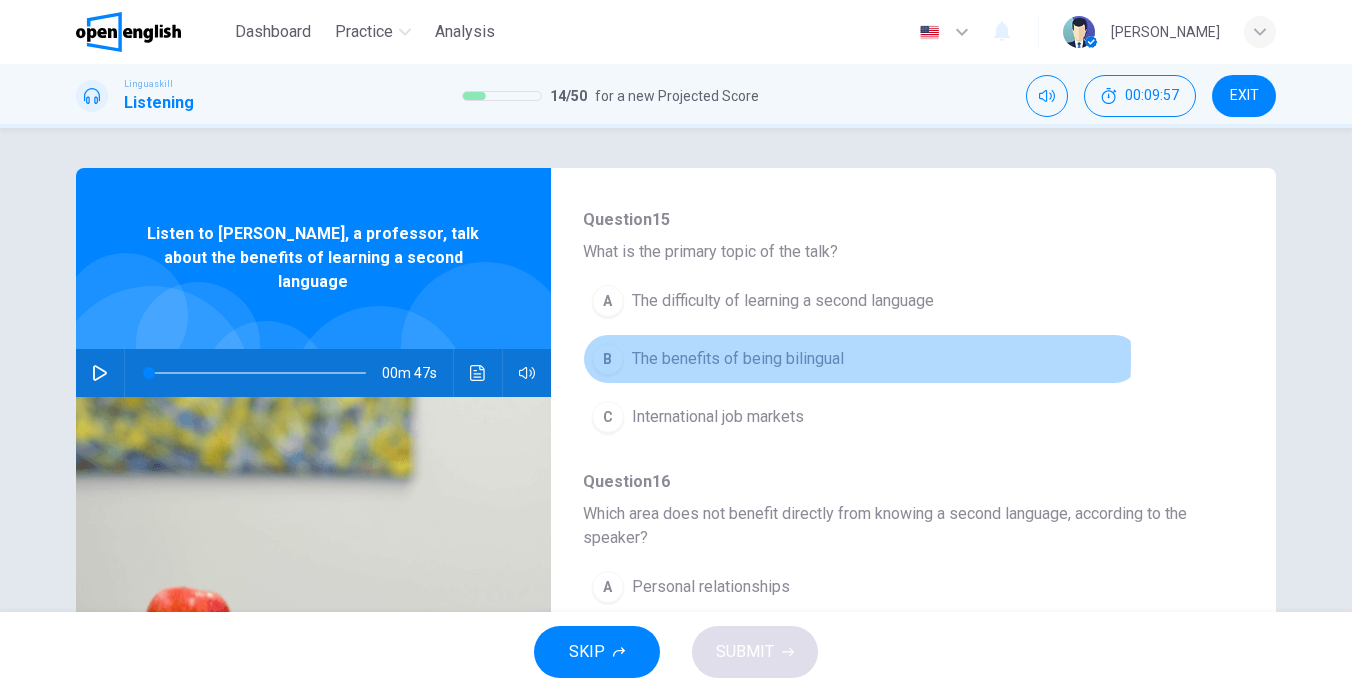 click on "B" at bounding box center (608, 359) 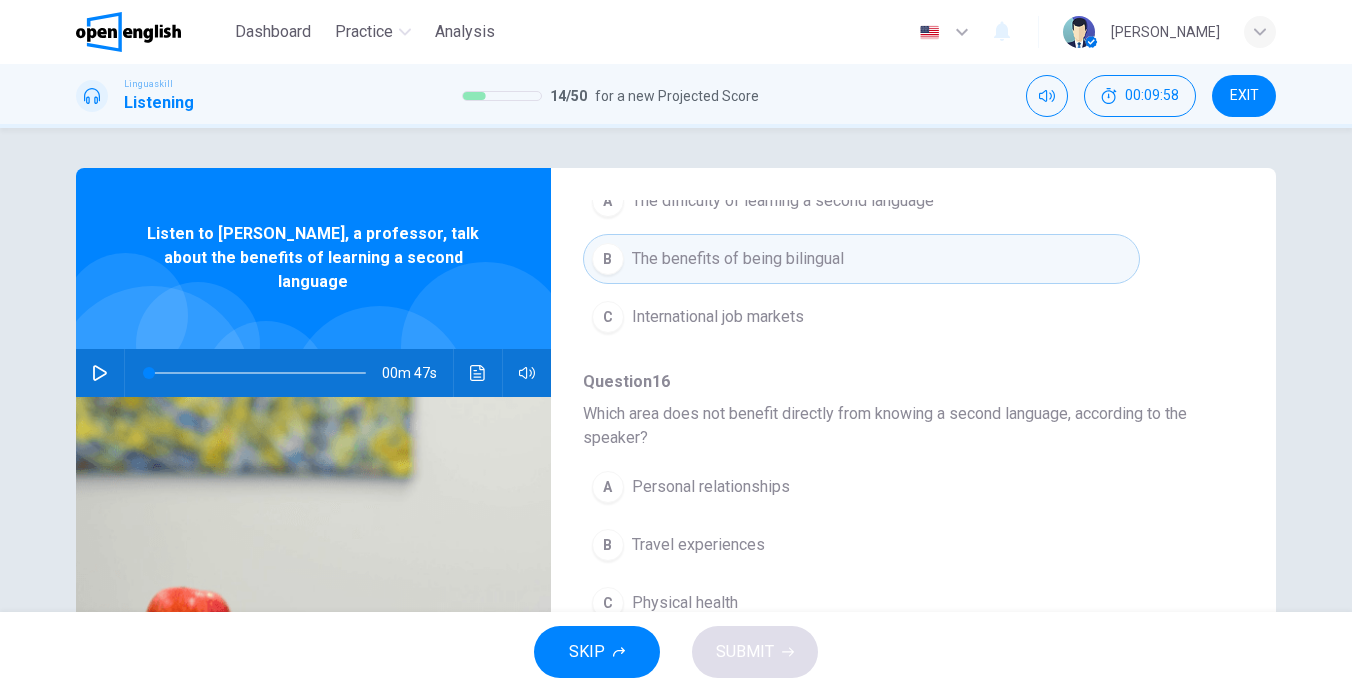 scroll, scrollTop: 400, scrollLeft: 0, axis: vertical 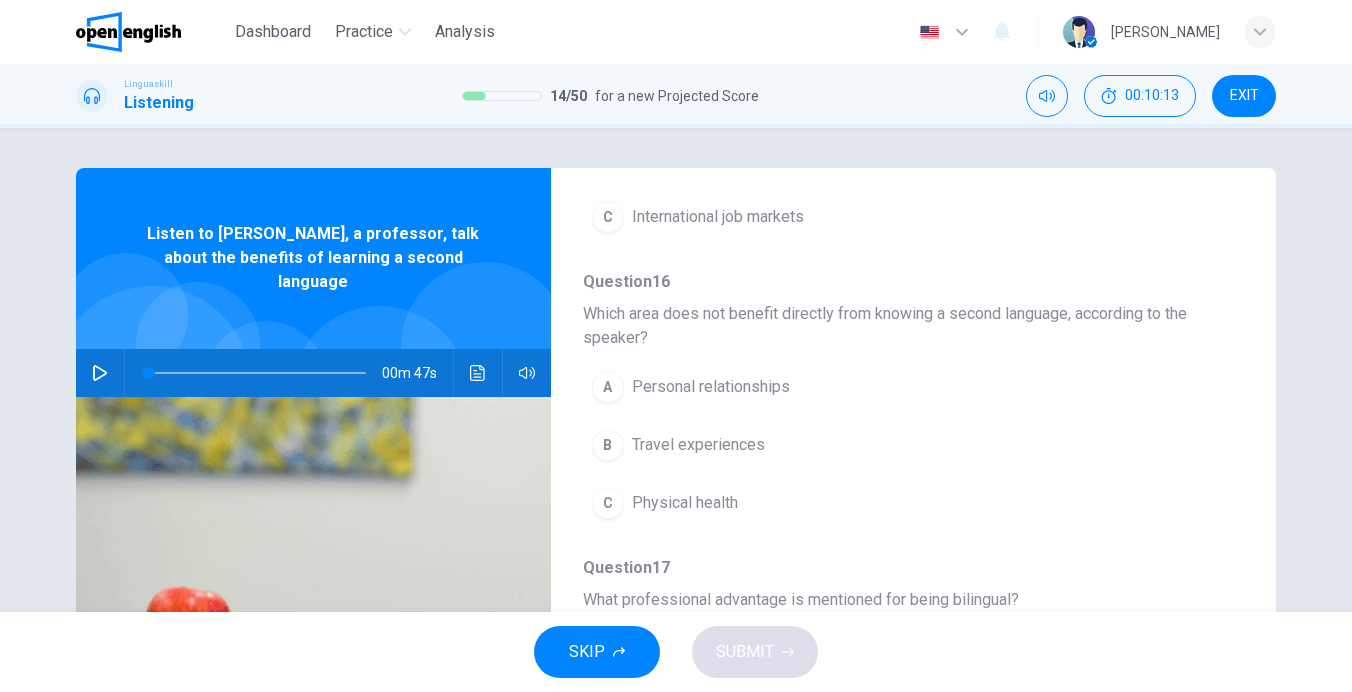 click on "Physical health" at bounding box center [685, 503] 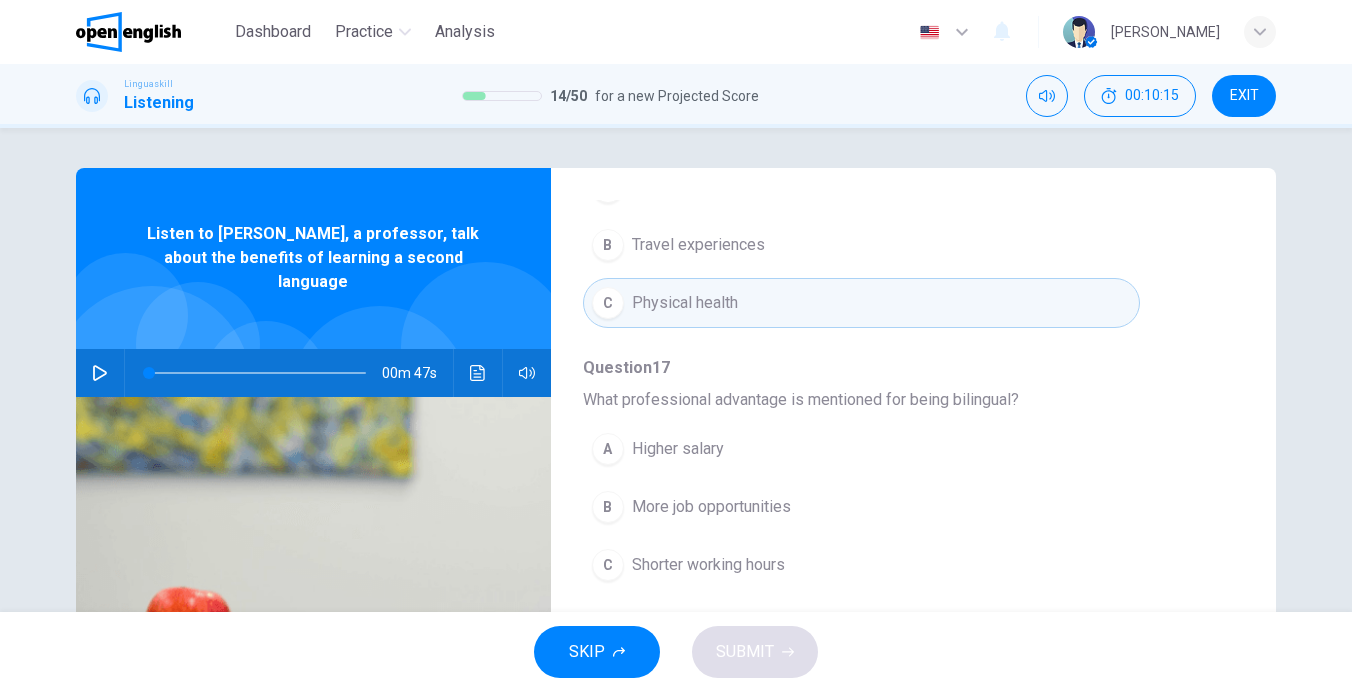 scroll, scrollTop: 700, scrollLeft: 0, axis: vertical 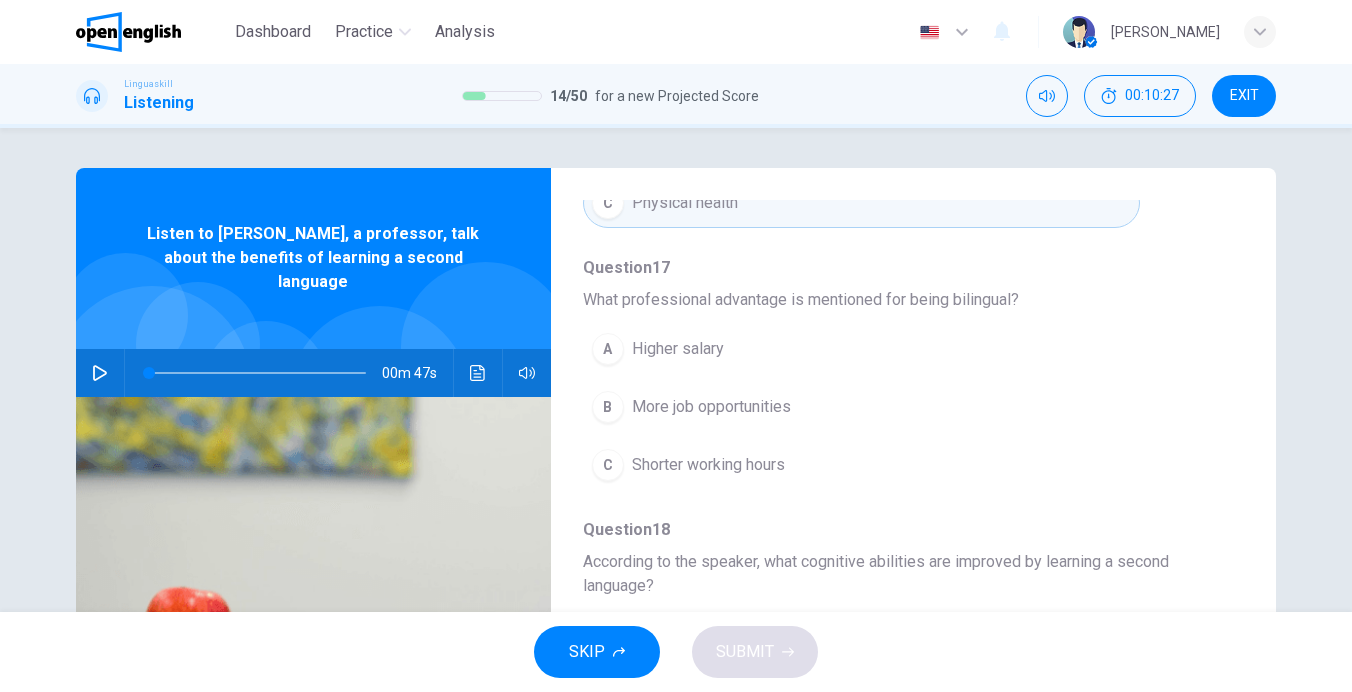 click on "More job opportunities" at bounding box center [711, 407] 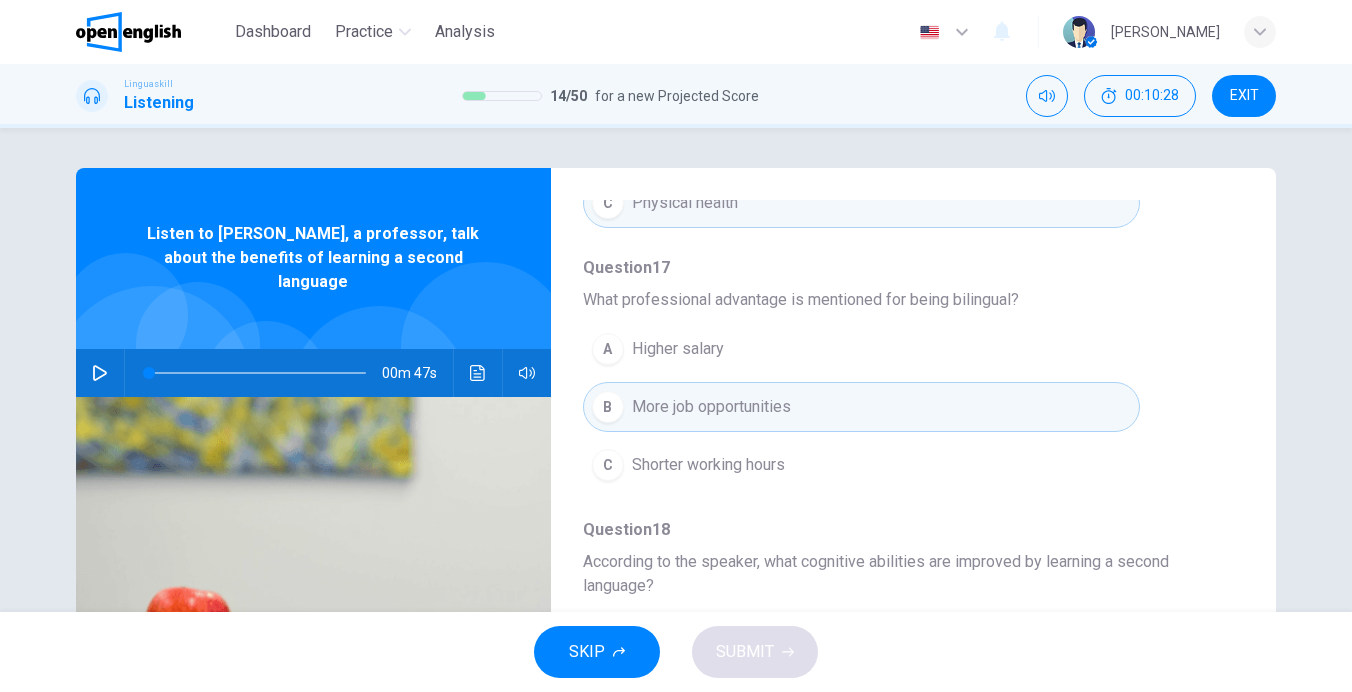 scroll, scrollTop: 900, scrollLeft: 0, axis: vertical 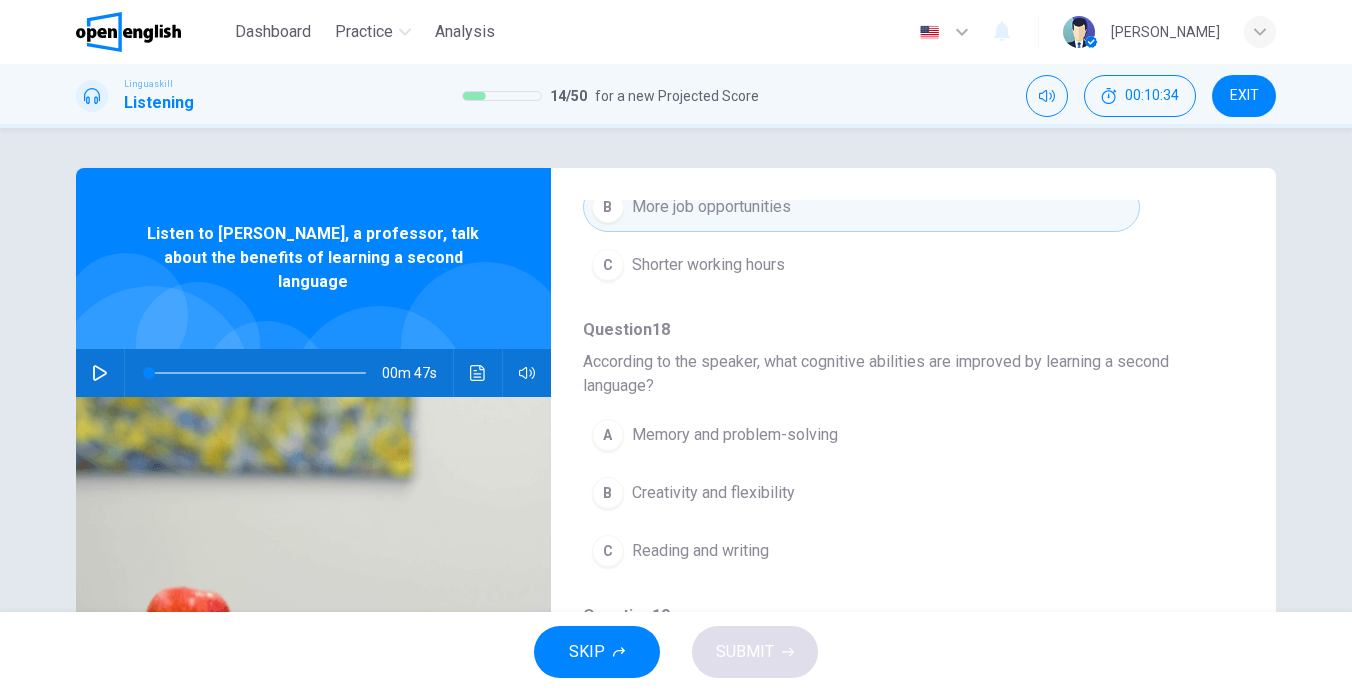 click on "Memory and problem-solving" at bounding box center (735, 435) 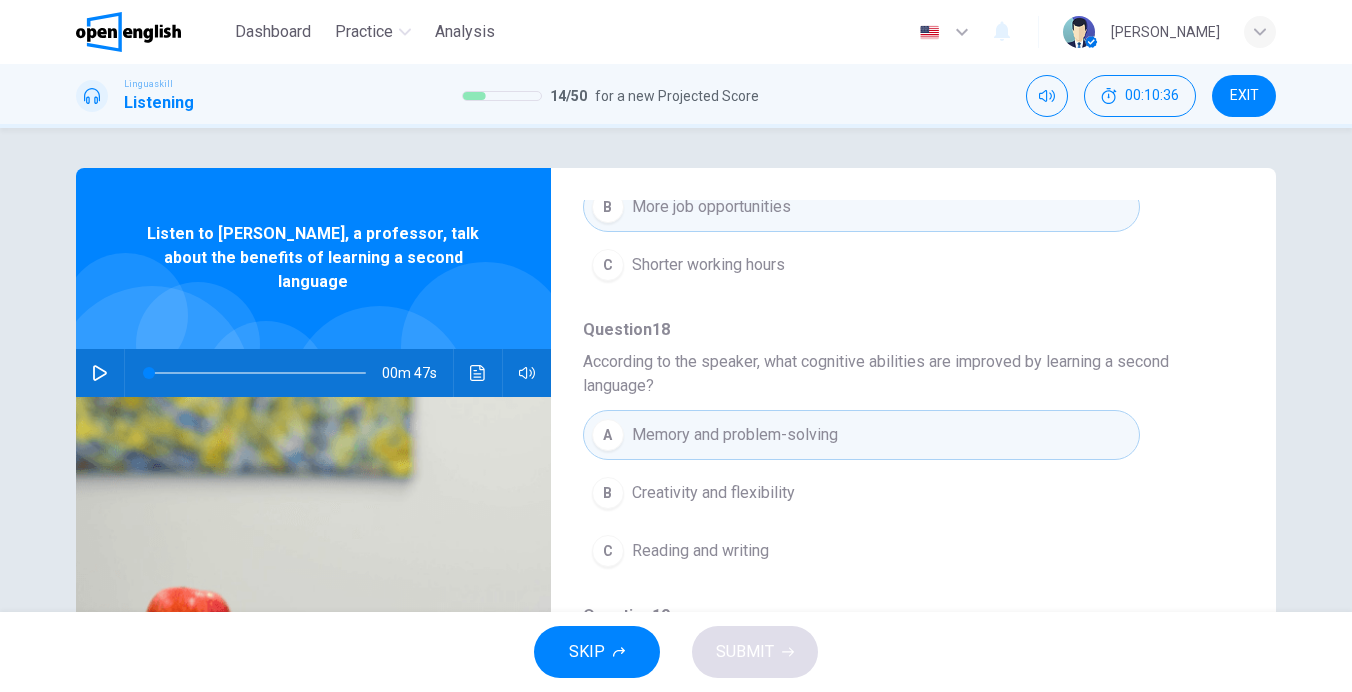 scroll, scrollTop: 911, scrollLeft: 0, axis: vertical 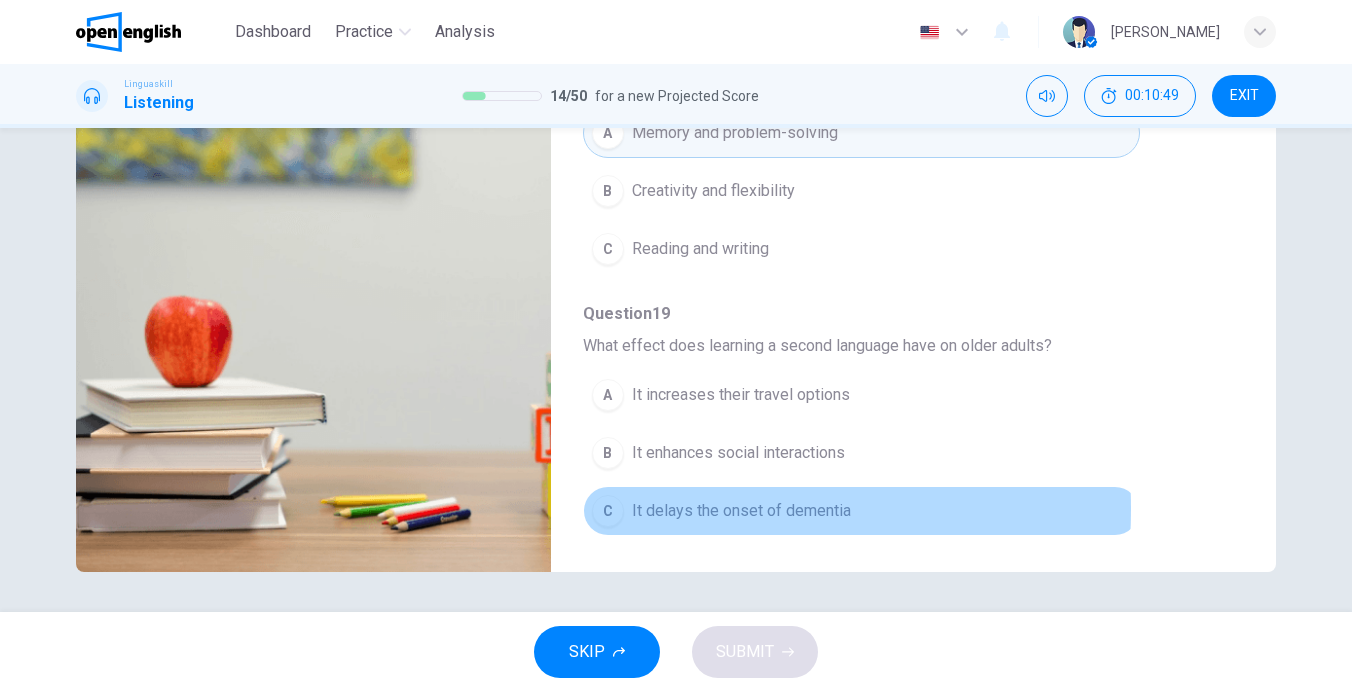 click on "C" at bounding box center [608, 511] 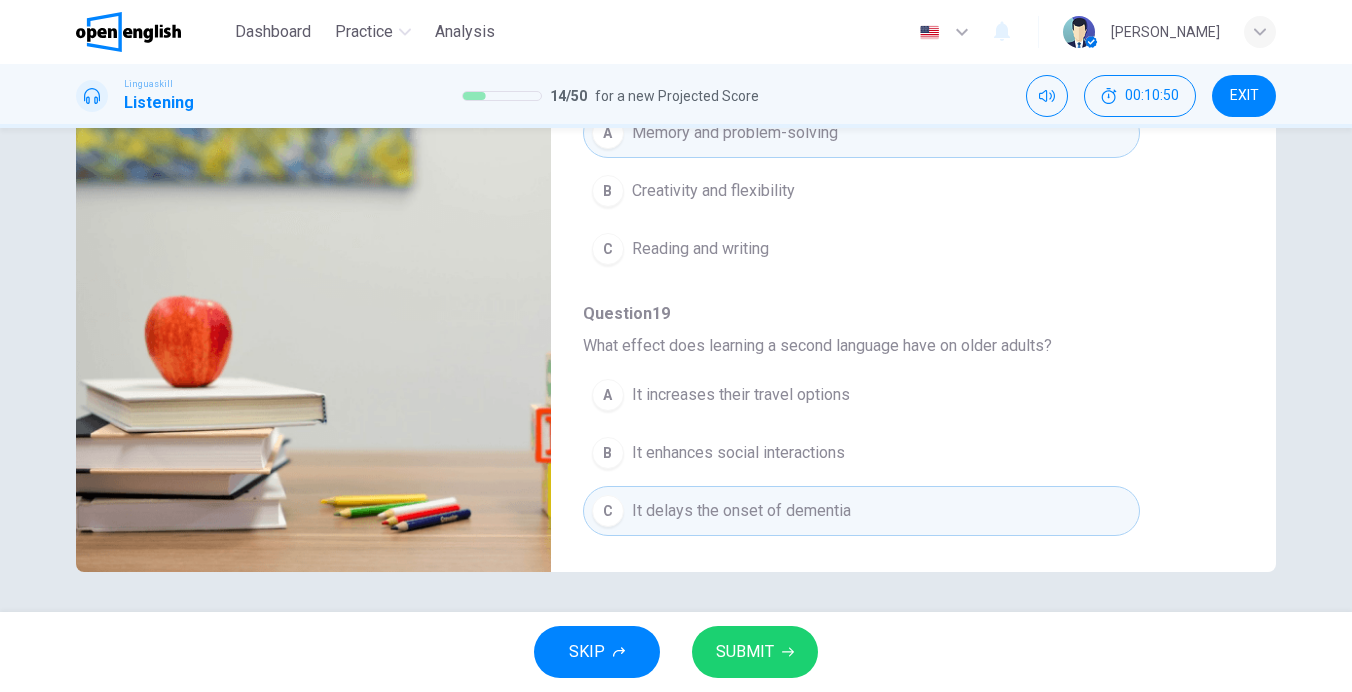 click on "SUBMIT" at bounding box center [745, 652] 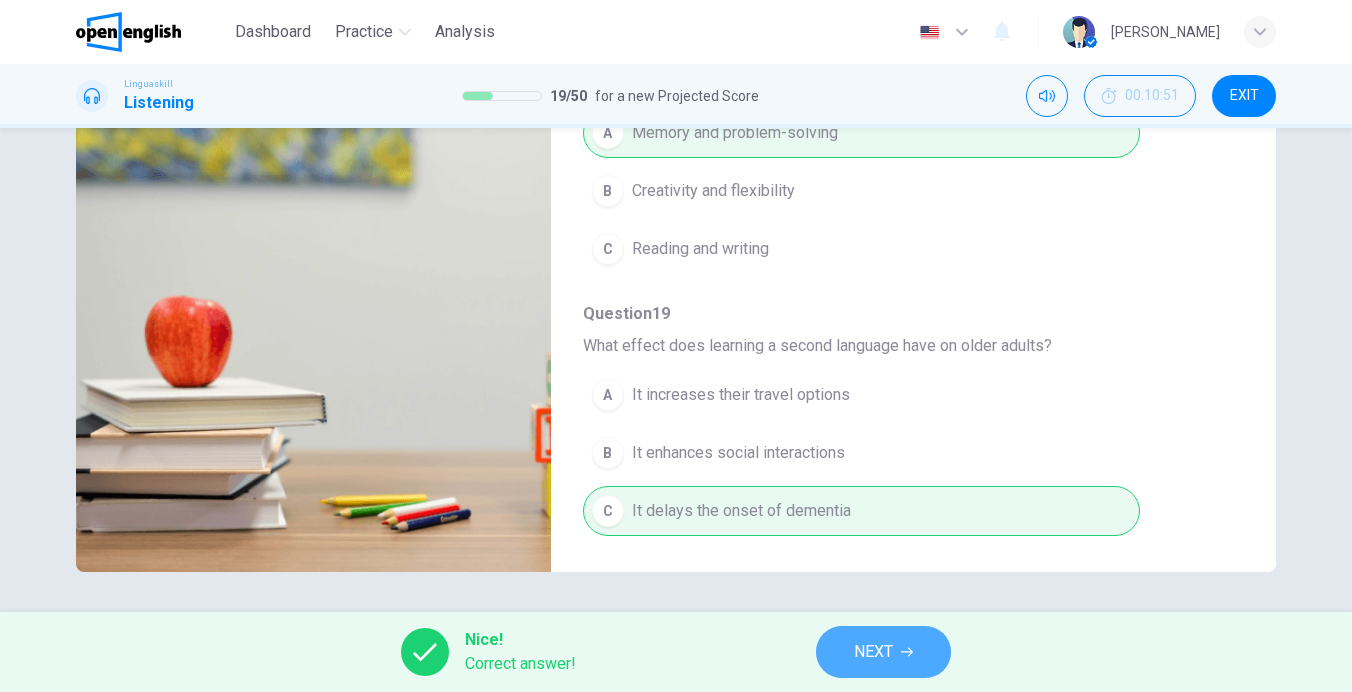 click 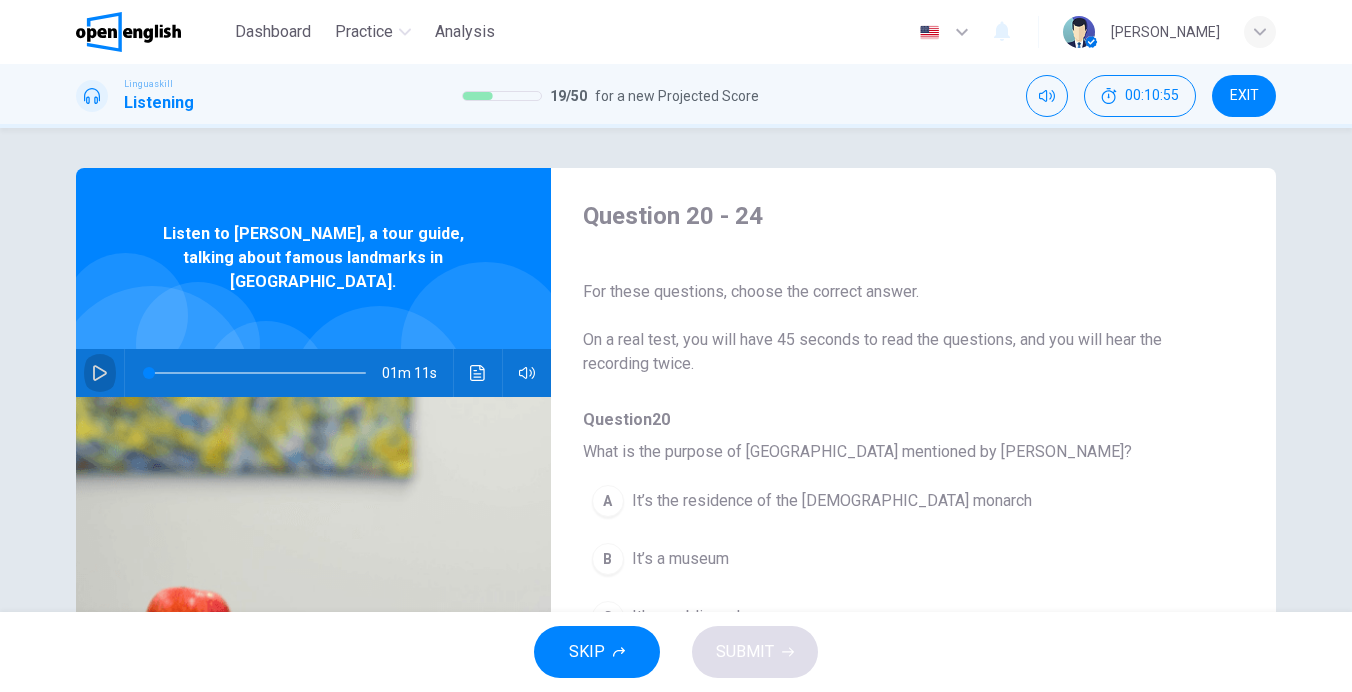 click 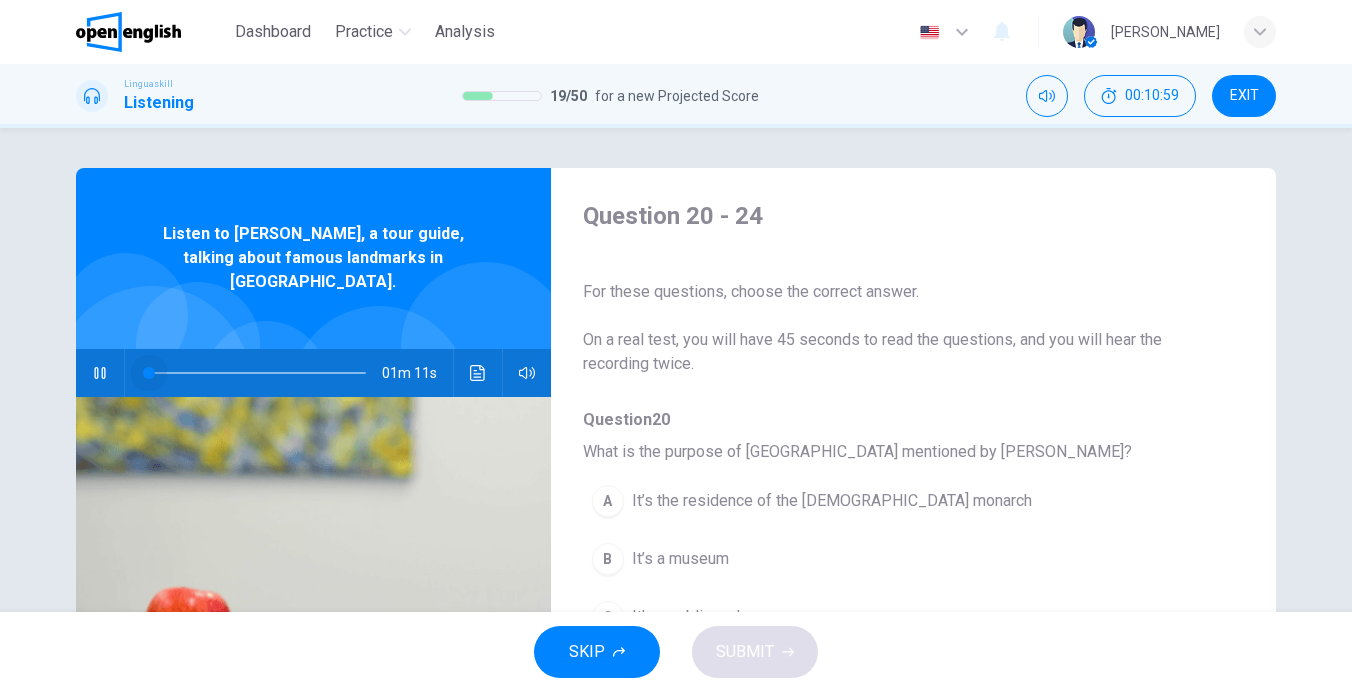 drag, startPoint x: 143, startPoint y: 348, endPoint x: 97, endPoint y: 348, distance: 46 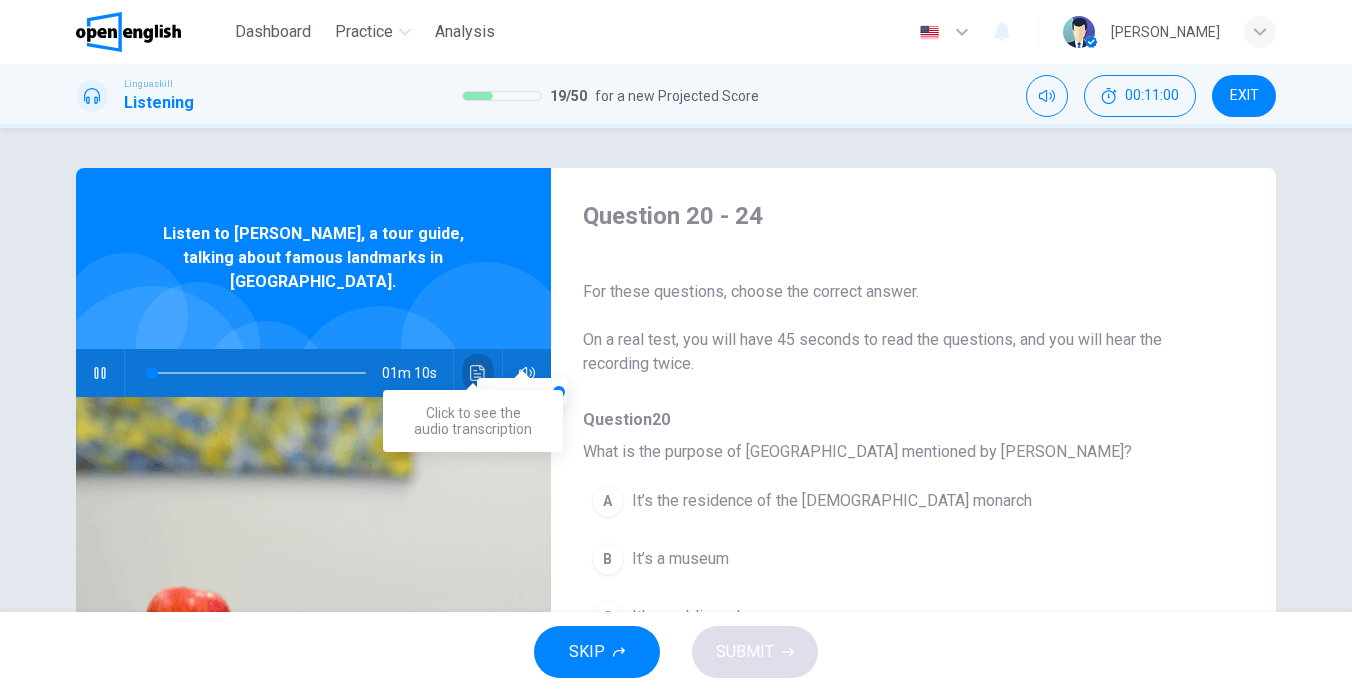 click at bounding box center [478, 373] 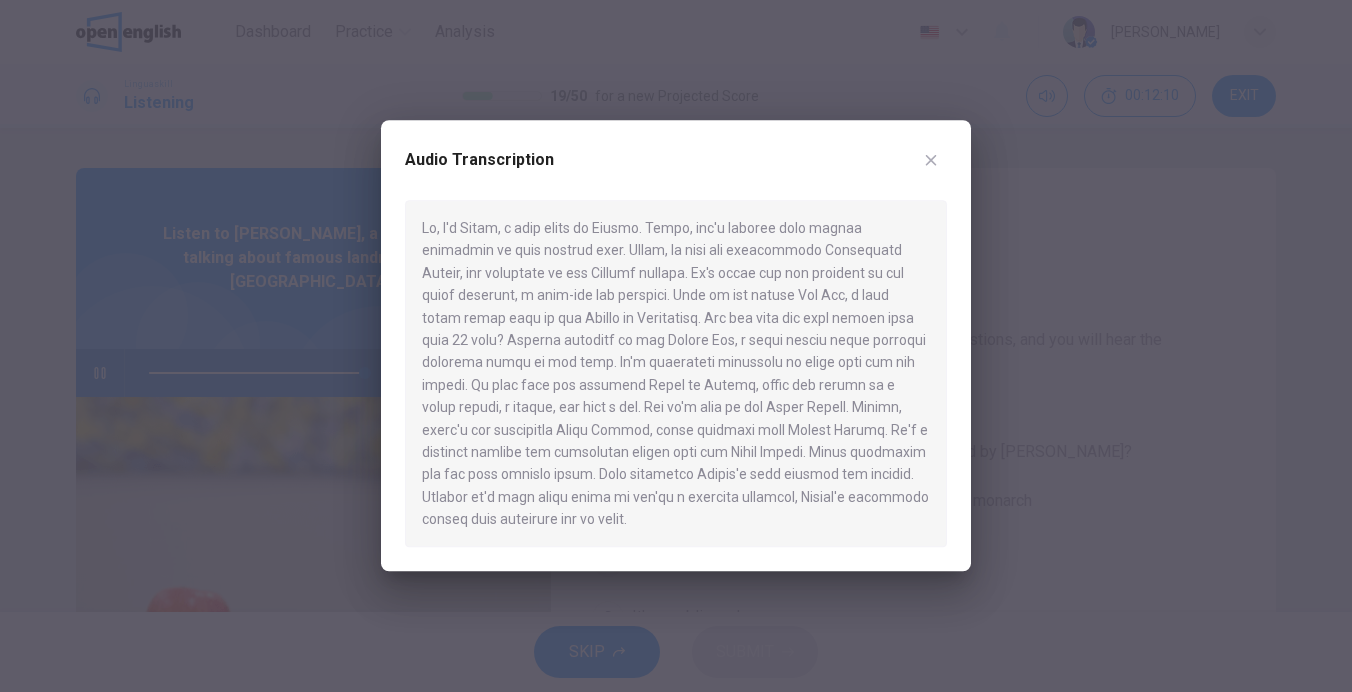 type on "*" 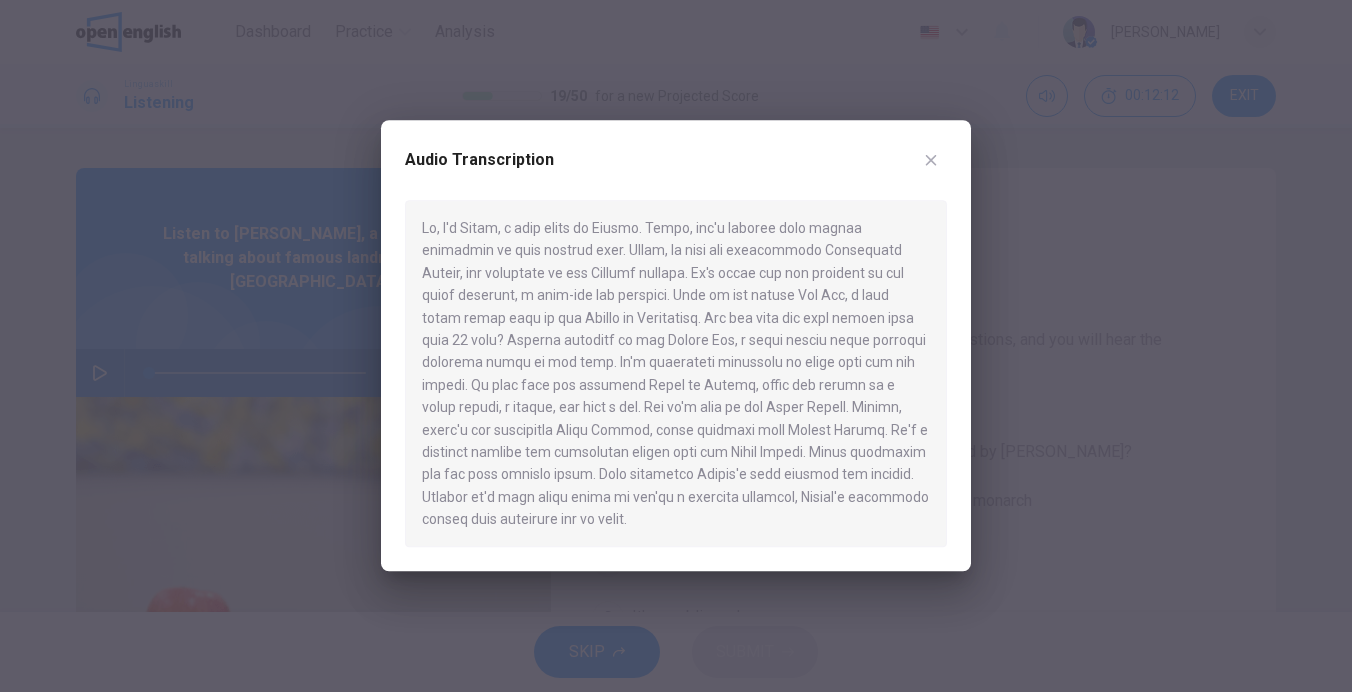 click at bounding box center (676, 346) 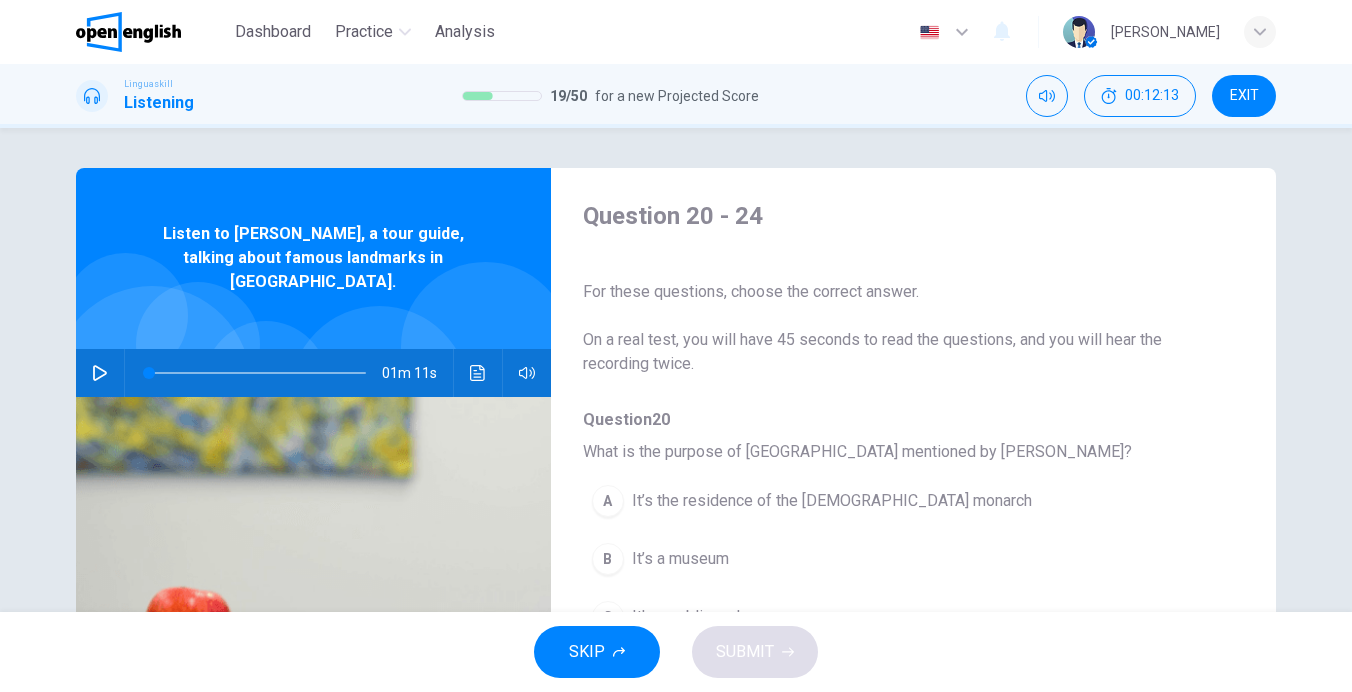 scroll, scrollTop: 200, scrollLeft: 0, axis: vertical 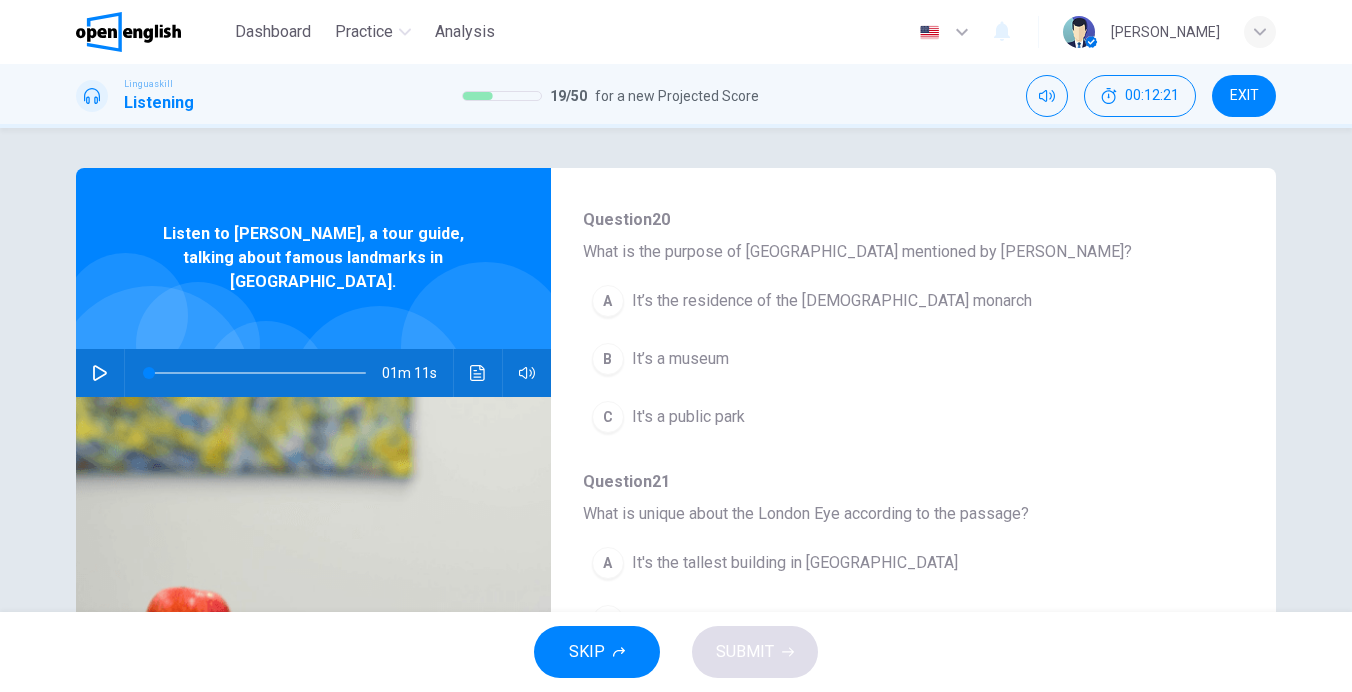 click on "A" at bounding box center (608, 301) 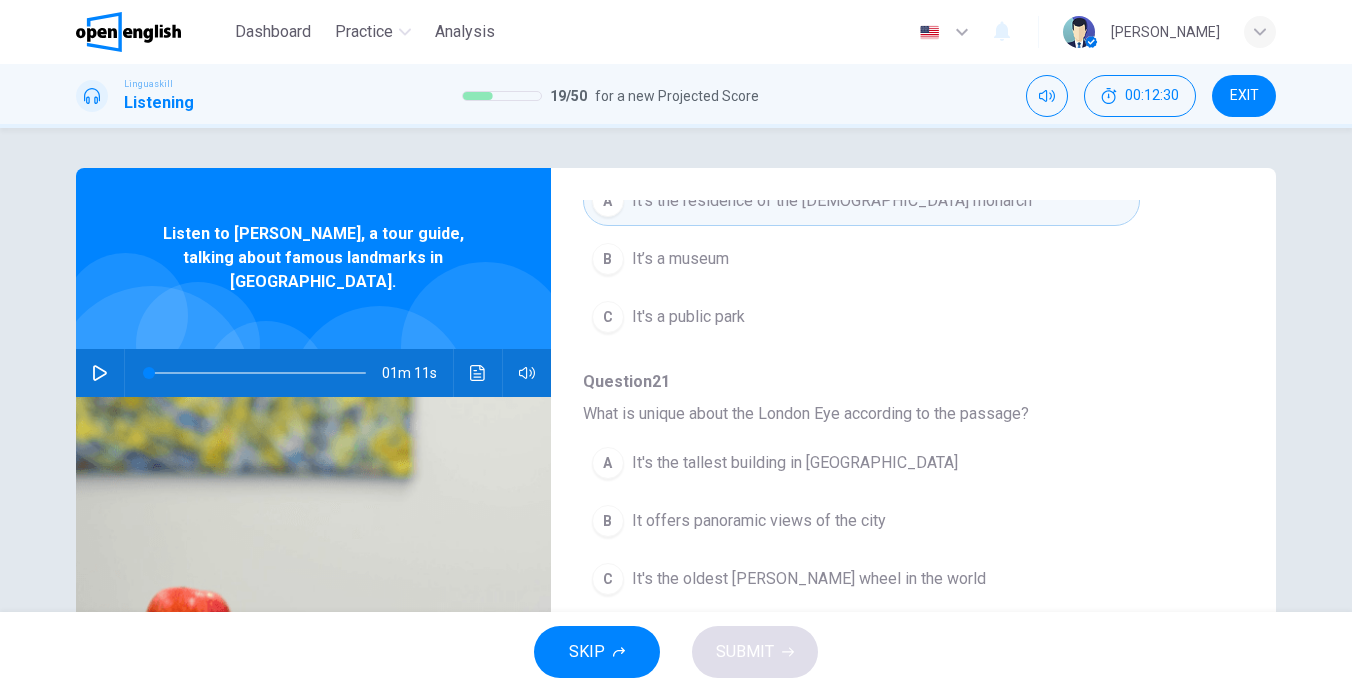 scroll, scrollTop: 400, scrollLeft: 0, axis: vertical 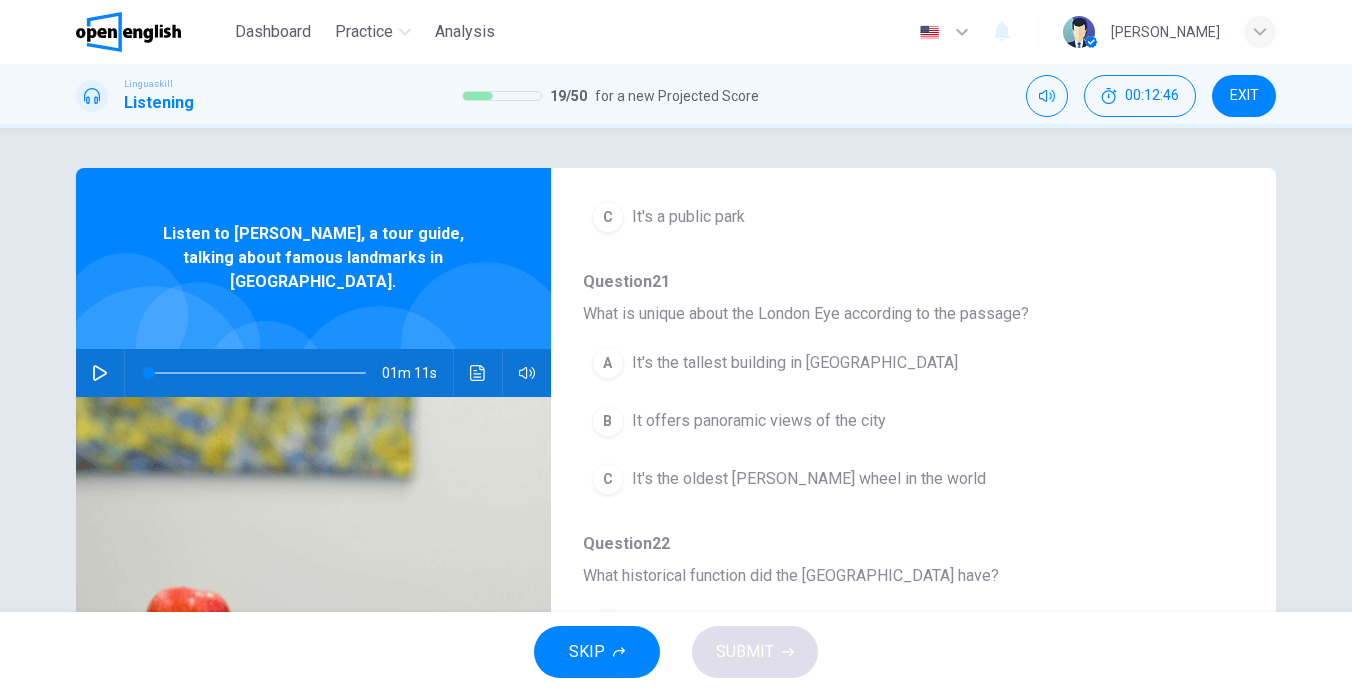 click on "It offers panoramic views of the city" at bounding box center [759, 421] 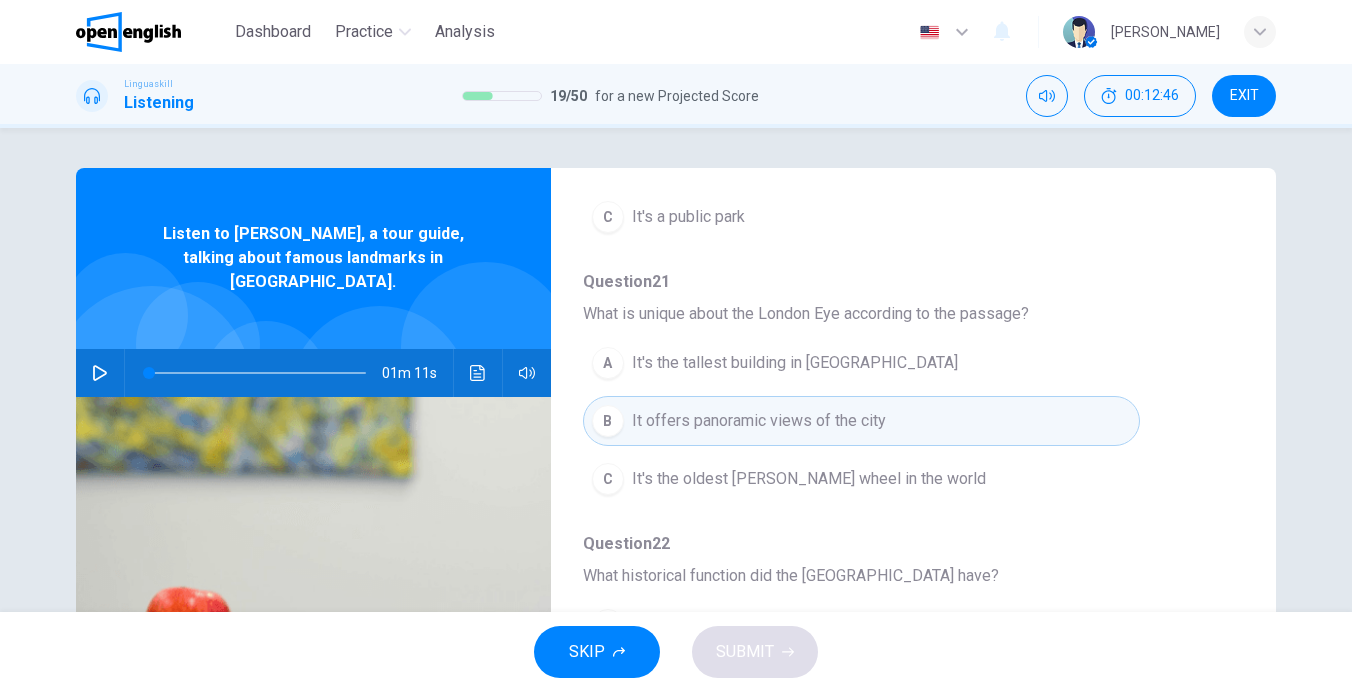 scroll, scrollTop: 600, scrollLeft: 0, axis: vertical 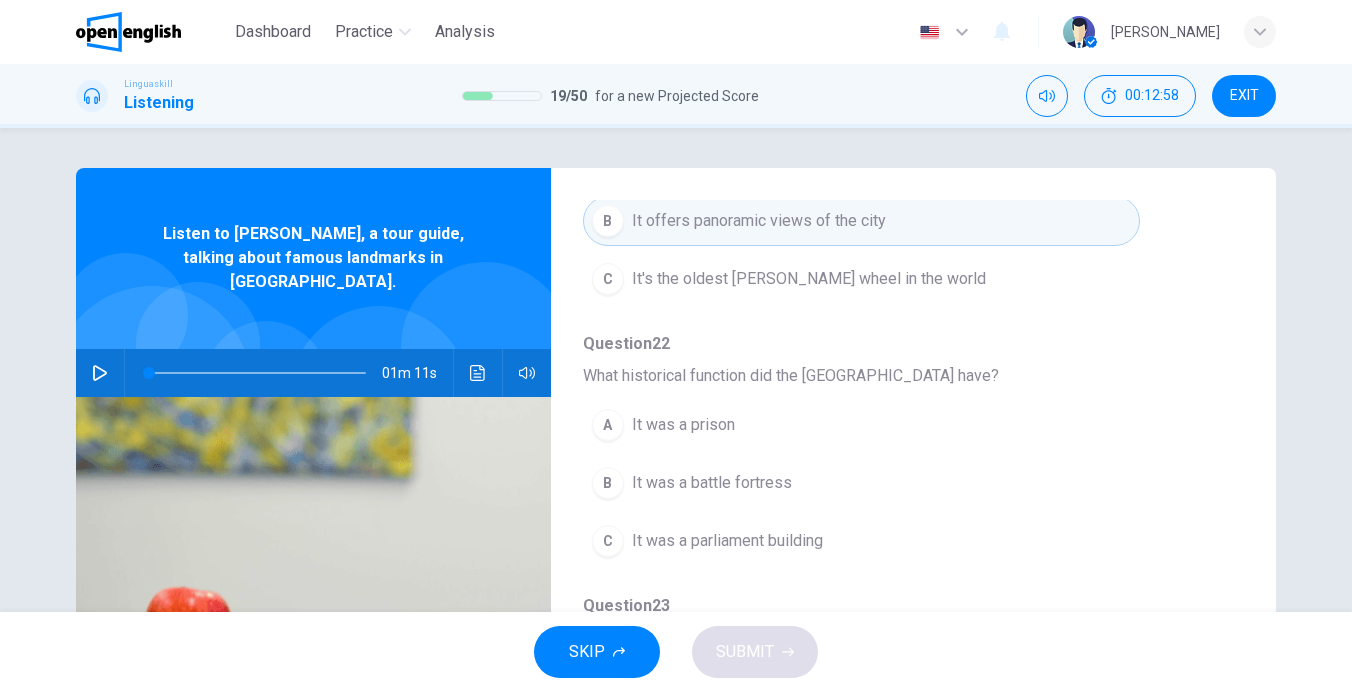 click on "It was a prison" at bounding box center [683, 425] 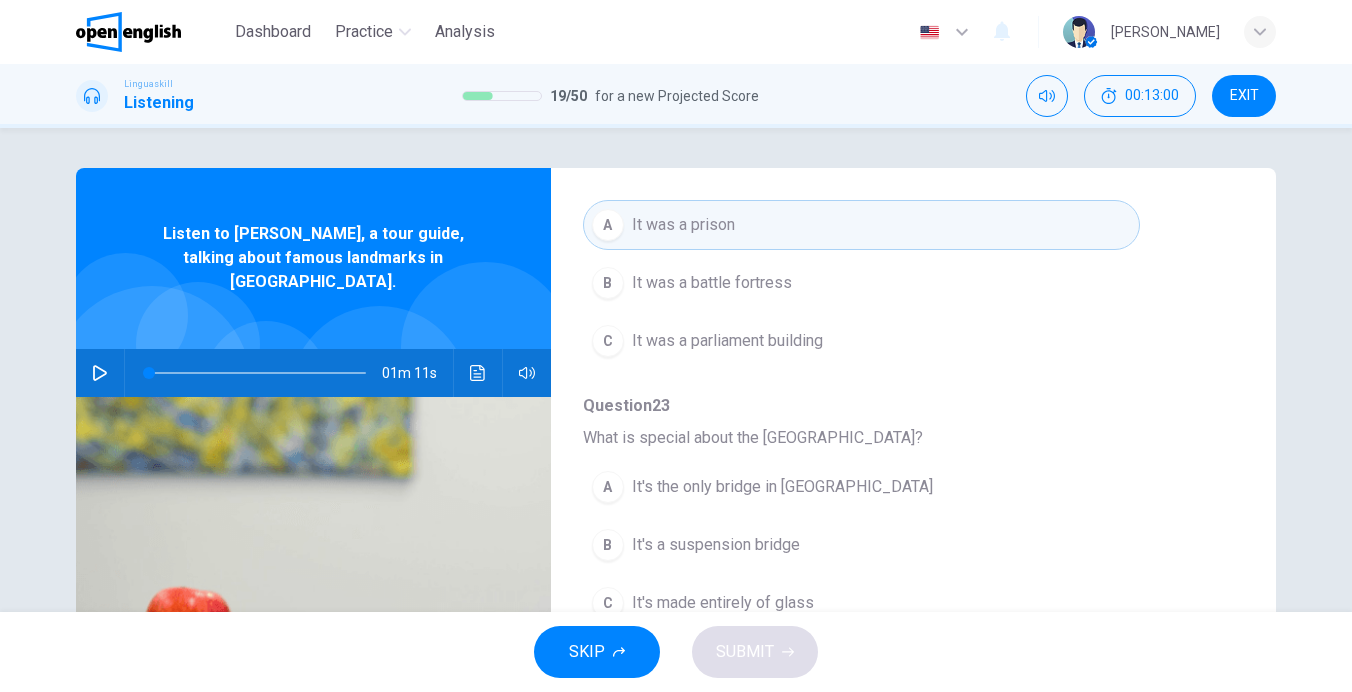 scroll, scrollTop: 863, scrollLeft: 0, axis: vertical 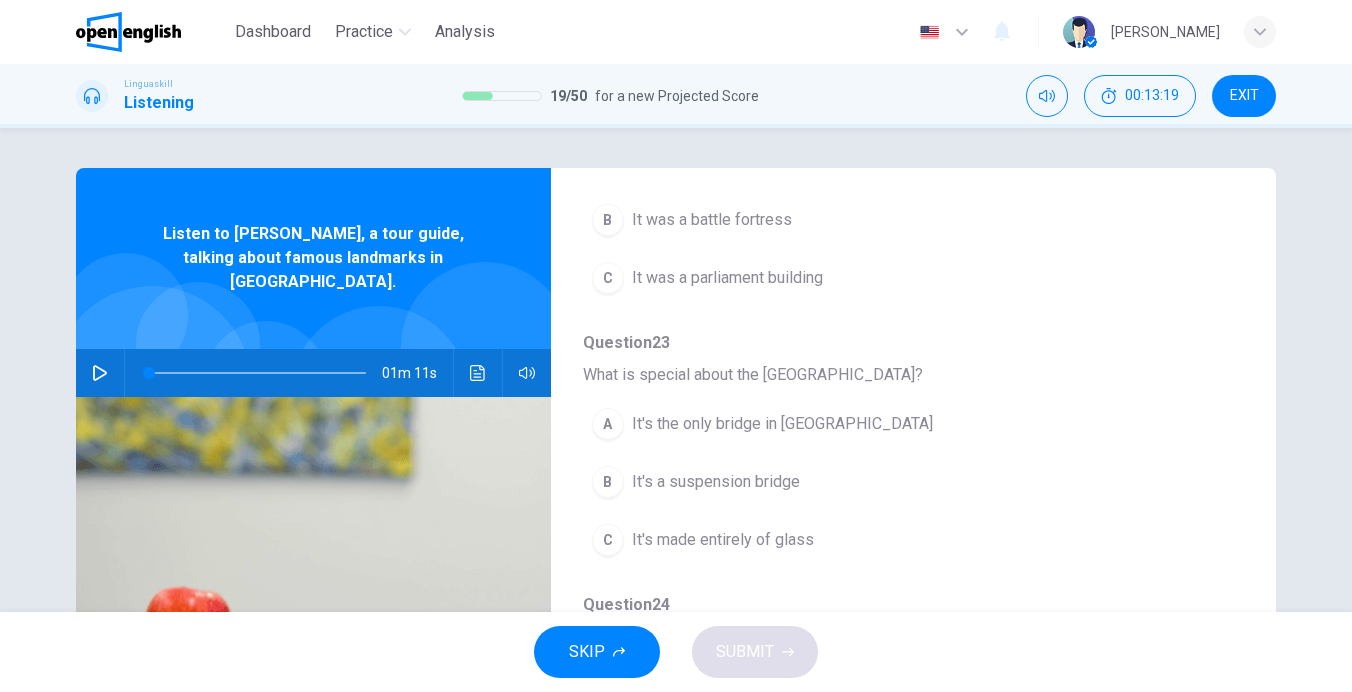 click on "It's a suspension bridge" at bounding box center (716, 482) 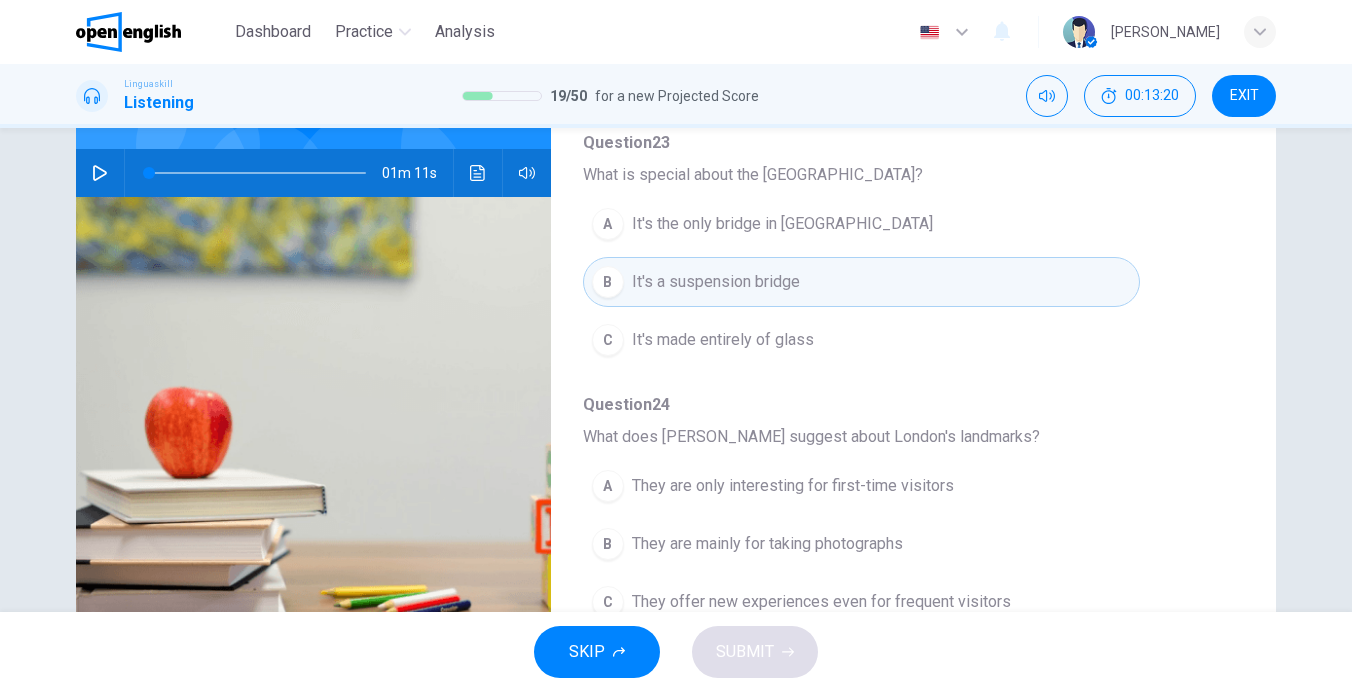 scroll, scrollTop: 291, scrollLeft: 0, axis: vertical 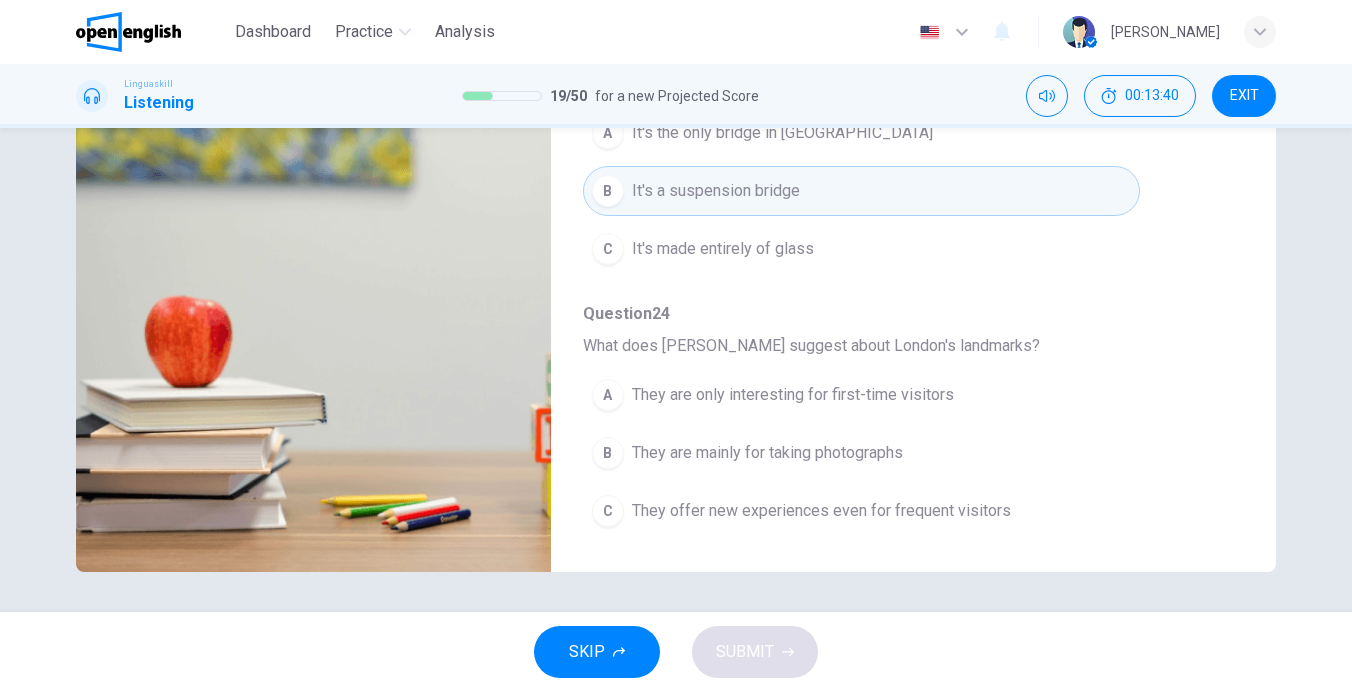 click on "They offer new experiences even for frequent visitors" at bounding box center (821, 511) 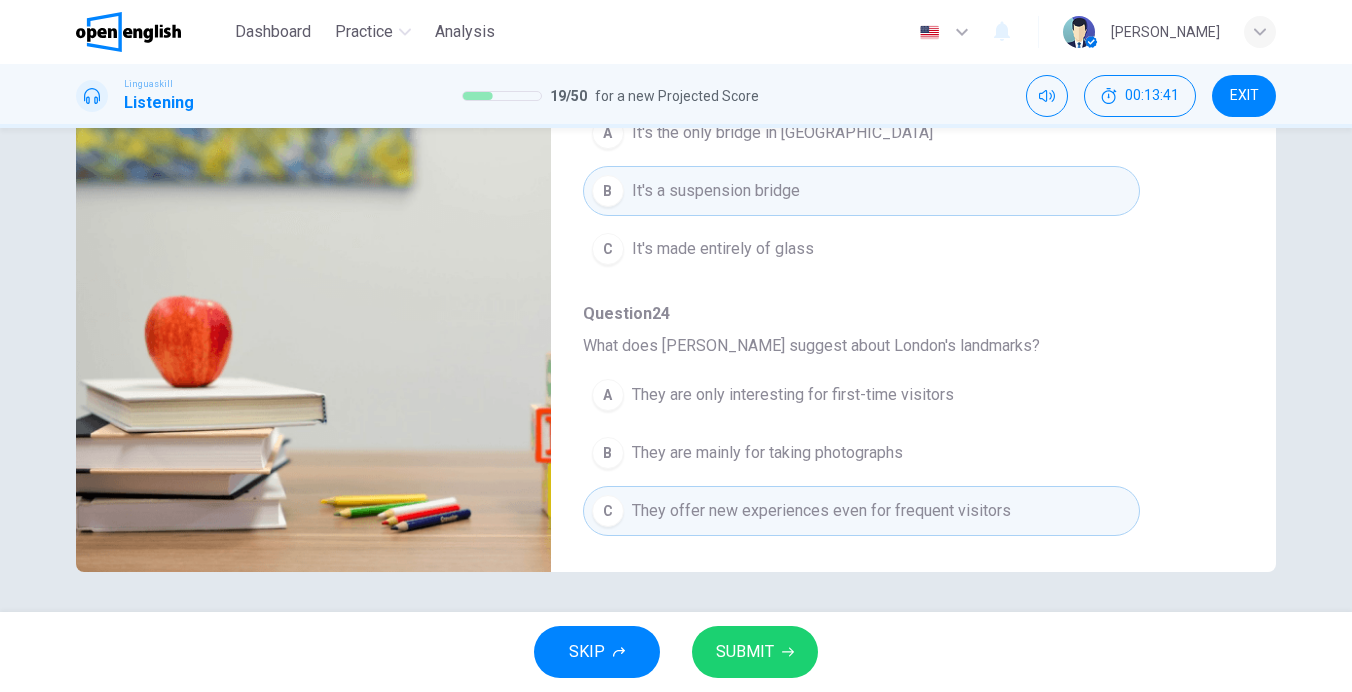 click on "SUBMIT" at bounding box center [755, 652] 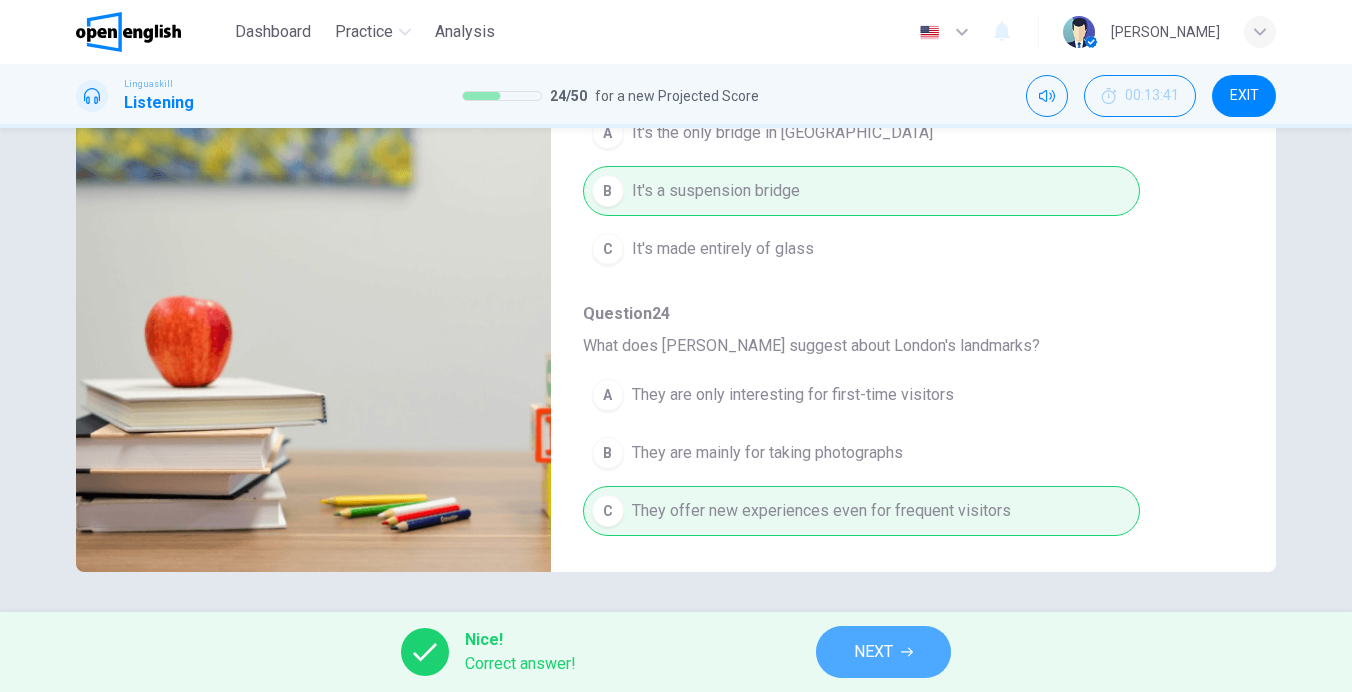 click on "NEXT" at bounding box center [883, 652] 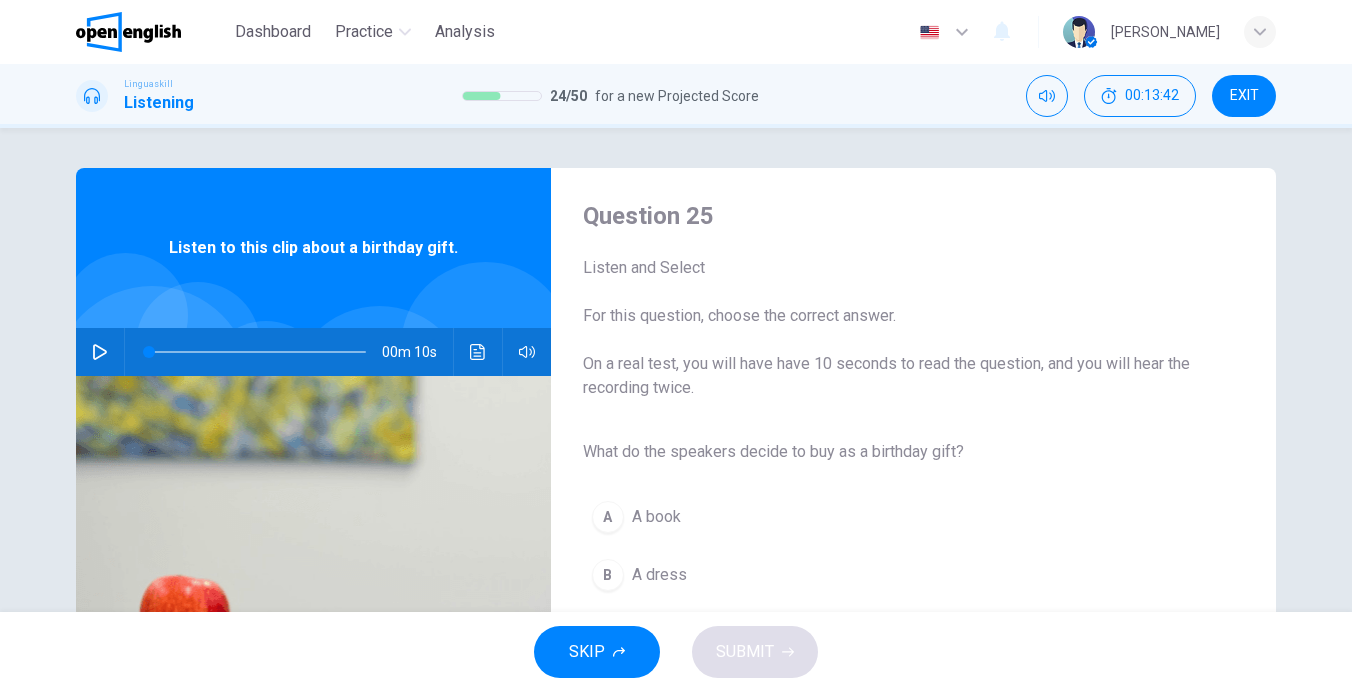 click 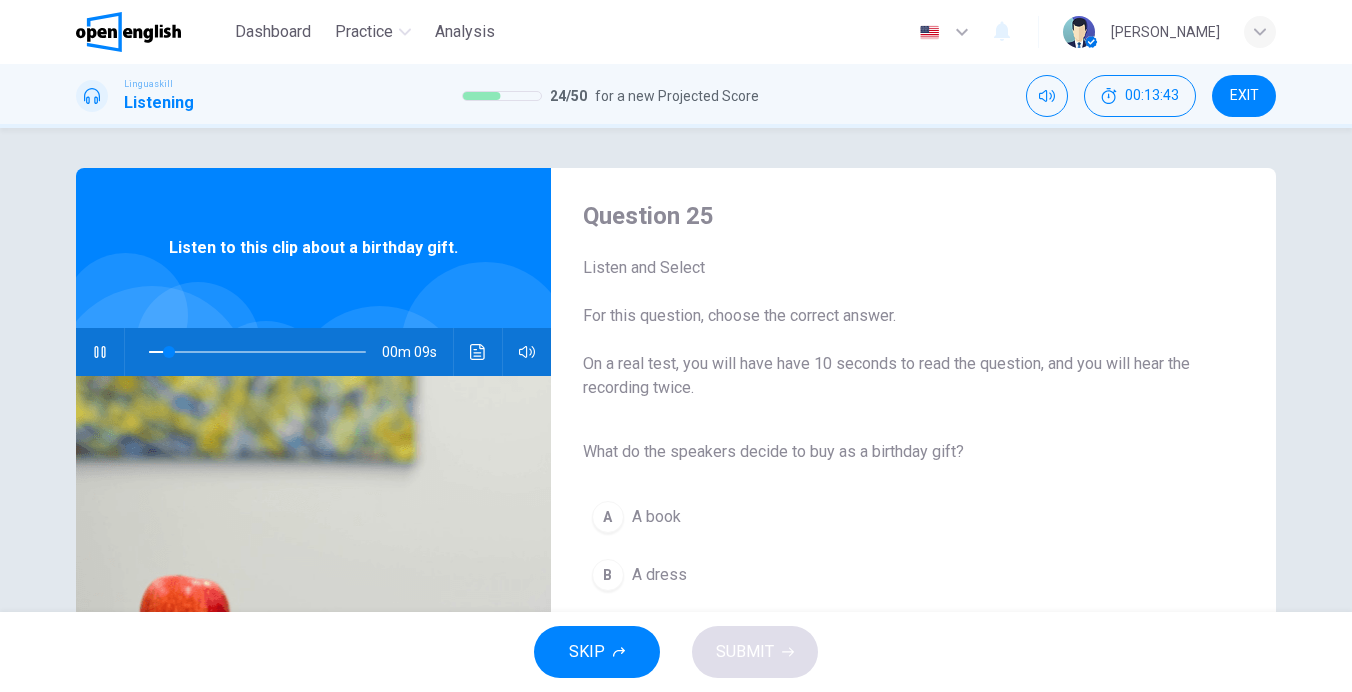 click 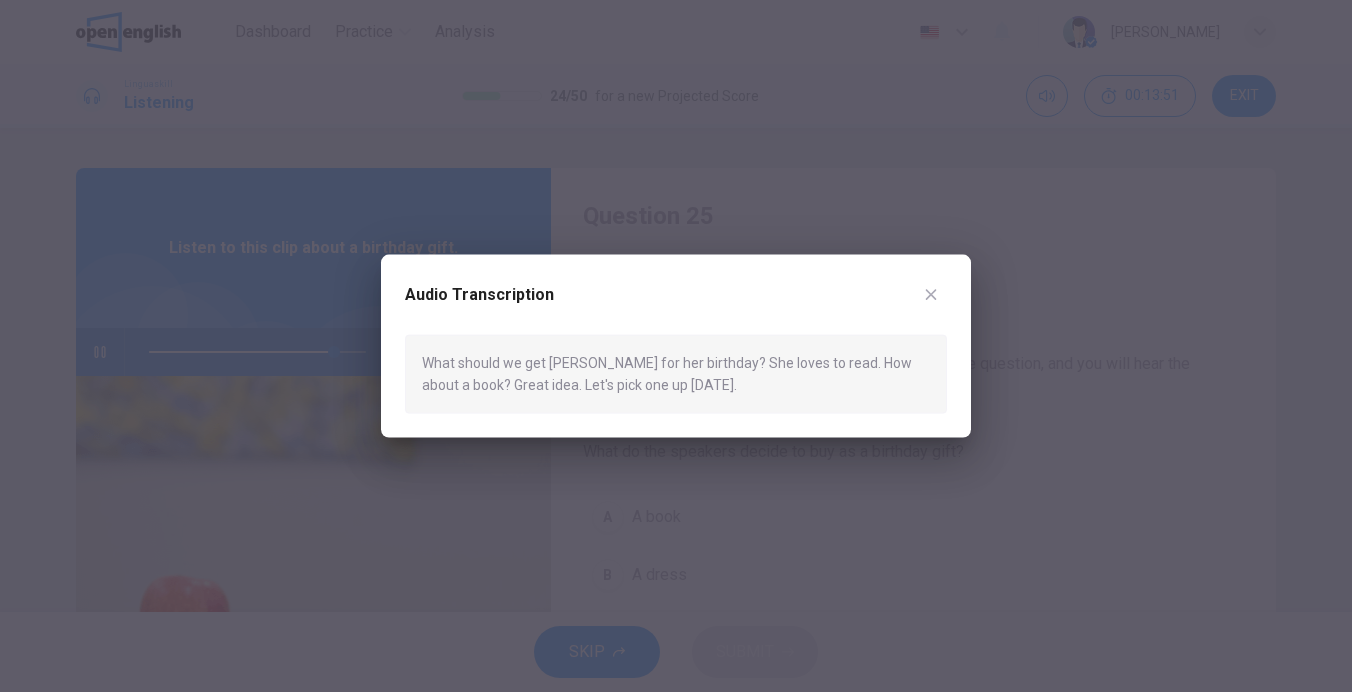 click 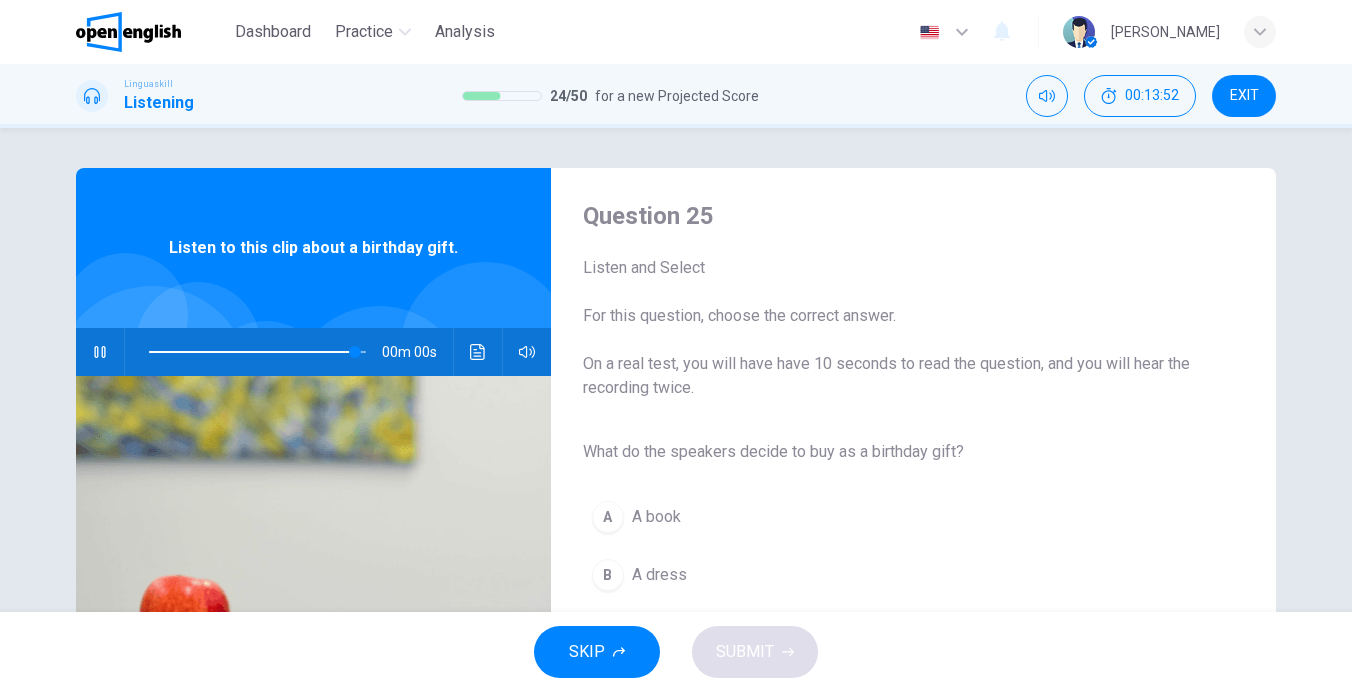 scroll, scrollTop: 100, scrollLeft: 0, axis: vertical 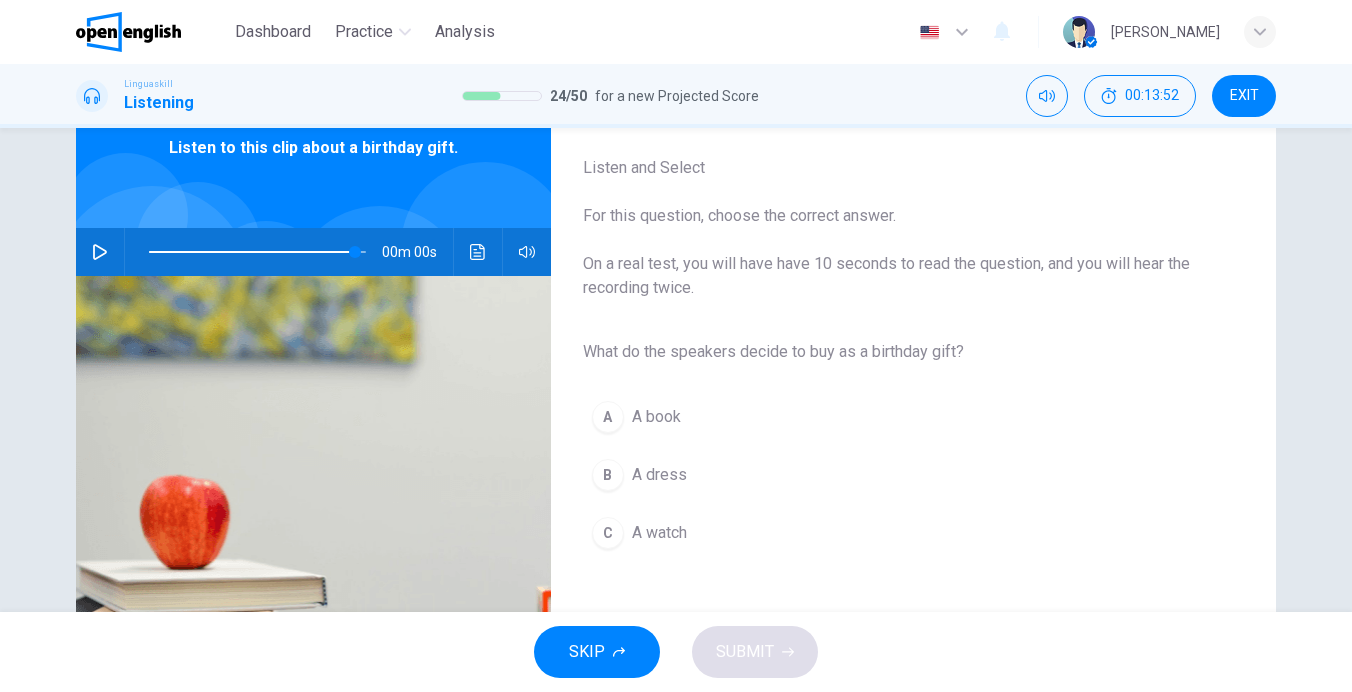 type on "*" 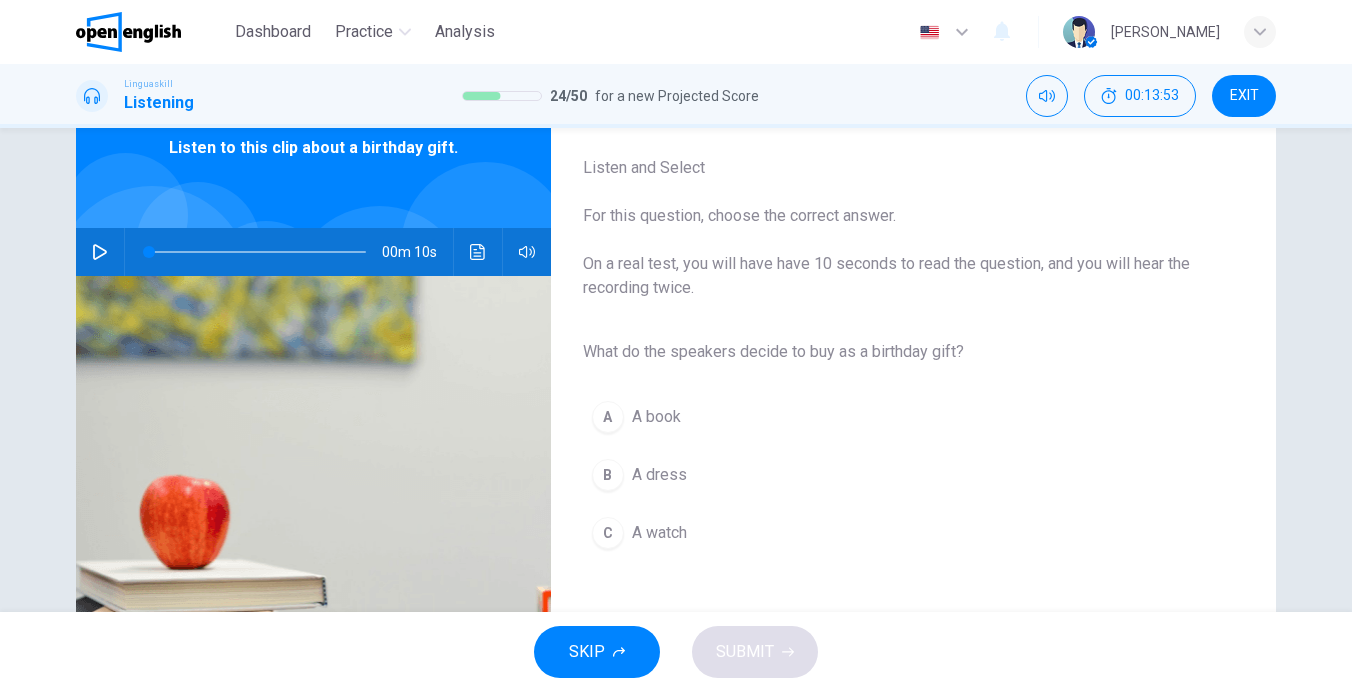 click on "A" at bounding box center [608, 417] 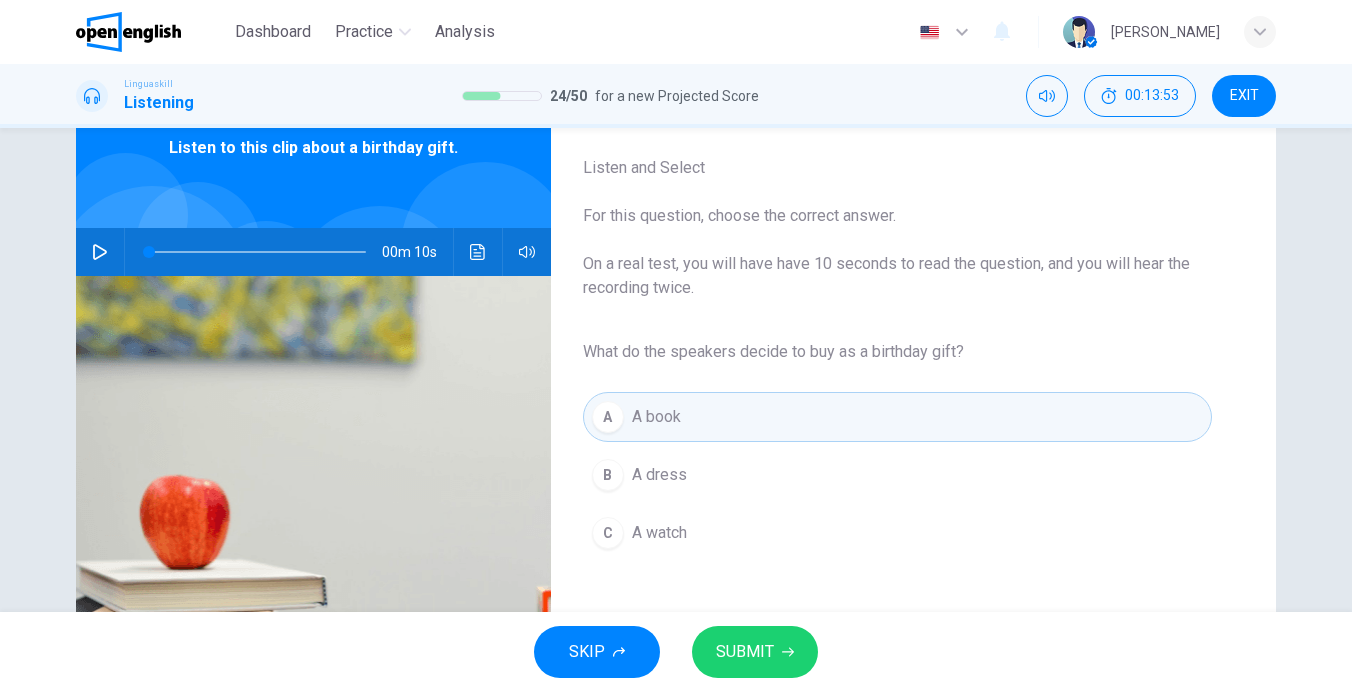 click on "SUBMIT" at bounding box center [755, 652] 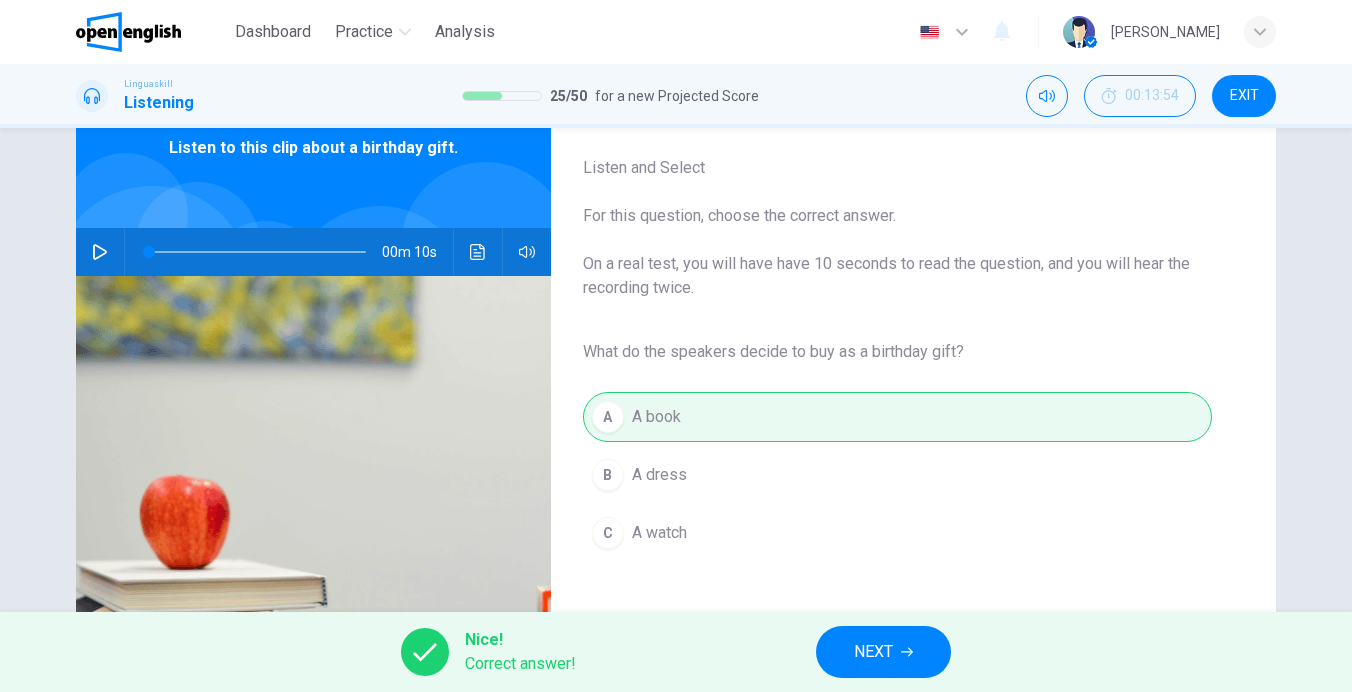 click on "Nice! Correct answer! NEXT" at bounding box center (676, 652) 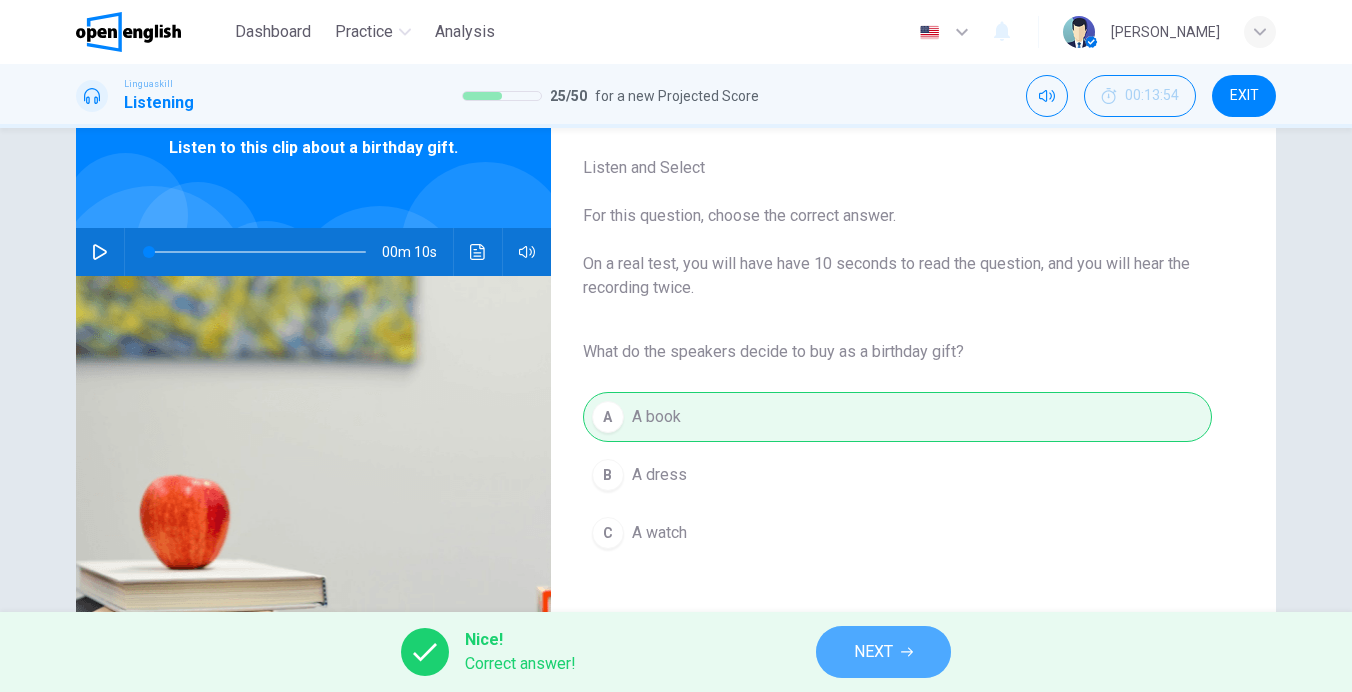 click on "NEXT" at bounding box center (883, 652) 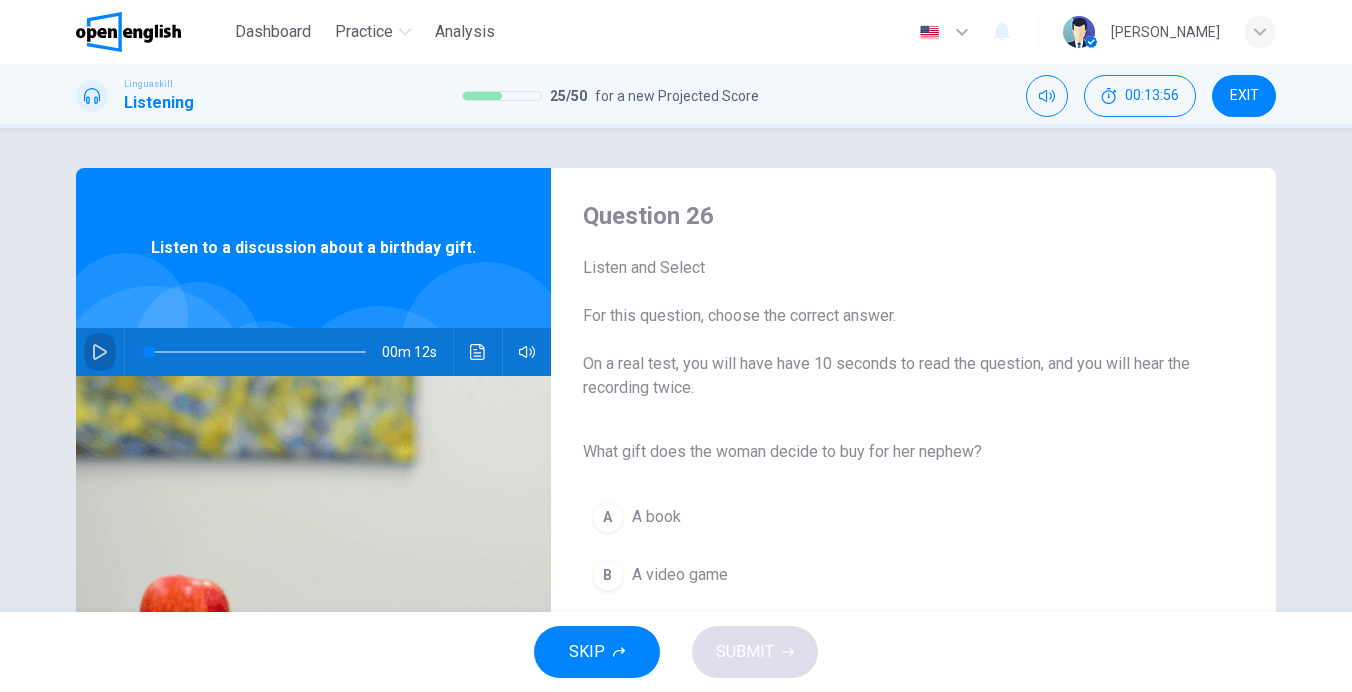 click 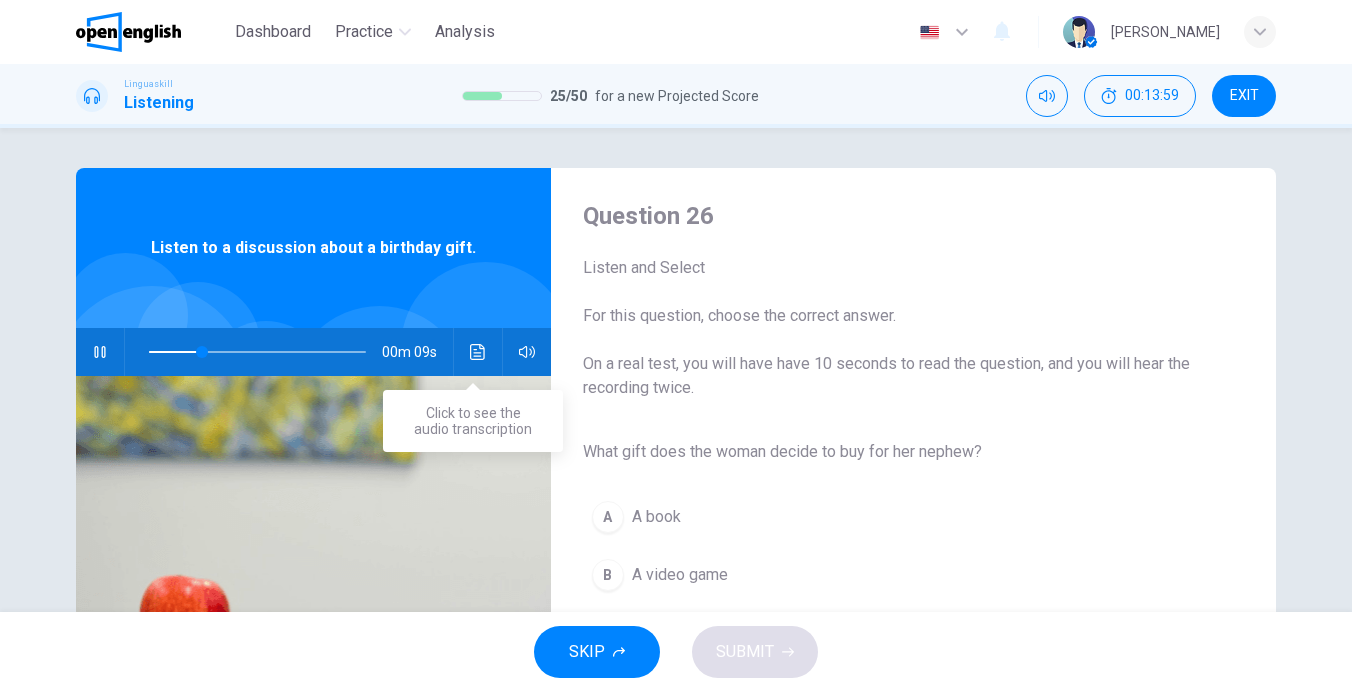 click 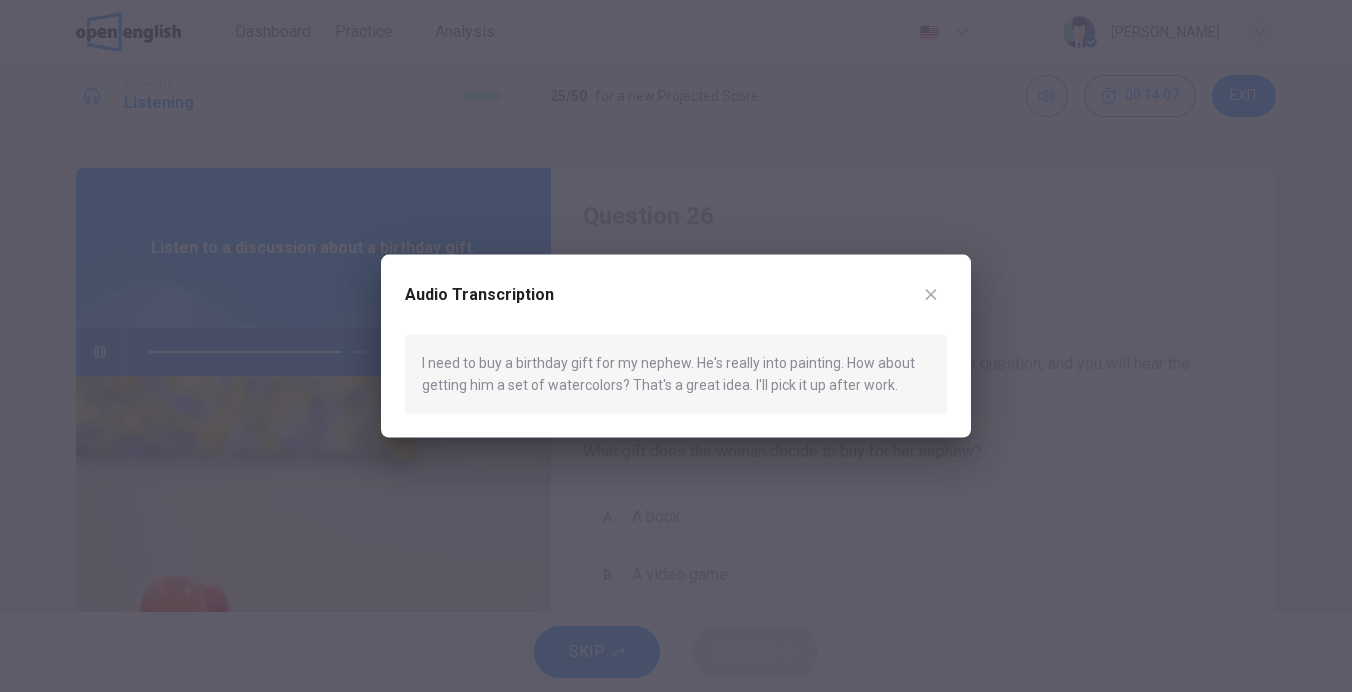 click 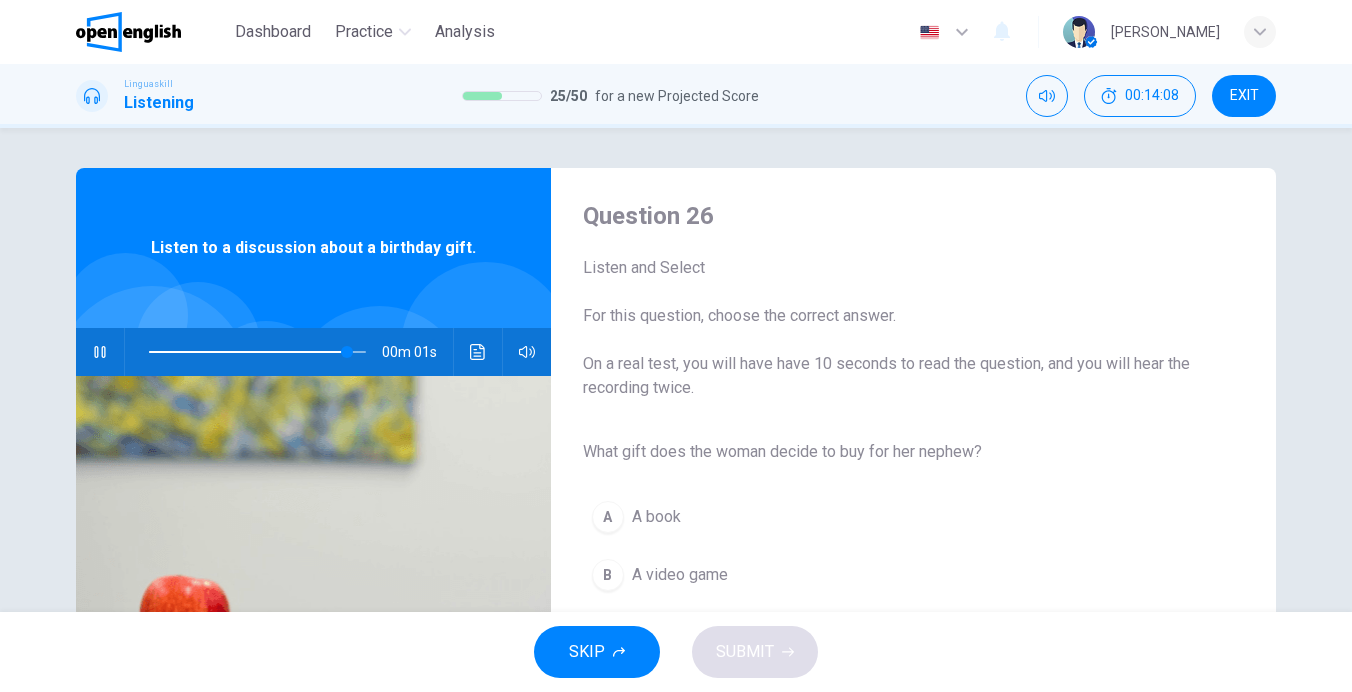type on "*" 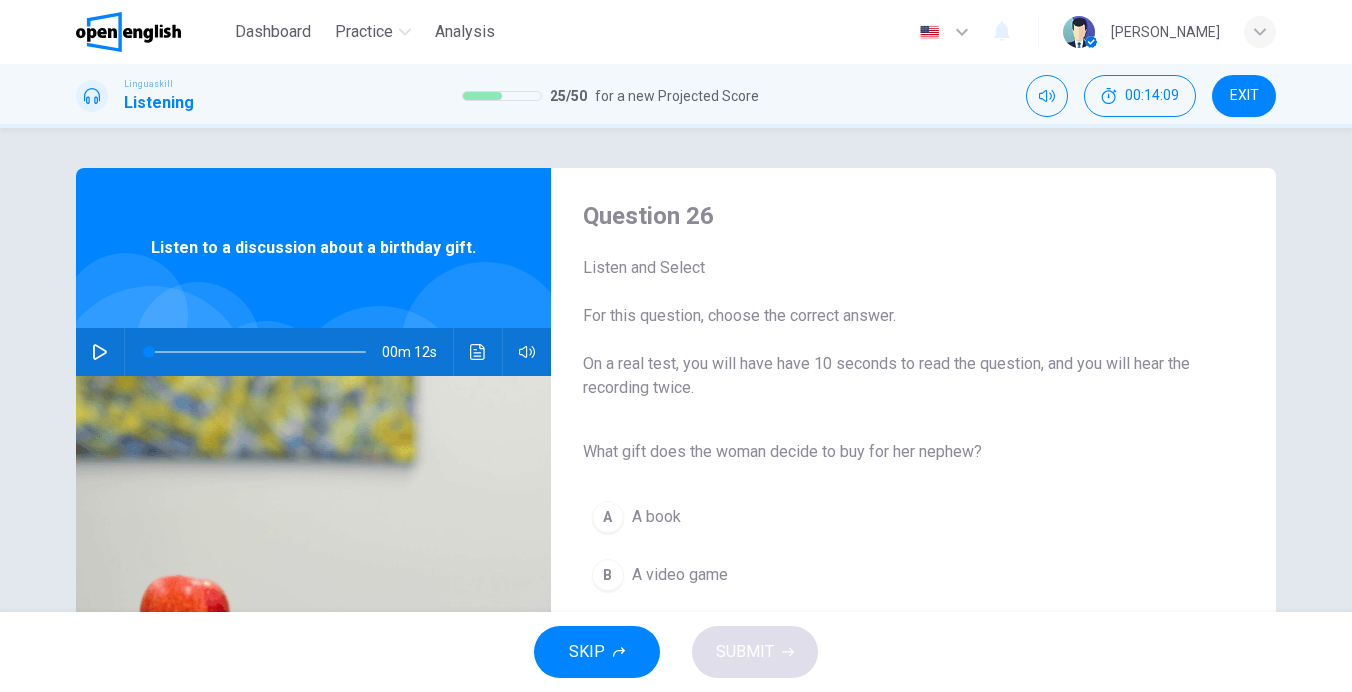 scroll, scrollTop: 100, scrollLeft: 0, axis: vertical 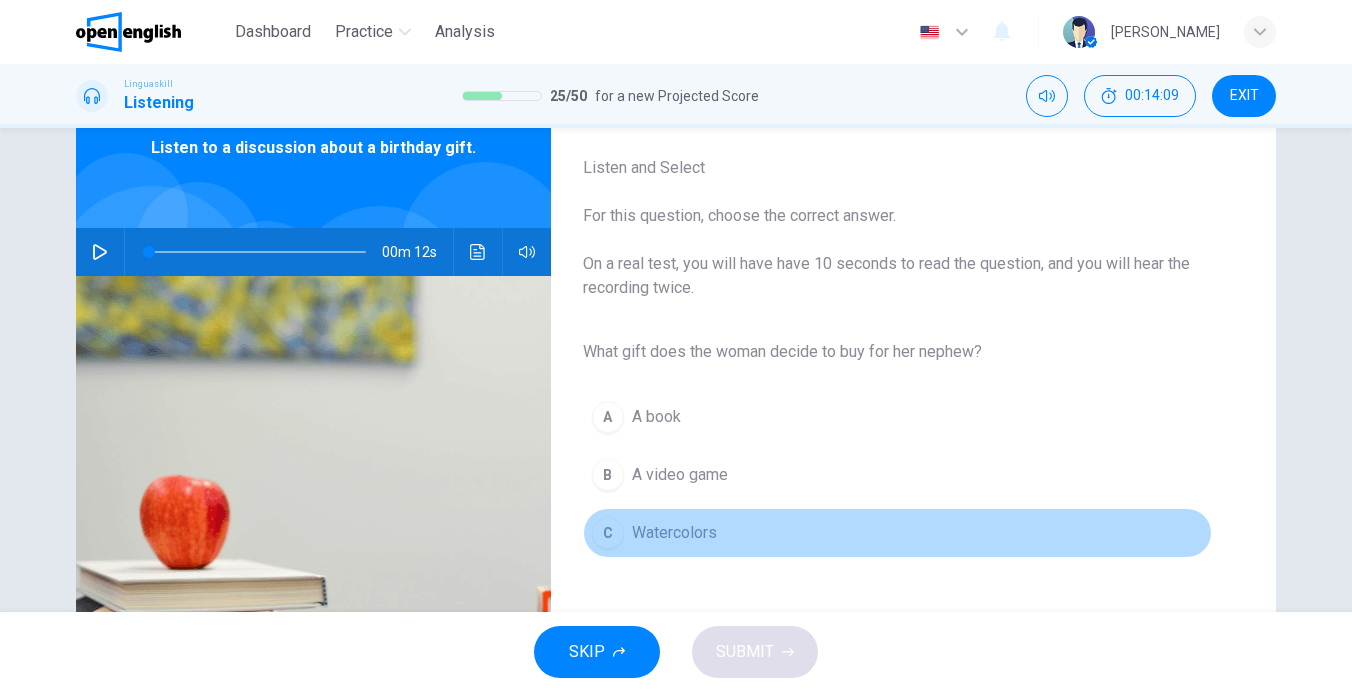 click on "C" at bounding box center [608, 533] 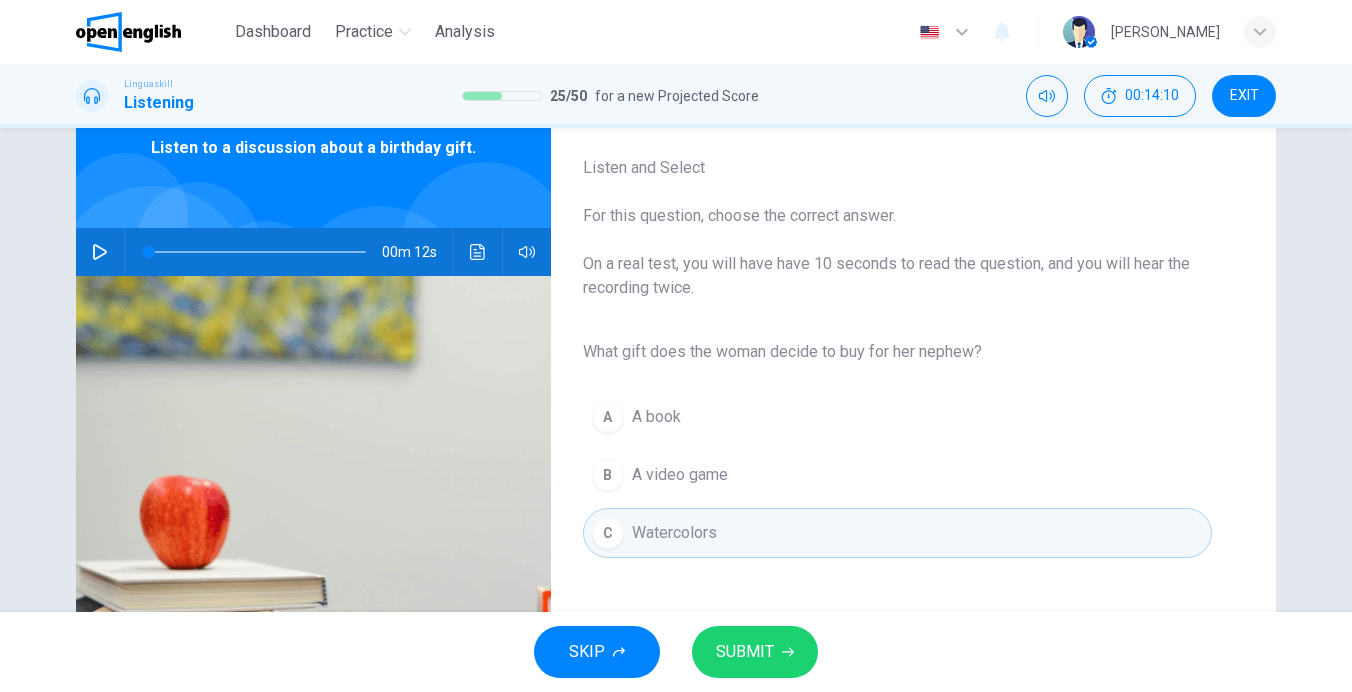 click on "SUBMIT" at bounding box center [745, 652] 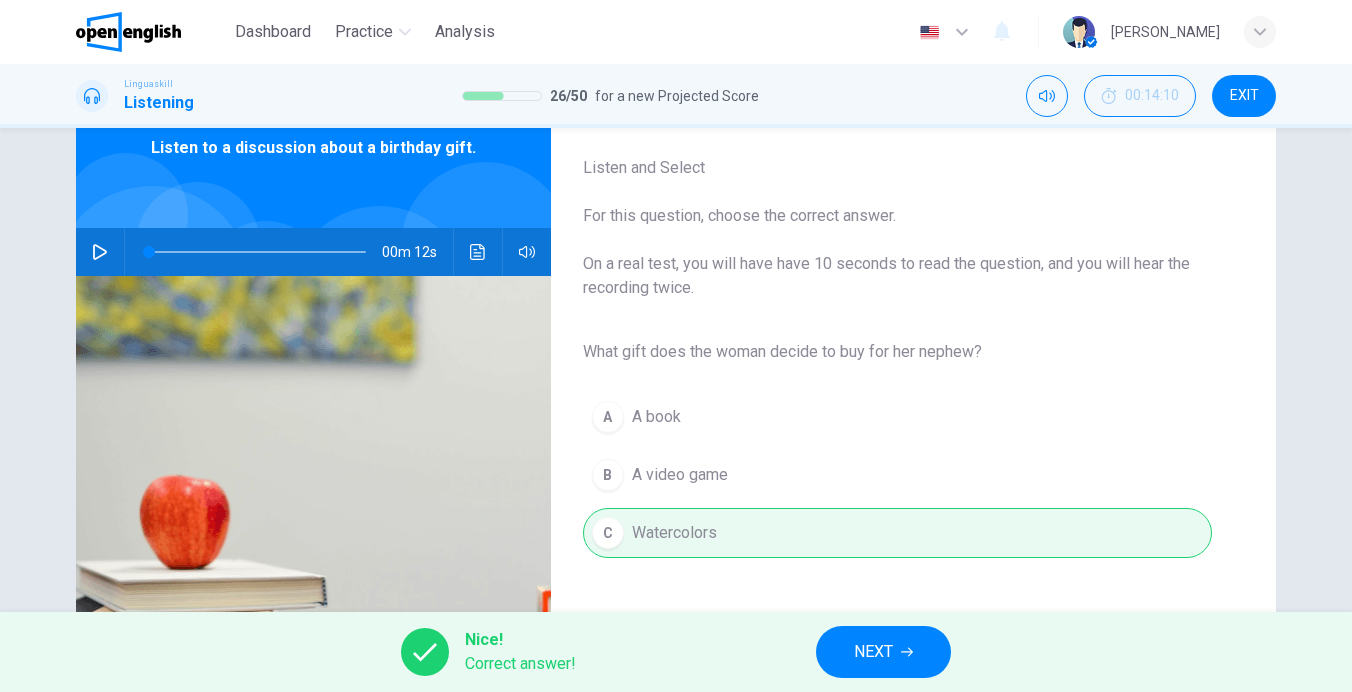 click on "NEXT" at bounding box center [883, 652] 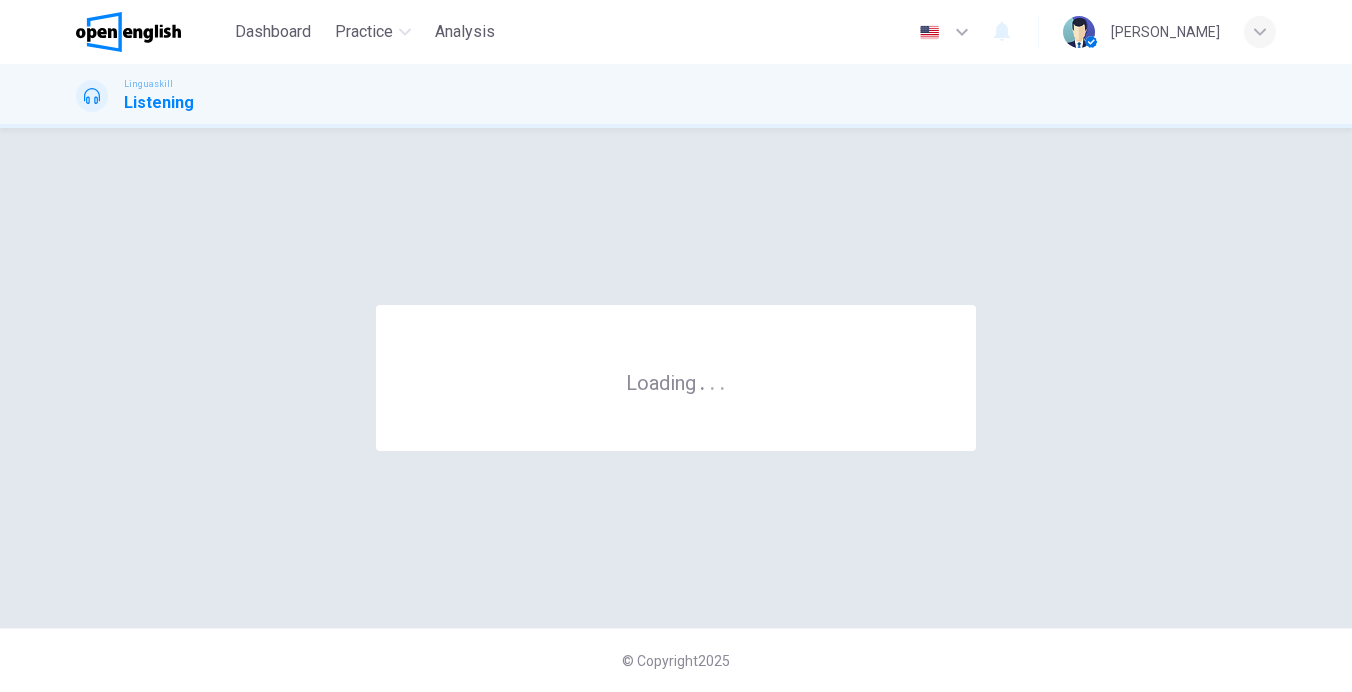 scroll, scrollTop: 0, scrollLeft: 0, axis: both 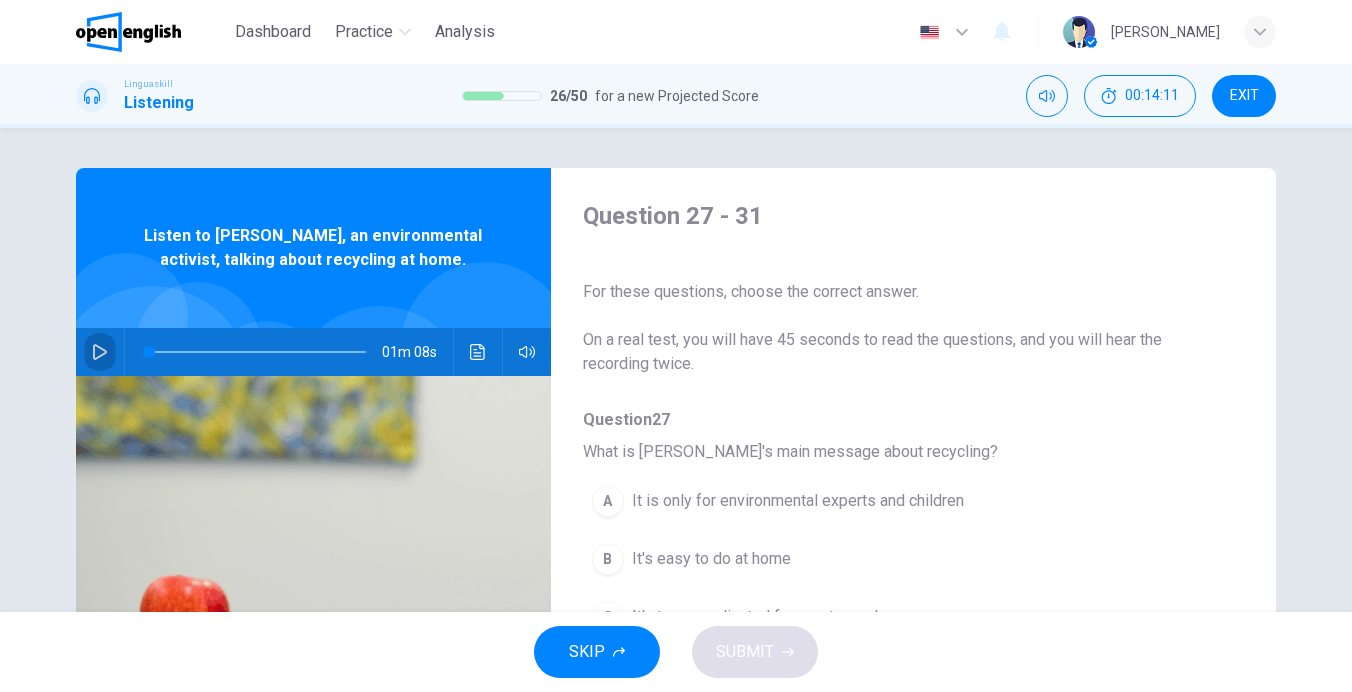 click 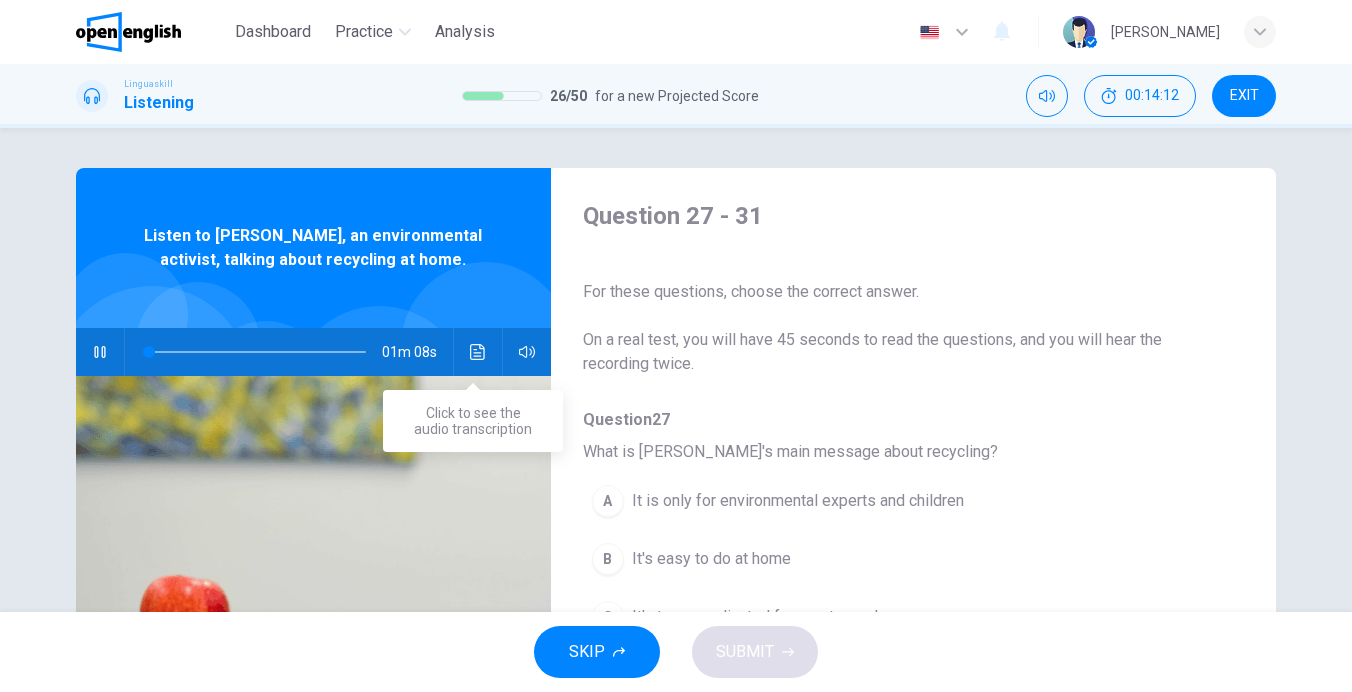 click 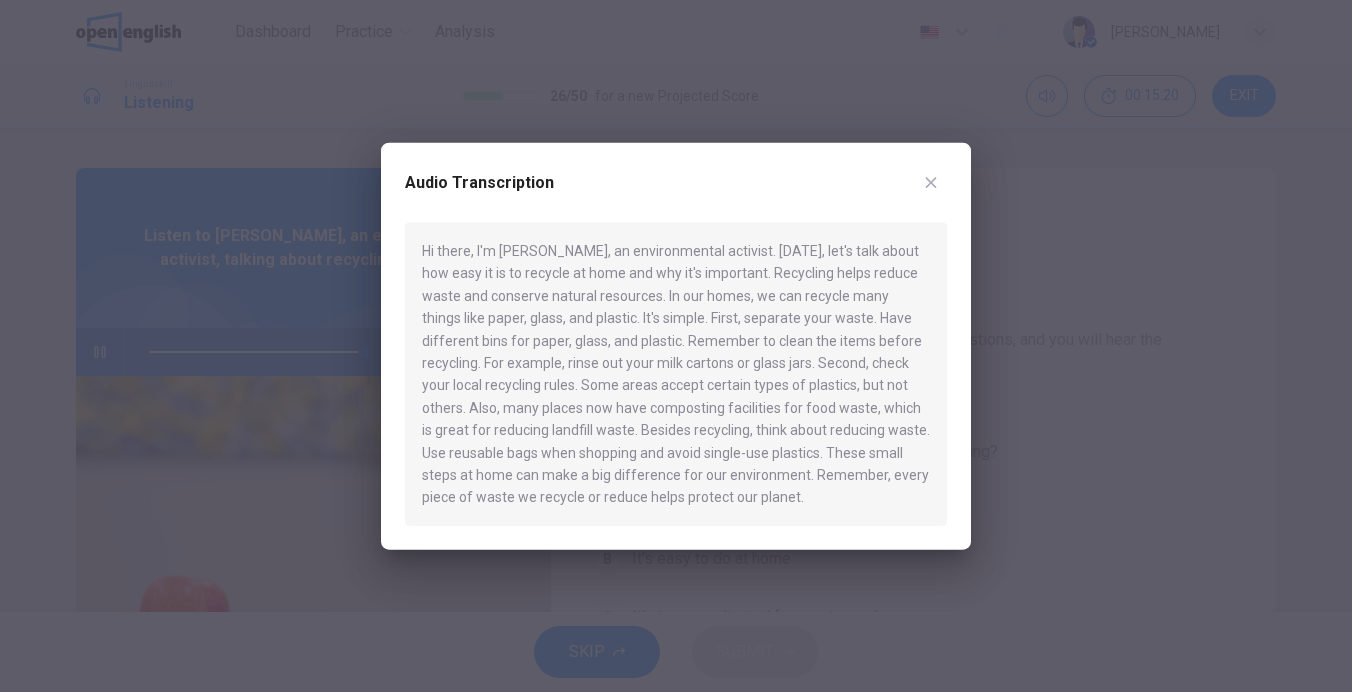 type on "*" 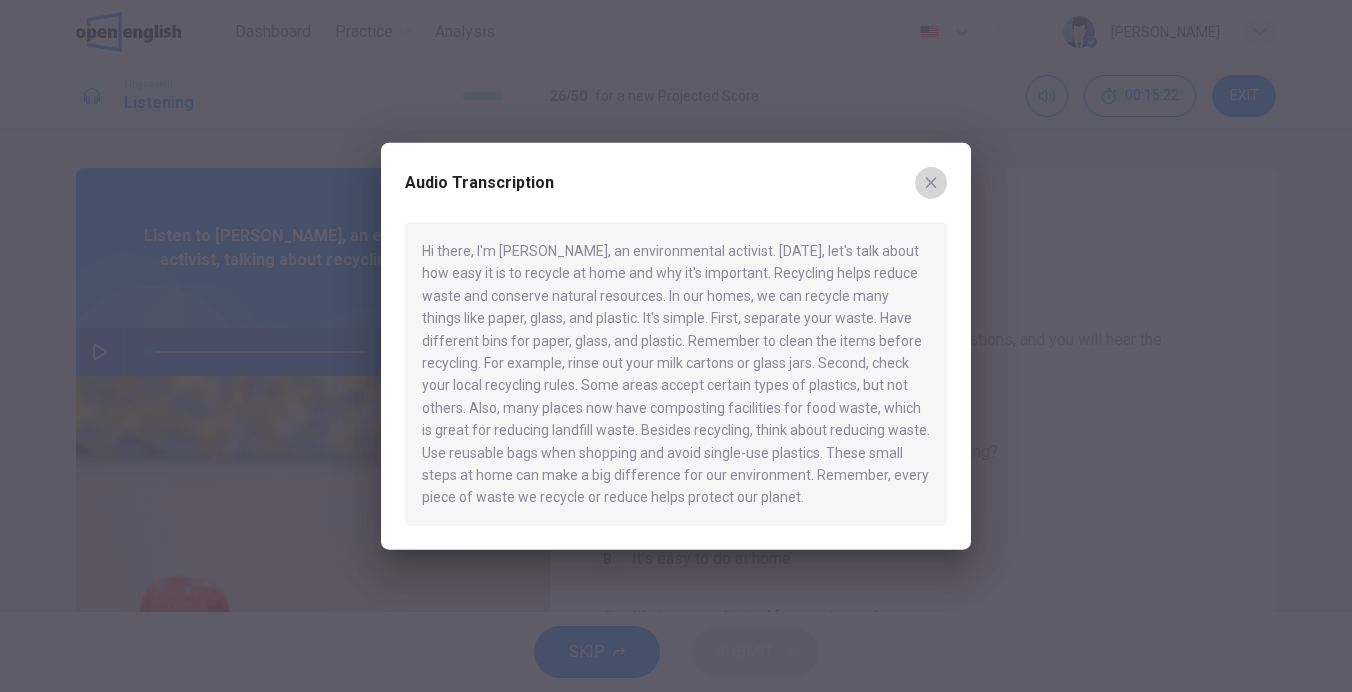 click 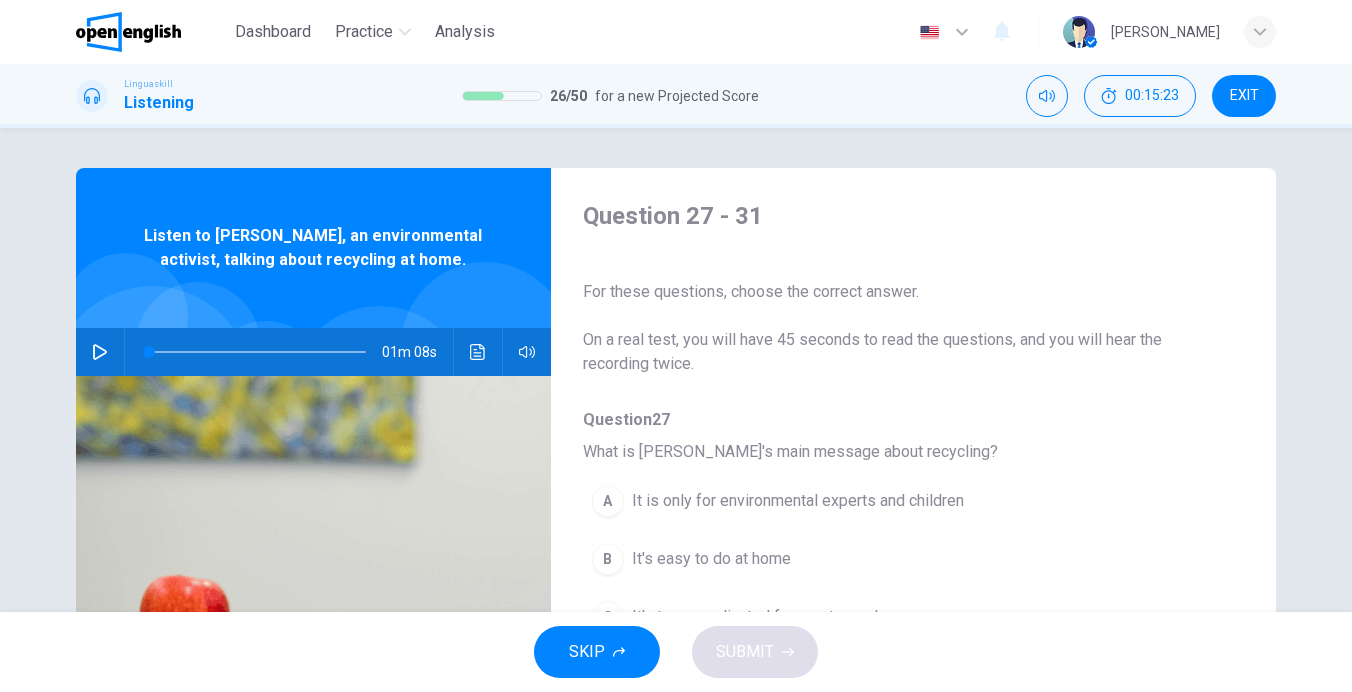 scroll, scrollTop: 200, scrollLeft: 0, axis: vertical 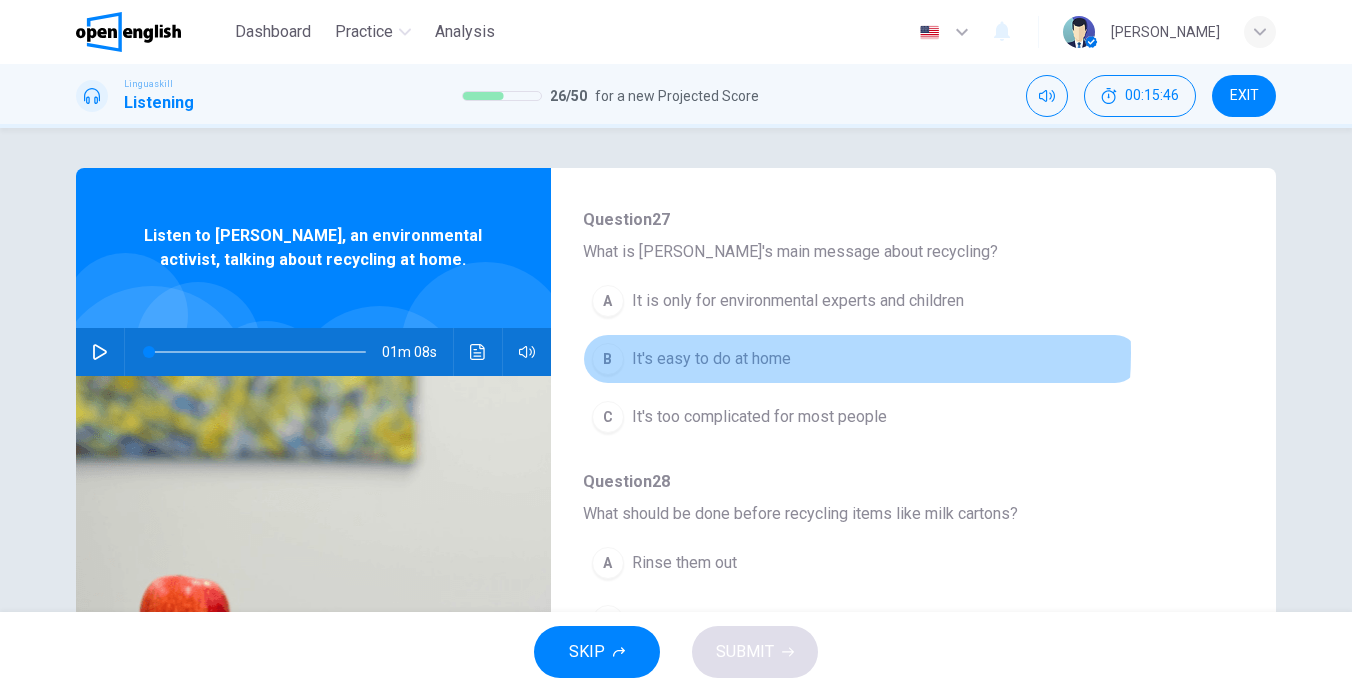 click on "It's easy to do at home" at bounding box center [711, 359] 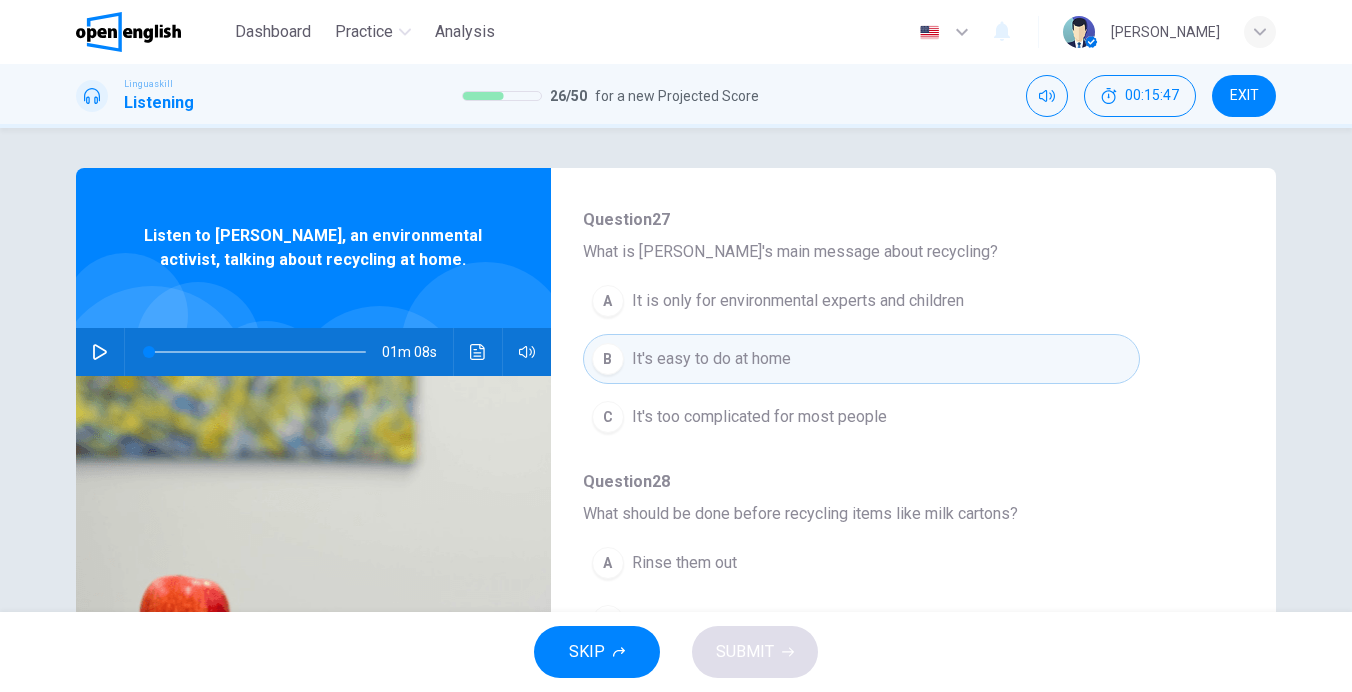 scroll, scrollTop: 400, scrollLeft: 0, axis: vertical 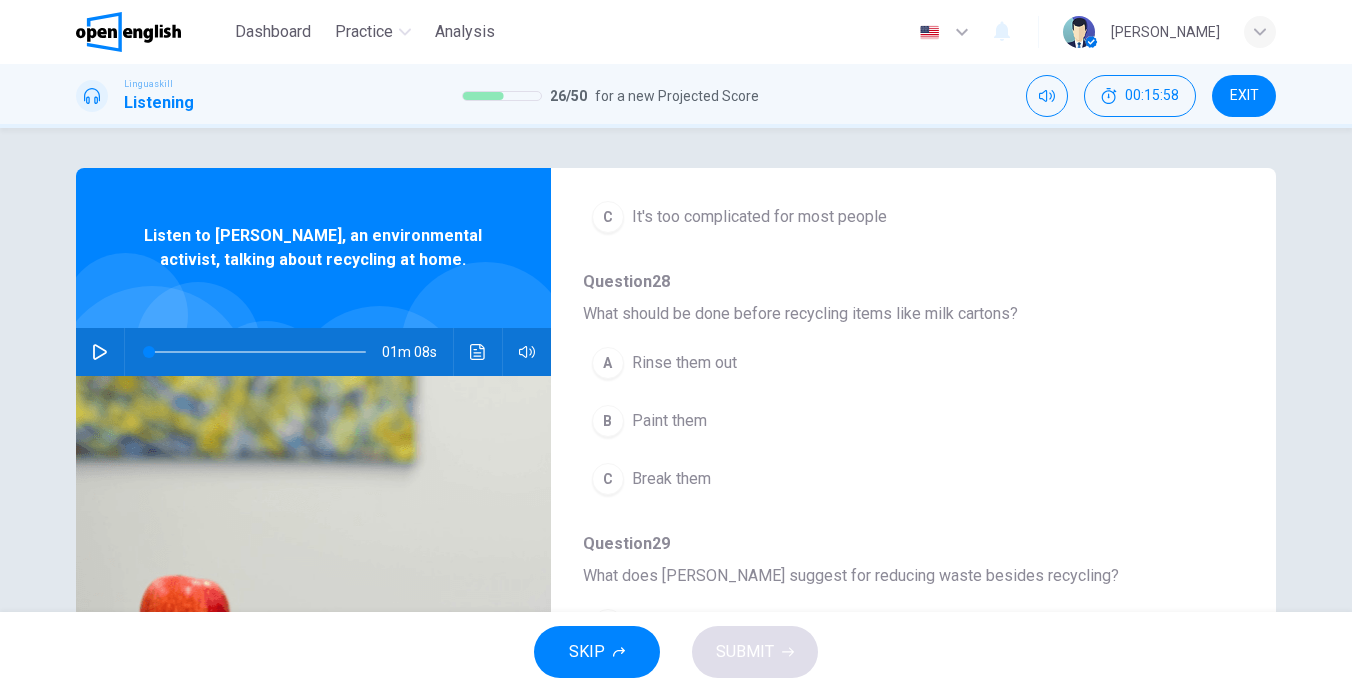 click on "Rinse them out" at bounding box center [684, 363] 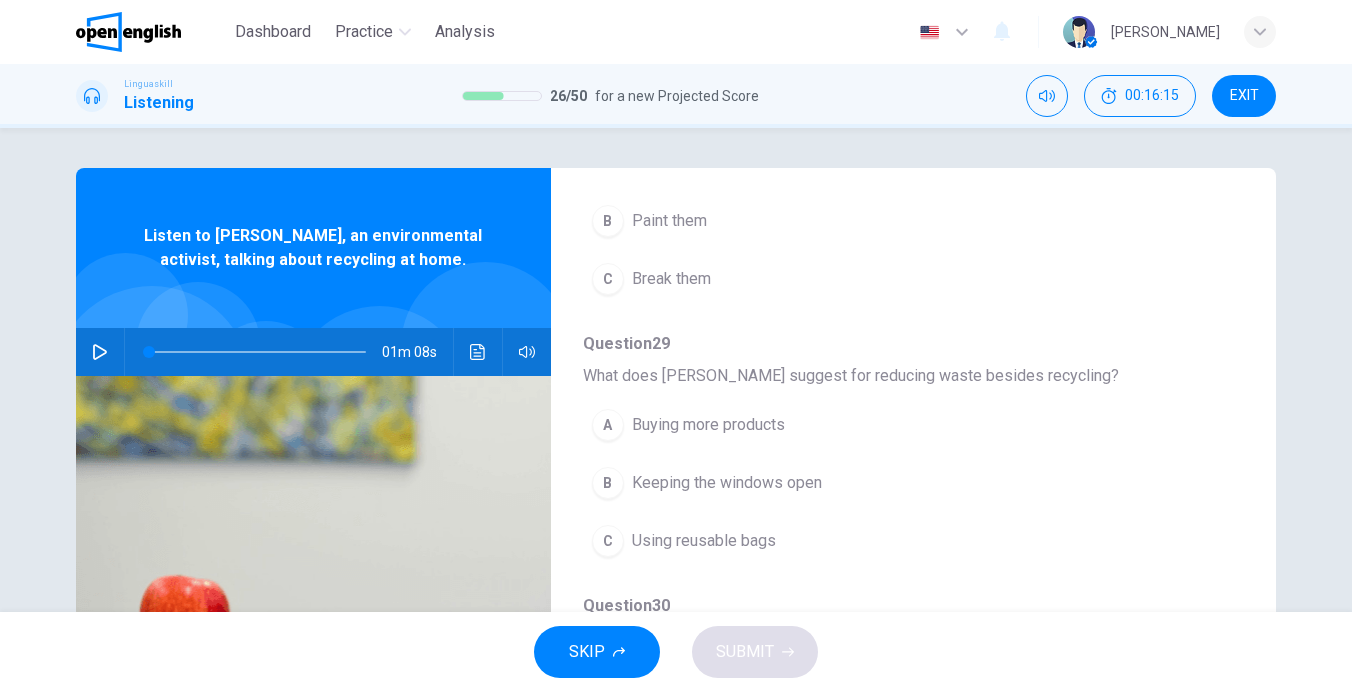 scroll, scrollTop: 700, scrollLeft: 0, axis: vertical 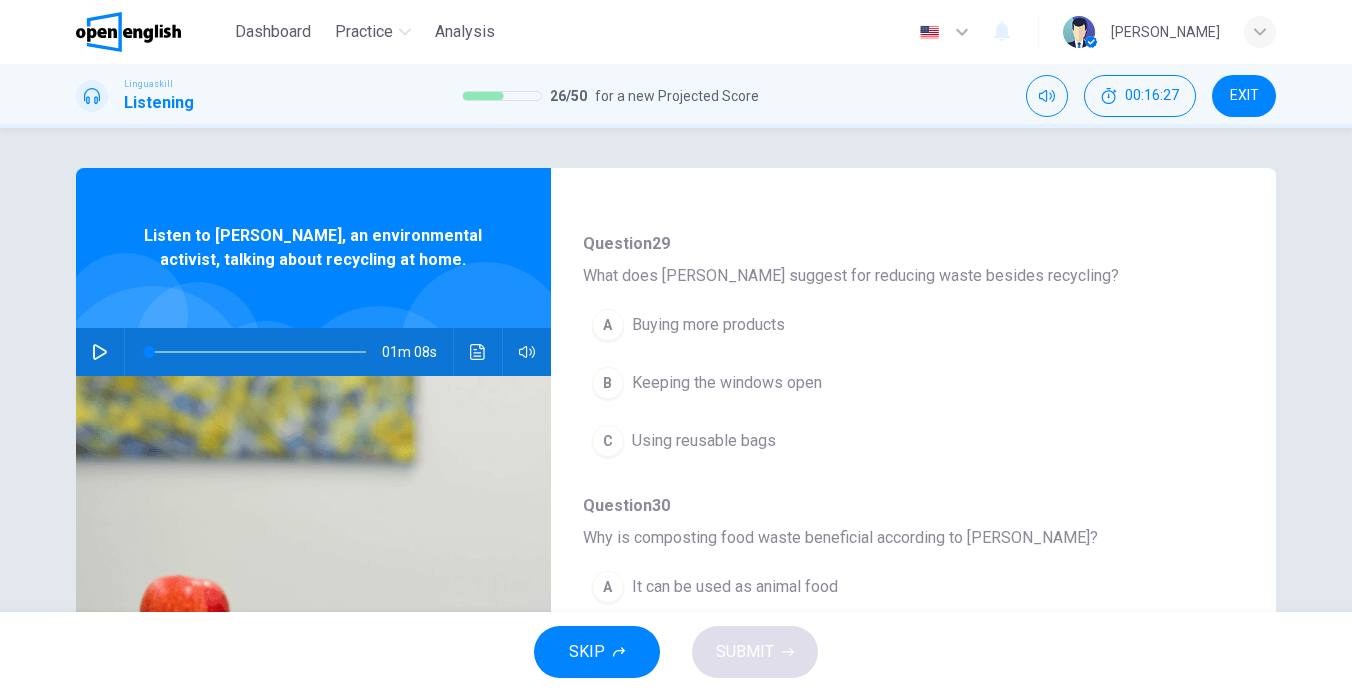 click on "Using reusable bags" at bounding box center (704, 441) 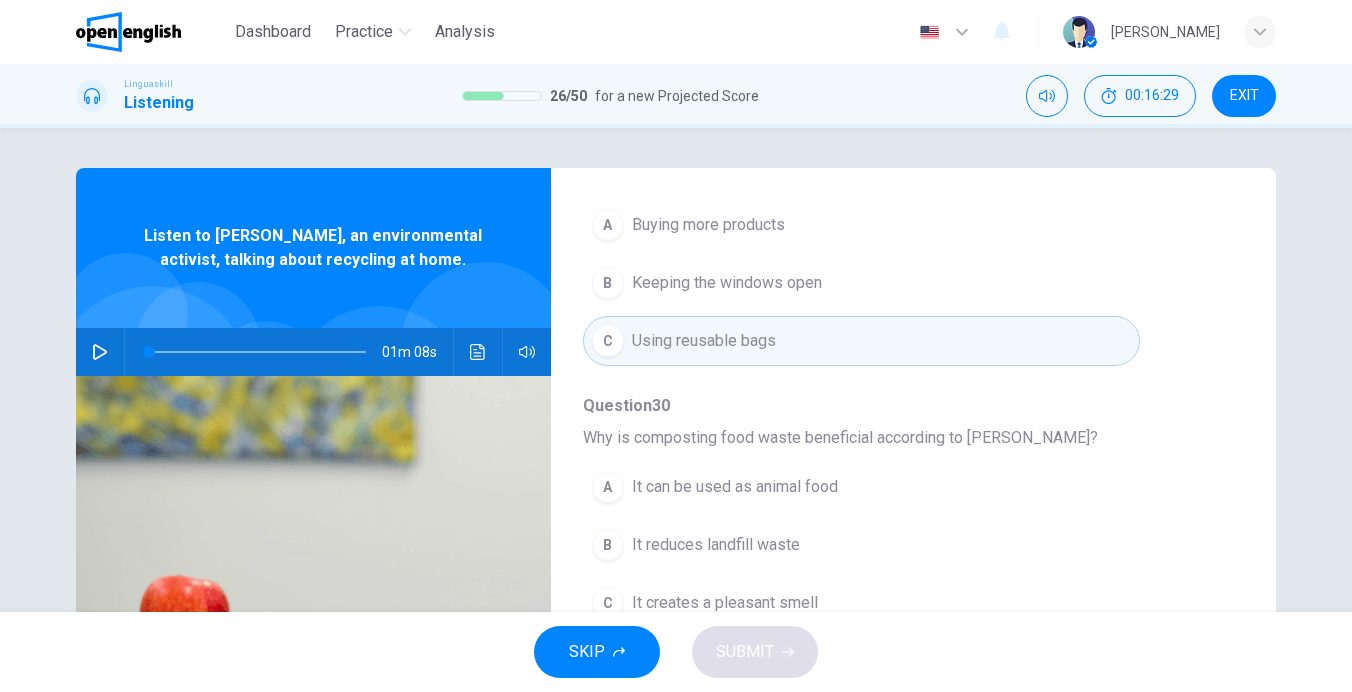 scroll, scrollTop: 863, scrollLeft: 0, axis: vertical 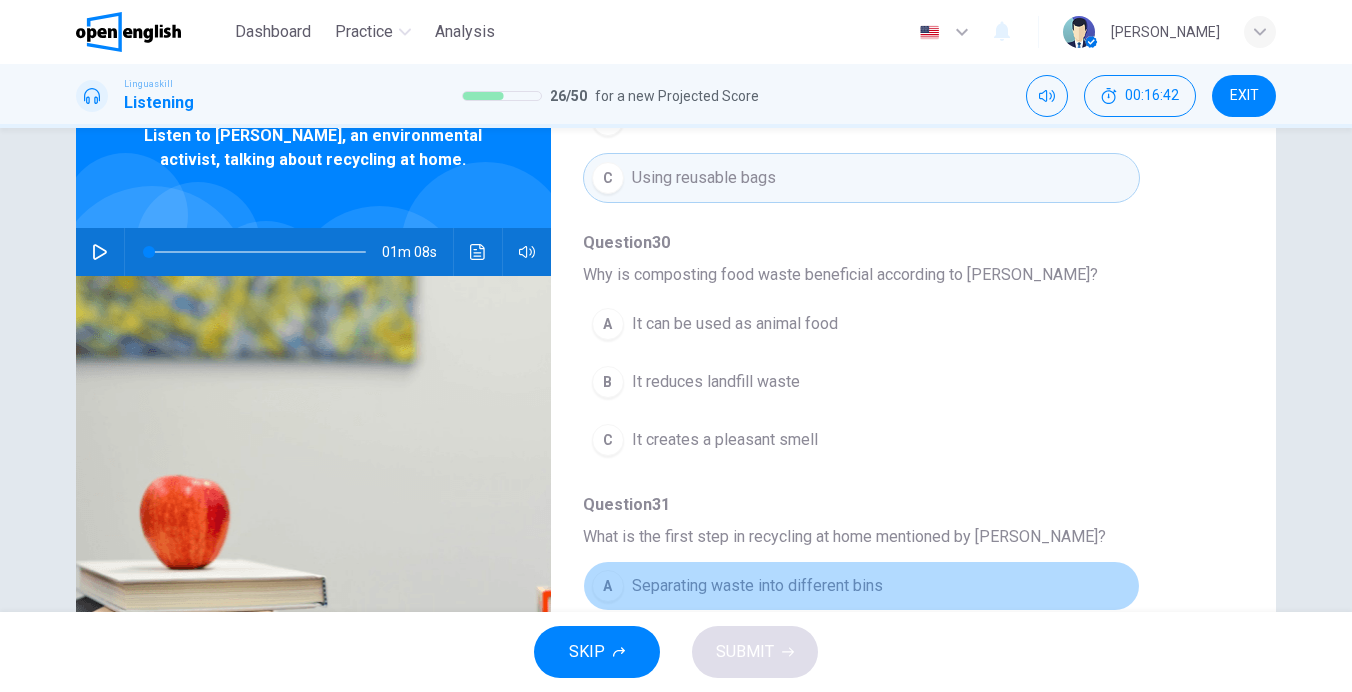 click on "A Separating waste into different bins" at bounding box center [861, 586] 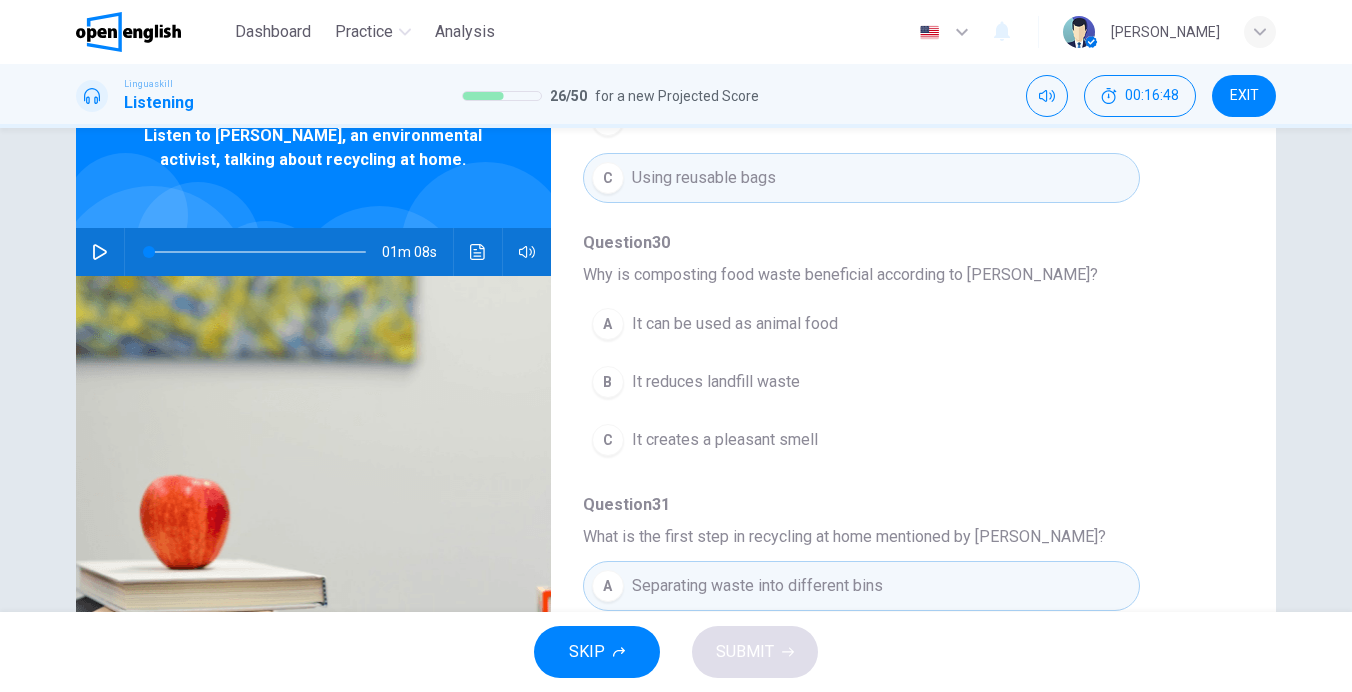 scroll, scrollTop: 200, scrollLeft: 0, axis: vertical 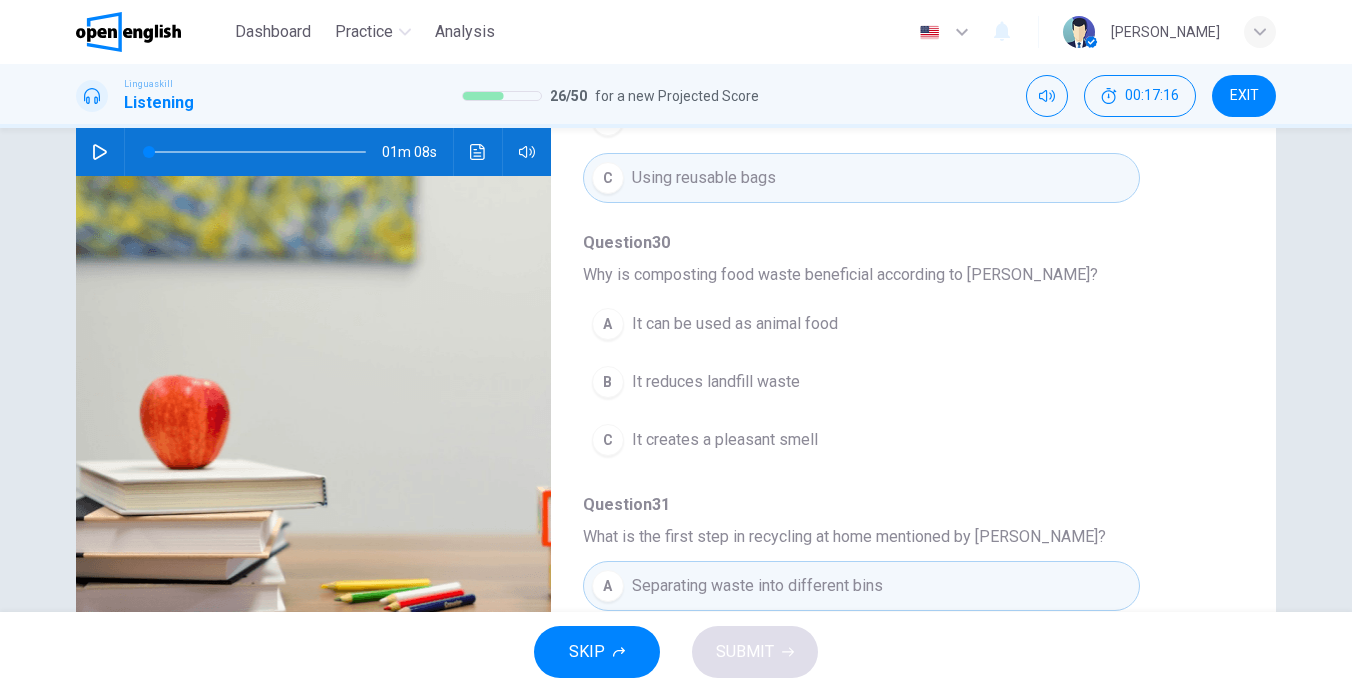 click on "B" at bounding box center (608, 382) 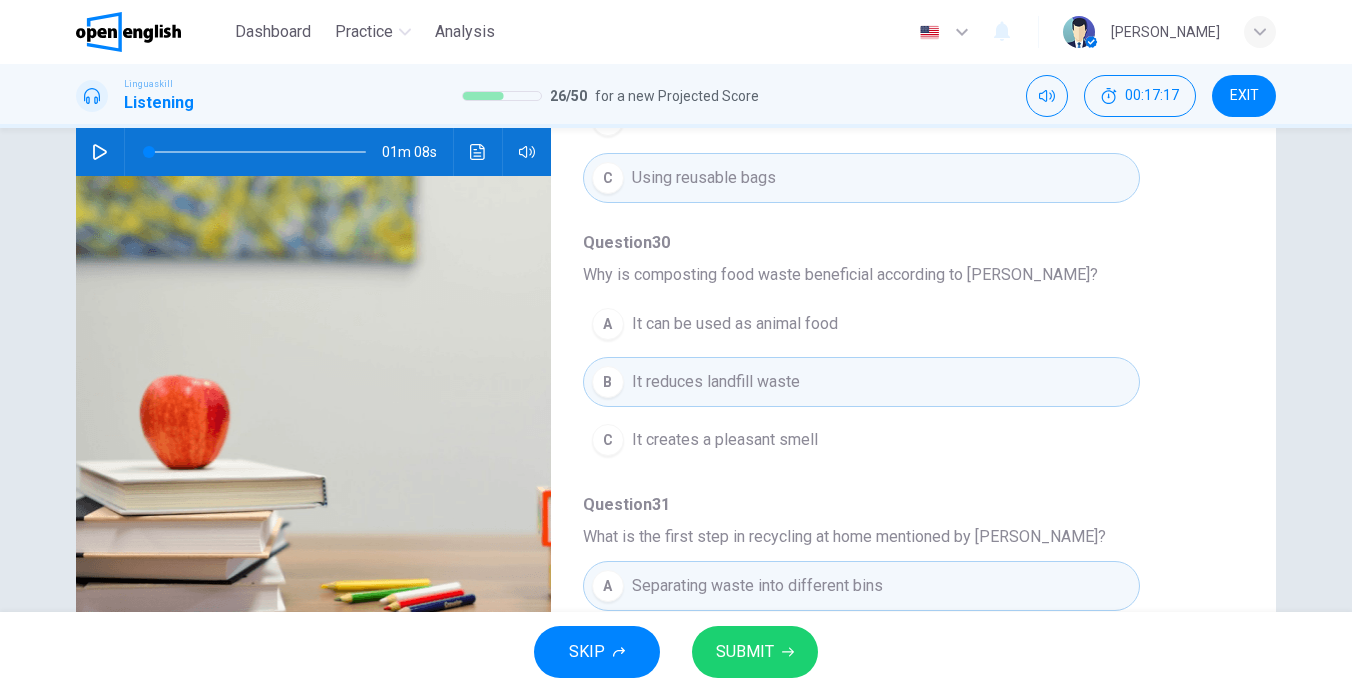 scroll, scrollTop: 863, scrollLeft: 0, axis: vertical 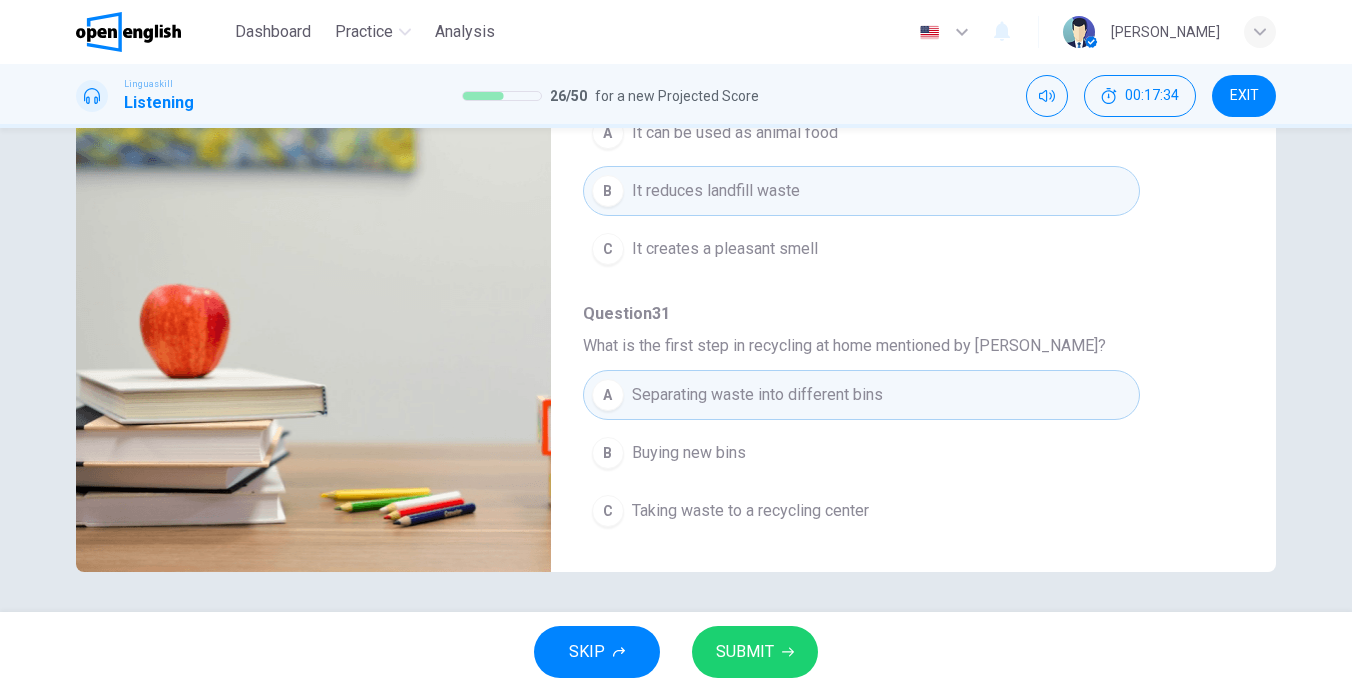 click on "SUBMIT" at bounding box center (745, 652) 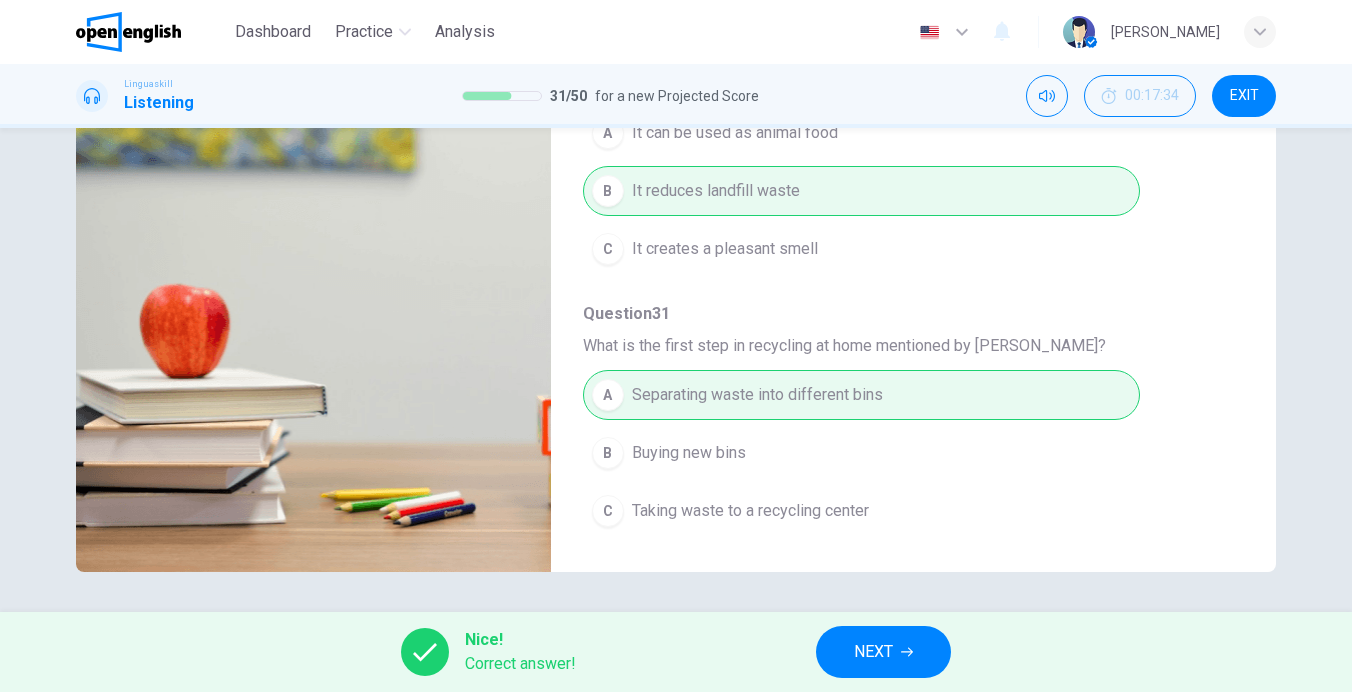 click on "NEXT" at bounding box center [873, 652] 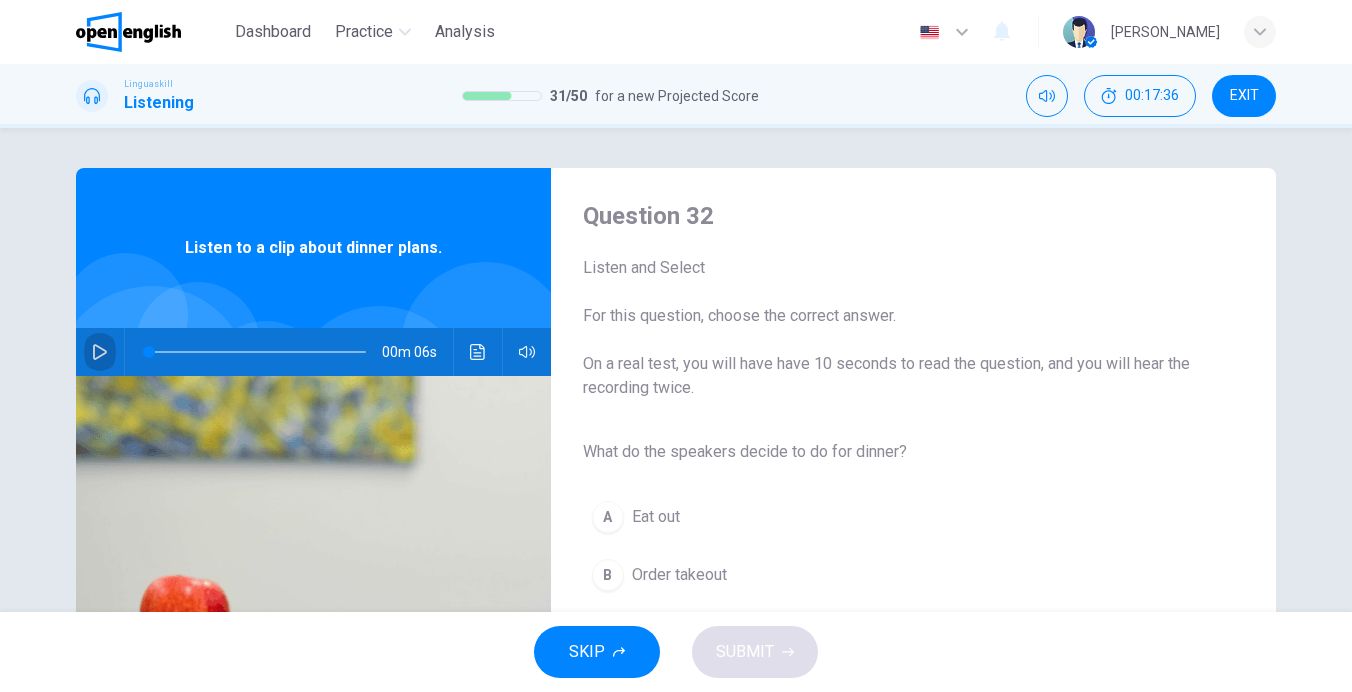 click at bounding box center (100, 352) 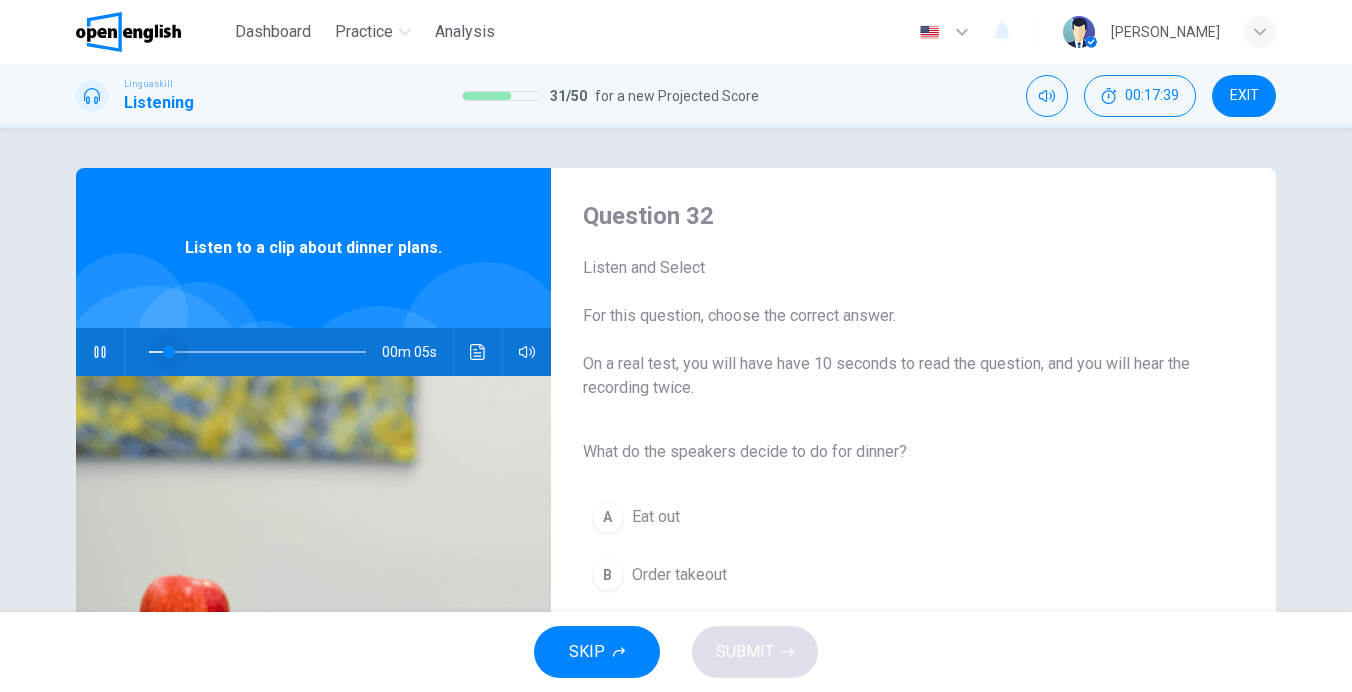 drag, startPoint x: 164, startPoint y: 348, endPoint x: 123, endPoint y: 350, distance: 41.04875 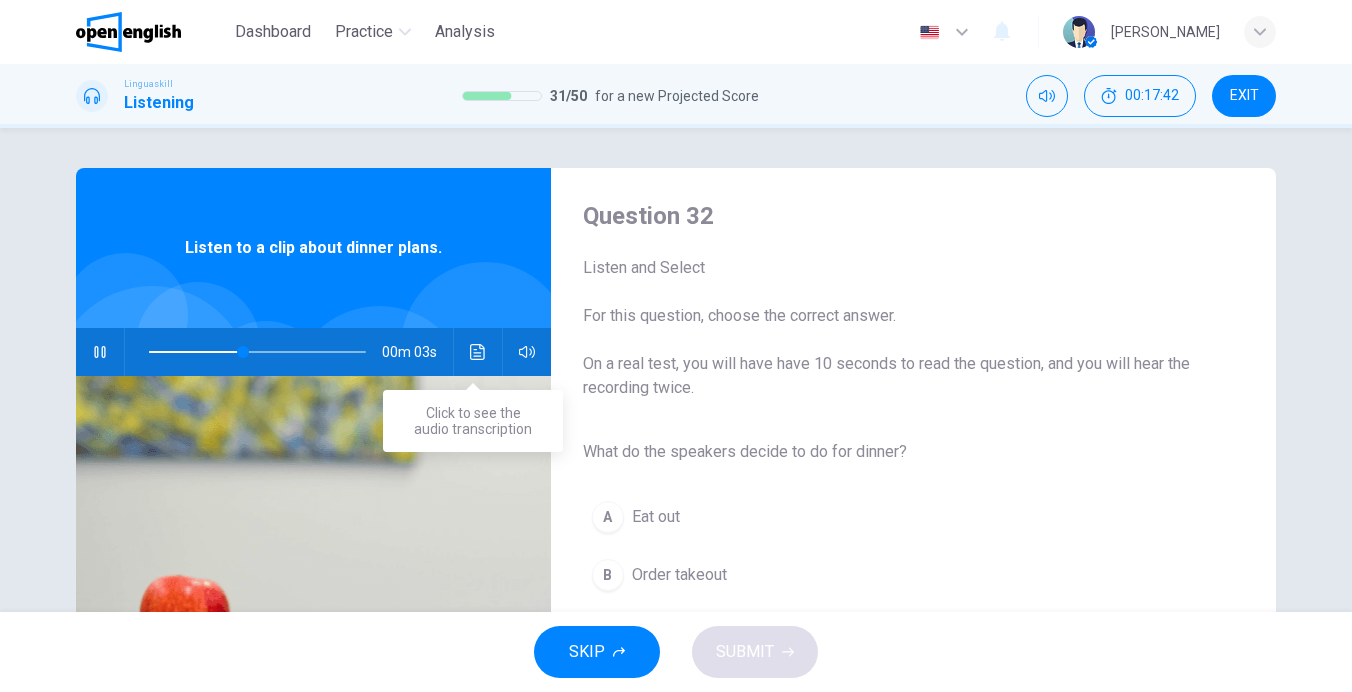 click 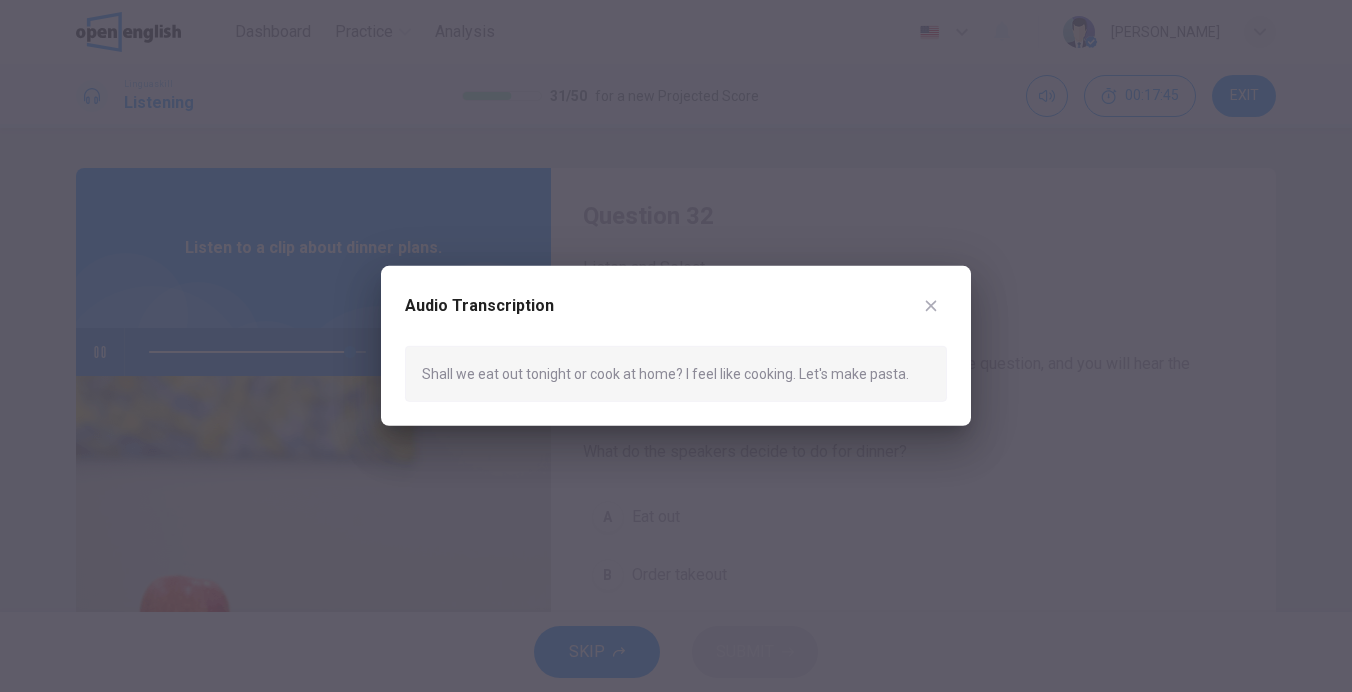 type on "*" 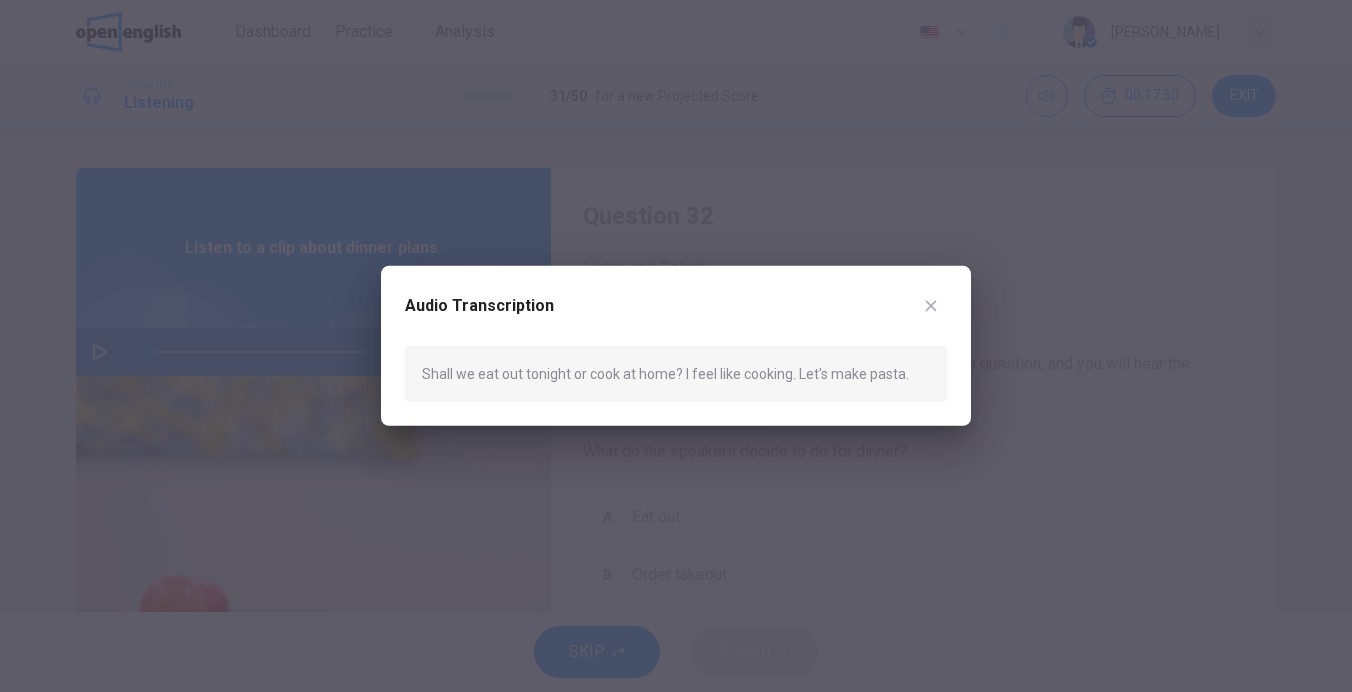 click at bounding box center [931, 306] 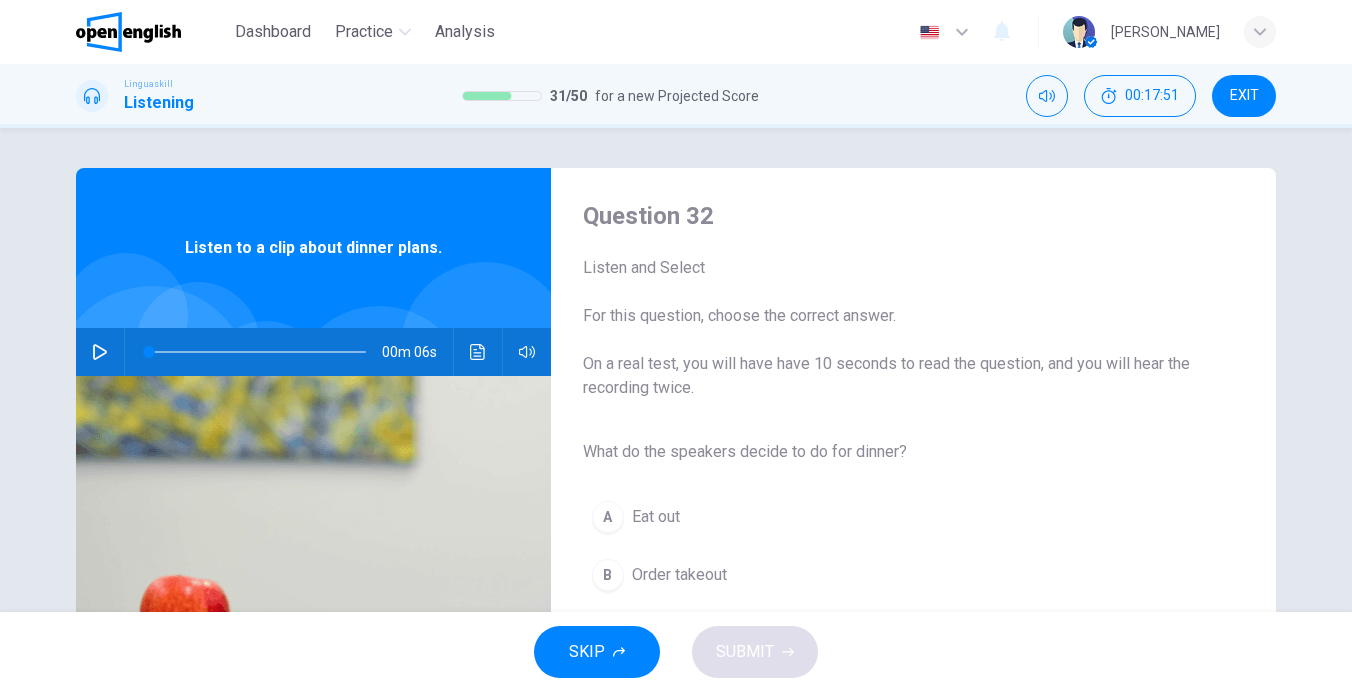 scroll, scrollTop: 200, scrollLeft: 0, axis: vertical 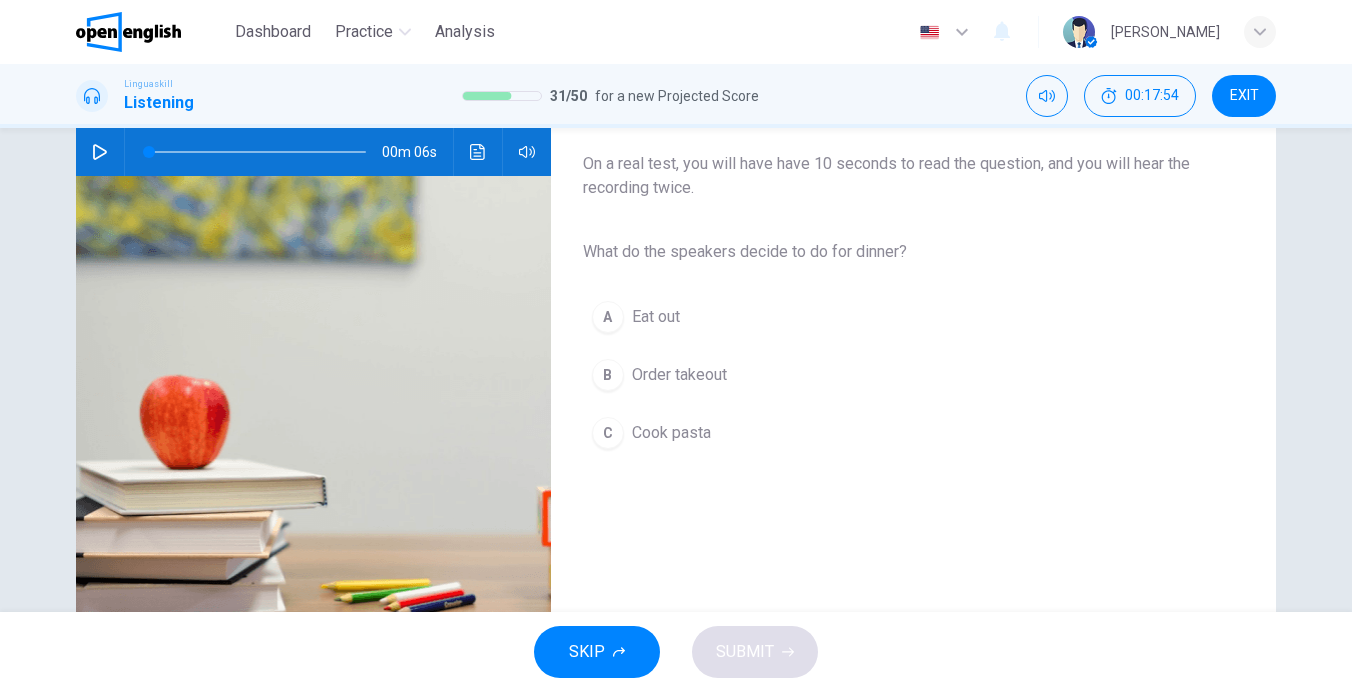 click on "C" at bounding box center (608, 433) 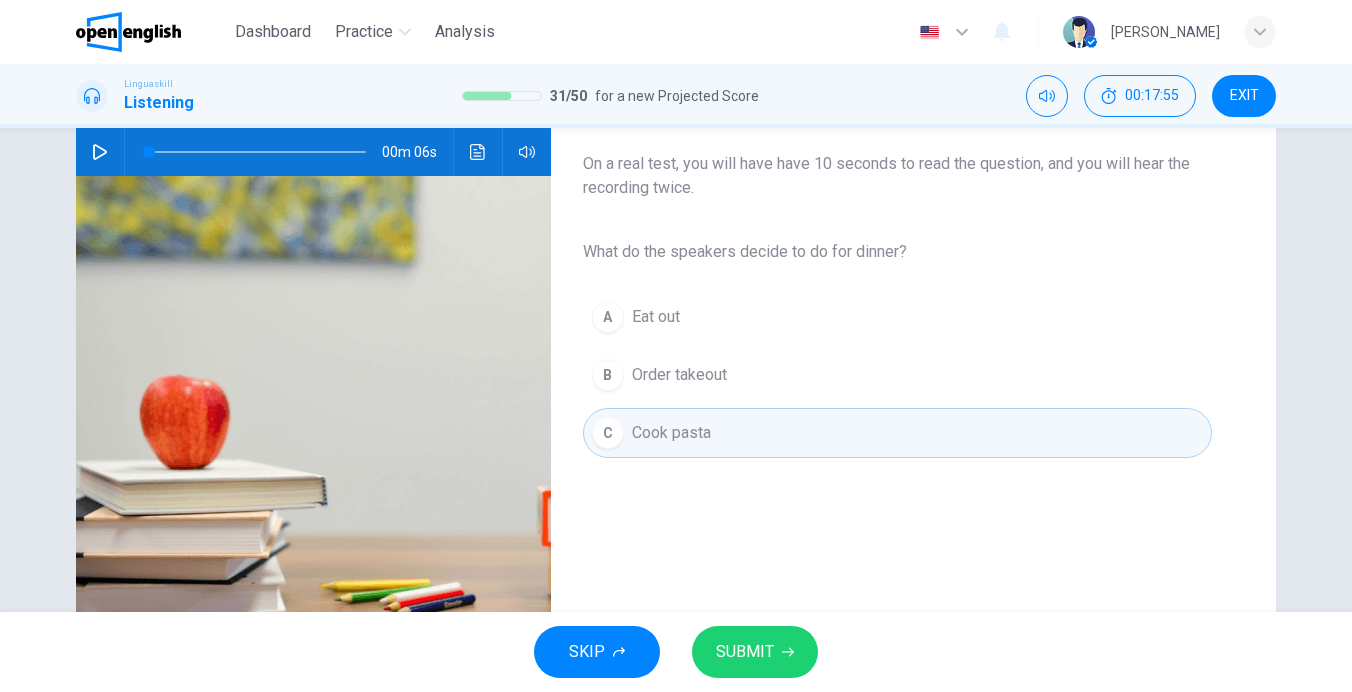 click on "SUBMIT" at bounding box center (745, 652) 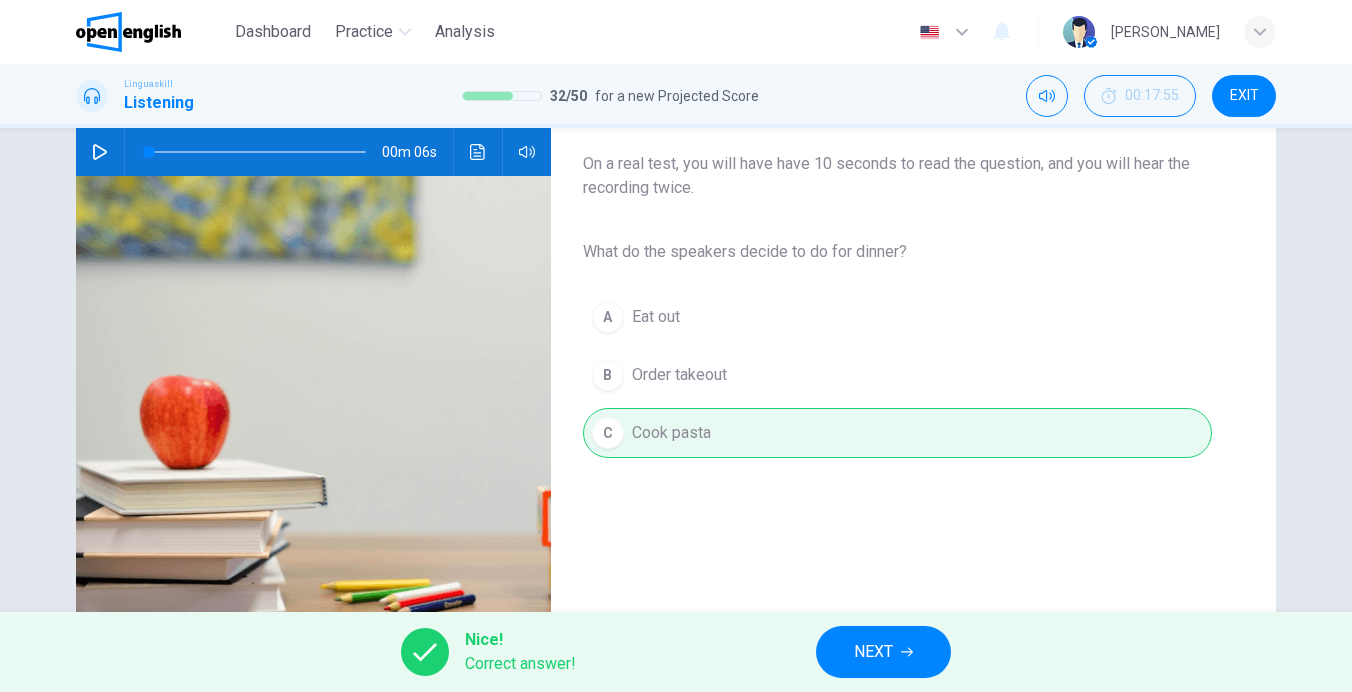 click on "Nice! Correct answer! NEXT" at bounding box center [676, 652] 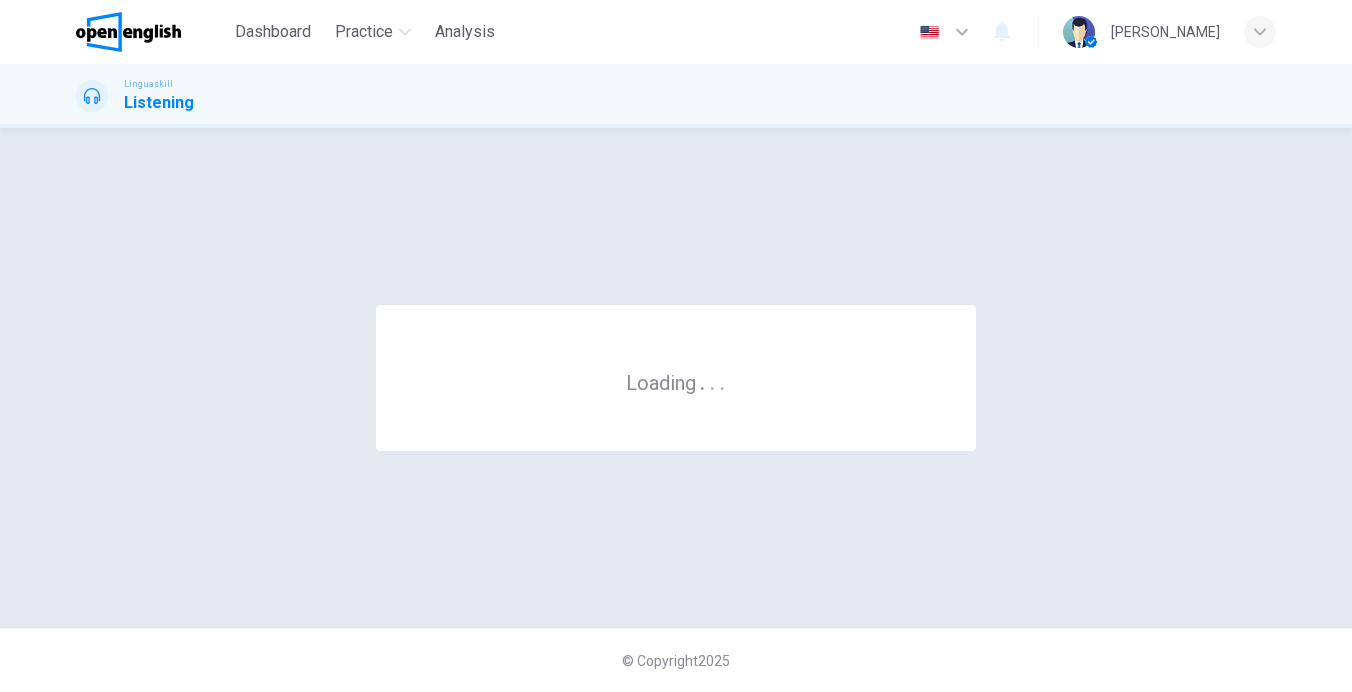 scroll, scrollTop: 0, scrollLeft: 0, axis: both 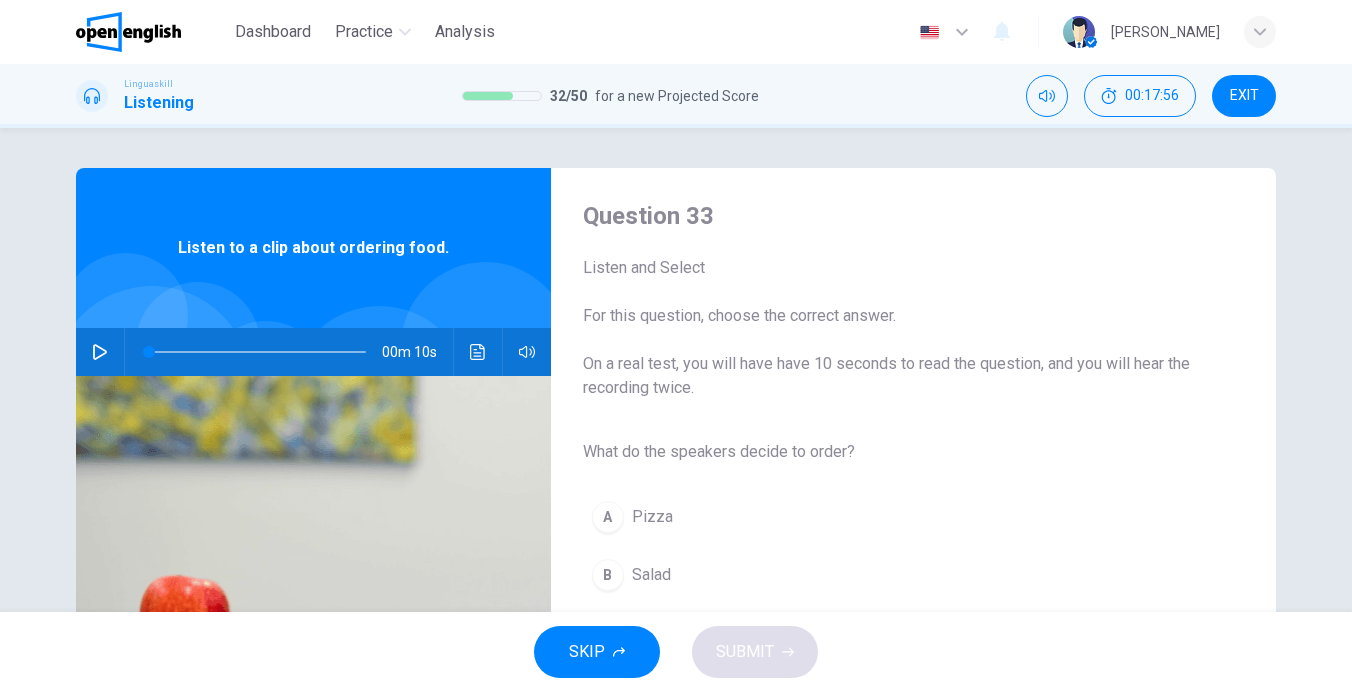 click 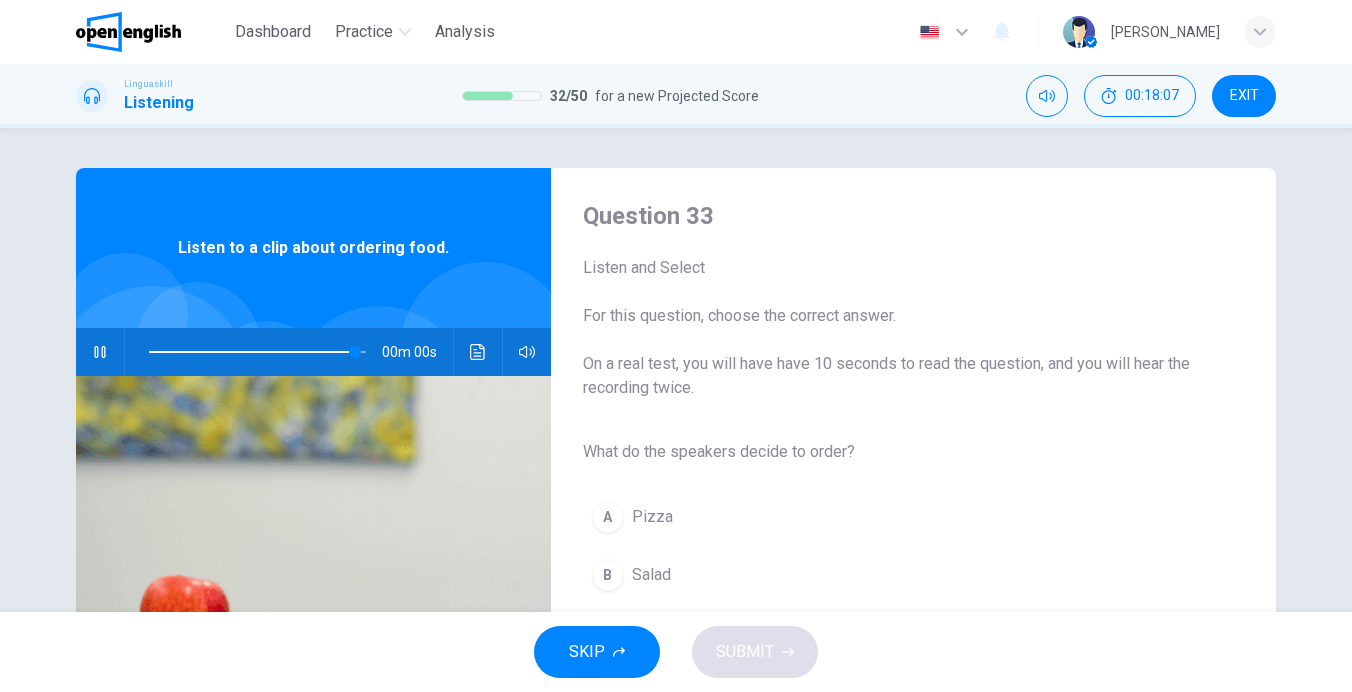 scroll, scrollTop: 200, scrollLeft: 0, axis: vertical 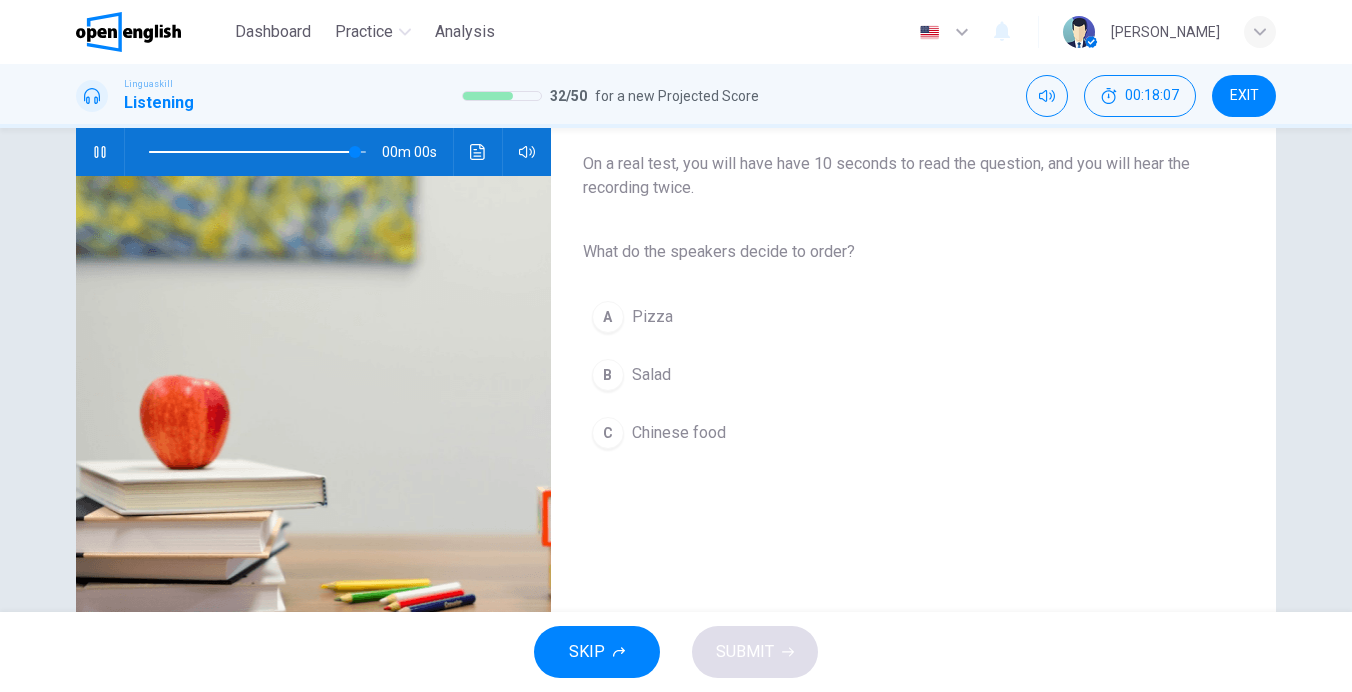 type on "*" 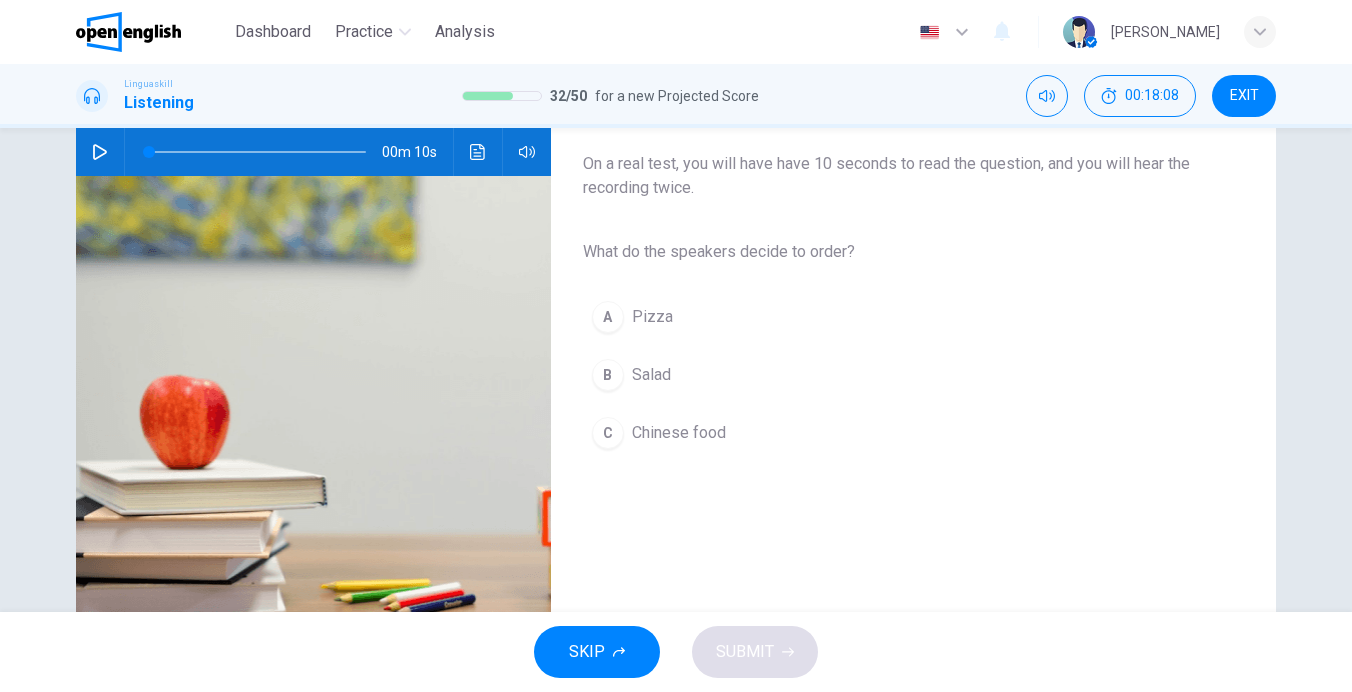 click on "B" at bounding box center [608, 375] 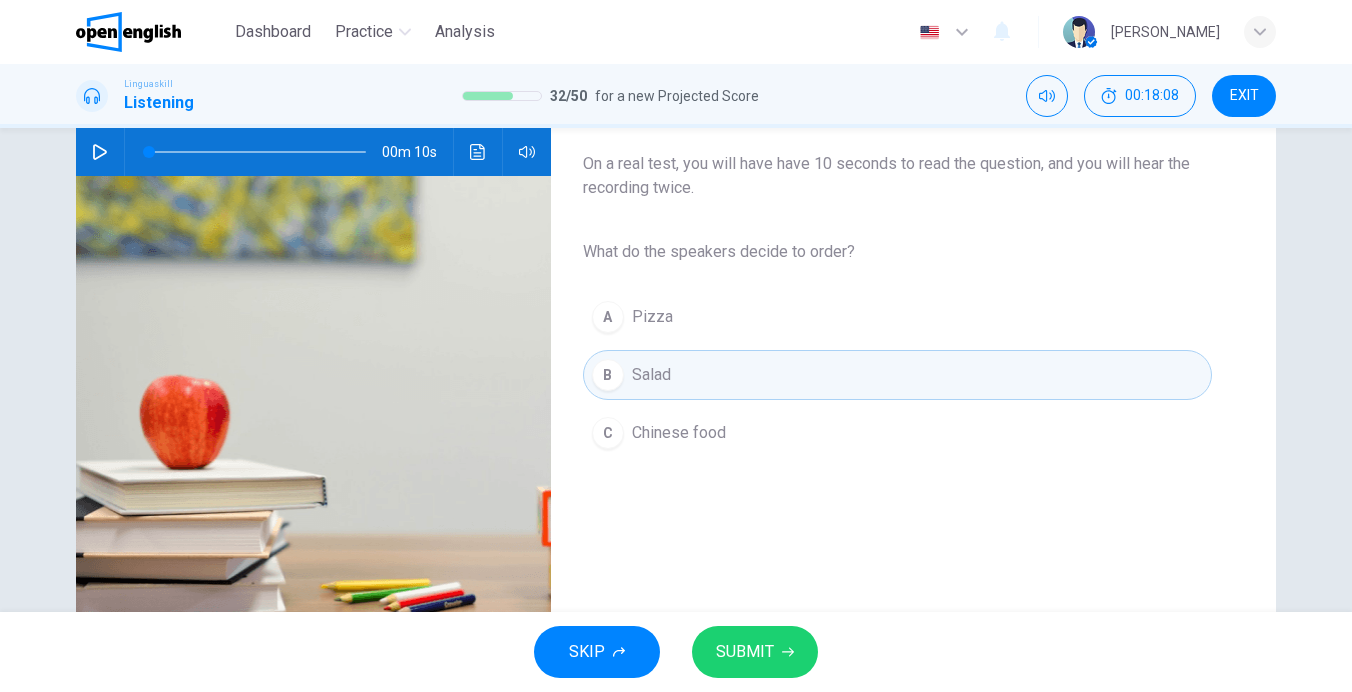 click on "SUBMIT" at bounding box center (755, 652) 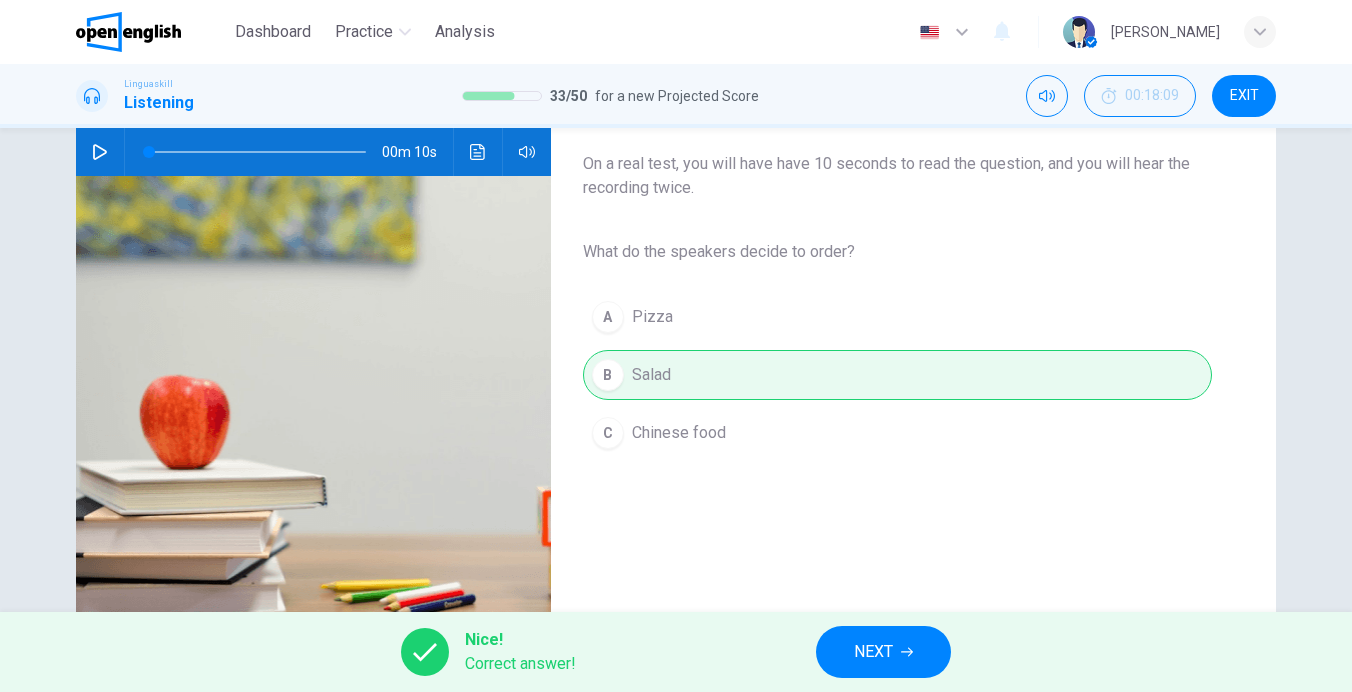 click on "NEXT" at bounding box center (883, 652) 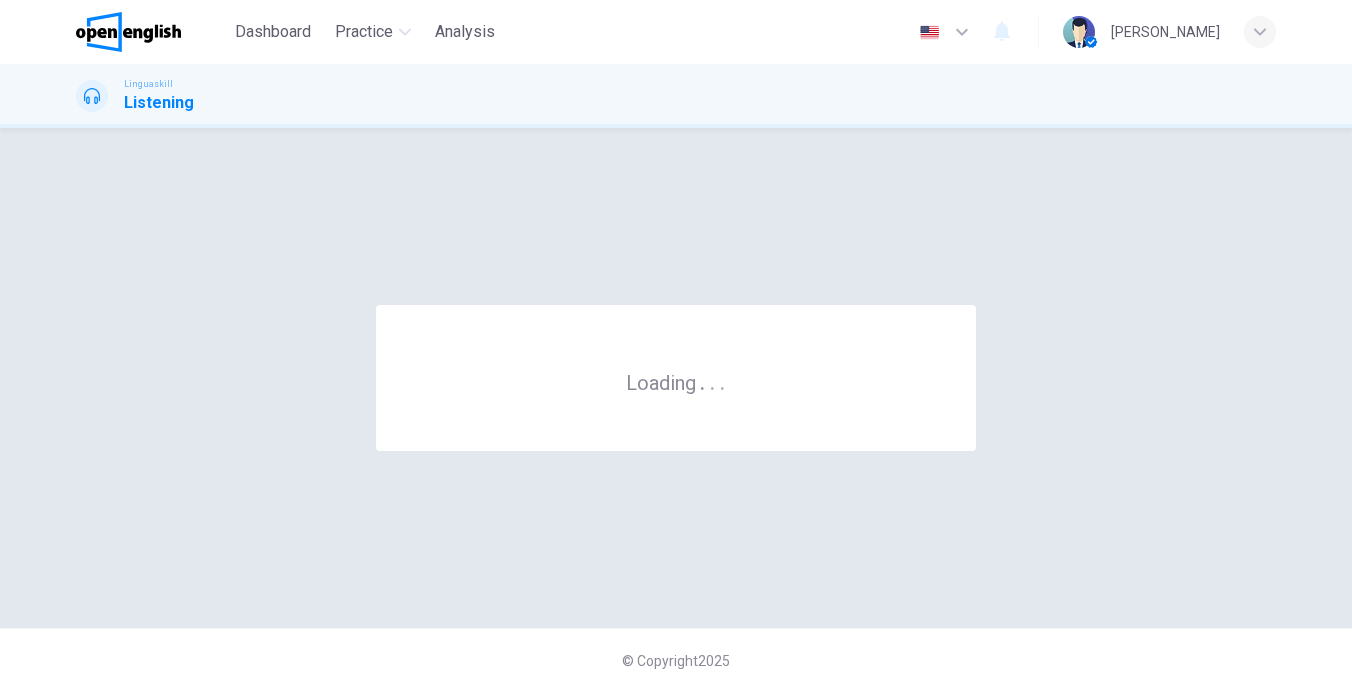 scroll, scrollTop: 0, scrollLeft: 0, axis: both 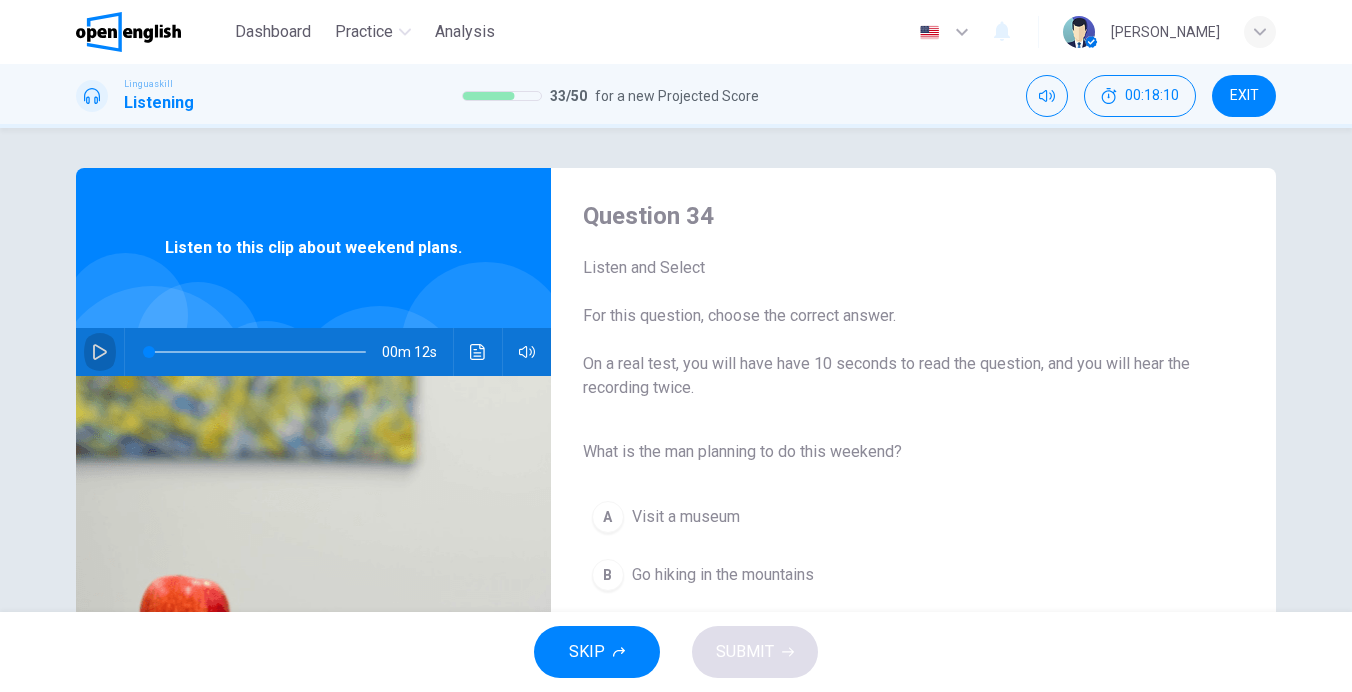 click 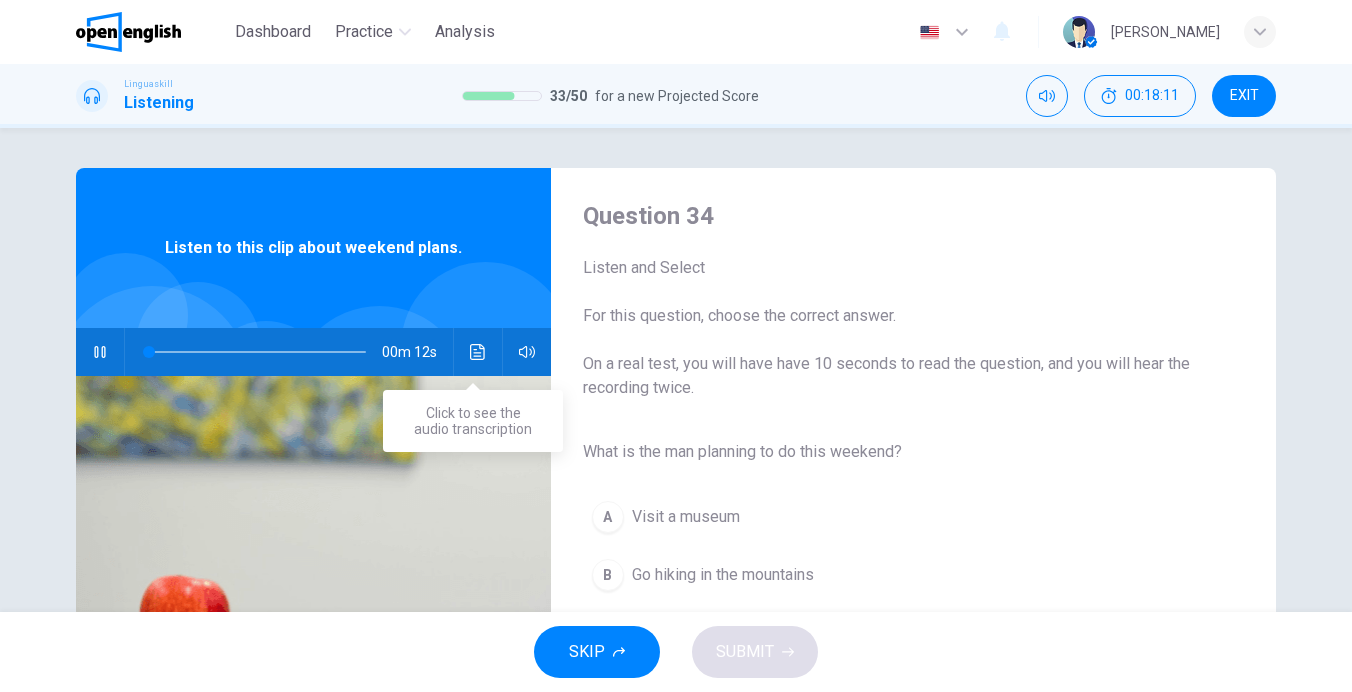 click 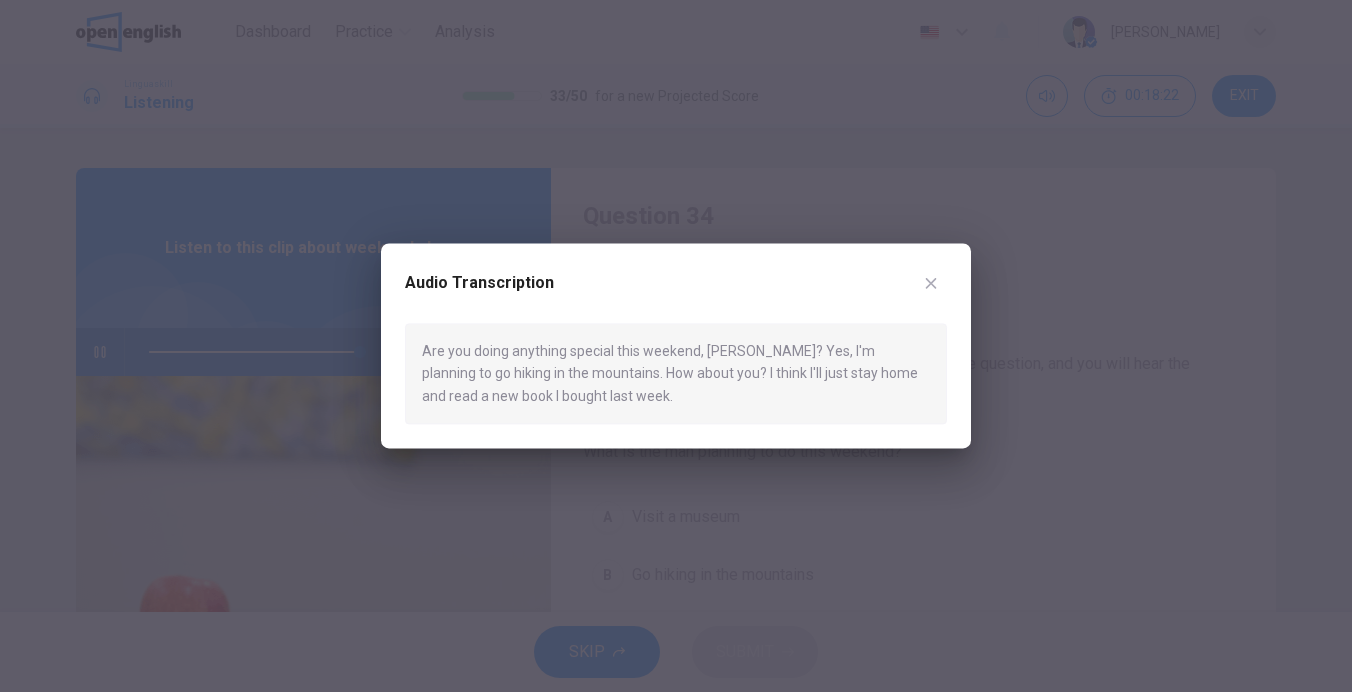 type on "*" 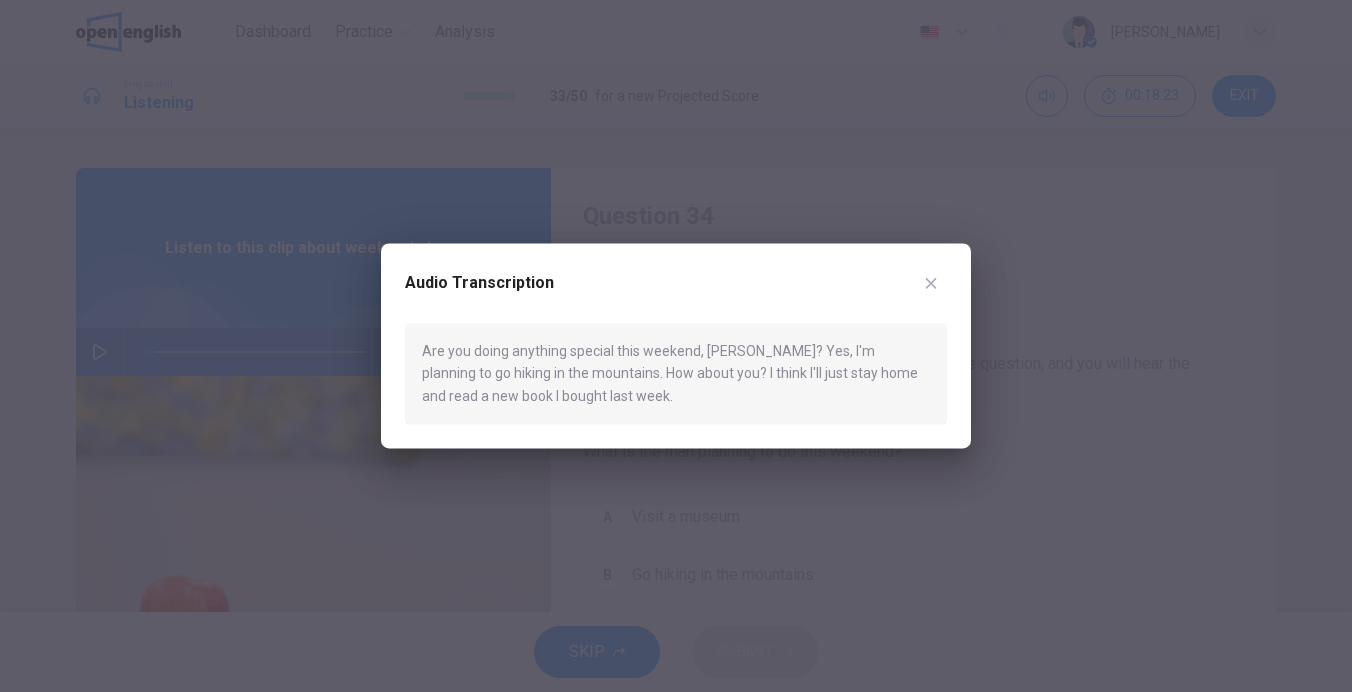 click 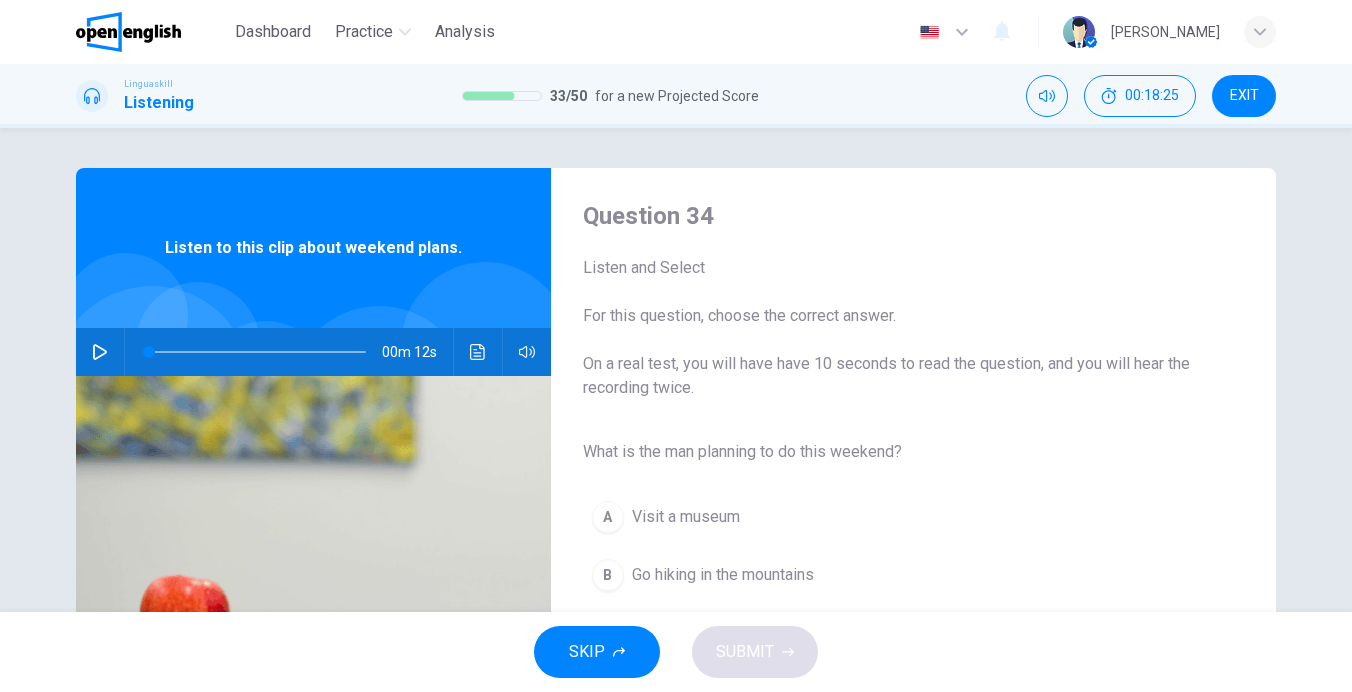 scroll, scrollTop: 100, scrollLeft: 0, axis: vertical 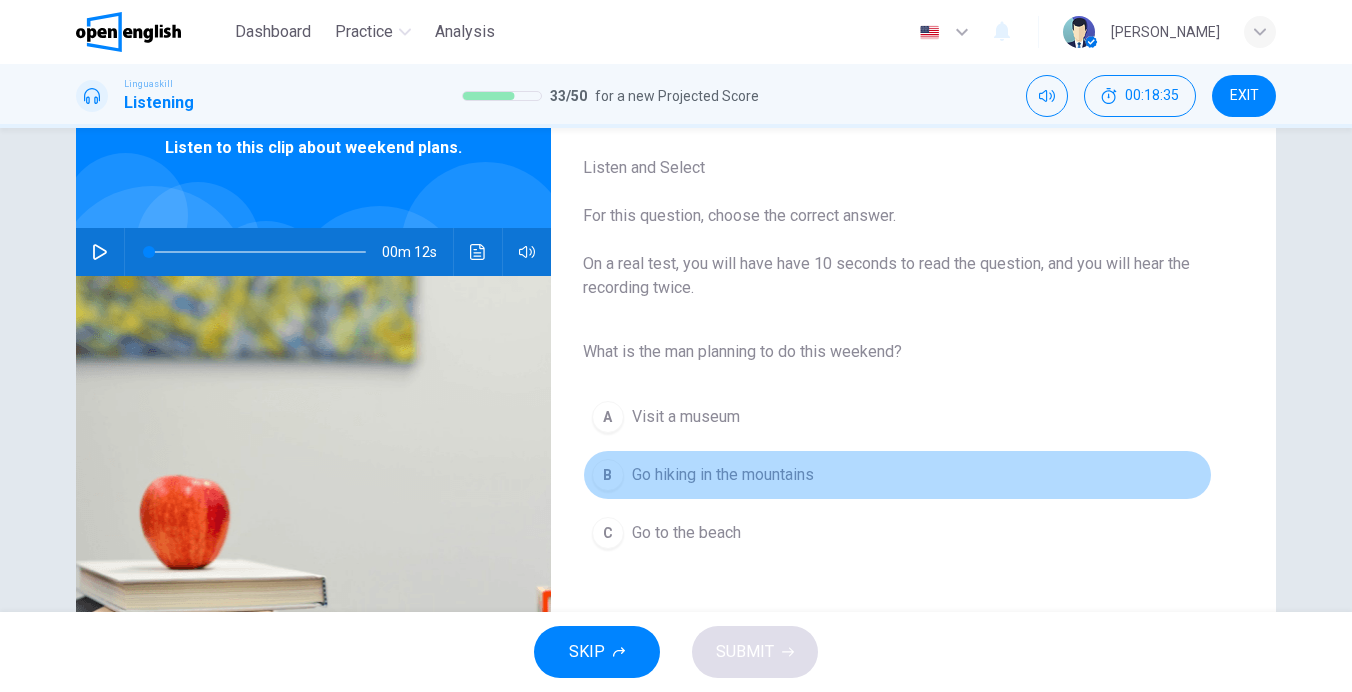click on "B Go hiking in the mountains" at bounding box center (897, 475) 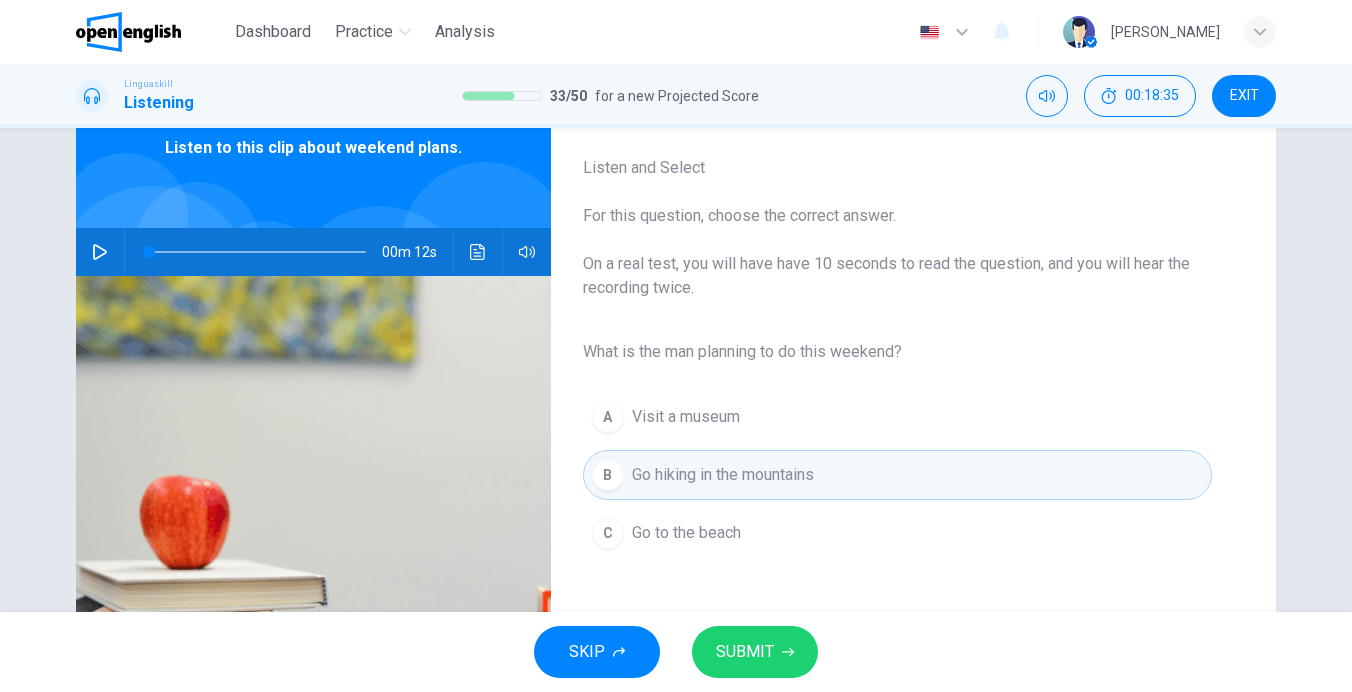 click on "SUBMIT" at bounding box center [755, 652] 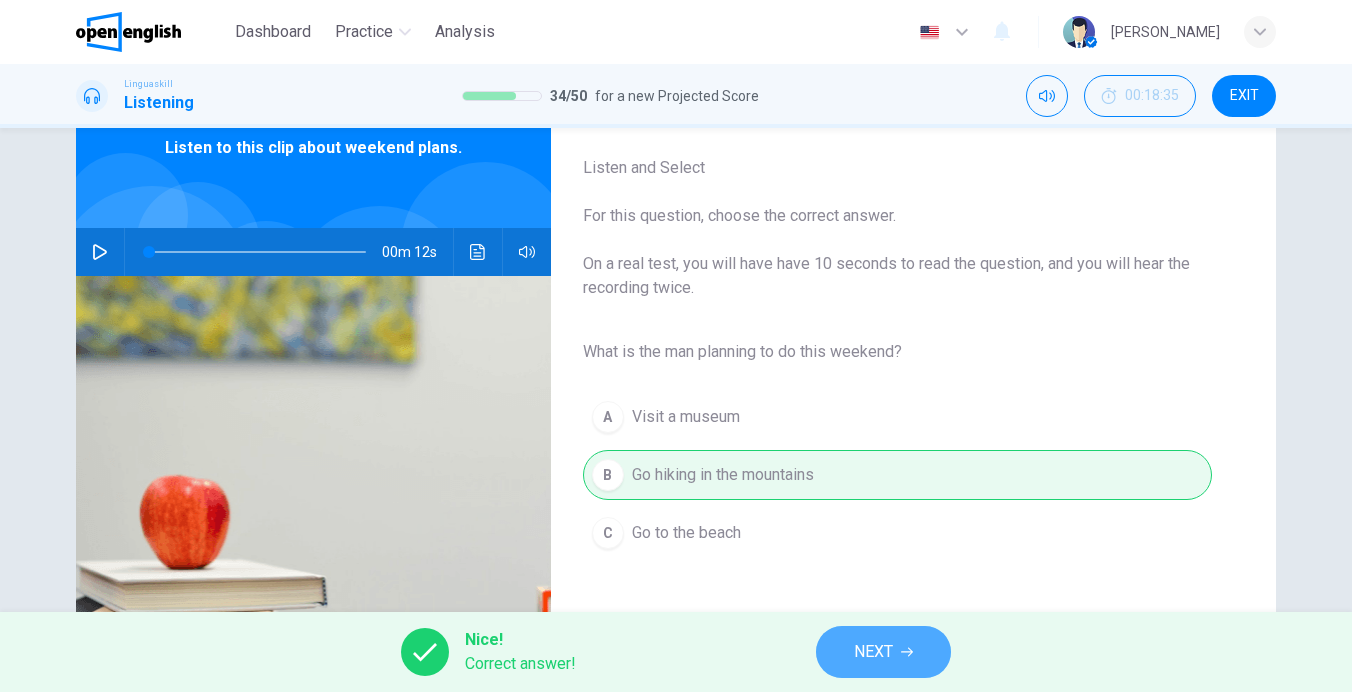 click on "NEXT" at bounding box center (883, 652) 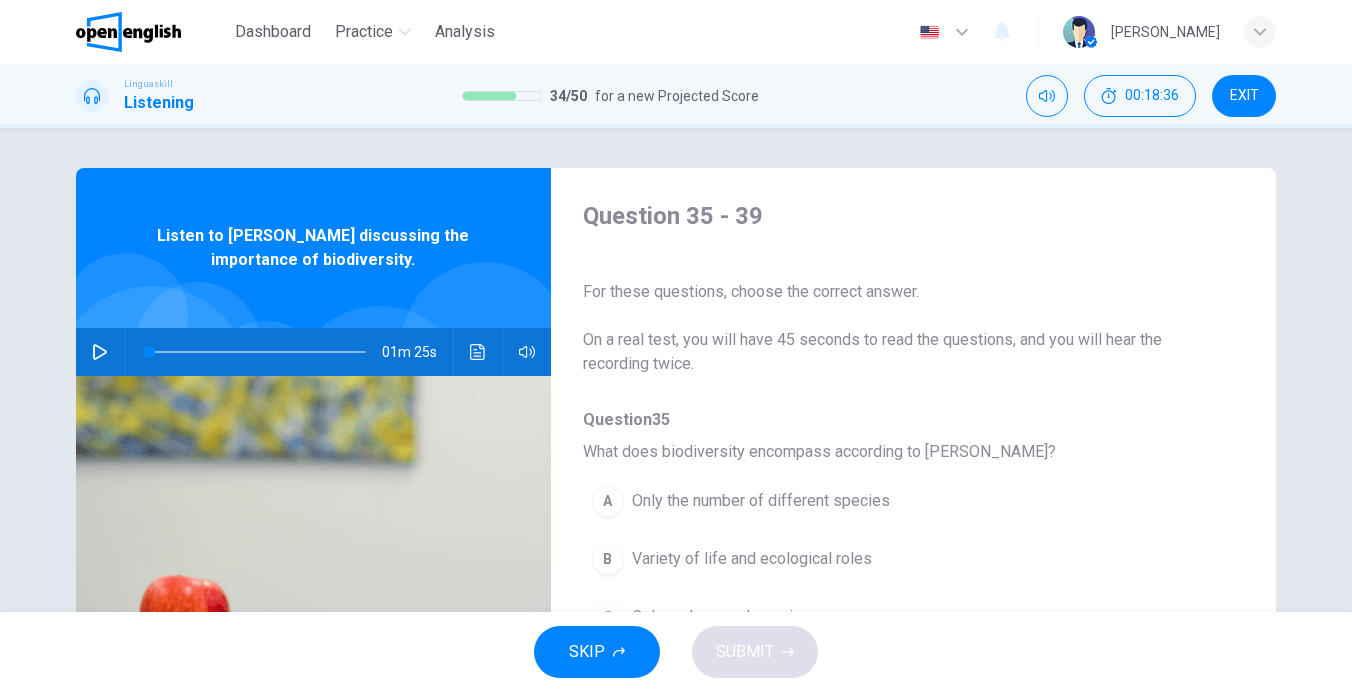 click 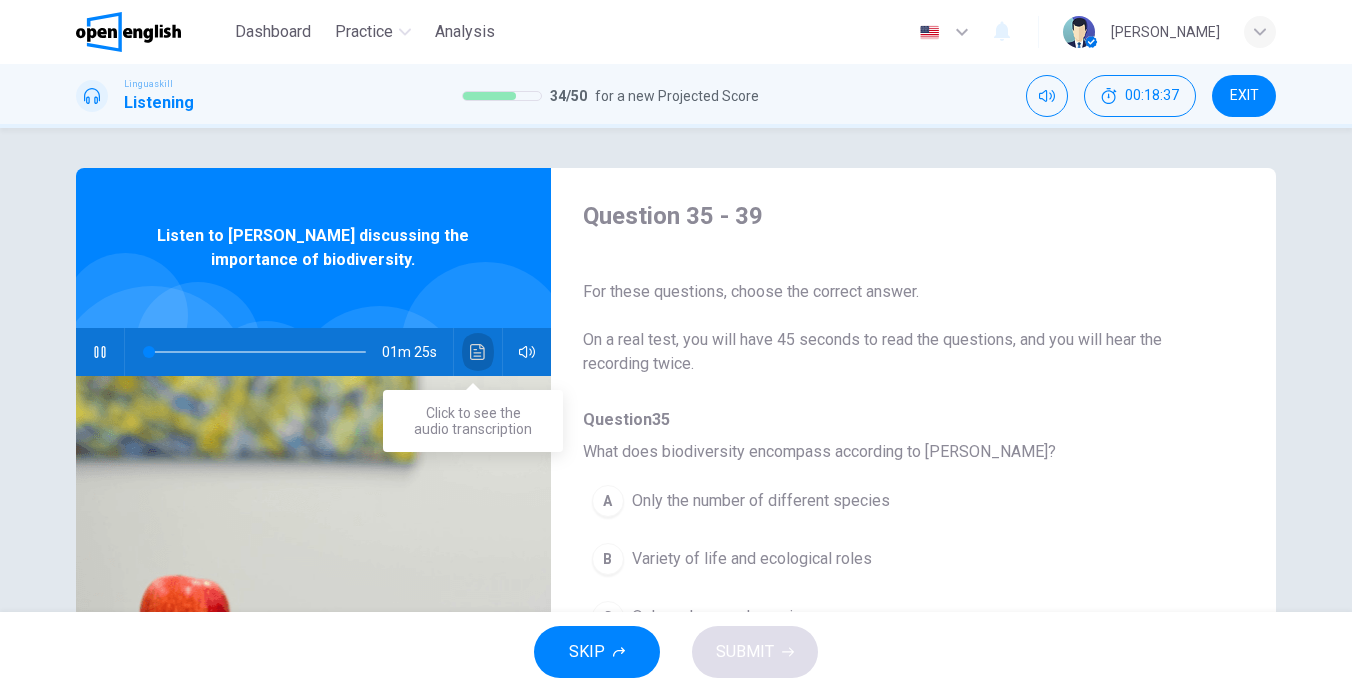 click 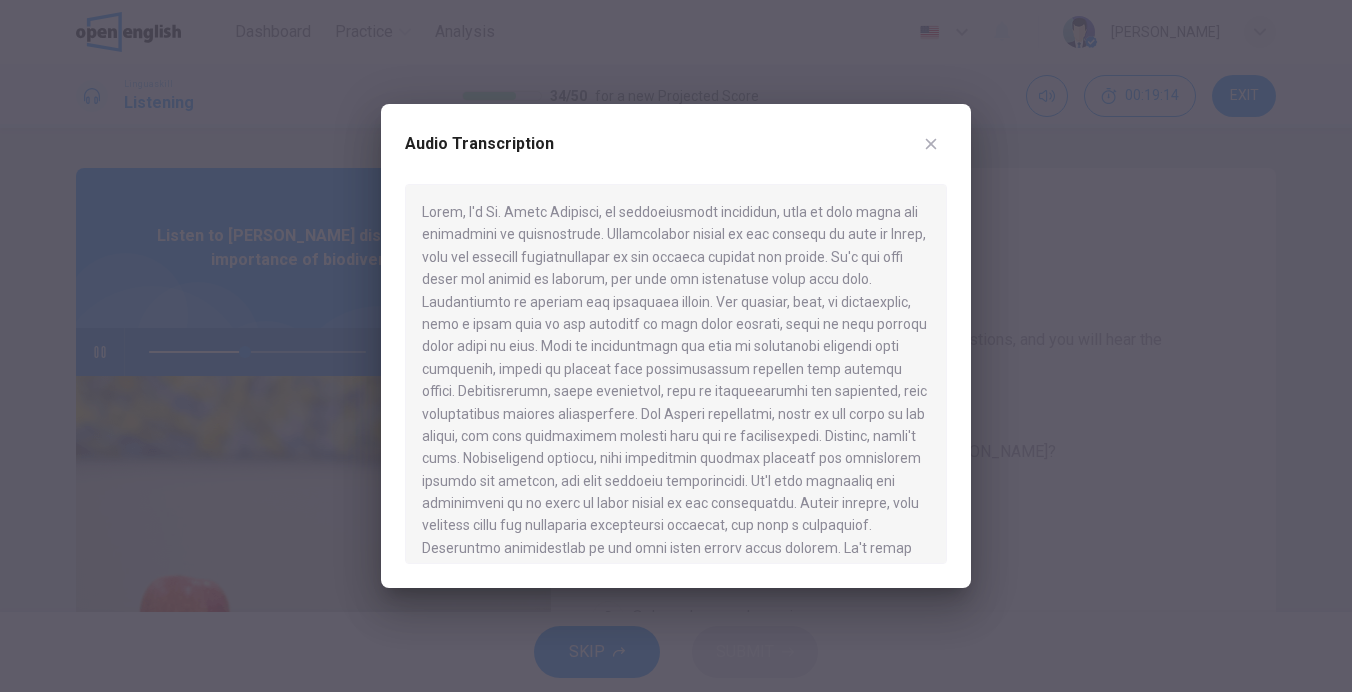 scroll, scrollTop: 35, scrollLeft: 0, axis: vertical 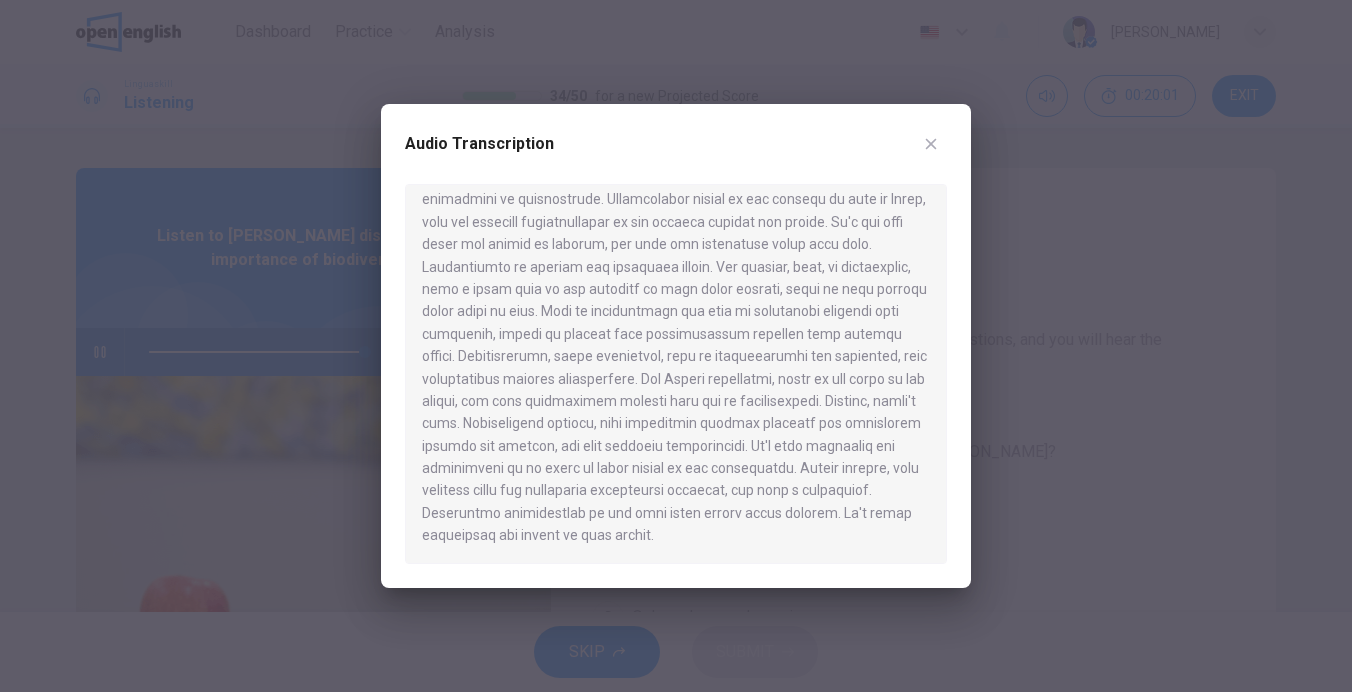 type on "*" 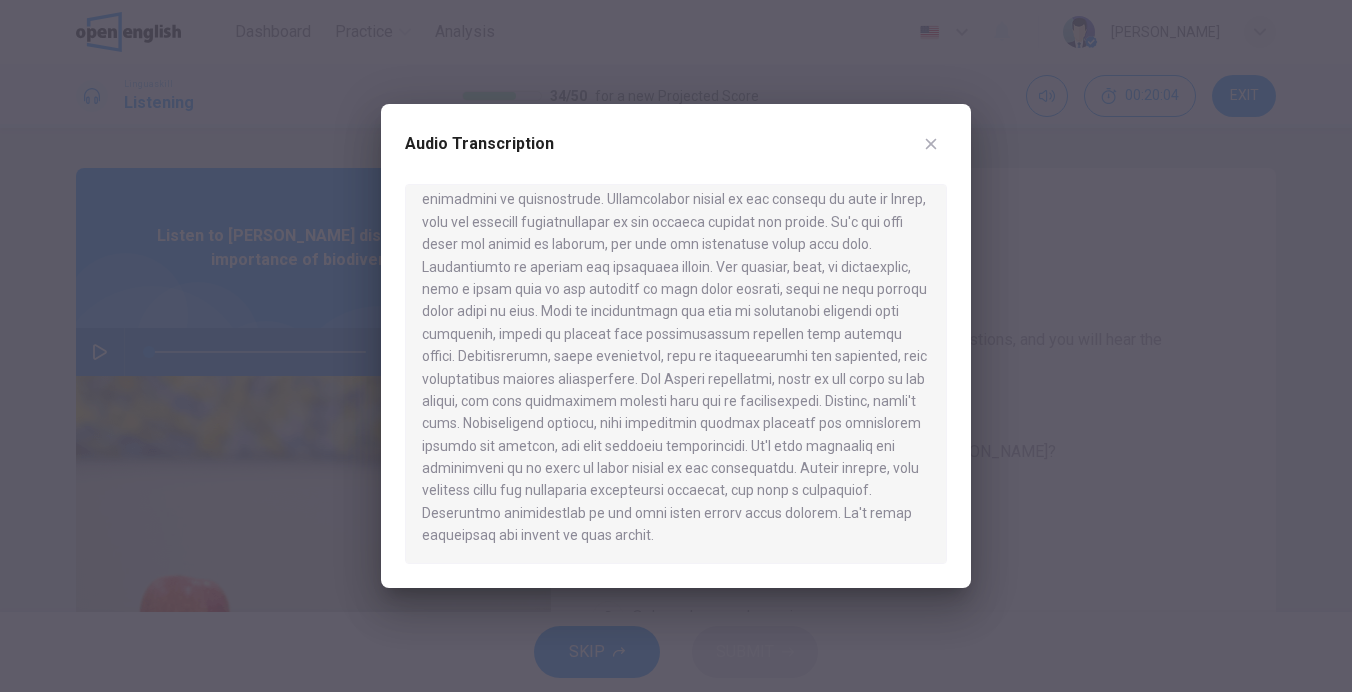 drag, startPoint x: 461, startPoint y: 473, endPoint x: 433, endPoint y: 468, distance: 28.442924 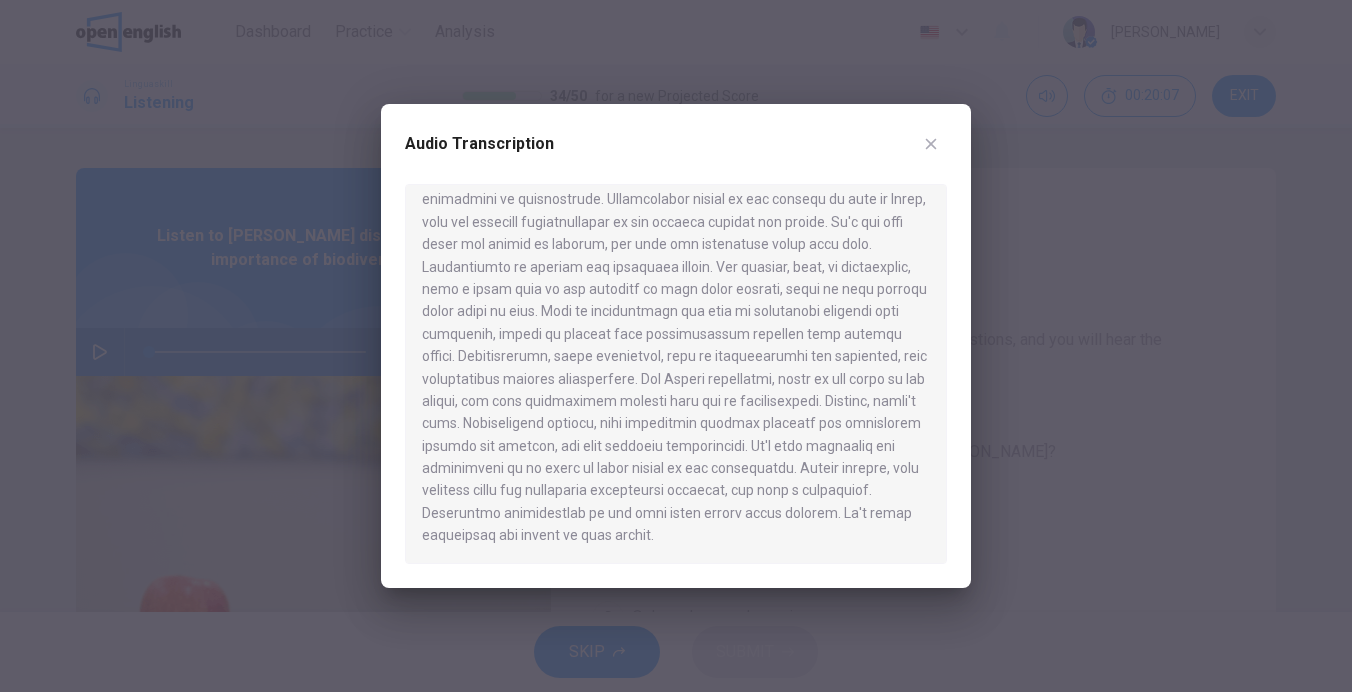 drag, startPoint x: 455, startPoint y: 465, endPoint x: 434, endPoint y: 467, distance: 21.095022 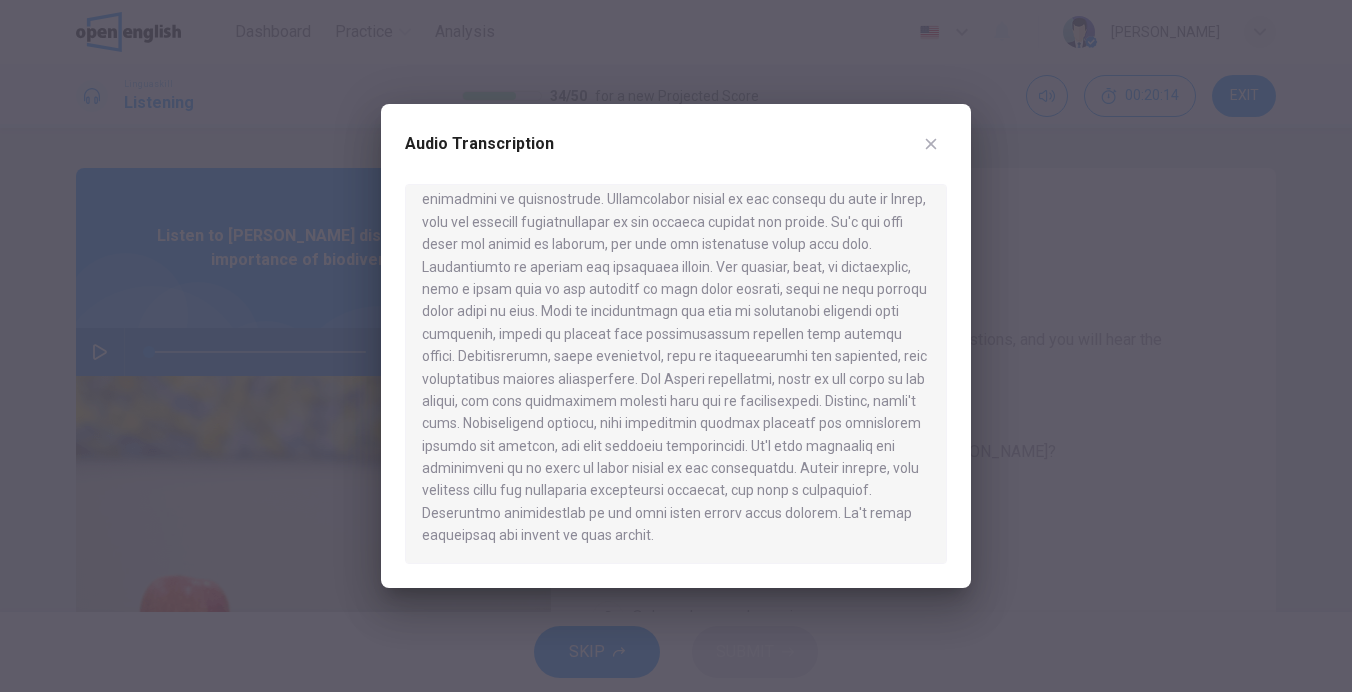 click at bounding box center [931, 144] 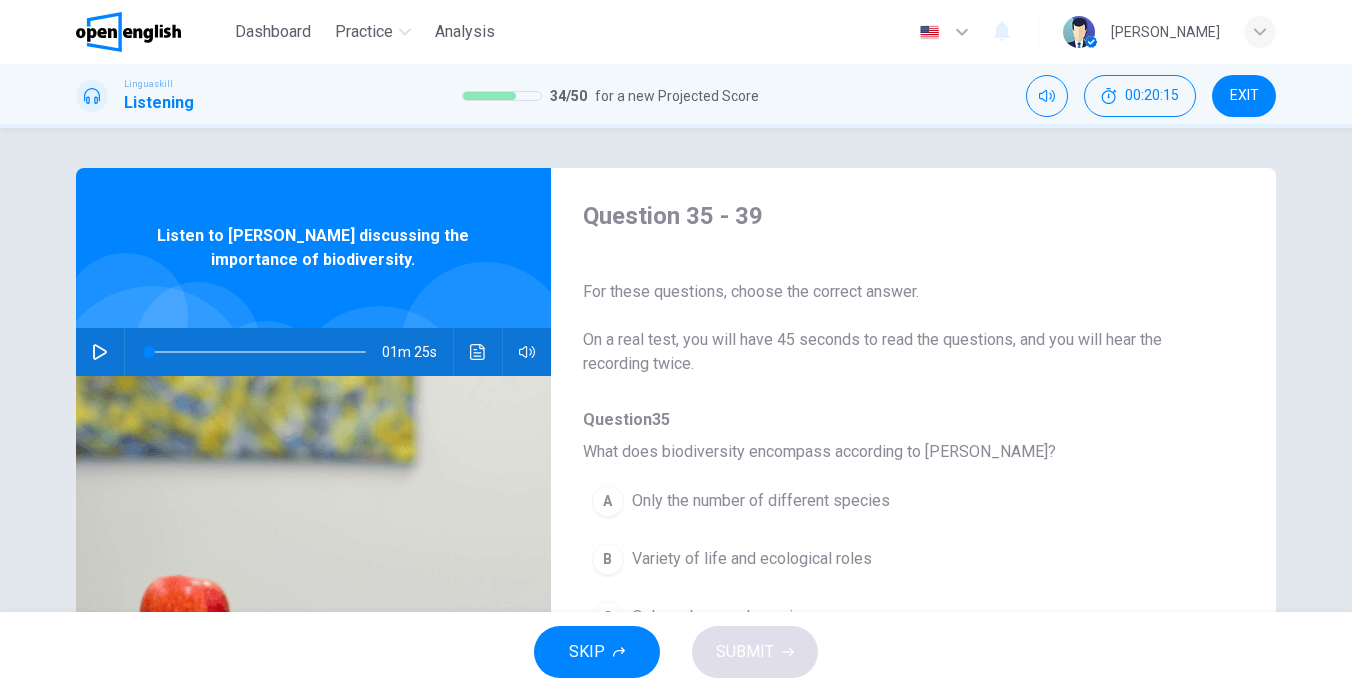 scroll, scrollTop: 200, scrollLeft: 0, axis: vertical 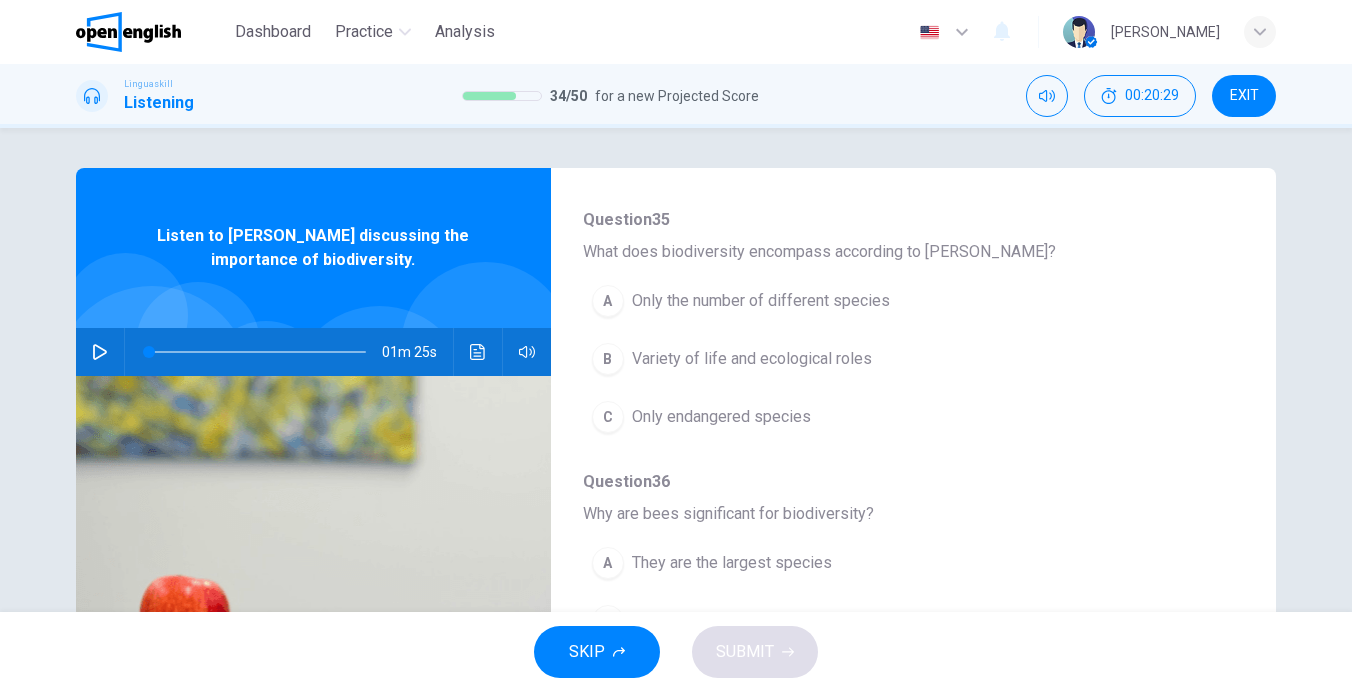 click on "Variety of life and ecological roles" at bounding box center (752, 359) 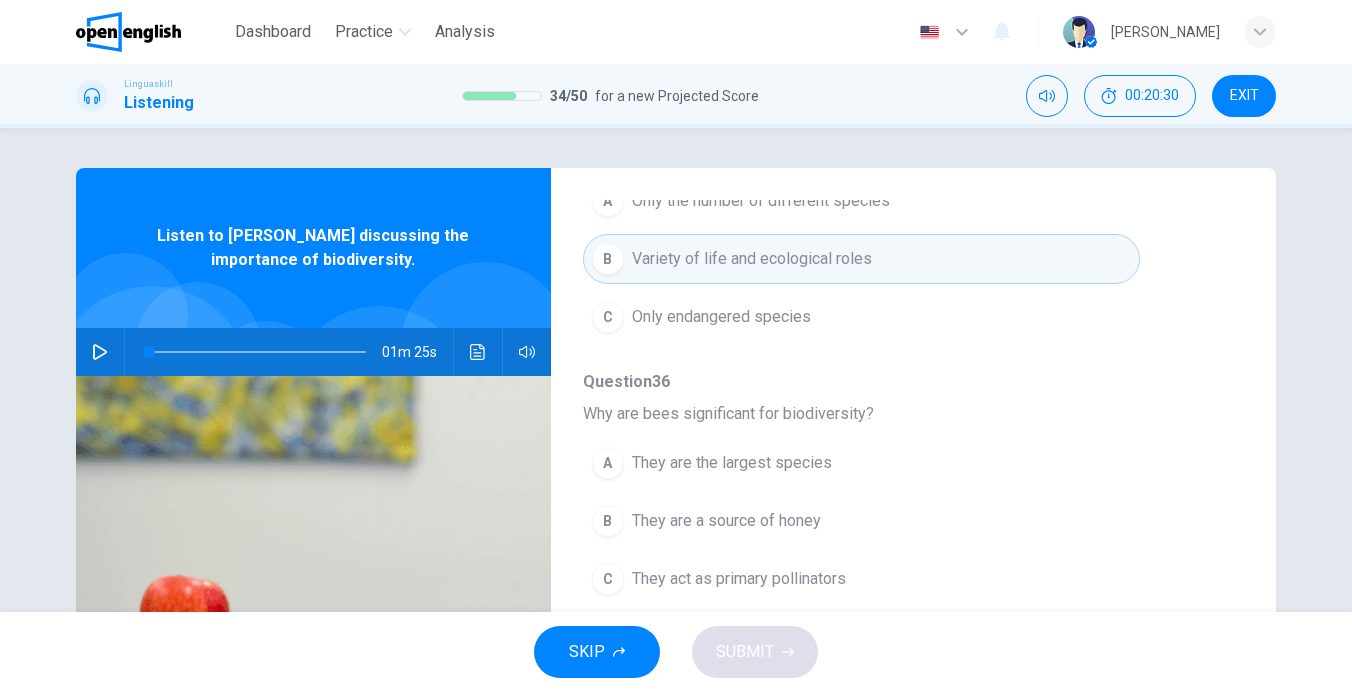 scroll, scrollTop: 400, scrollLeft: 0, axis: vertical 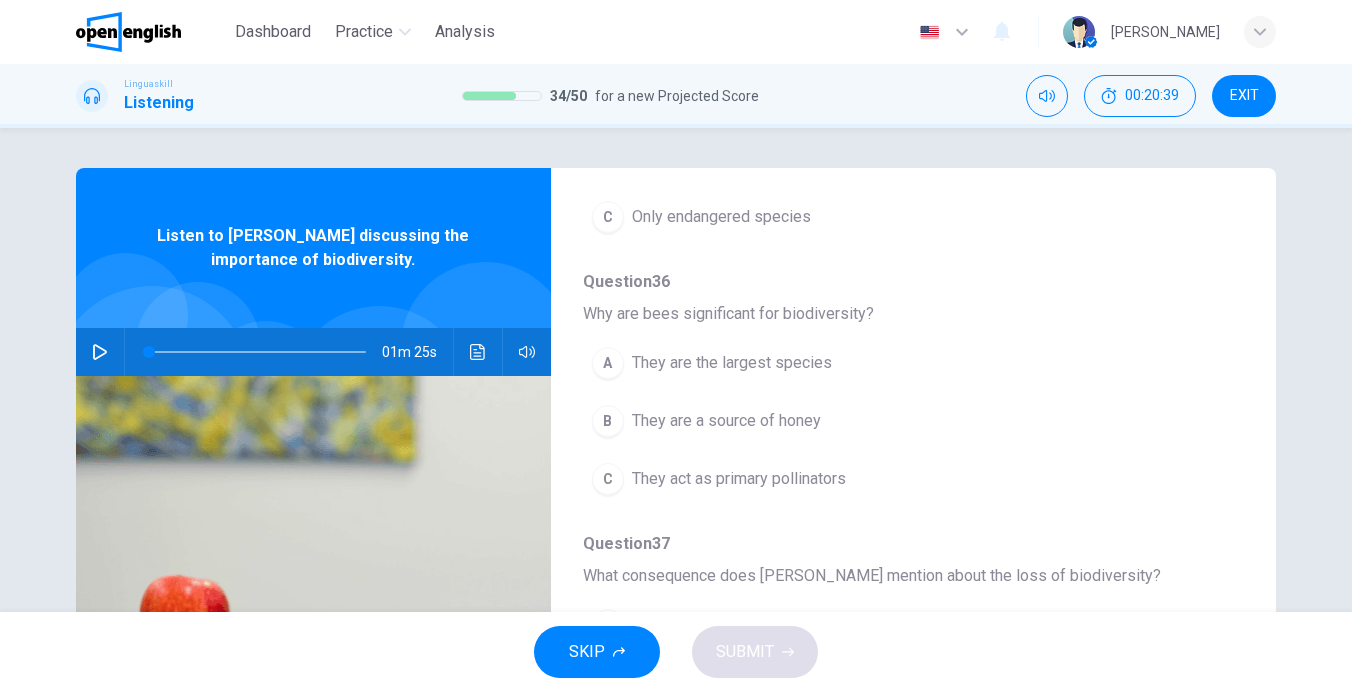 click on "They act as primary pollinators" at bounding box center [739, 479] 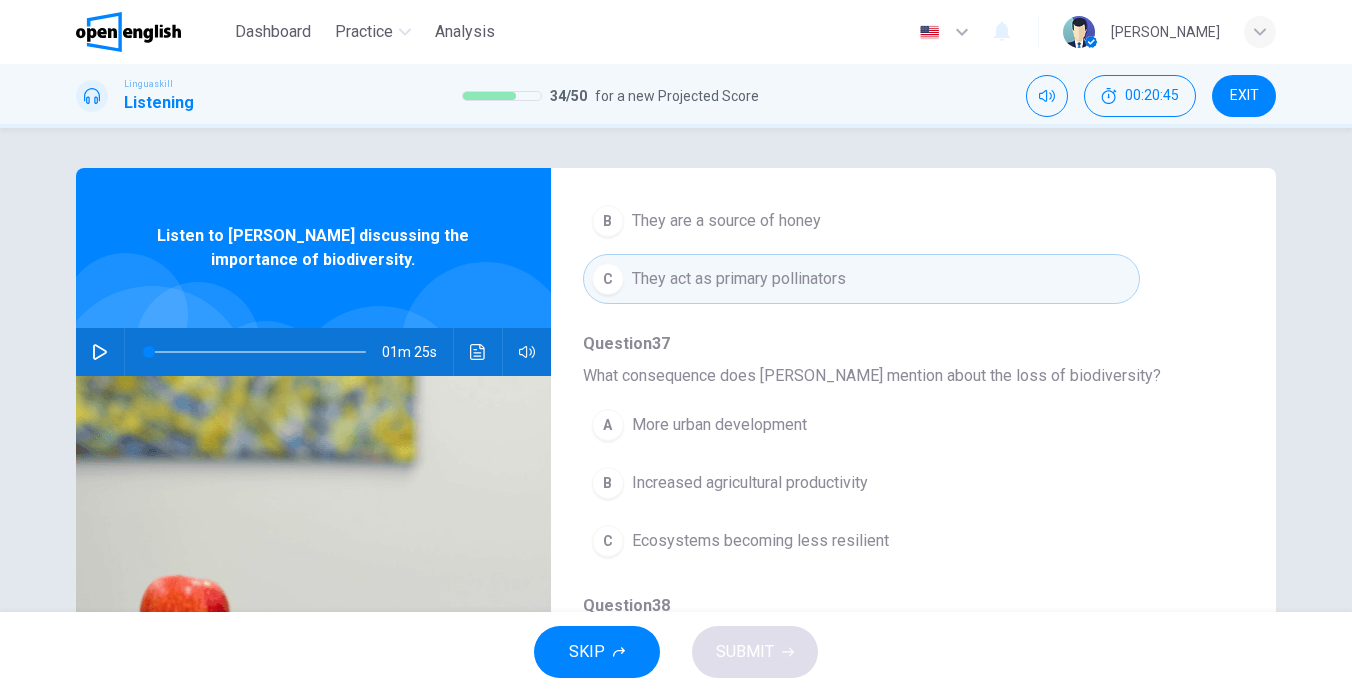 scroll, scrollTop: 700, scrollLeft: 0, axis: vertical 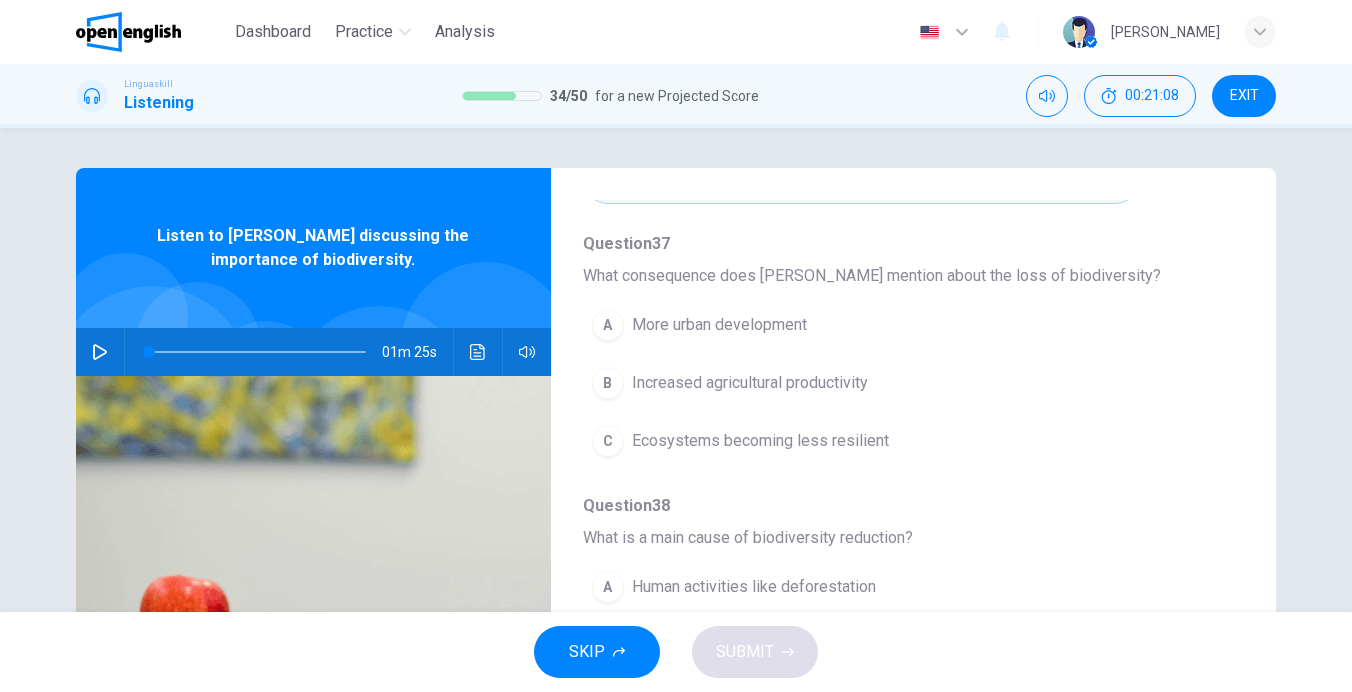 click on "Ecosystems becoming less resilient" at bounding box center [760, 441] 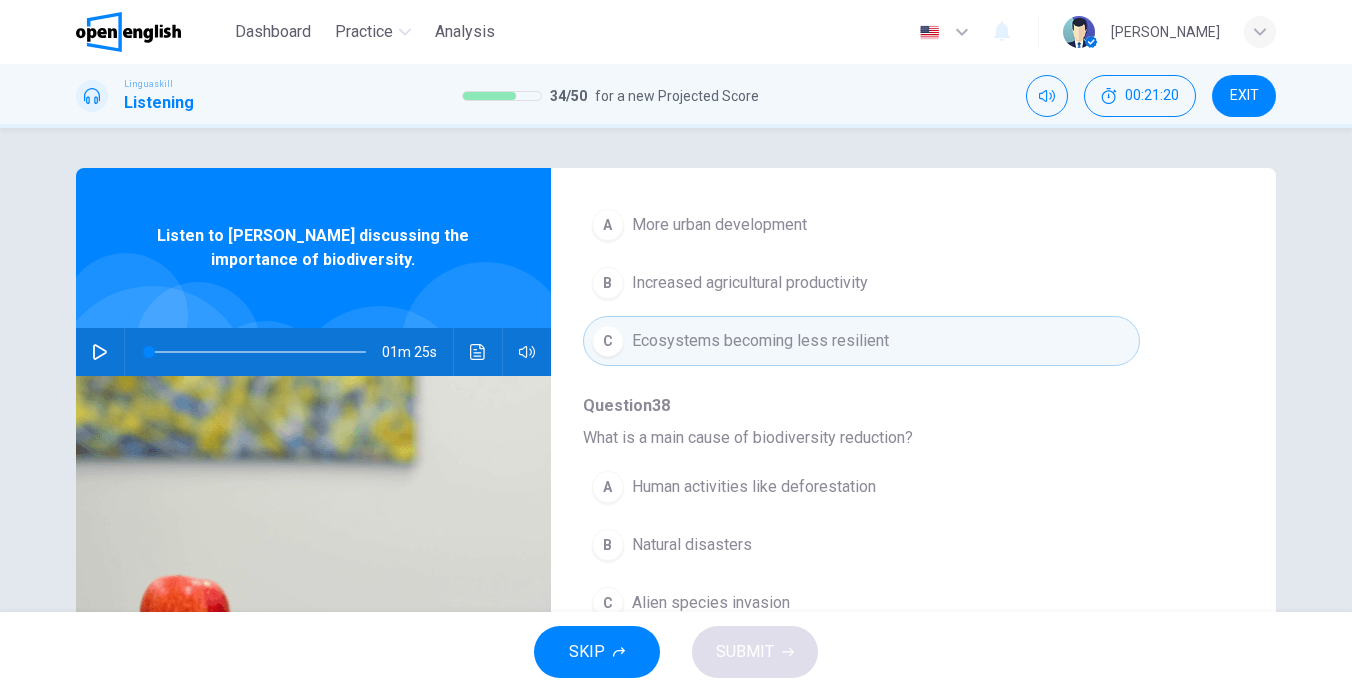 scroll, scrollTop: 863, scrollLeft: 0, axis: vertical 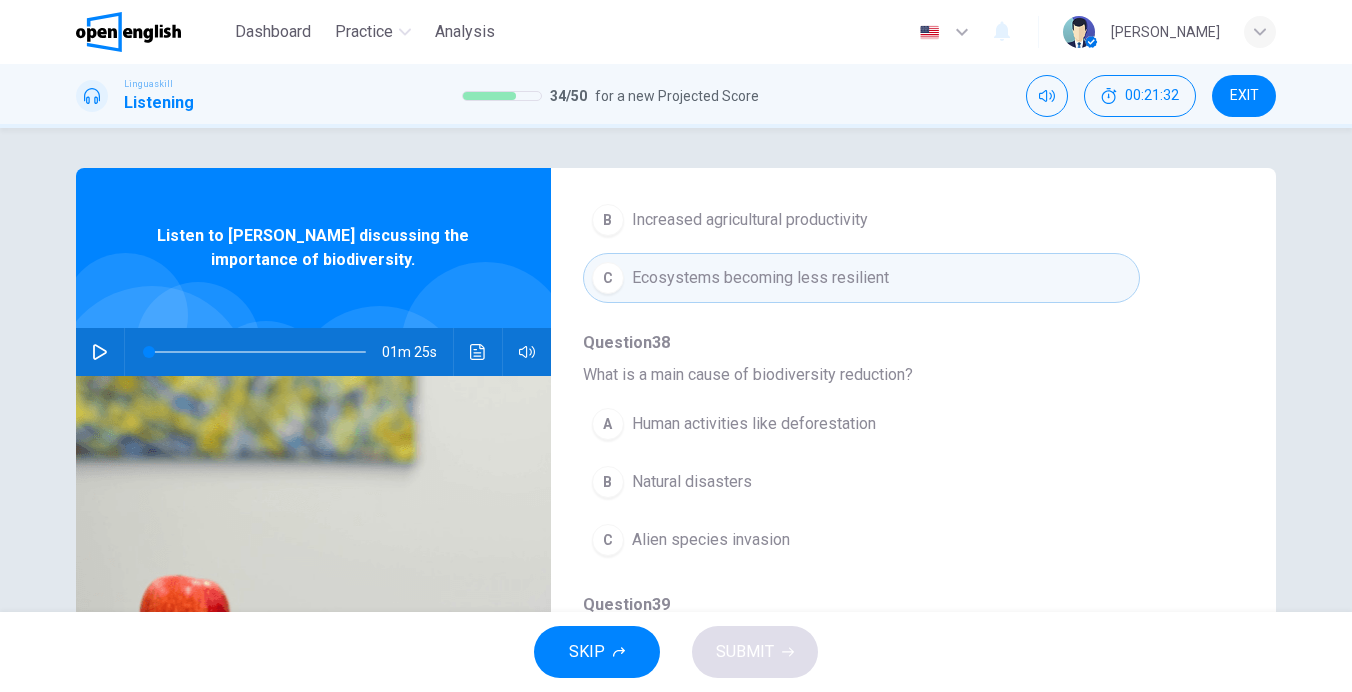 click on "Human activities like deforestation" at bounding box center (754, 424) 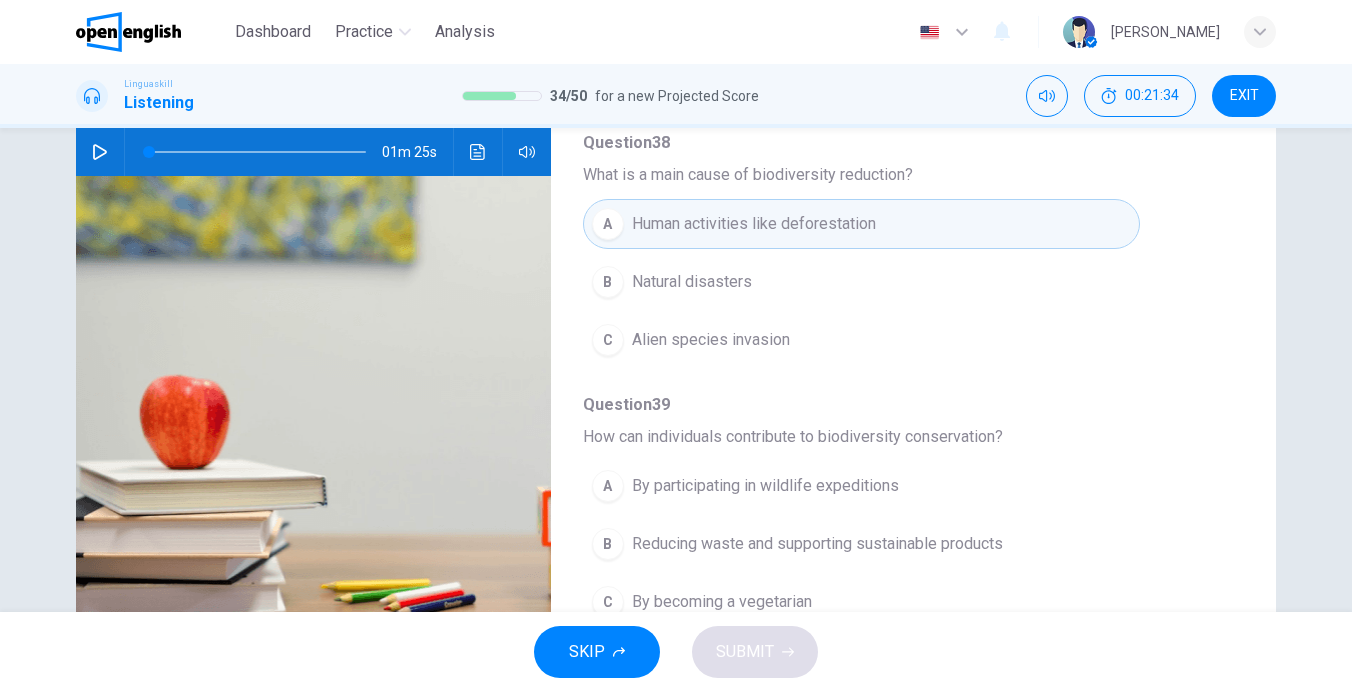 scroll, scrollTop: 291, scrollLeft: 0, axis: vertical 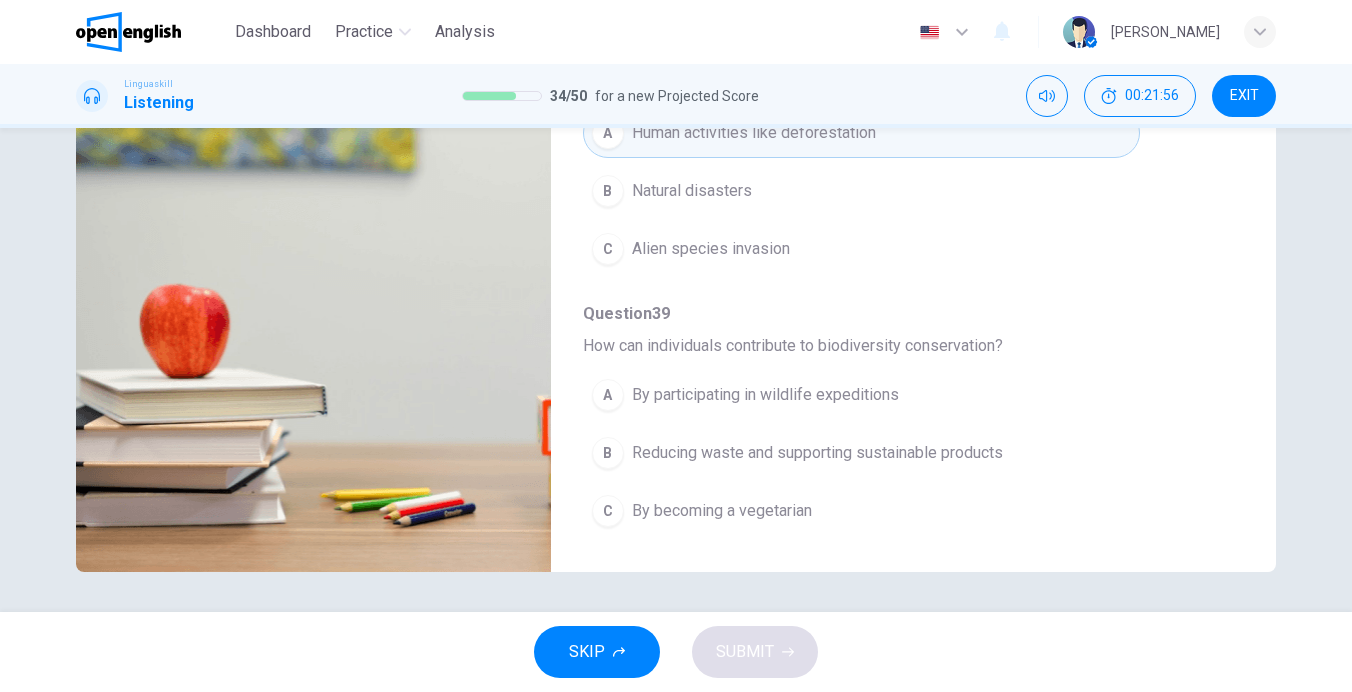 click on "Reducing waste and supporting sustainable products" at bounding box center [817, 453] 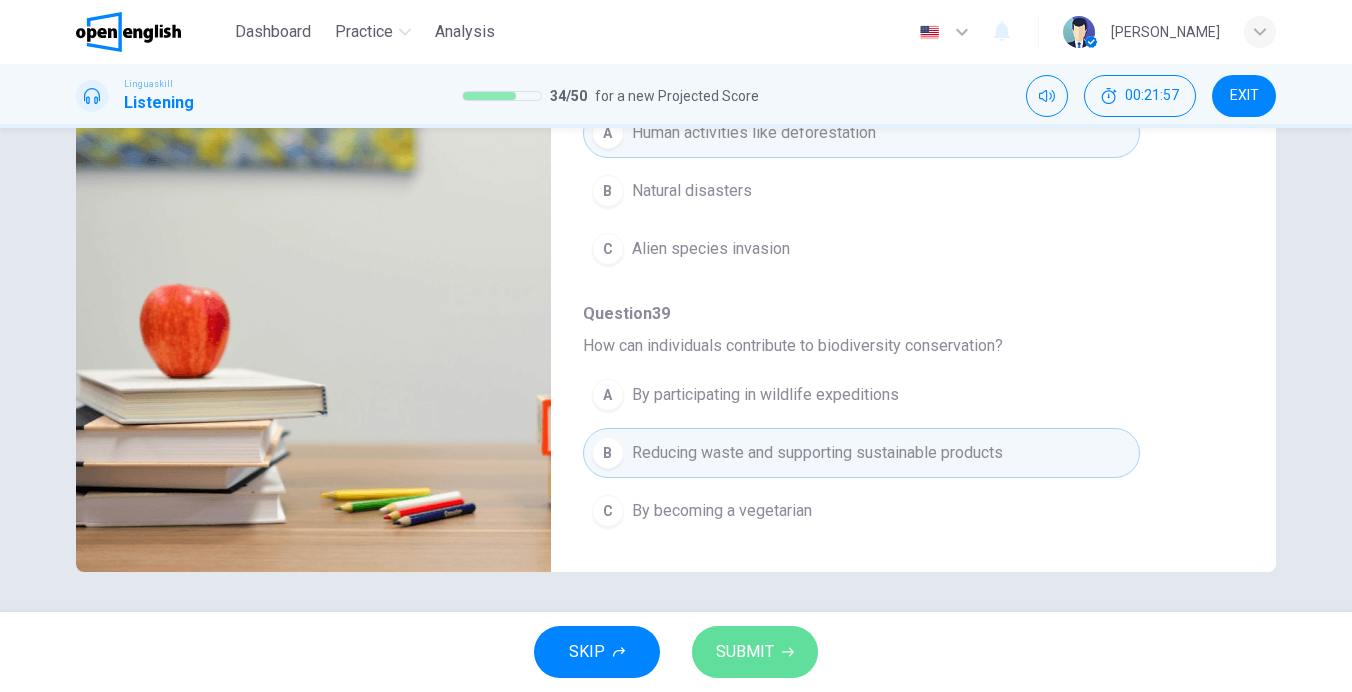 click on "SUBMIT" at bounding box center [755, 652] 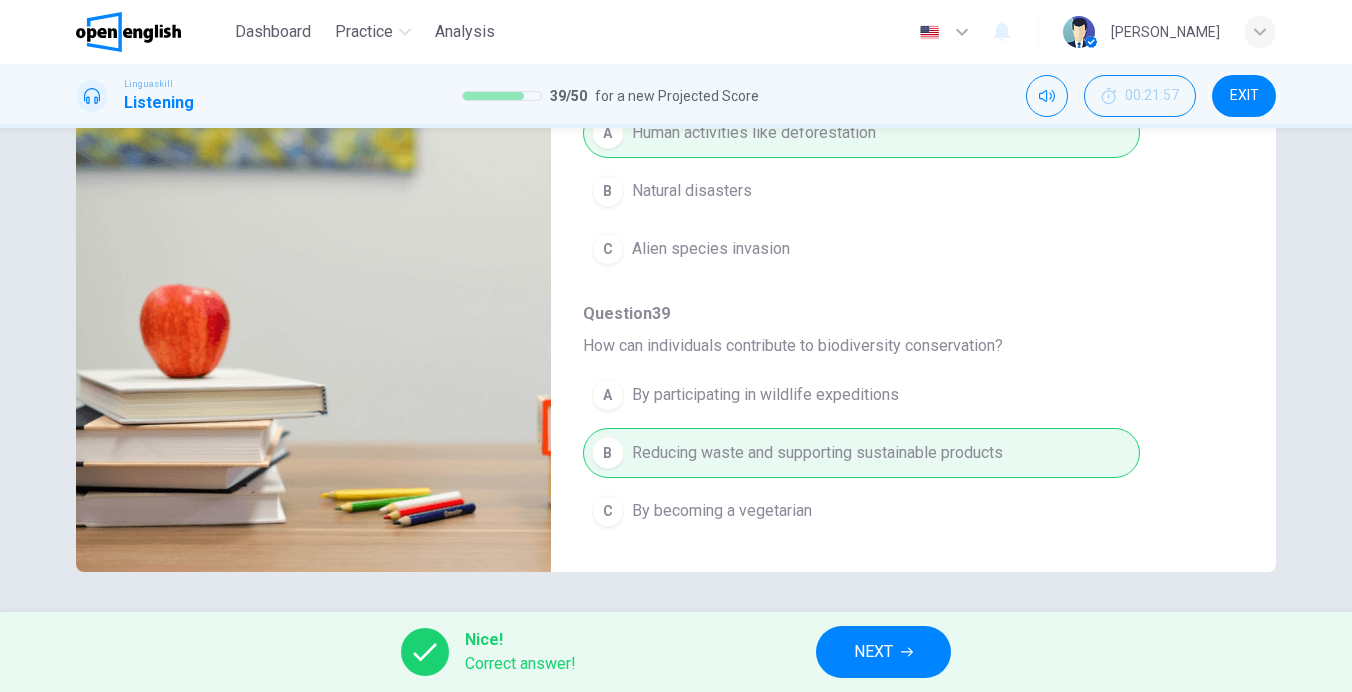 click on "NEXT" at bounding box center (883, 652) 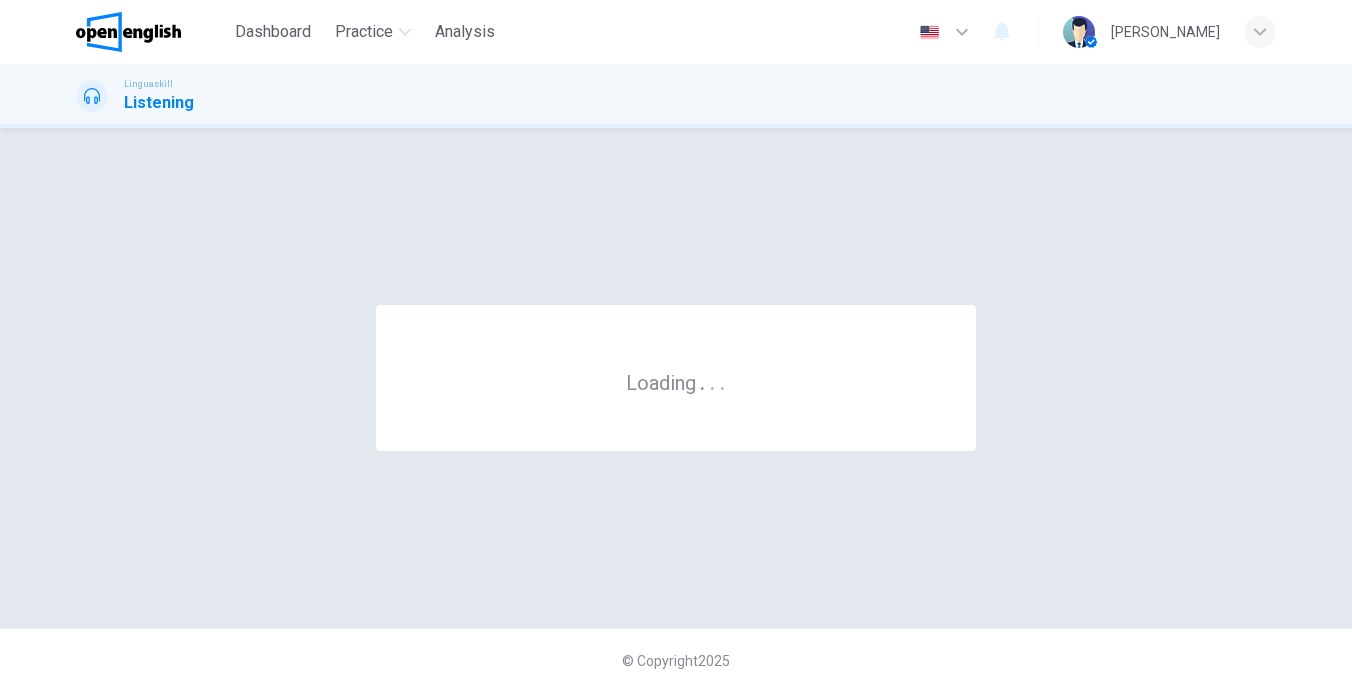 scroll, scrollTop: 0, scrollLeft: 0, axis: both 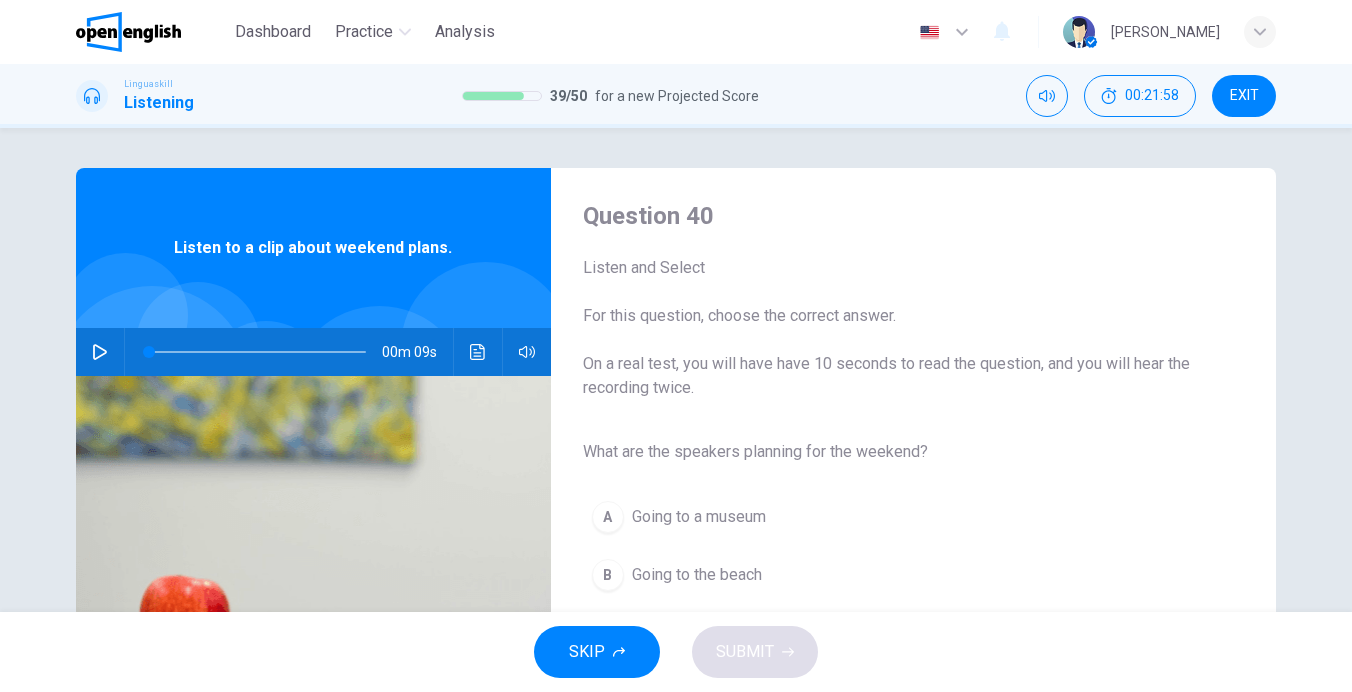 click 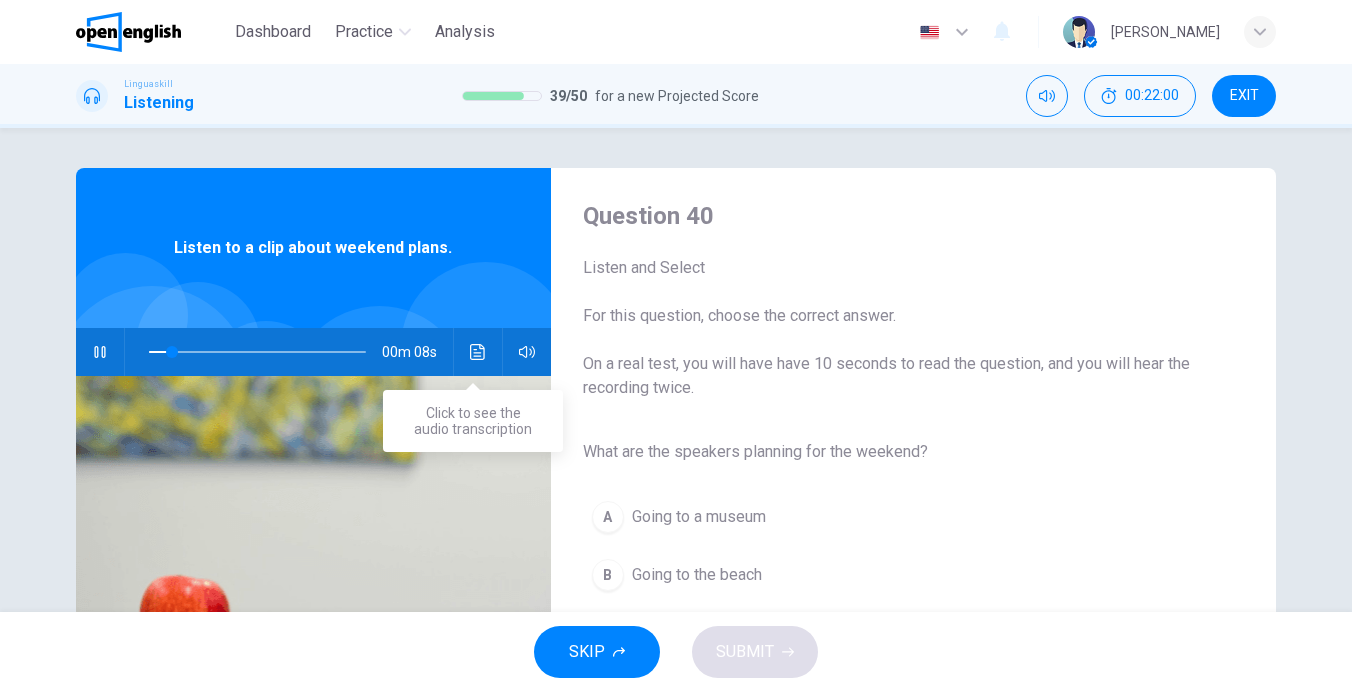 click 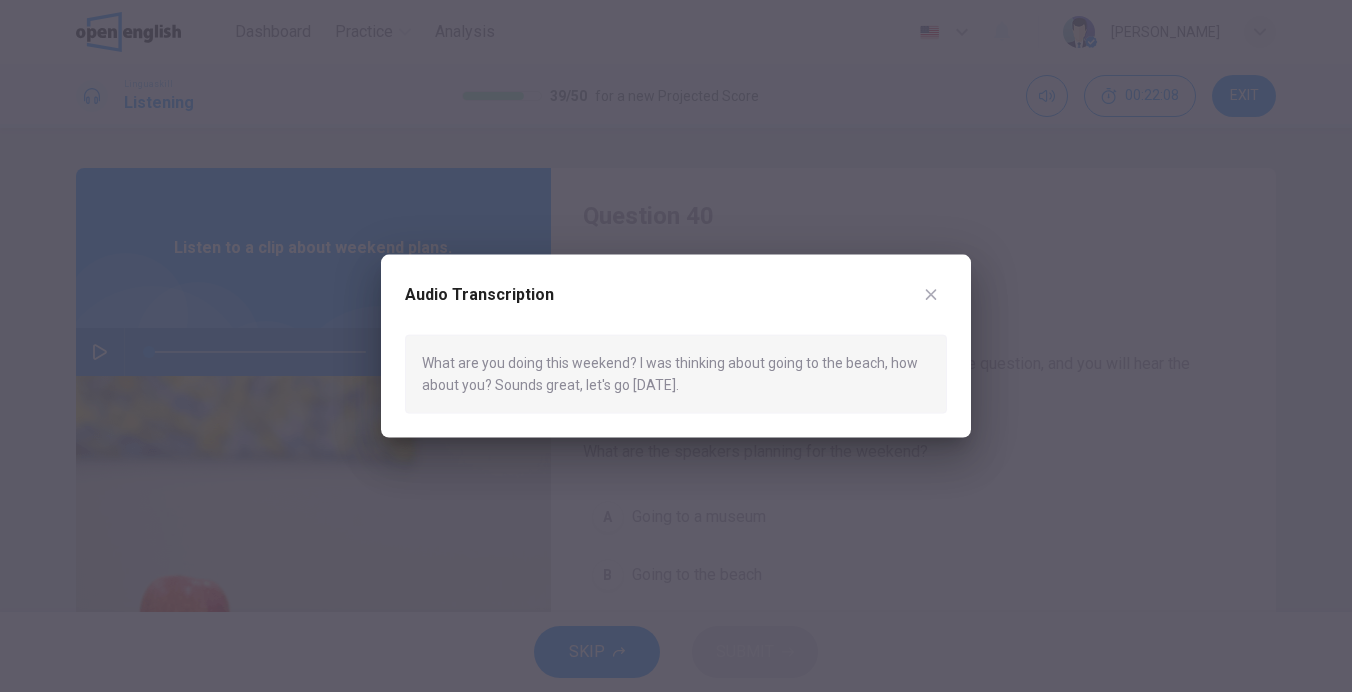 type on "*" 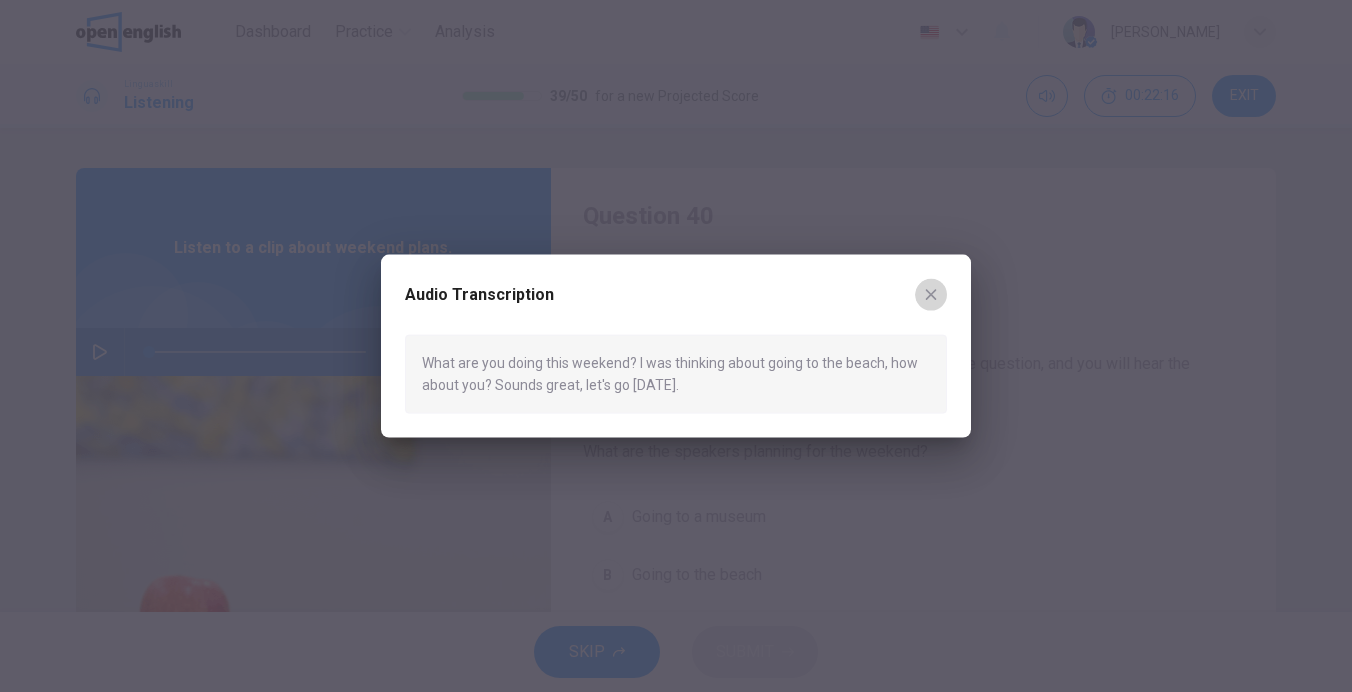 click 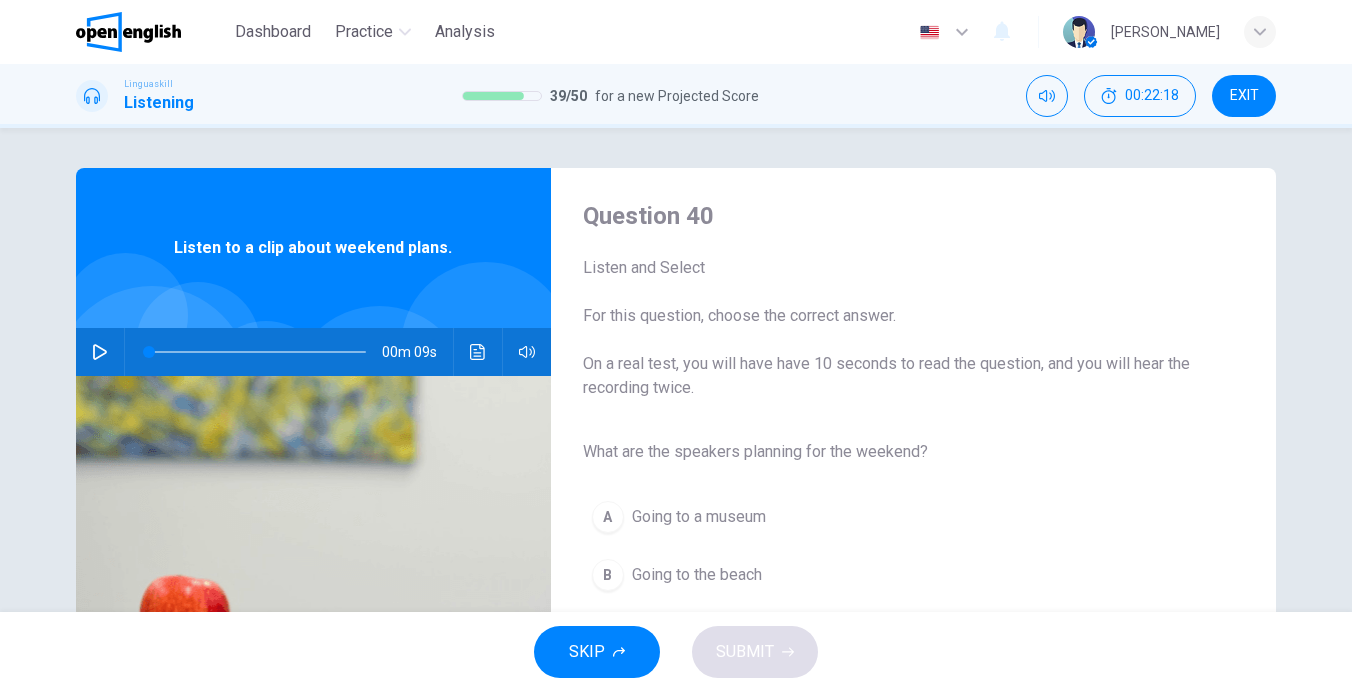 scroll, scrollTop: 100, scrollLeft: 0, axis: vertical 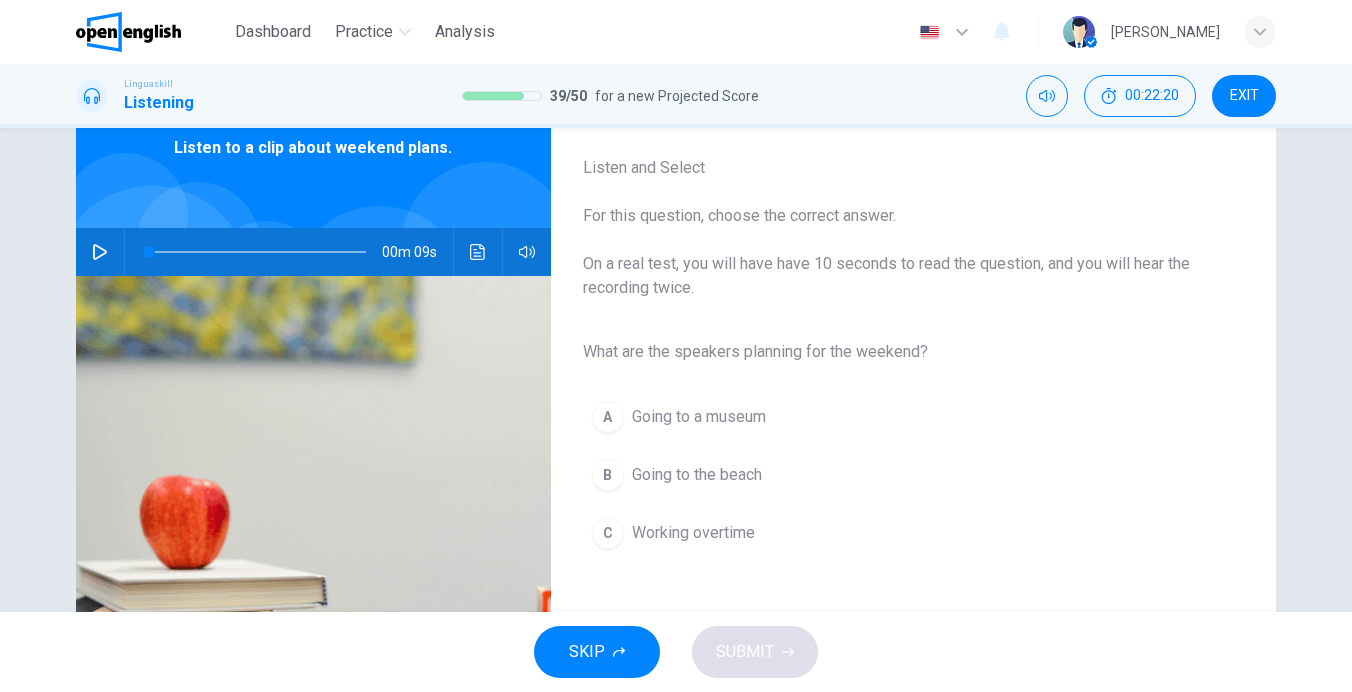 click on "B" at bounding box center (608, 475) 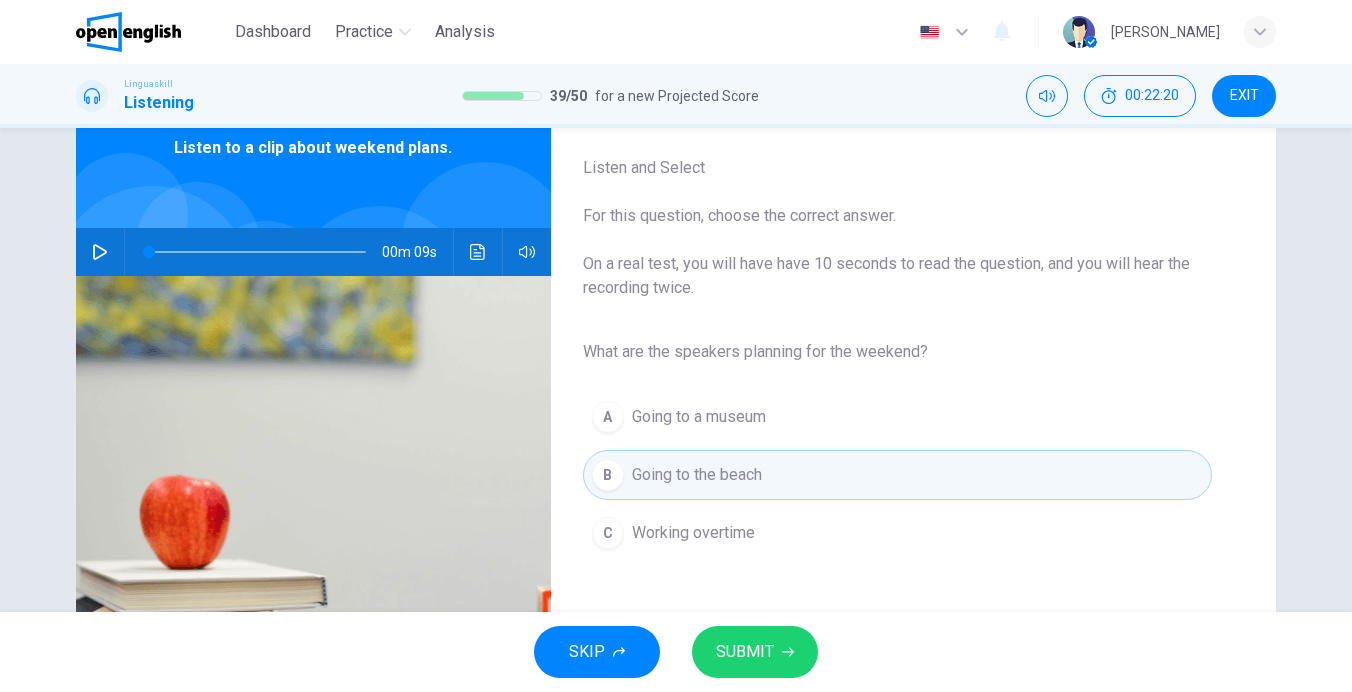 click on "SUBMIT" at bounding box center (745, 652) 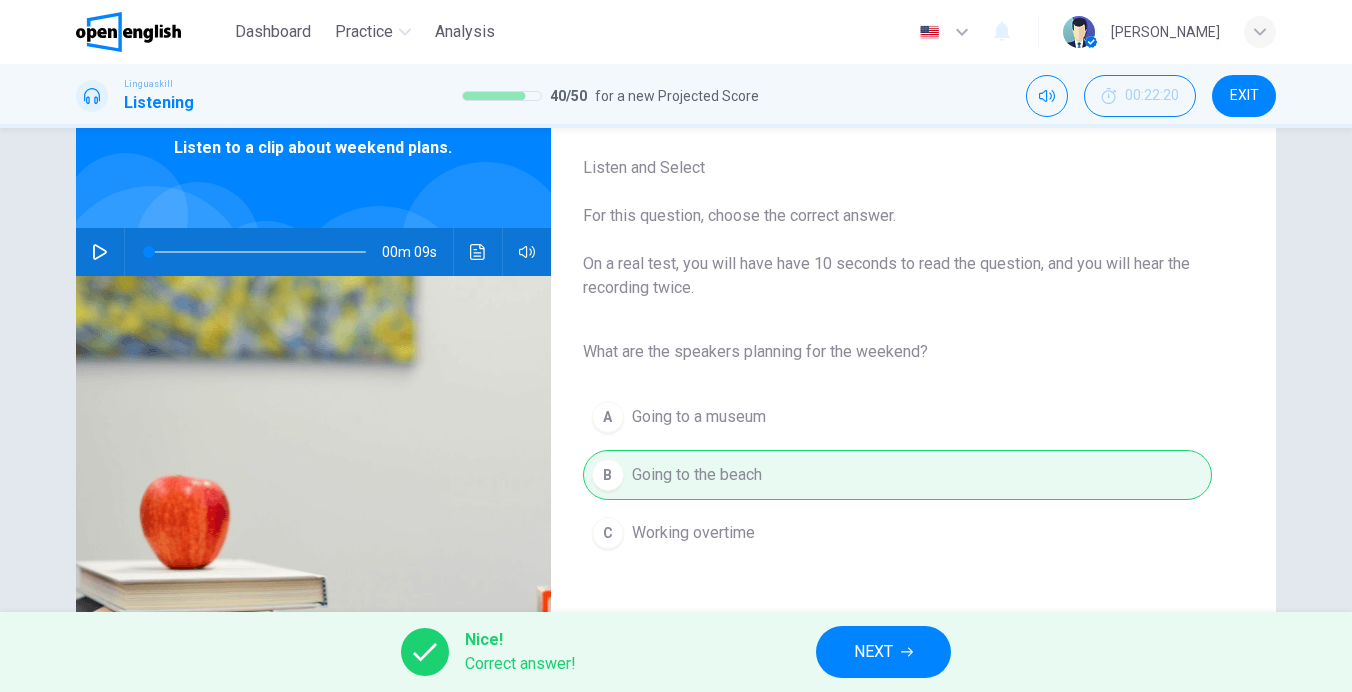 click on "NEXT" at bounding box center (883, 652) 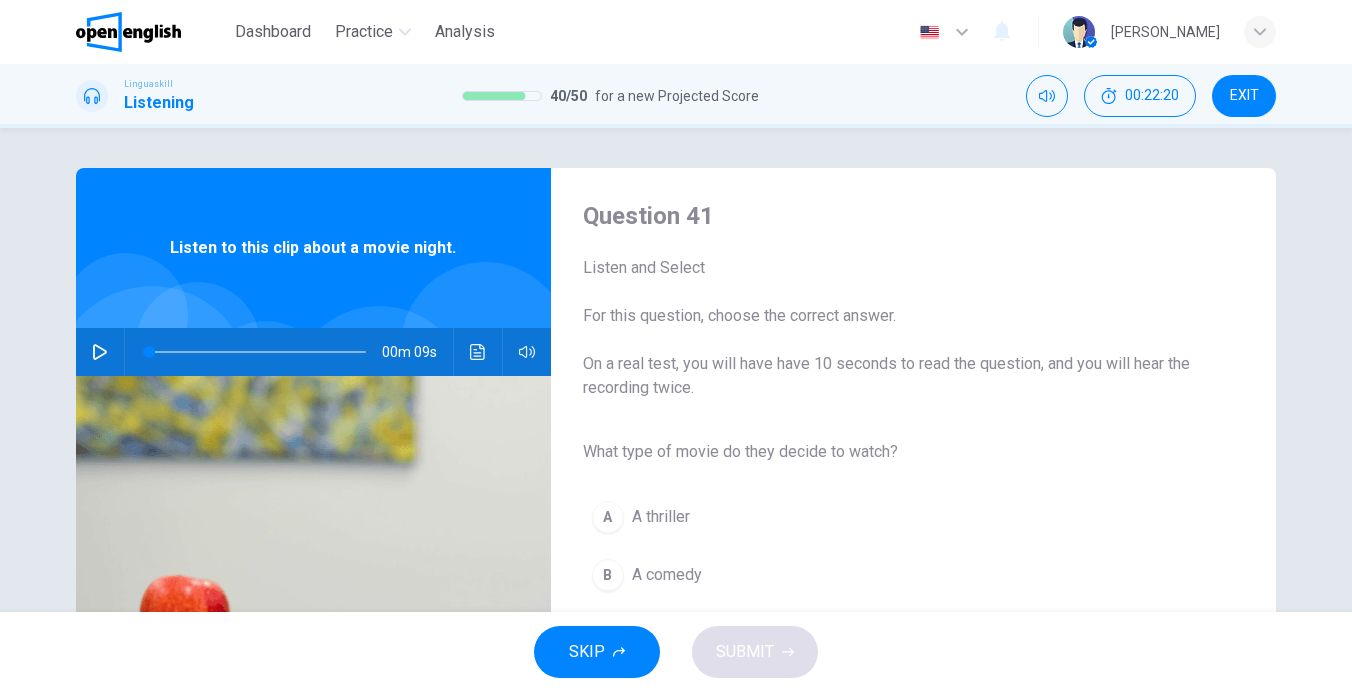 scroll, scrollTop: 100, scrollLeft: 0, axis: vertical 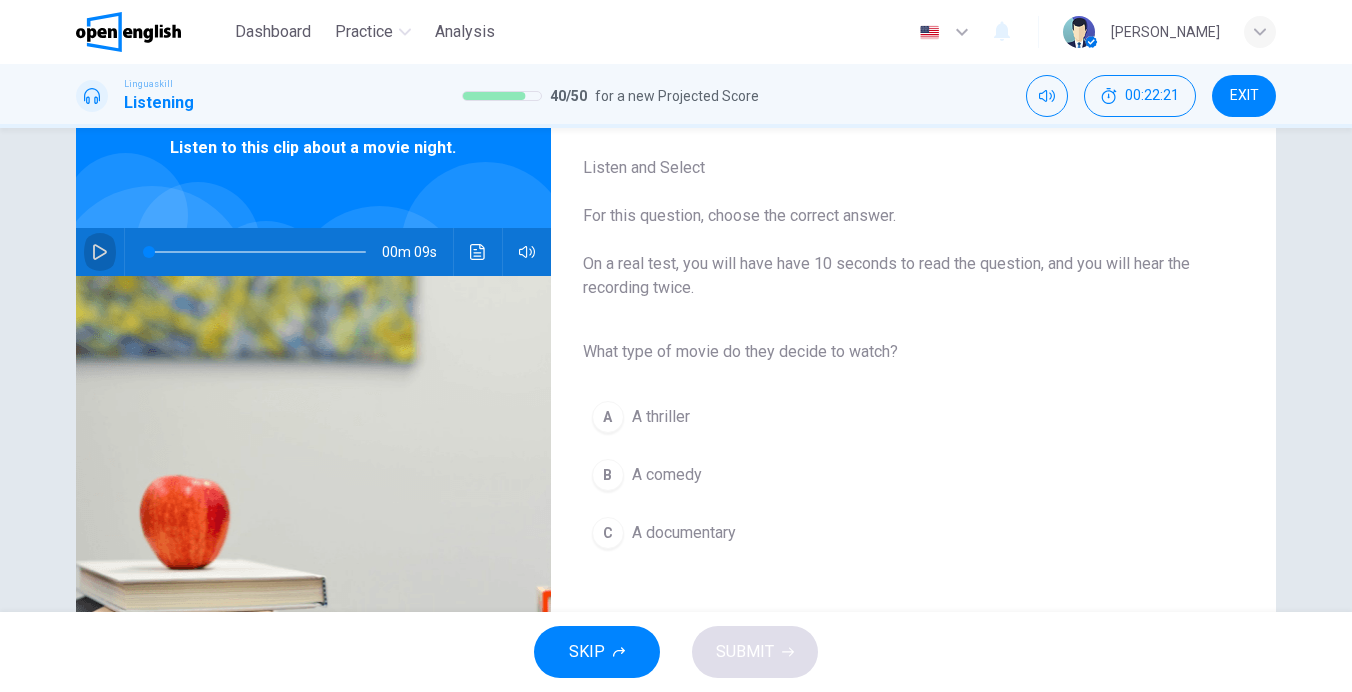 click 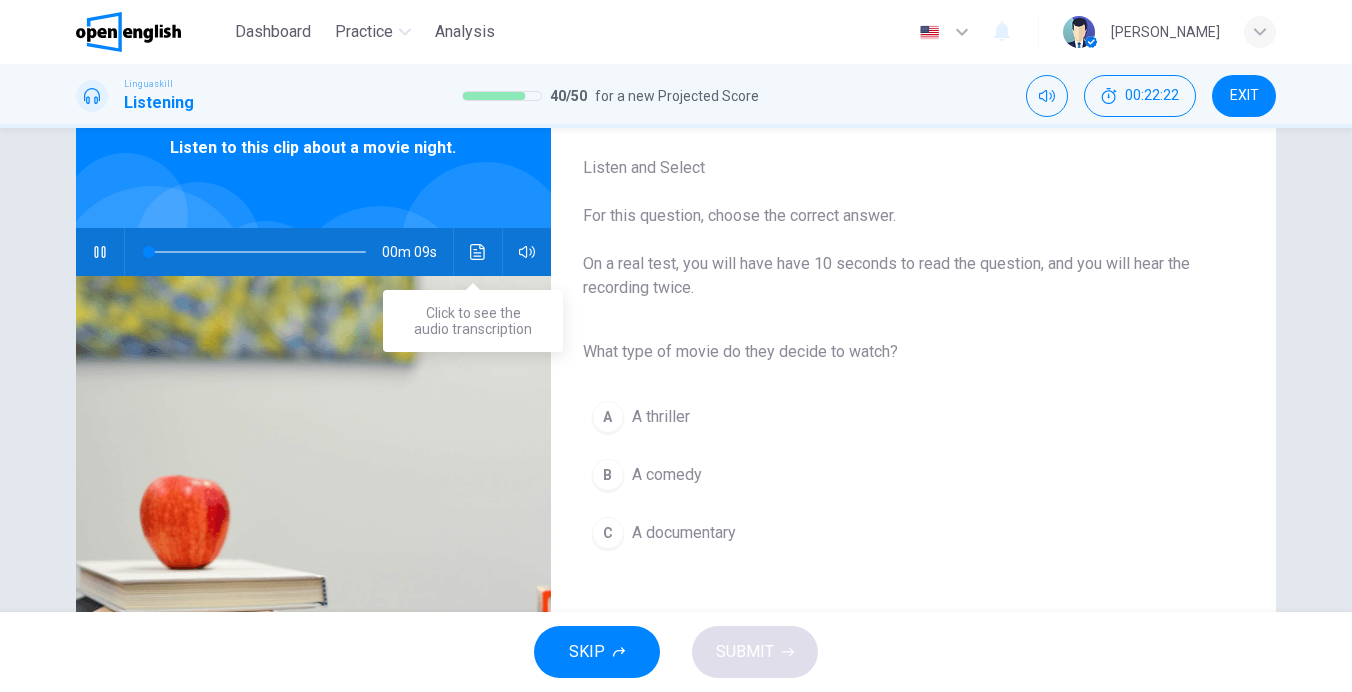 click 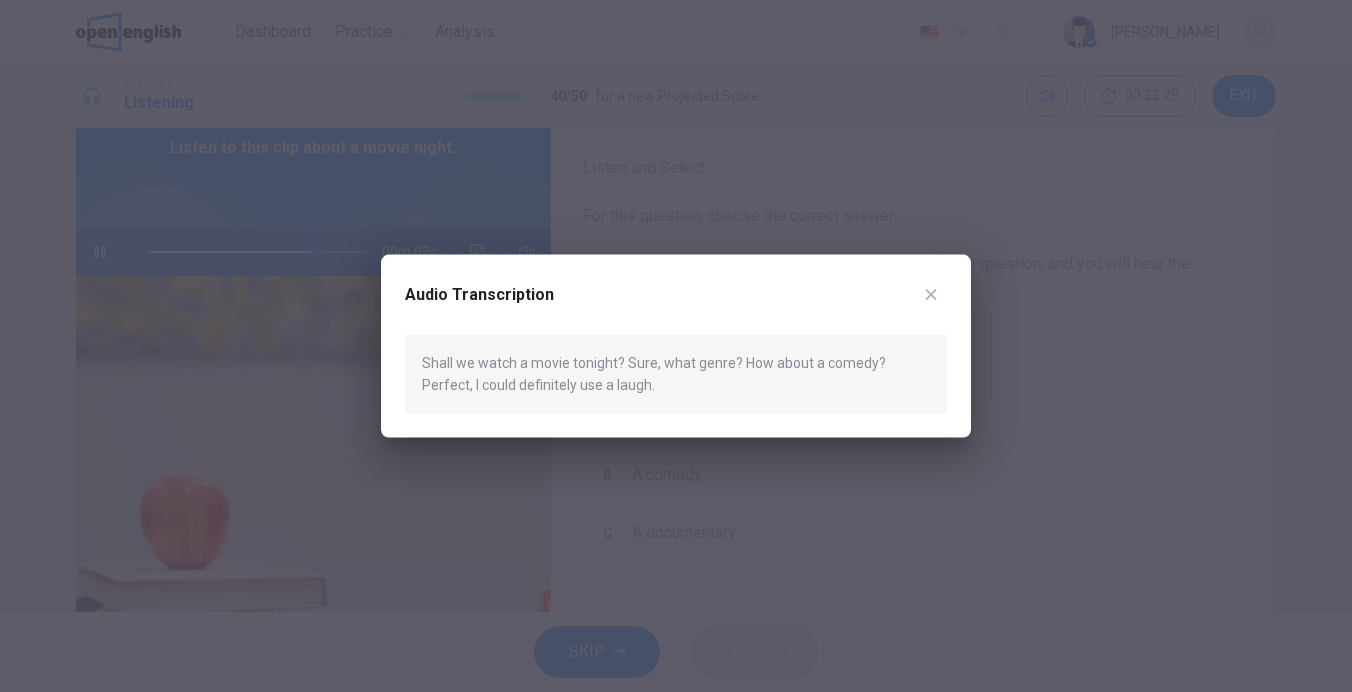 click at bounding box center [931, 295] 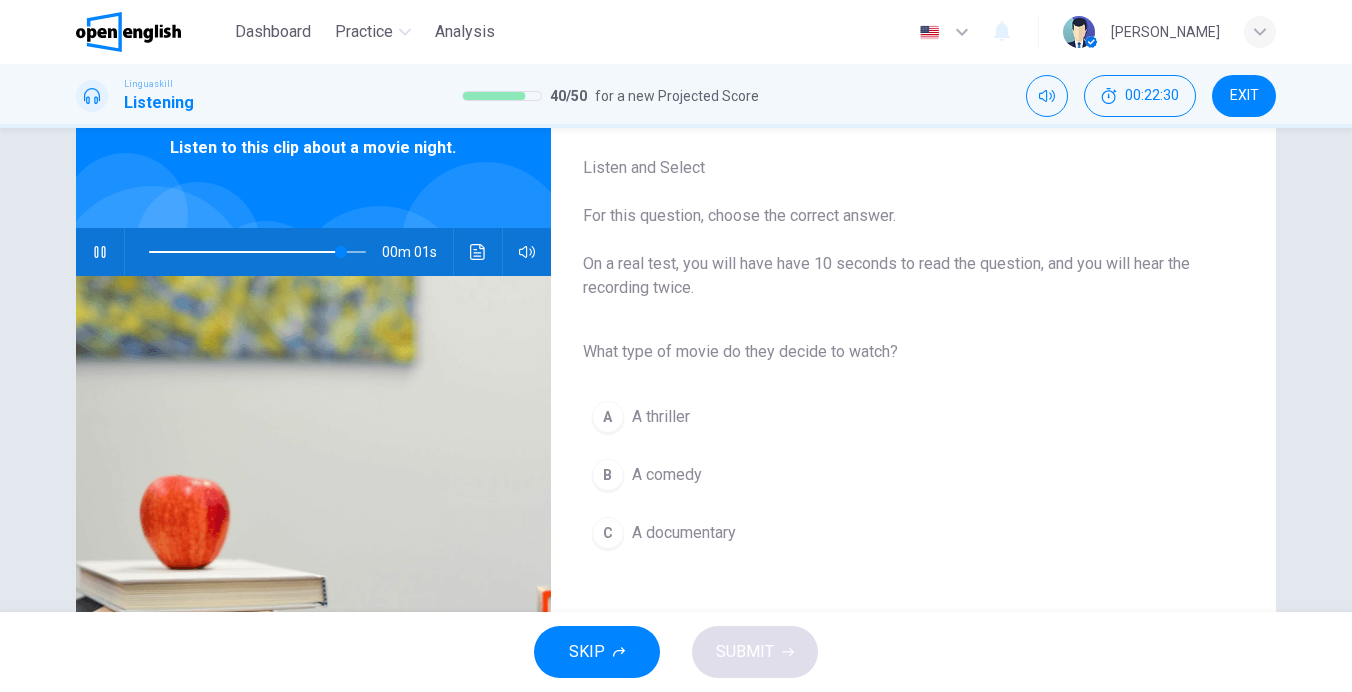 type on "*" 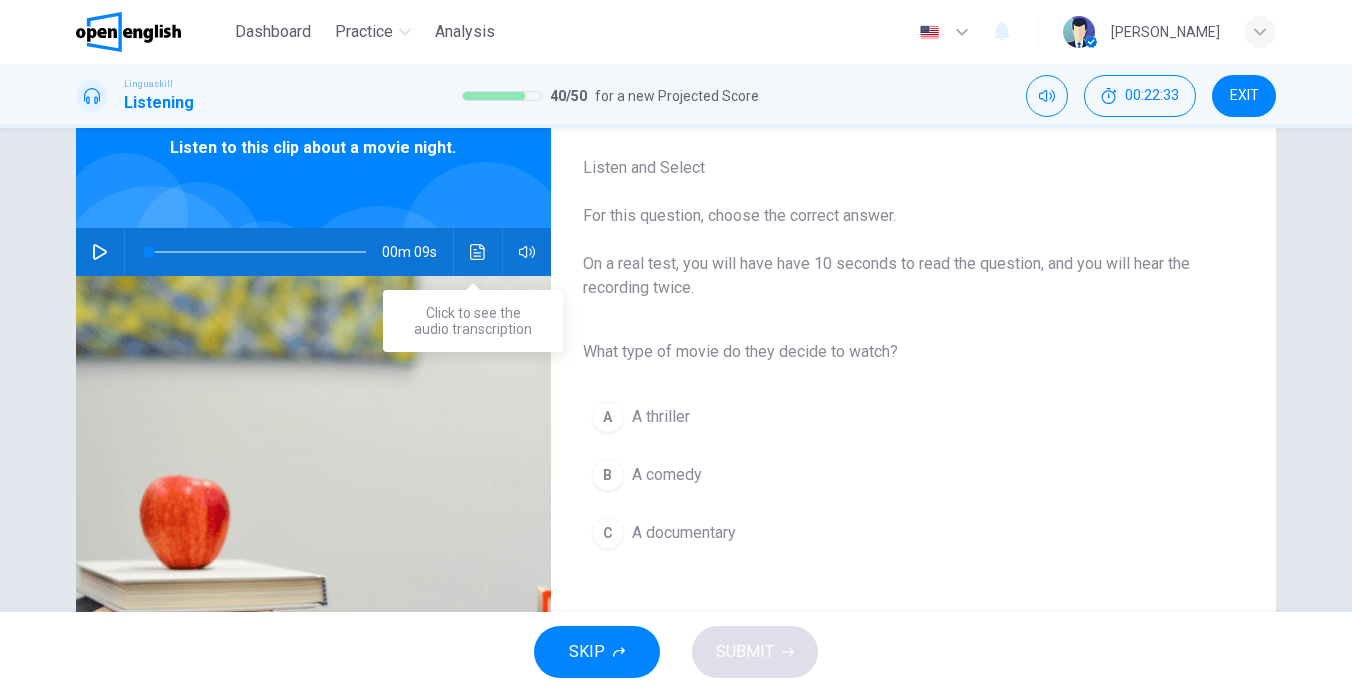 click 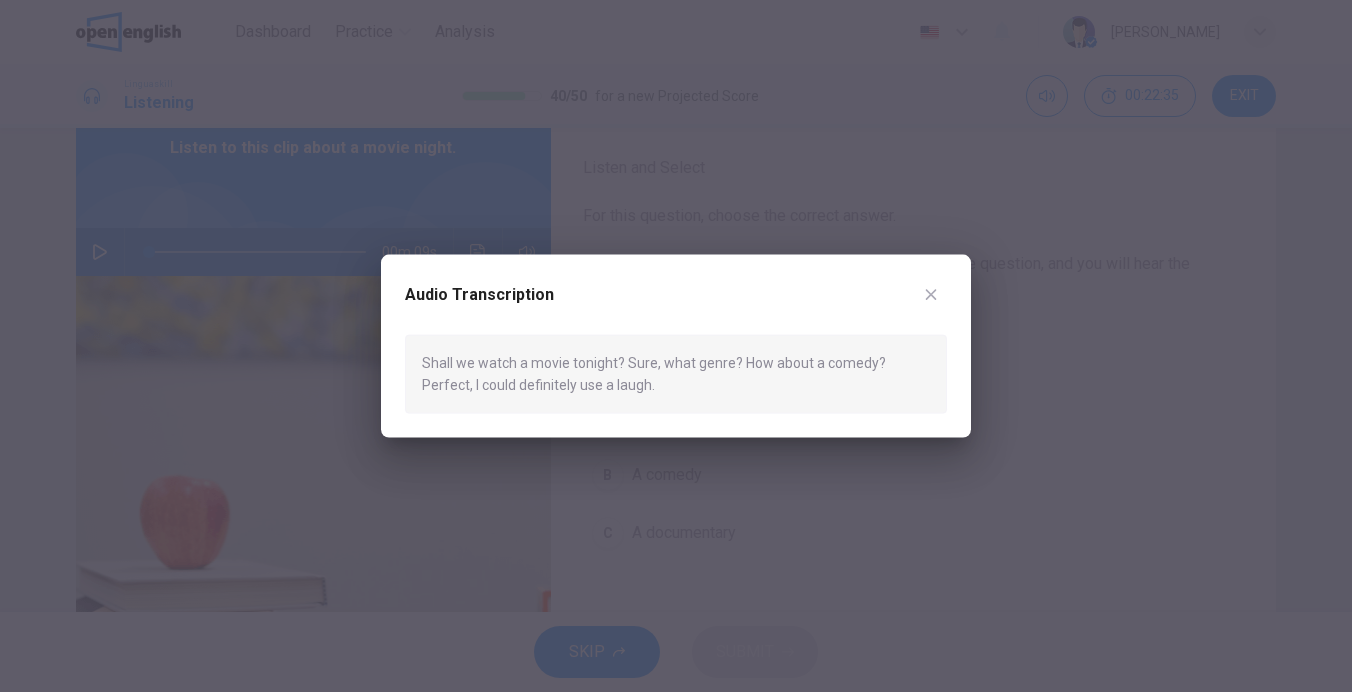 click 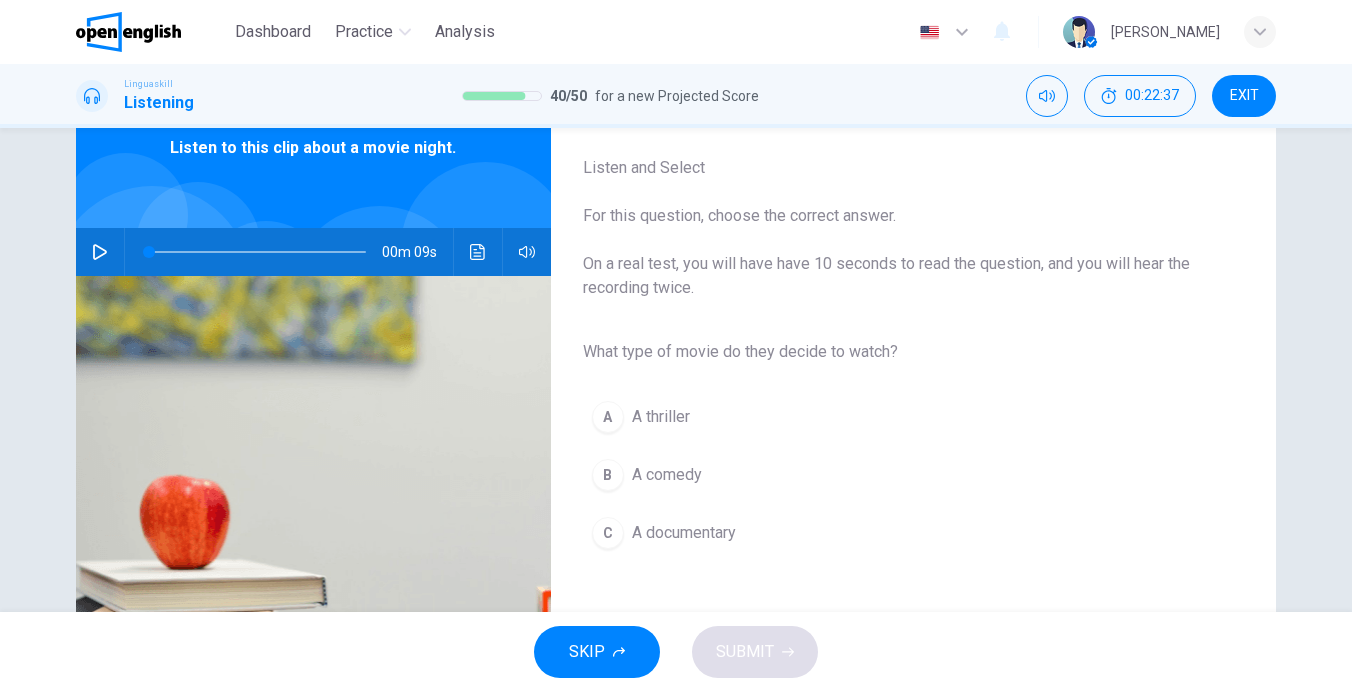 click on "B" at bounding box center (608, 475) 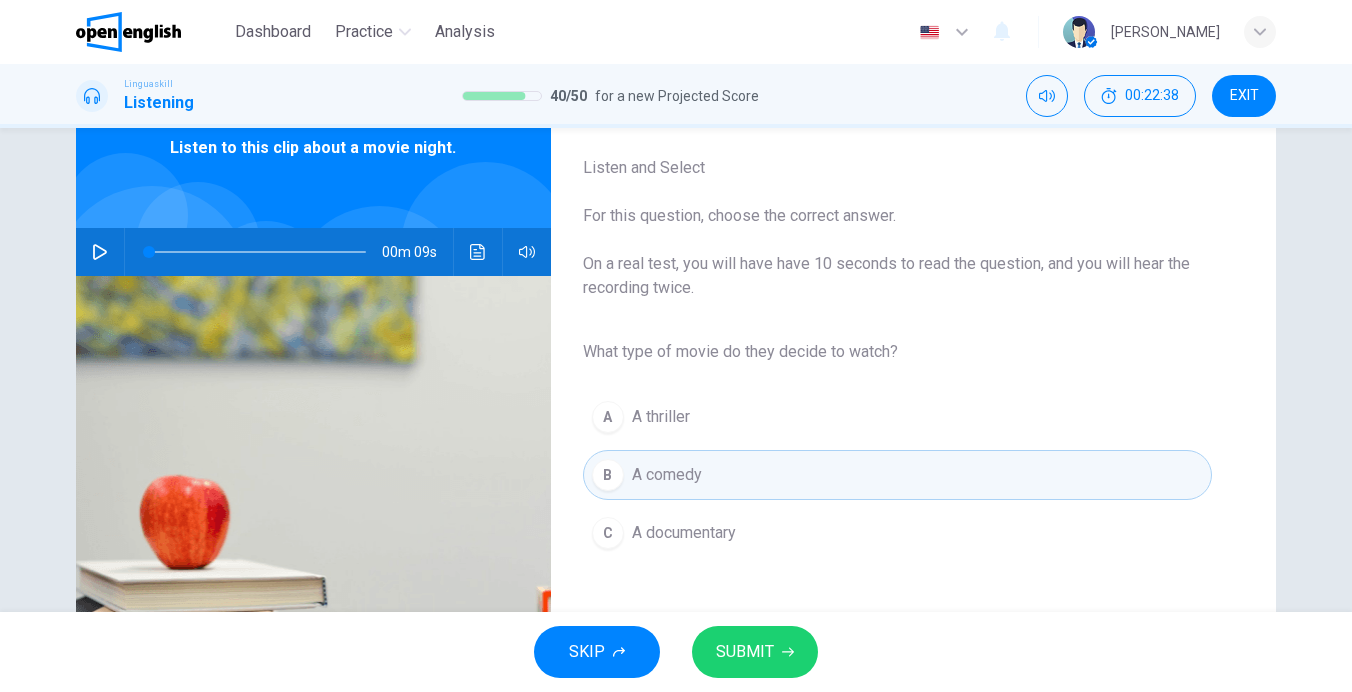 click on "SUBMIT" at bounding box center [745, 652] 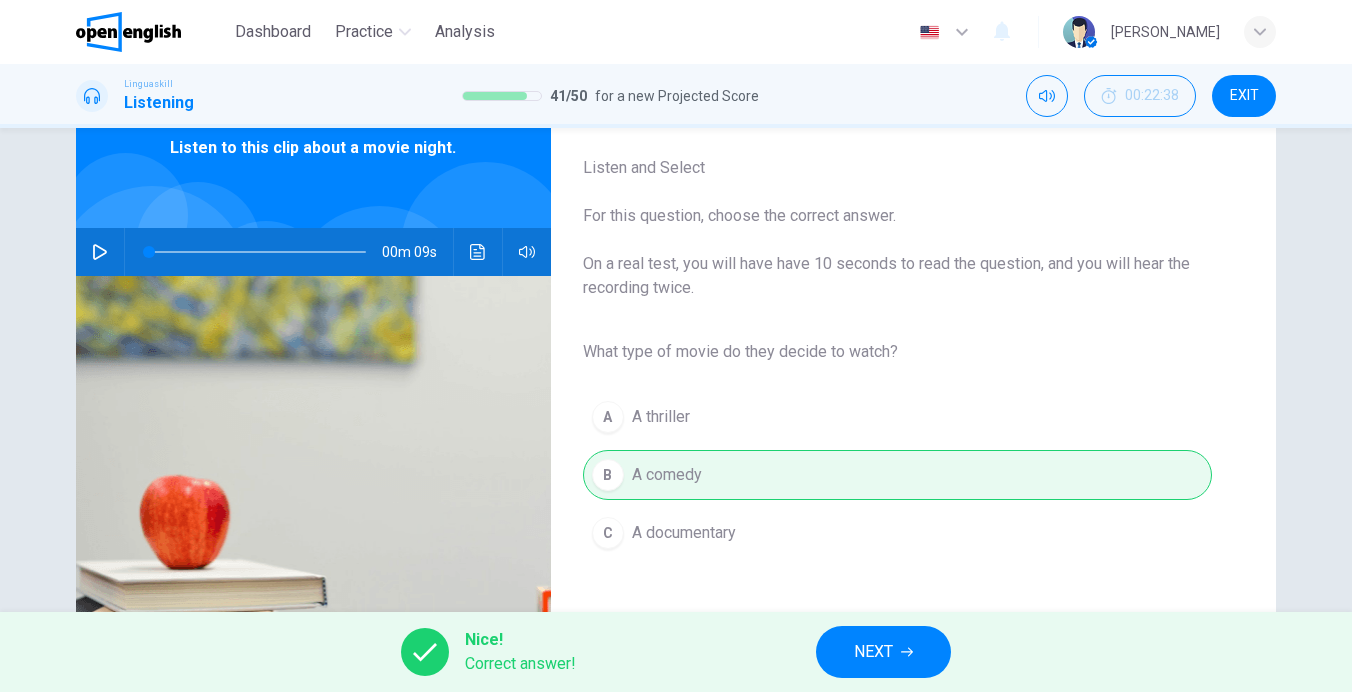 click on "NEXT" at bounding box center (873, 652) 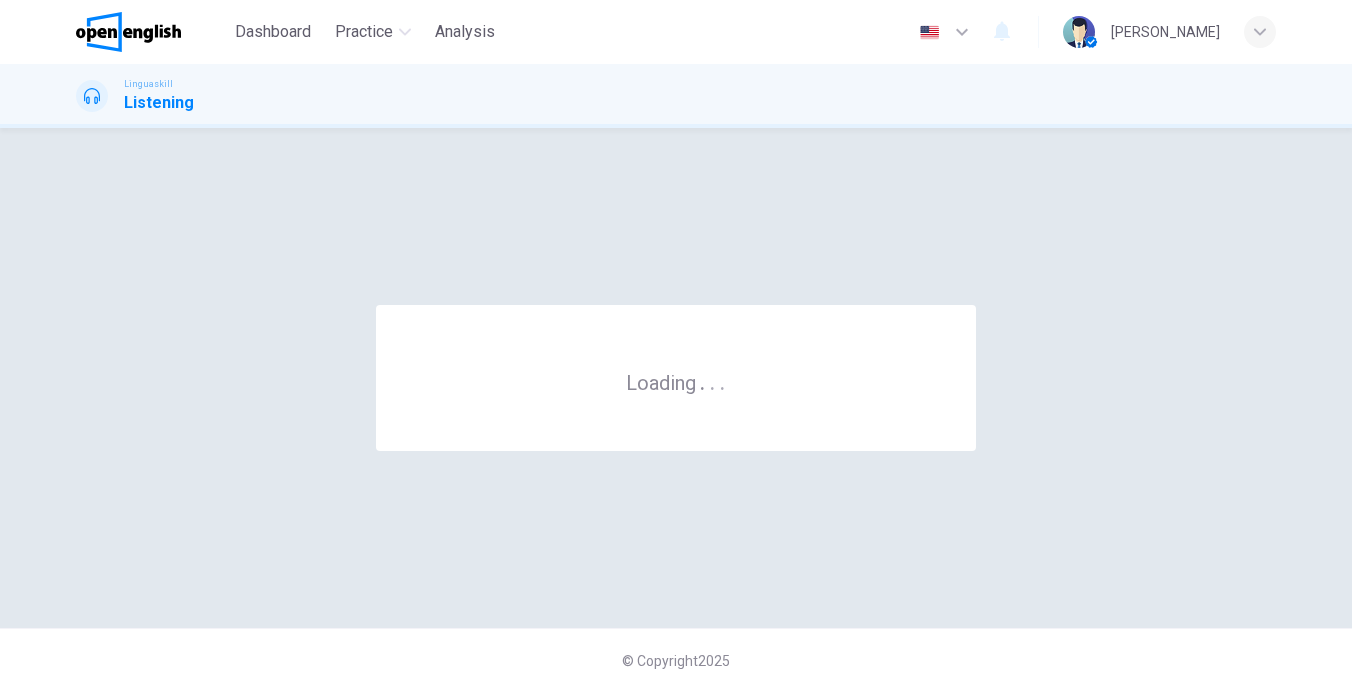scroll, scrollTop: 0, scrollLeft: 0, axis: both 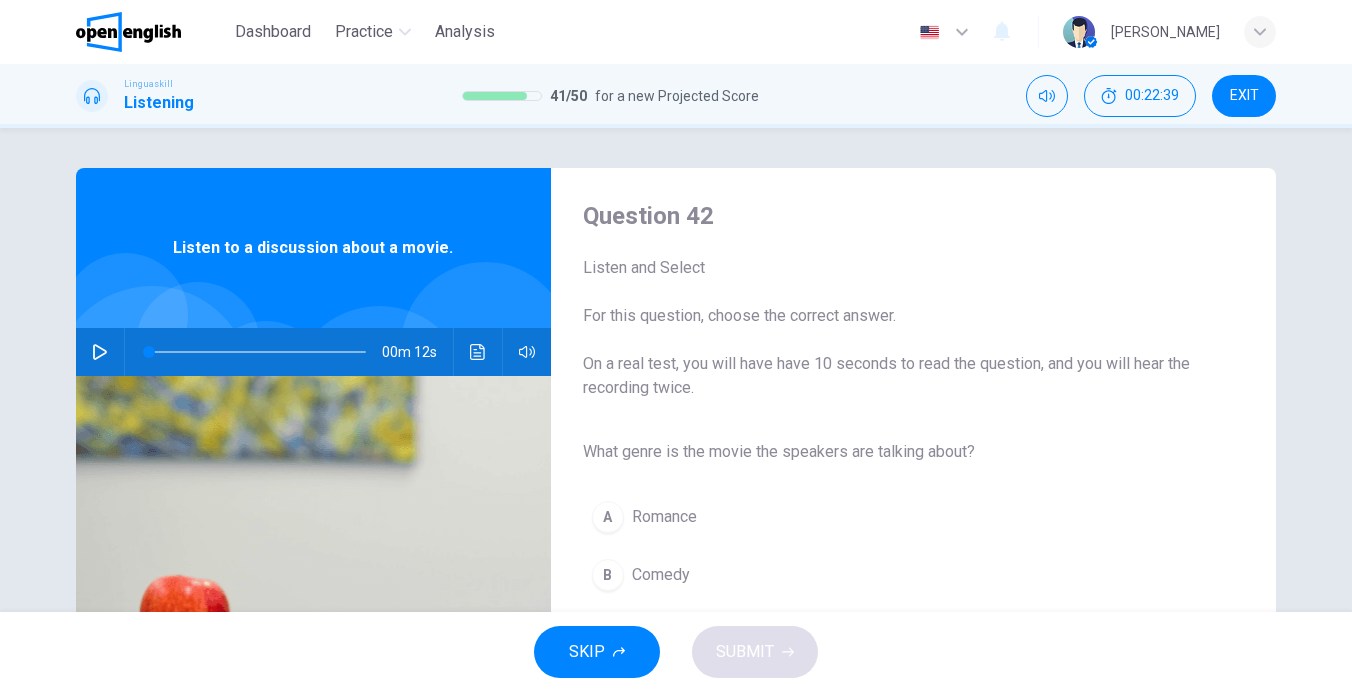 click at bounding box center (100, 352) 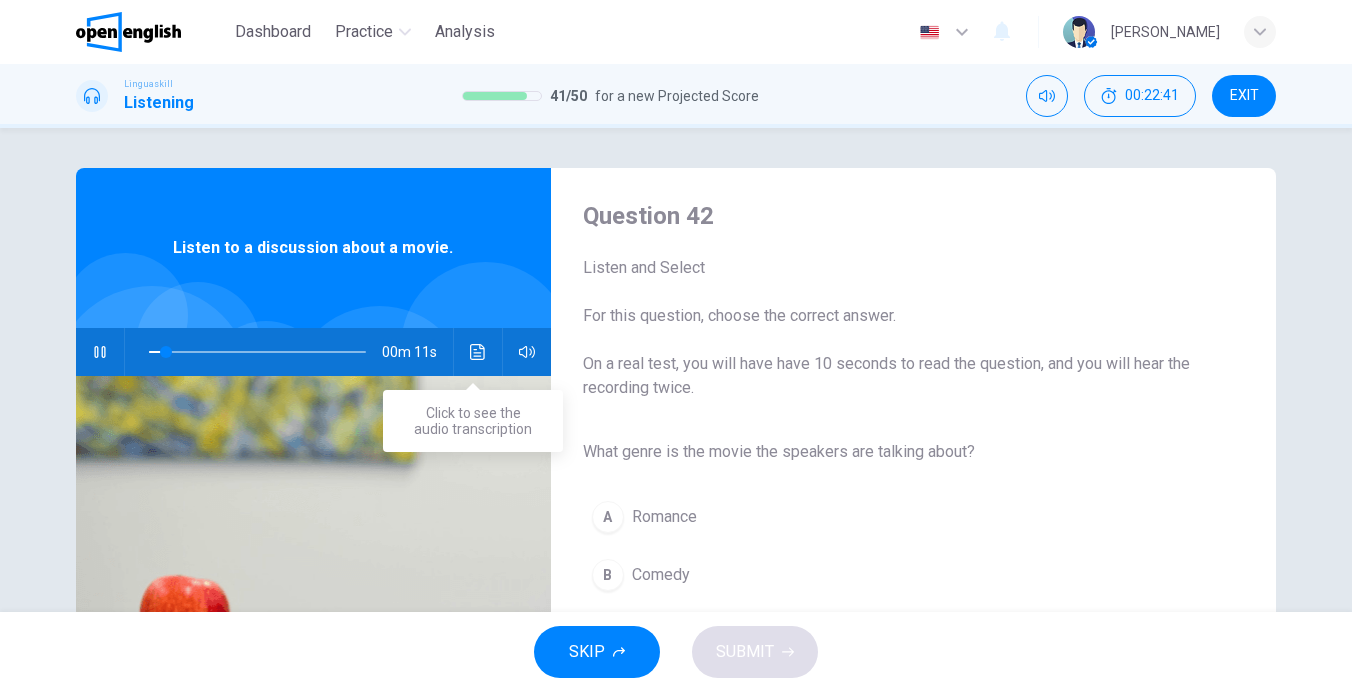 click 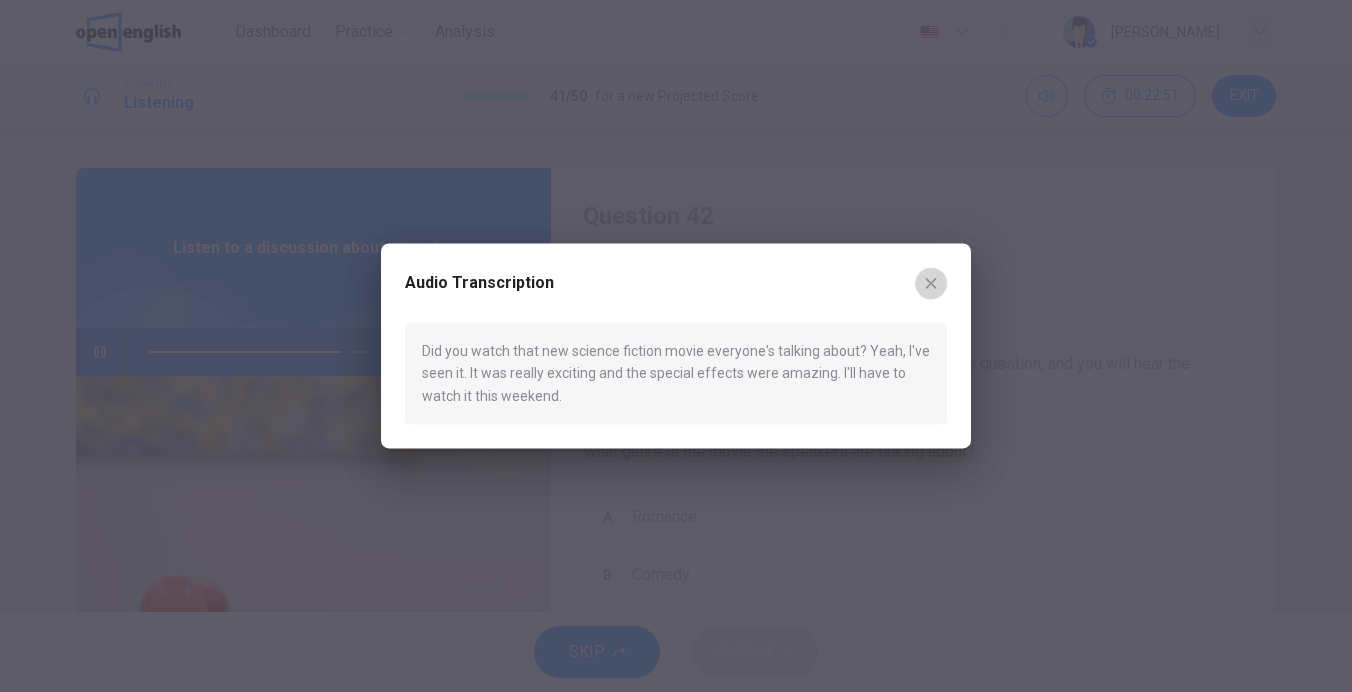 click 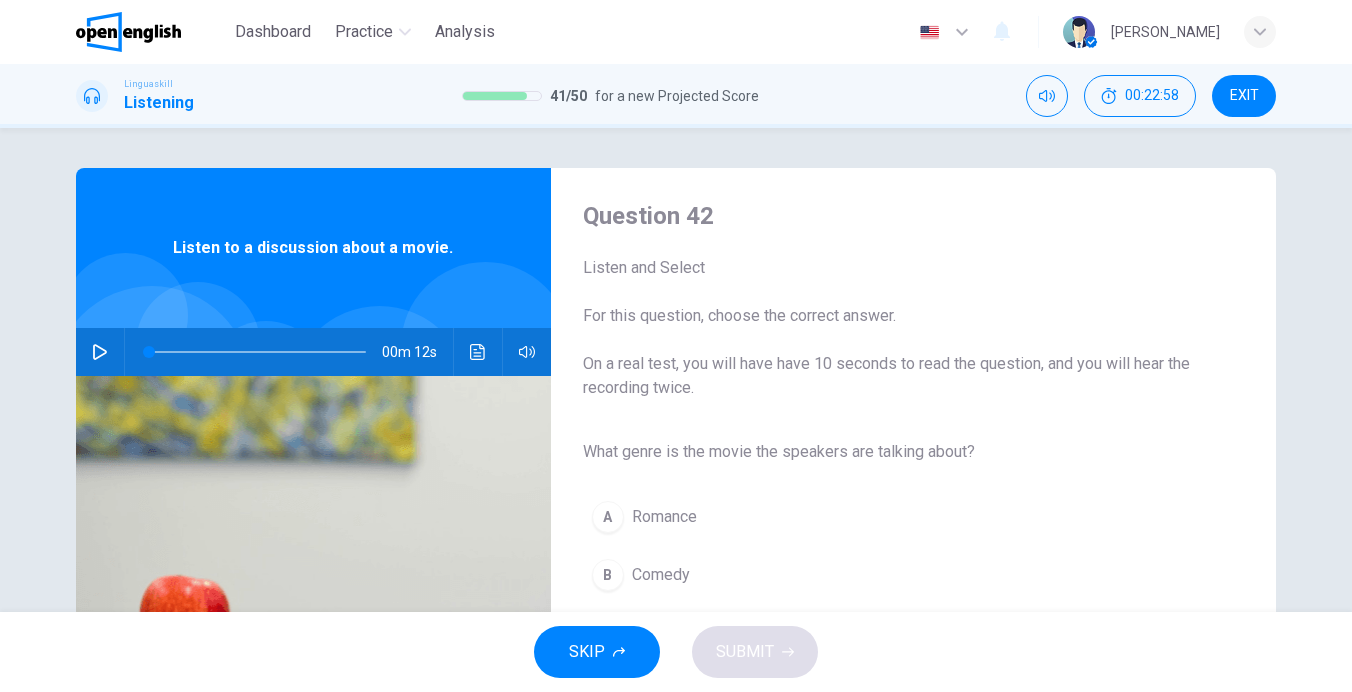 scroll, scrollTop: 100, scrollLeft: 0, axis: vertical 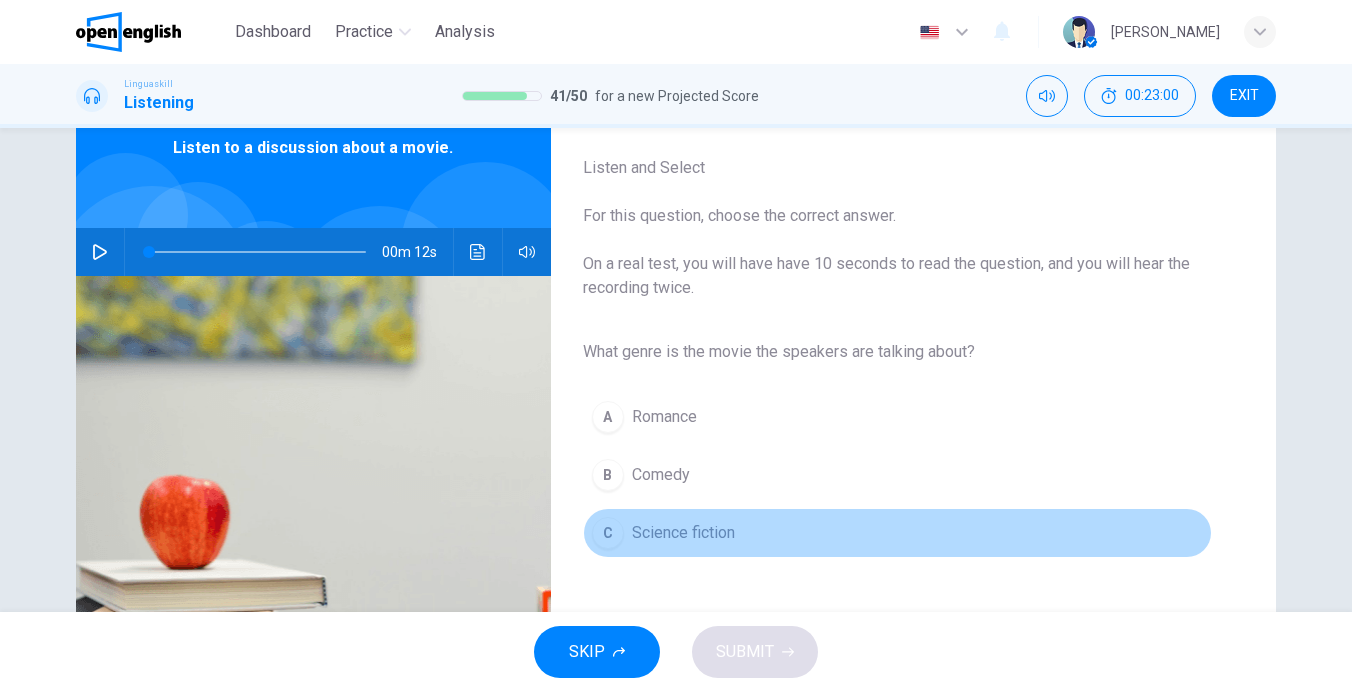 click on "C" at bounding box center [608, 533] 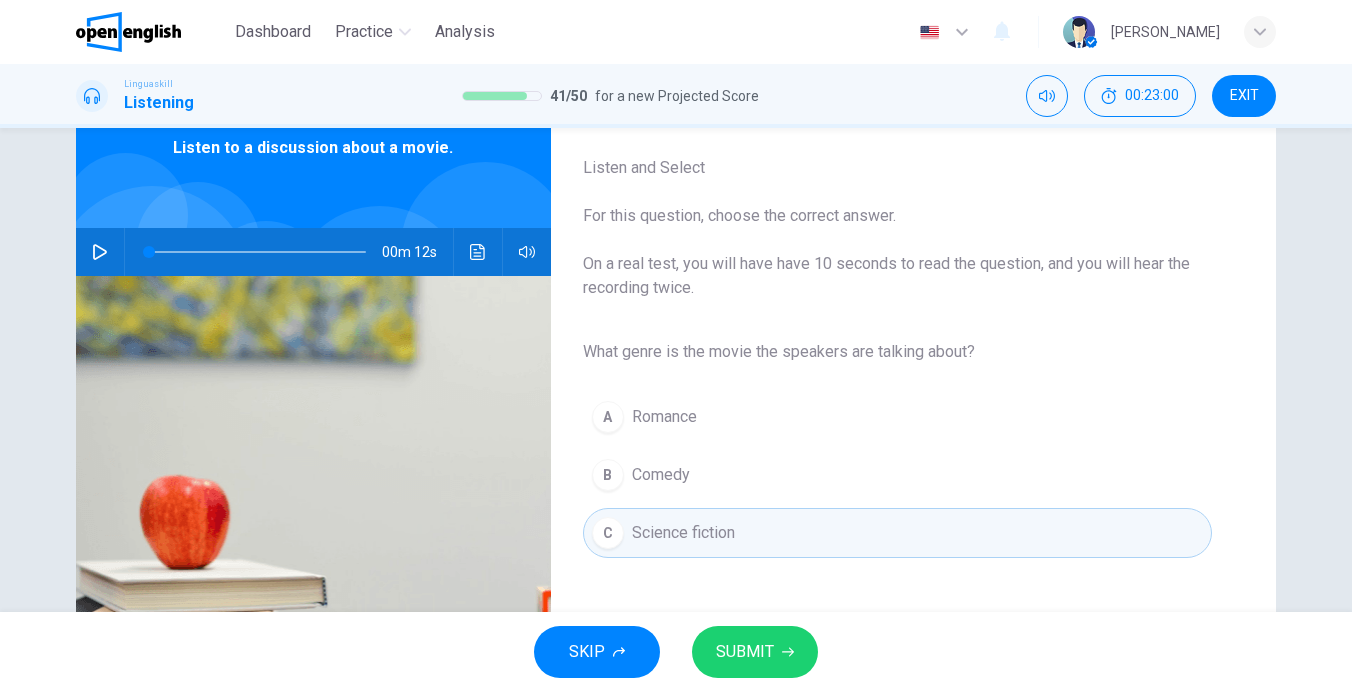 click on "SUBMIT" at bounding box center (745, 652) 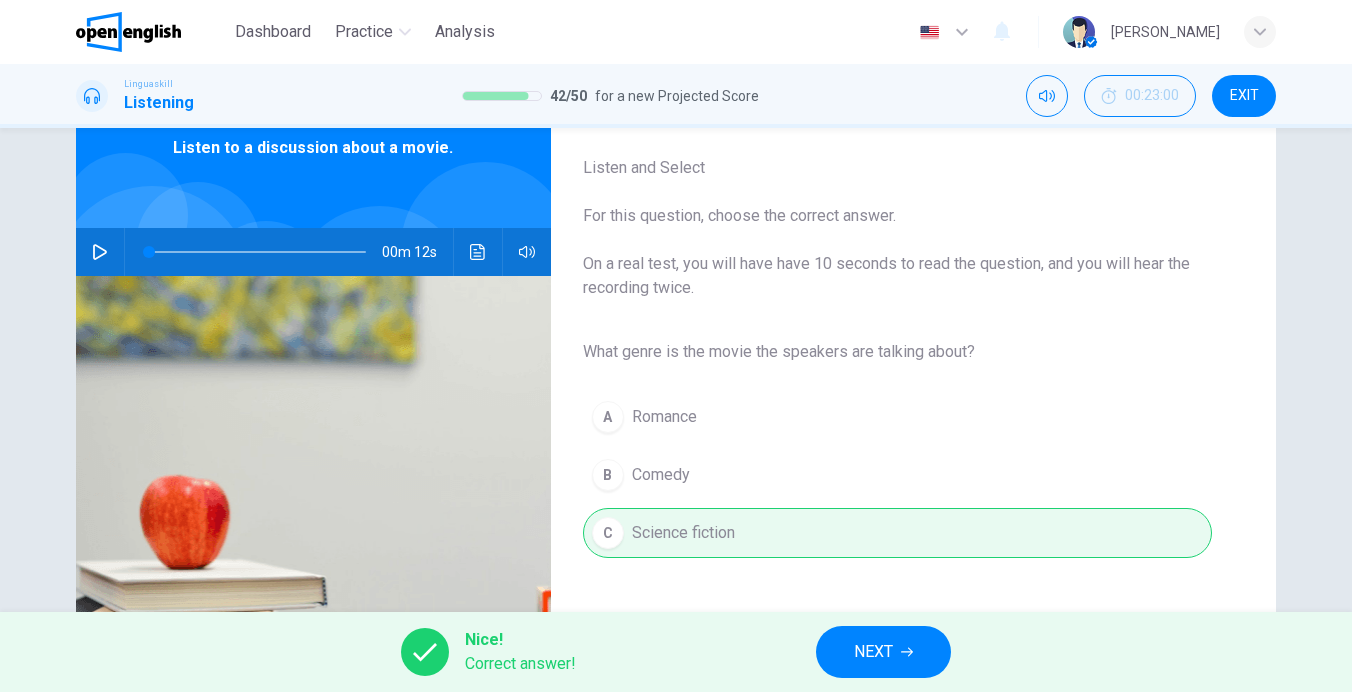 click on "NEXT" at bounding box center [873, 652] 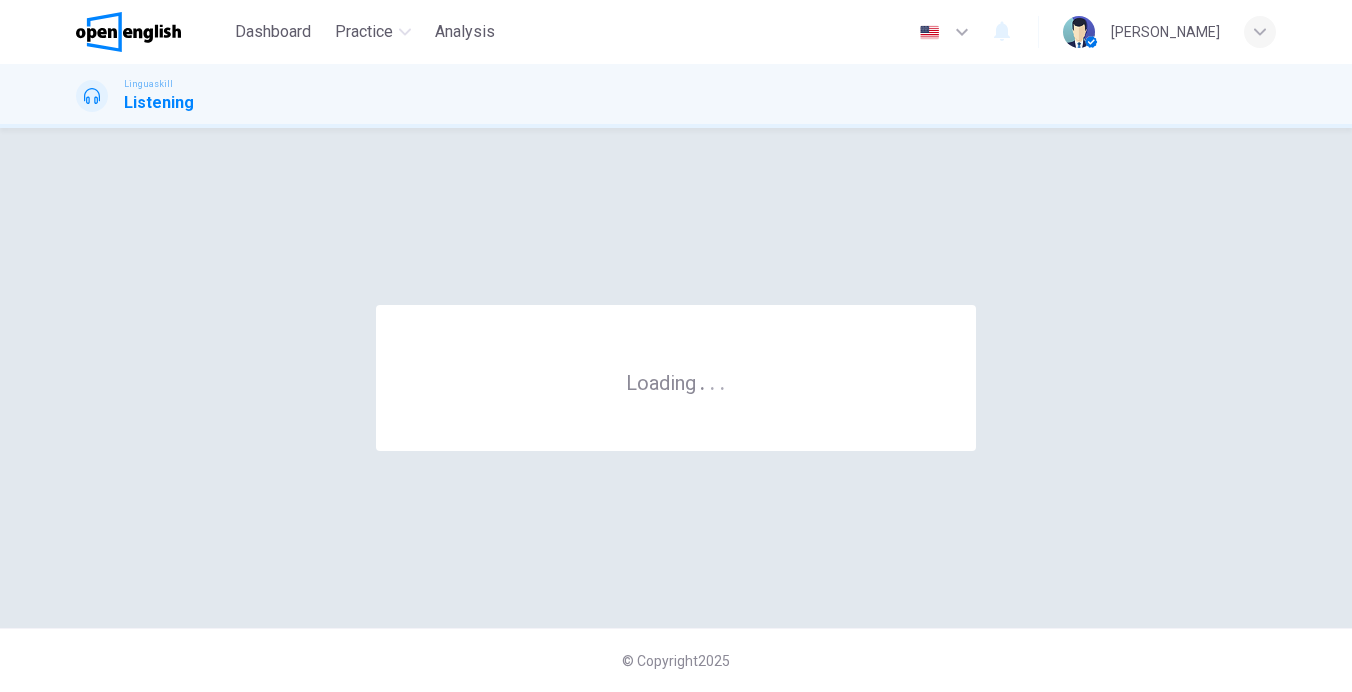 scroll, scrollTop: 0, scrollLeft: 0, axis: both 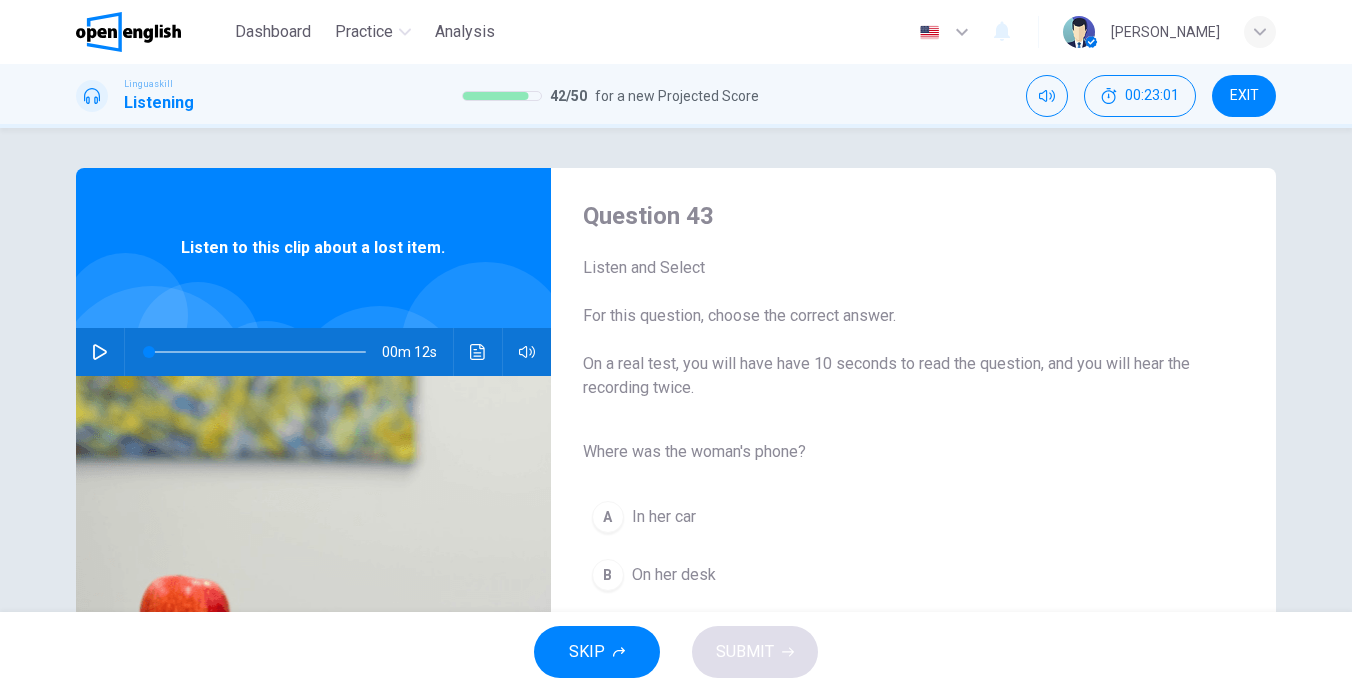 click 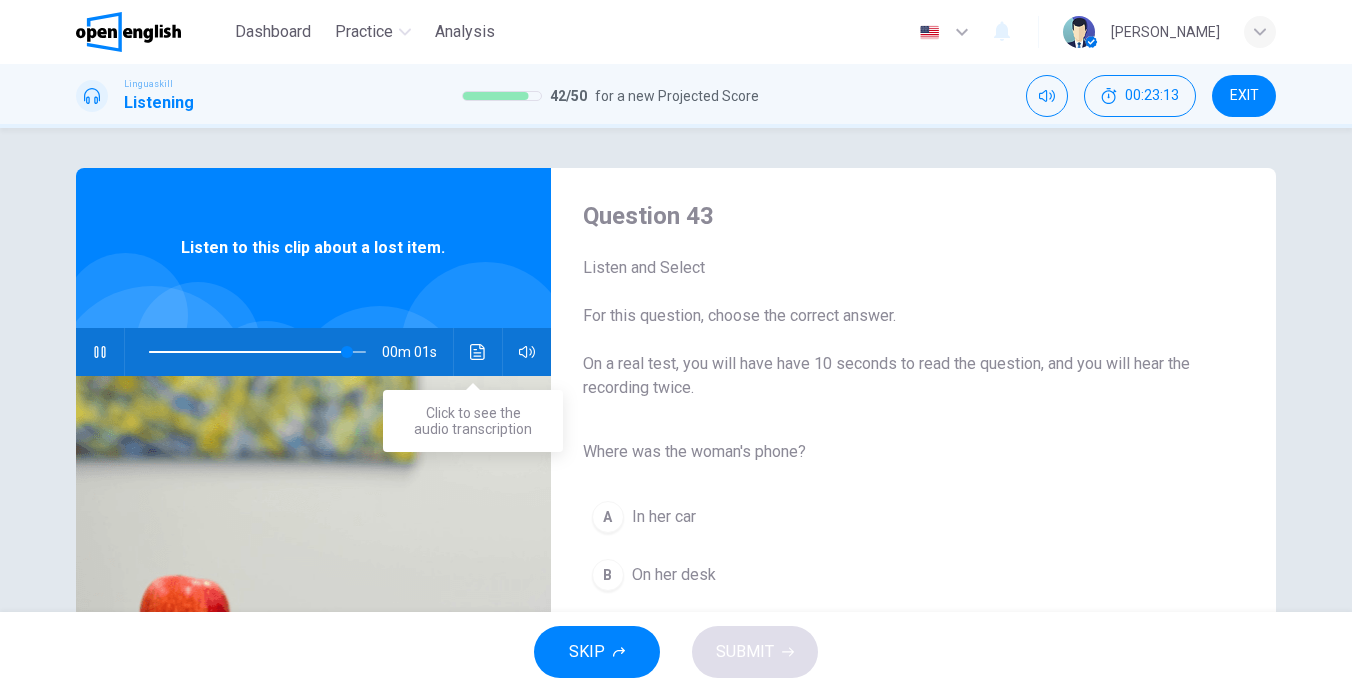 click 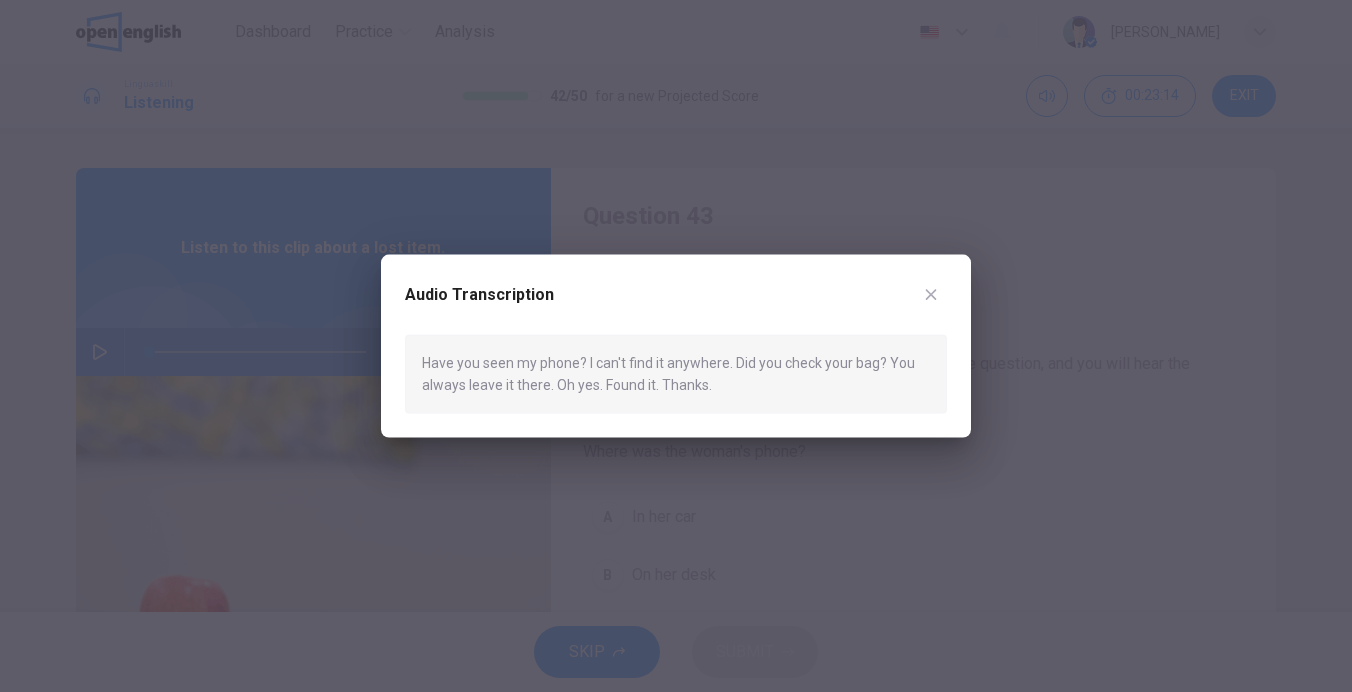 click at bounding box center (676, 346) 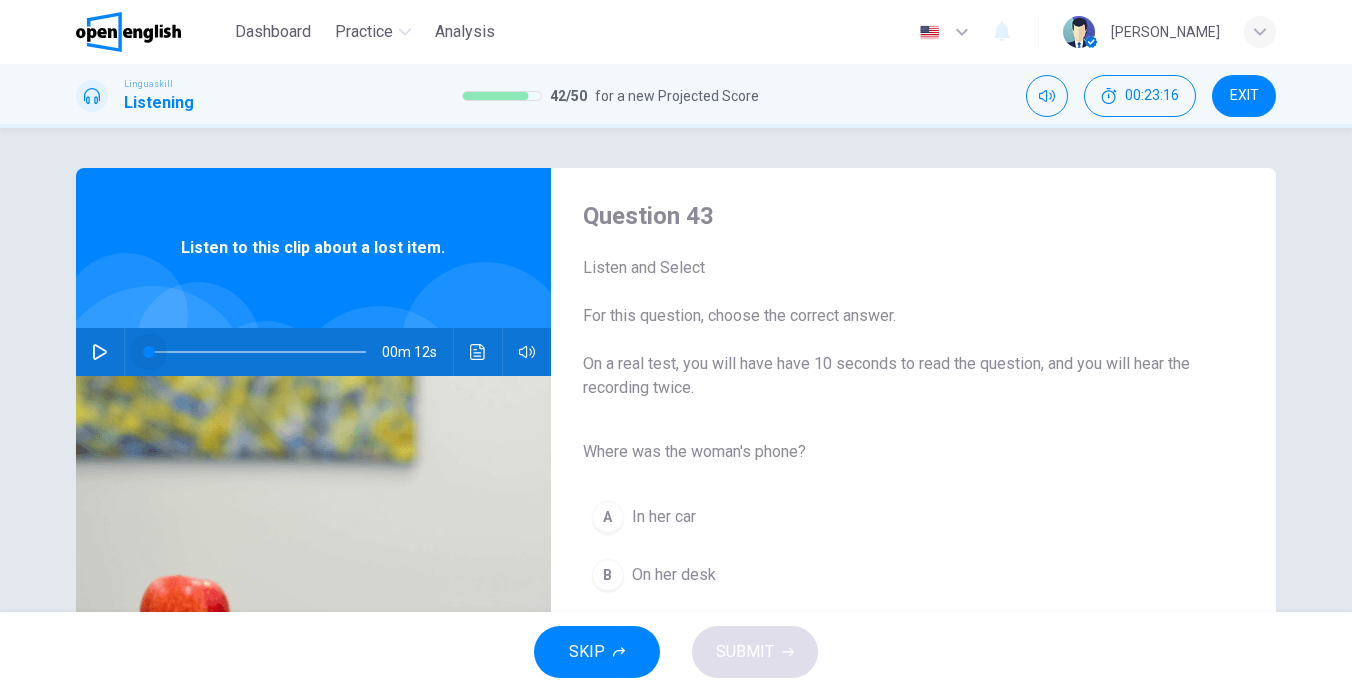 drag, startPoint x: 309, startPoint y: 357, endPoint x: 71, endPoint y: 359, distance: 238.0084 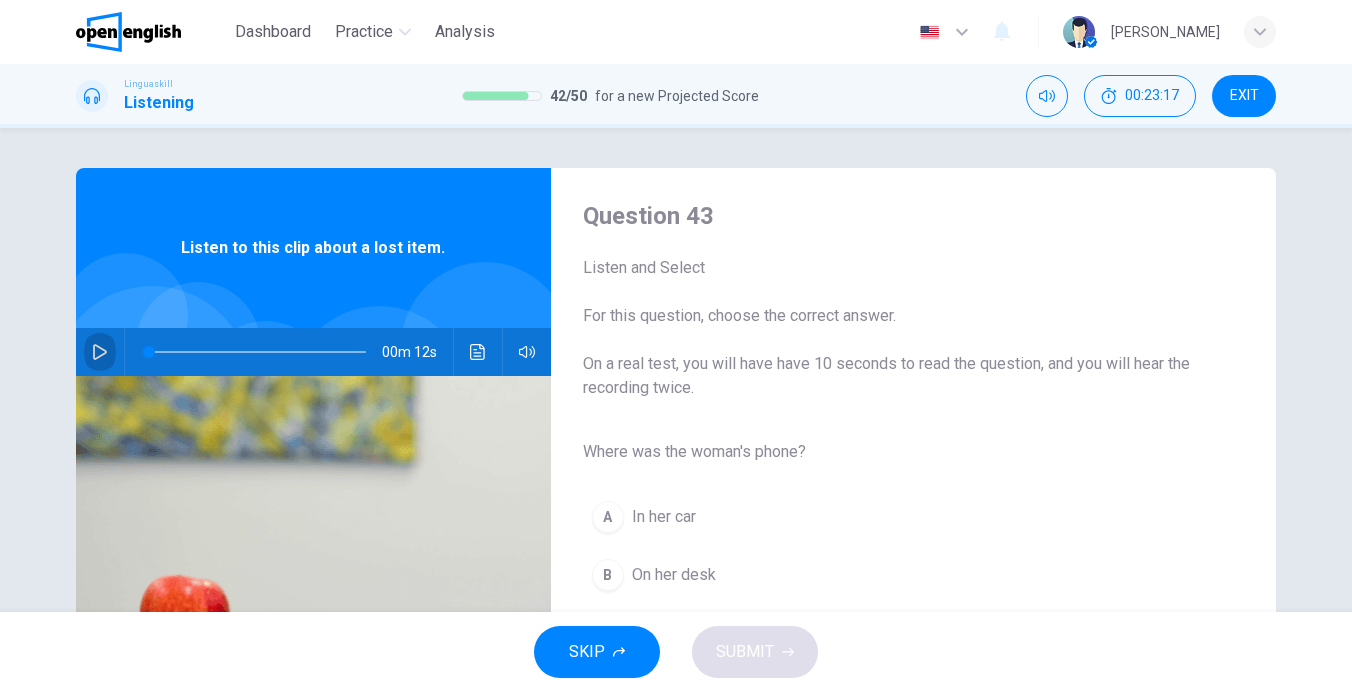 click 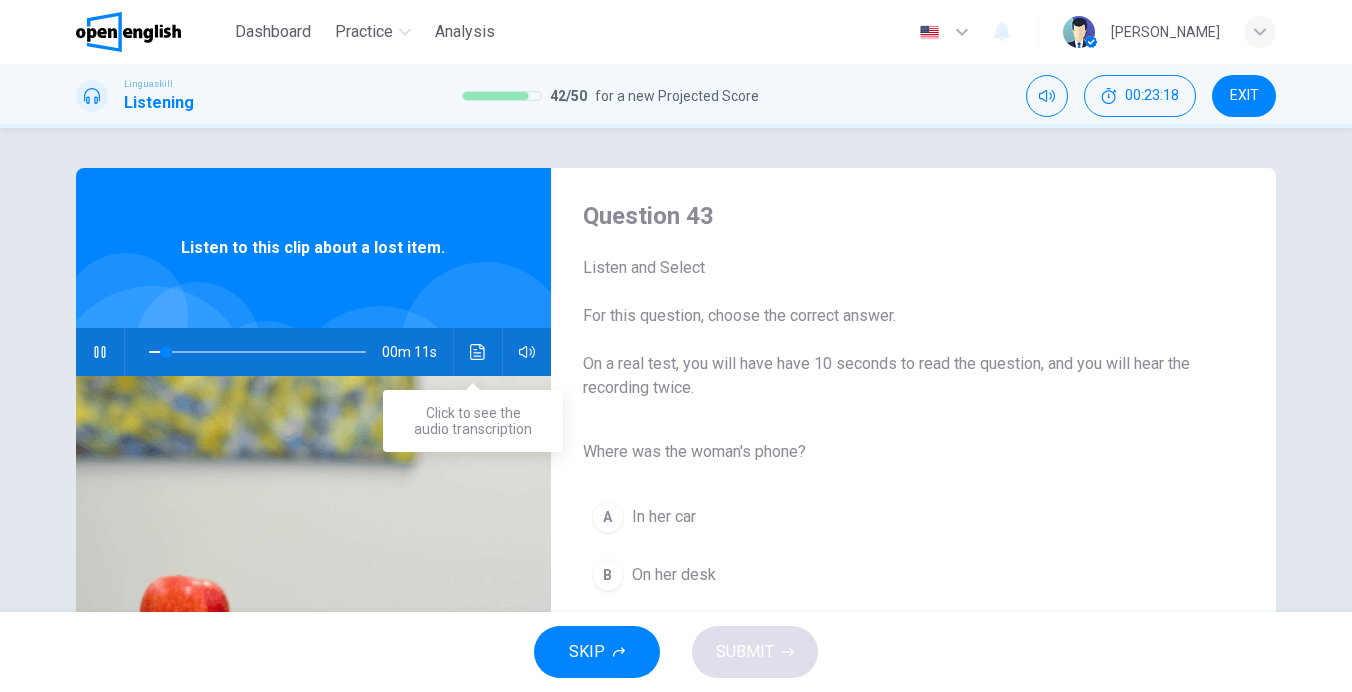 click at bounding box center [478, 352] 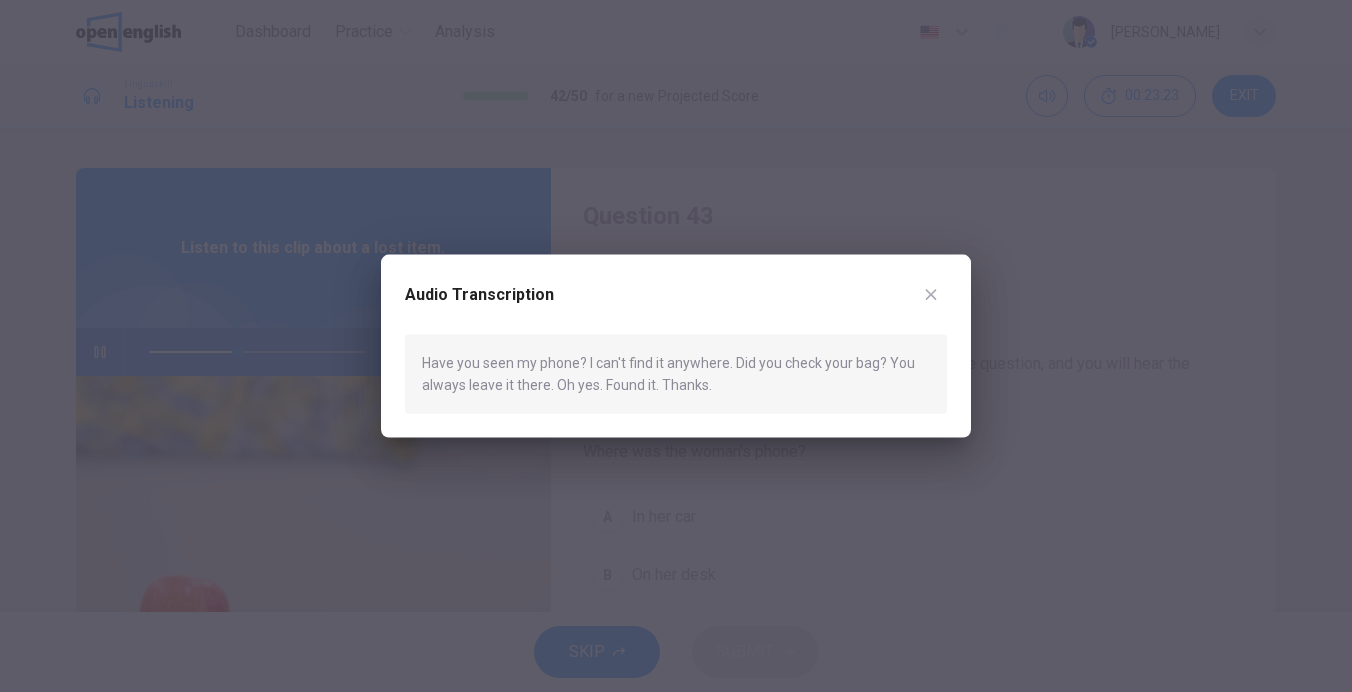 click at bounding box center [931, 295] 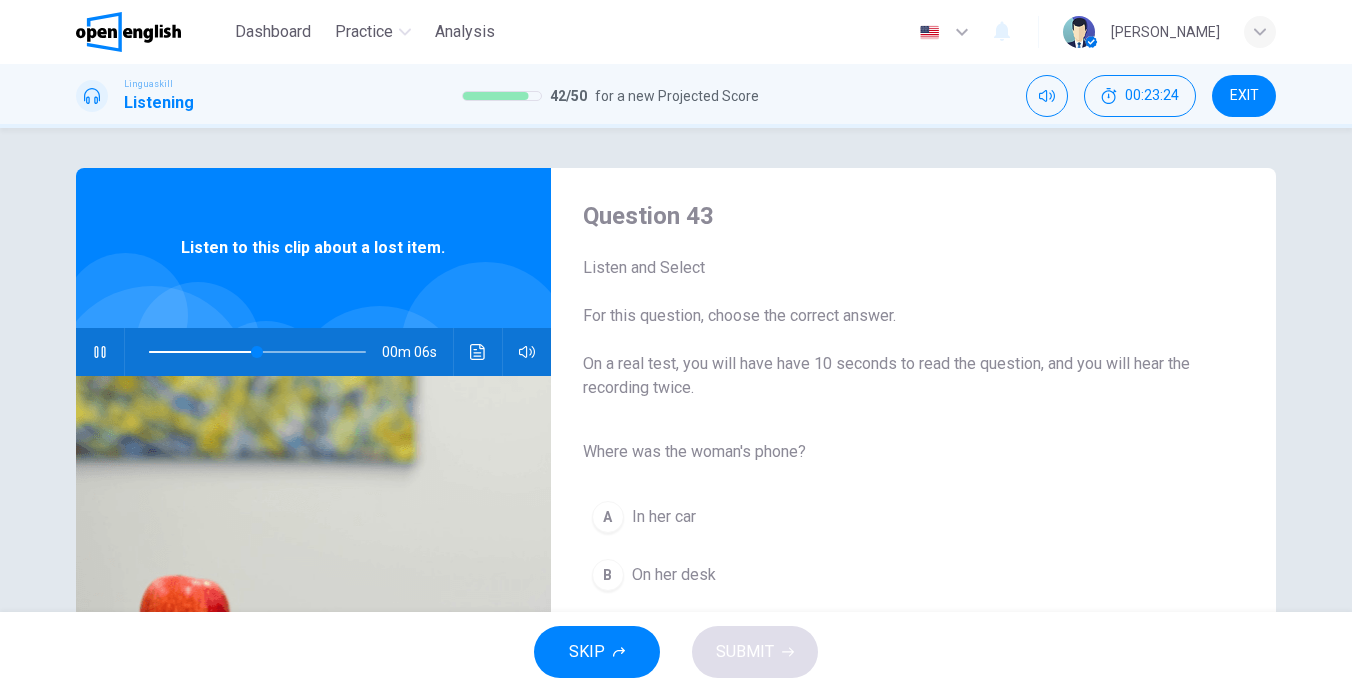 scroll, scrollTop: 200, scrollLeft: 0, axis: vertical 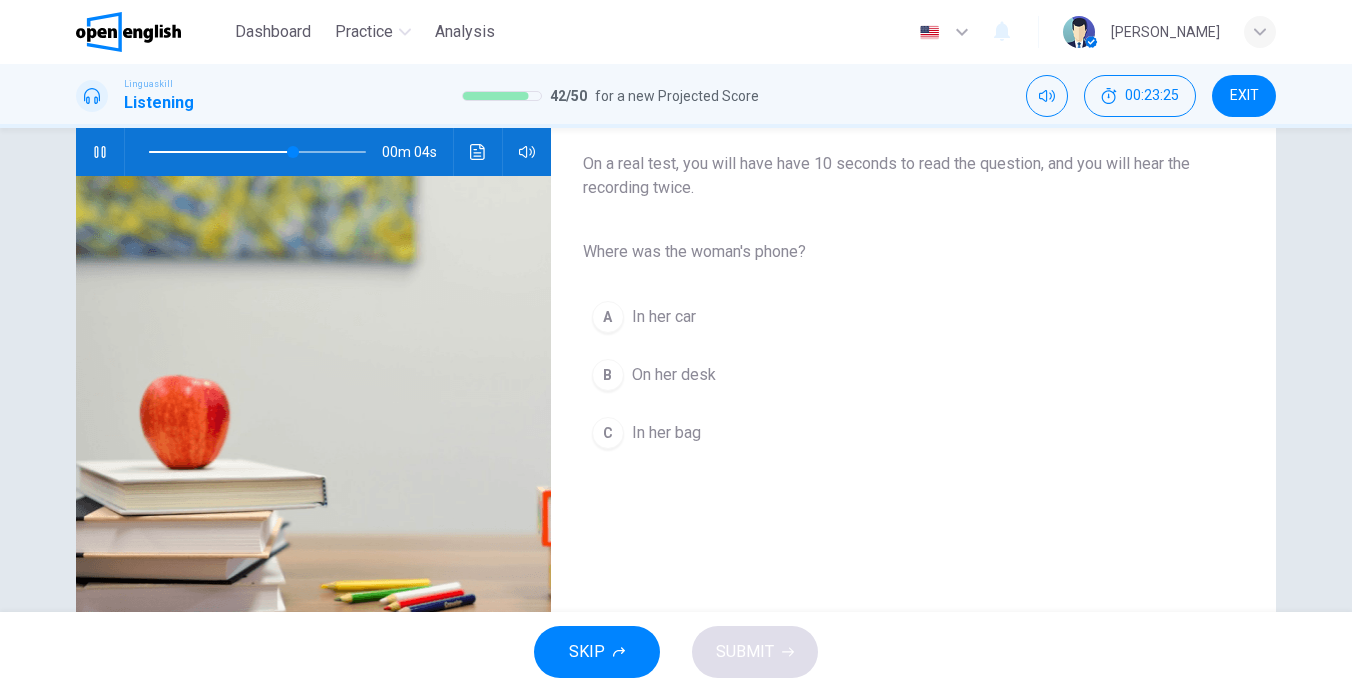 click on "C" at bounding box center [608, 433] 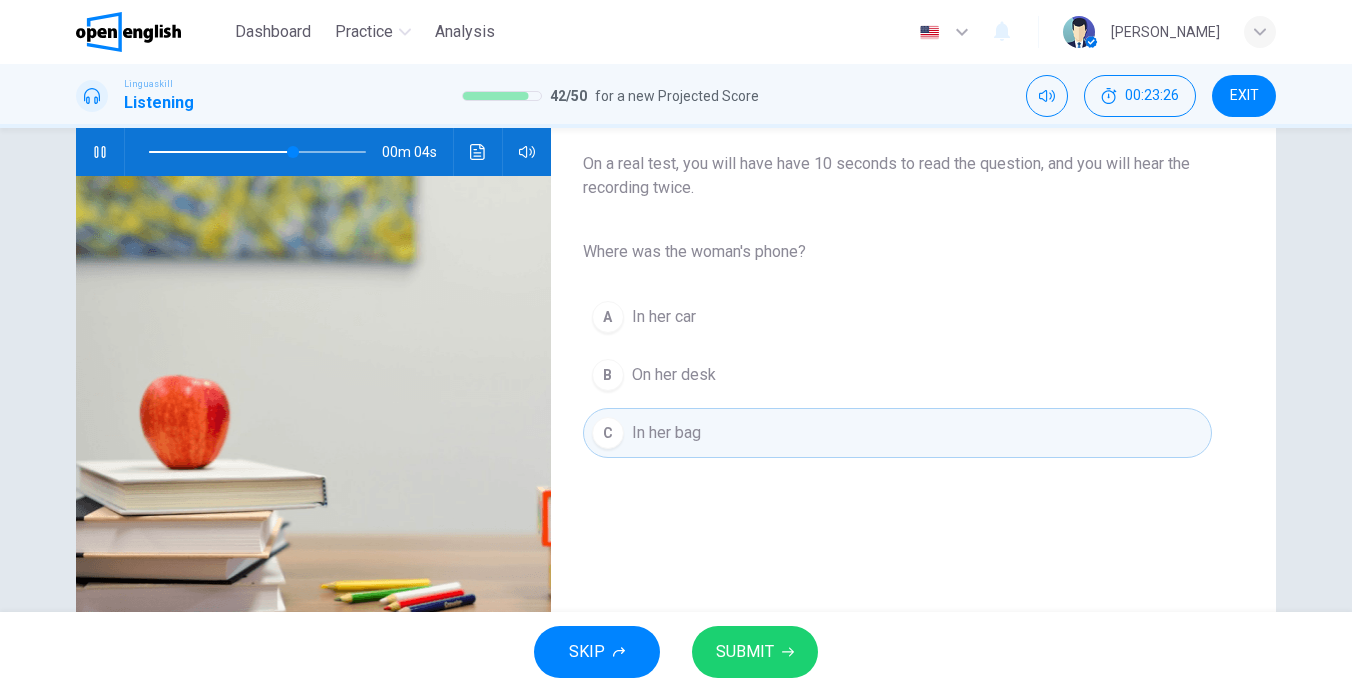 click 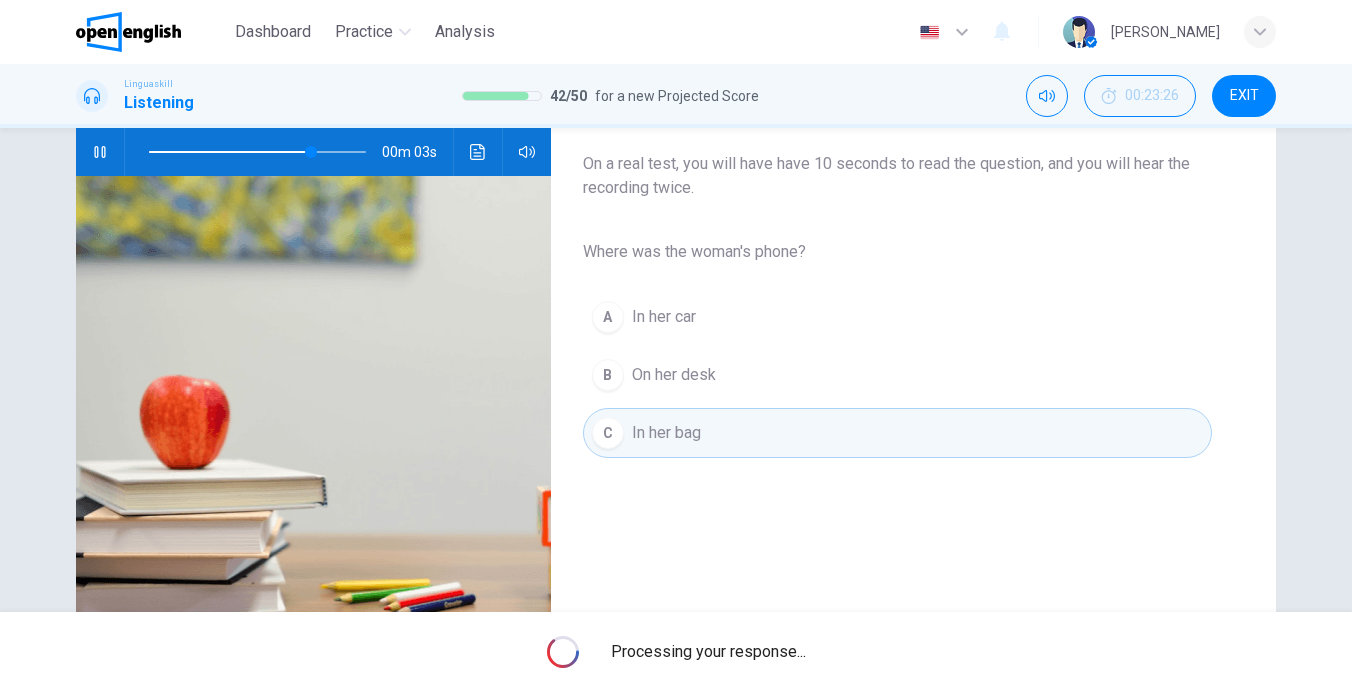 type on "**" 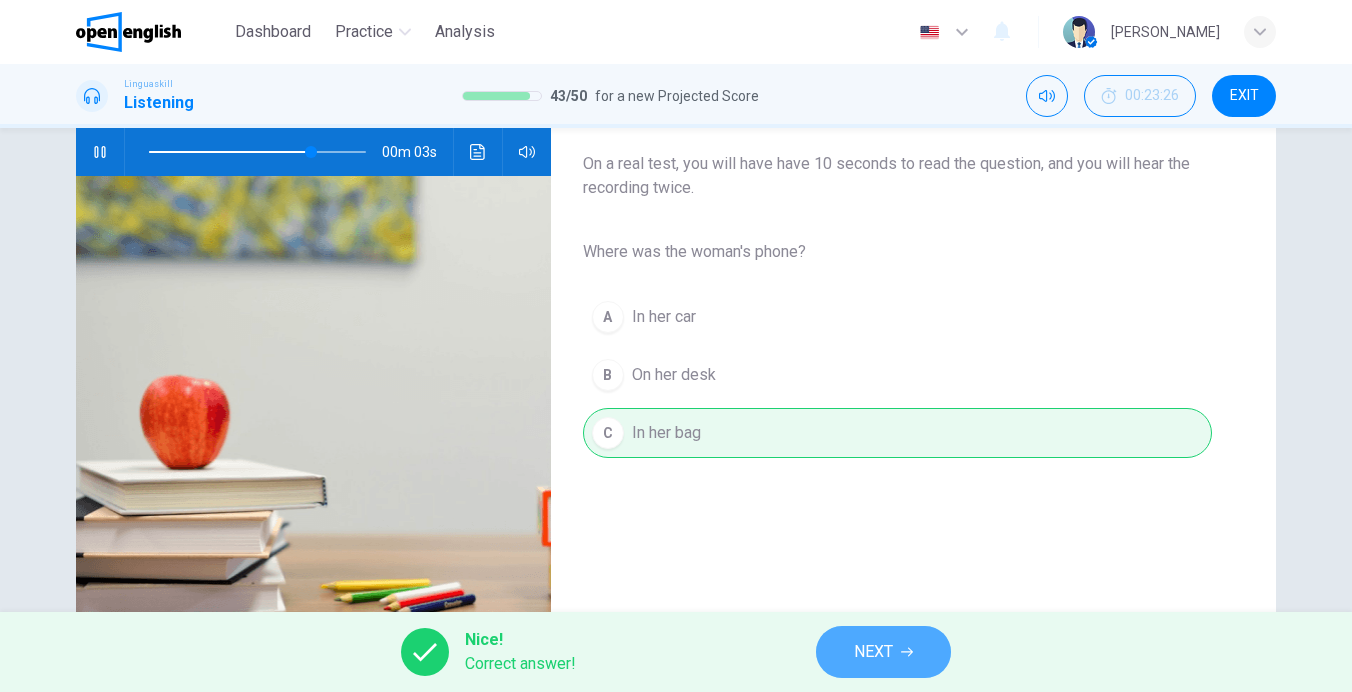 click 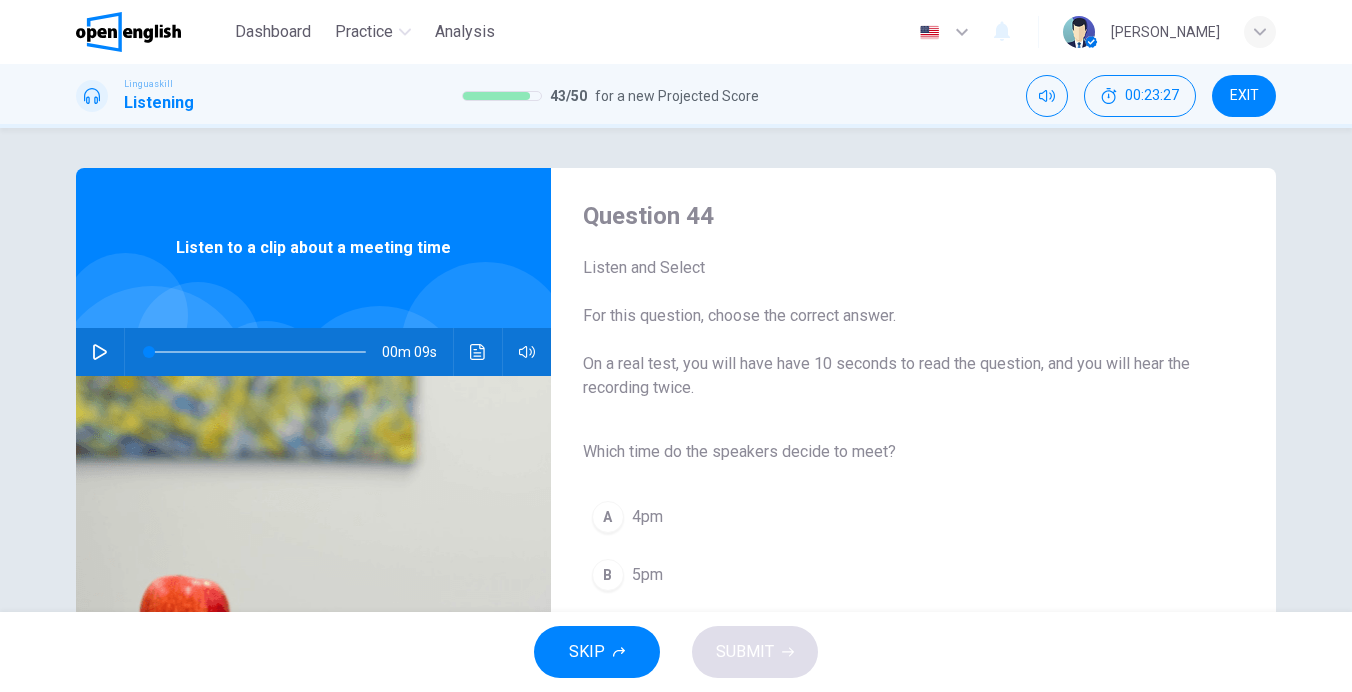 click at bounding box center [100, 352] 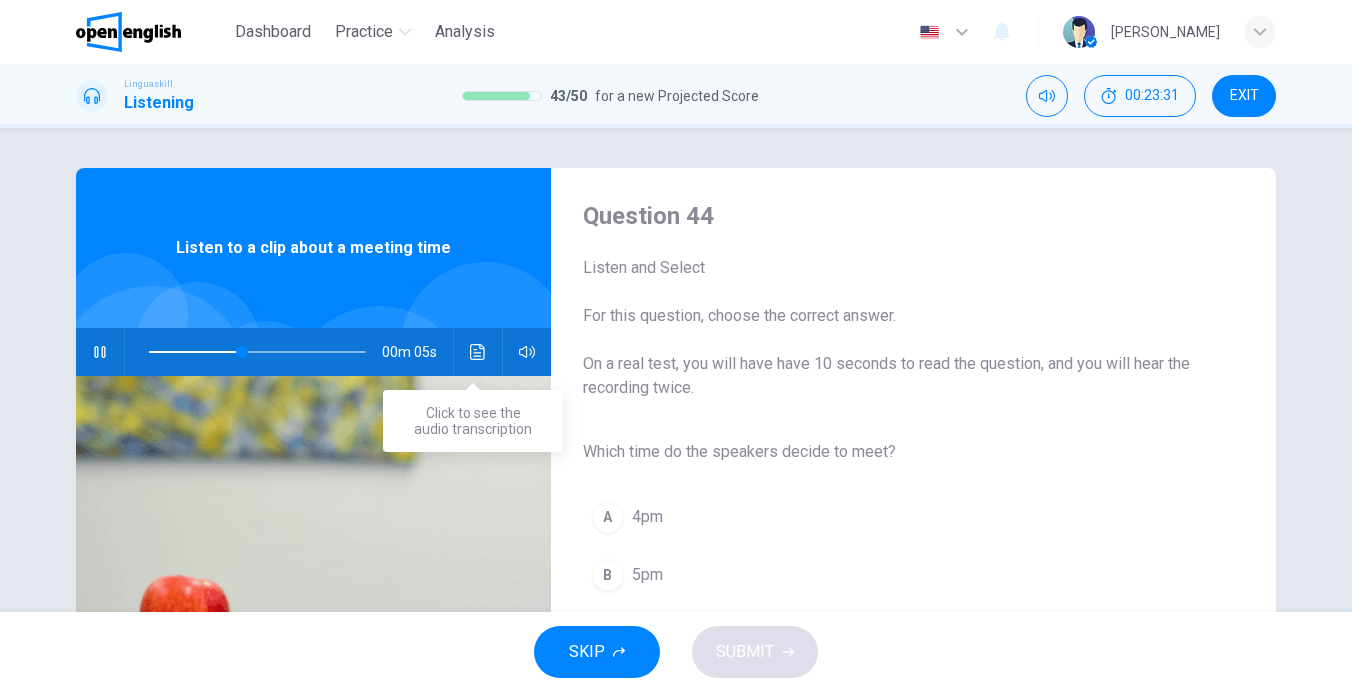 scroll, scrollTop: 100, scrollLeft: 0, axis: vertical 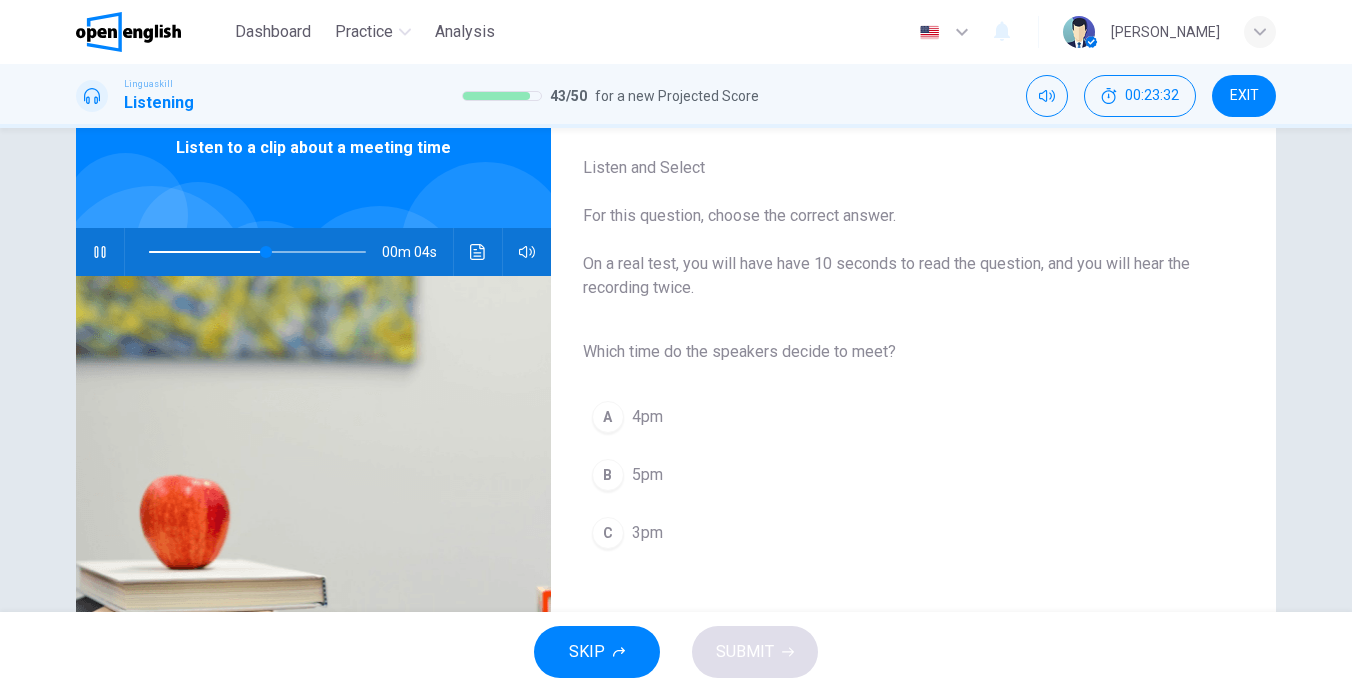 click on "C" at bounding box center (608, 533) 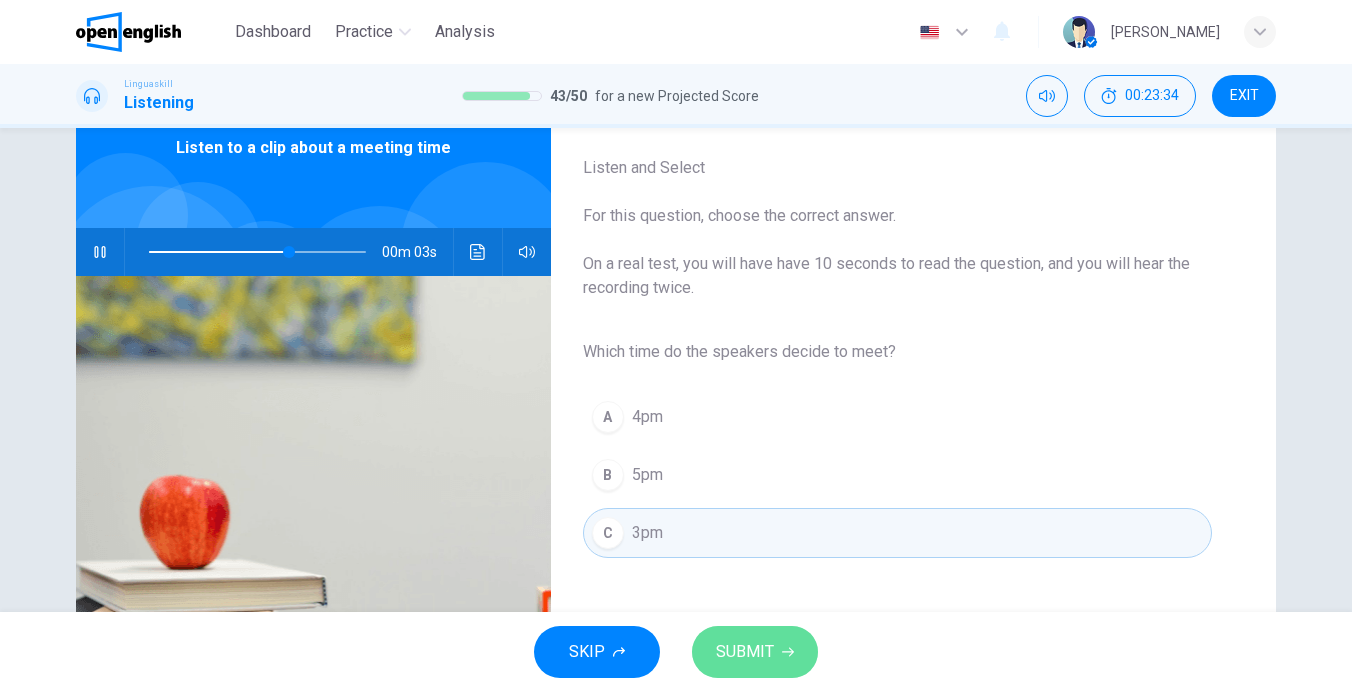 click on "SUBMIT" at bounding box center (745, 652) 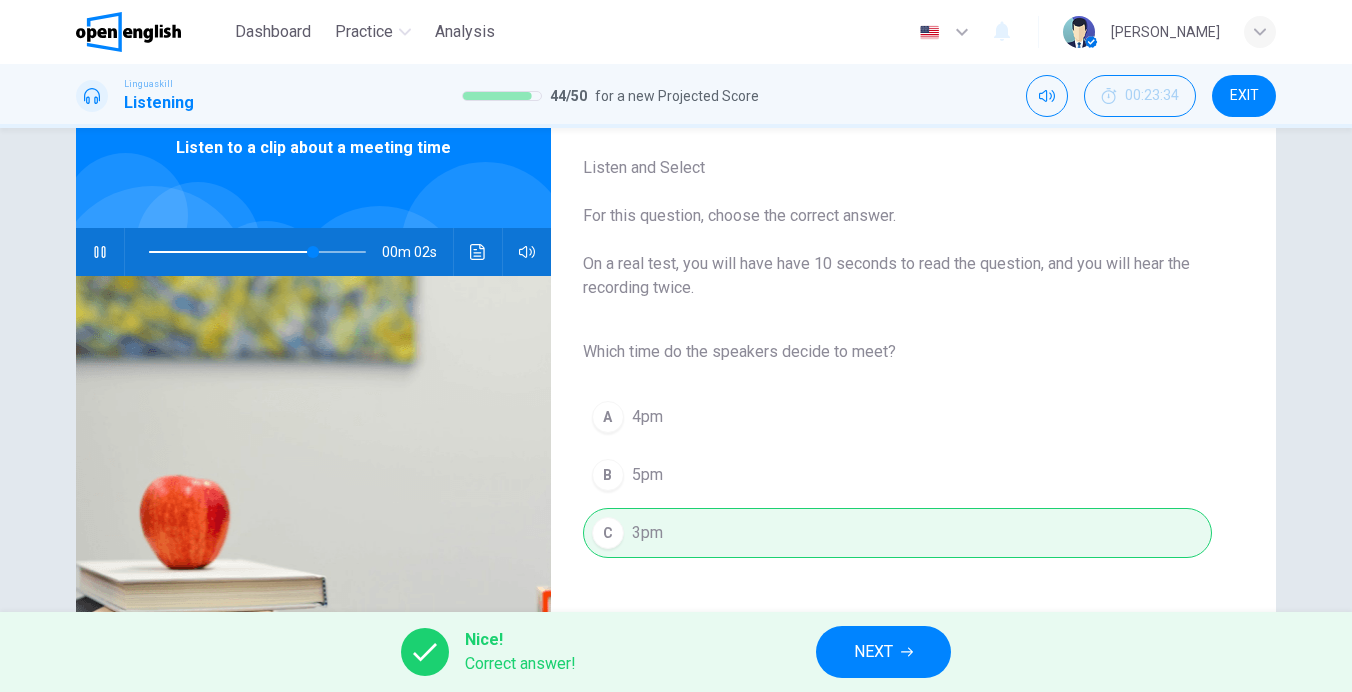 click on "NEXT" at bounding box center [873, 652] 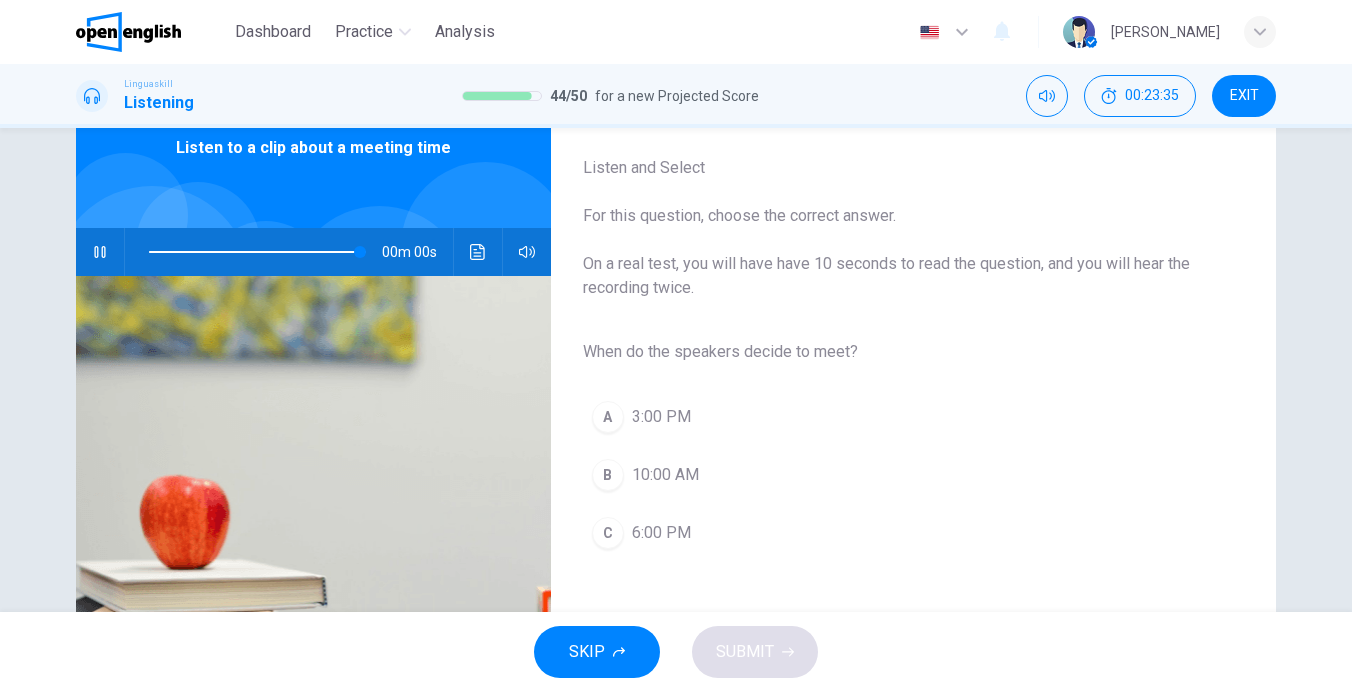 type on "*" 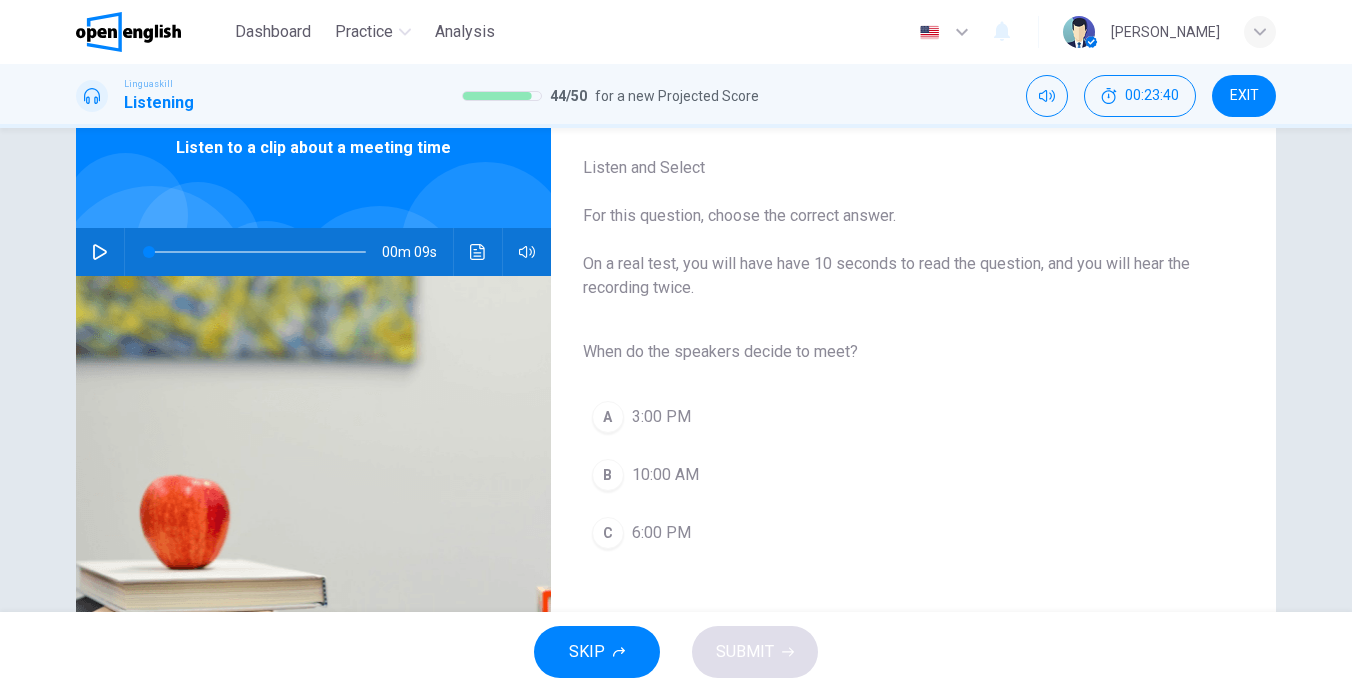 click on "A" at bounding box center (608, 417) 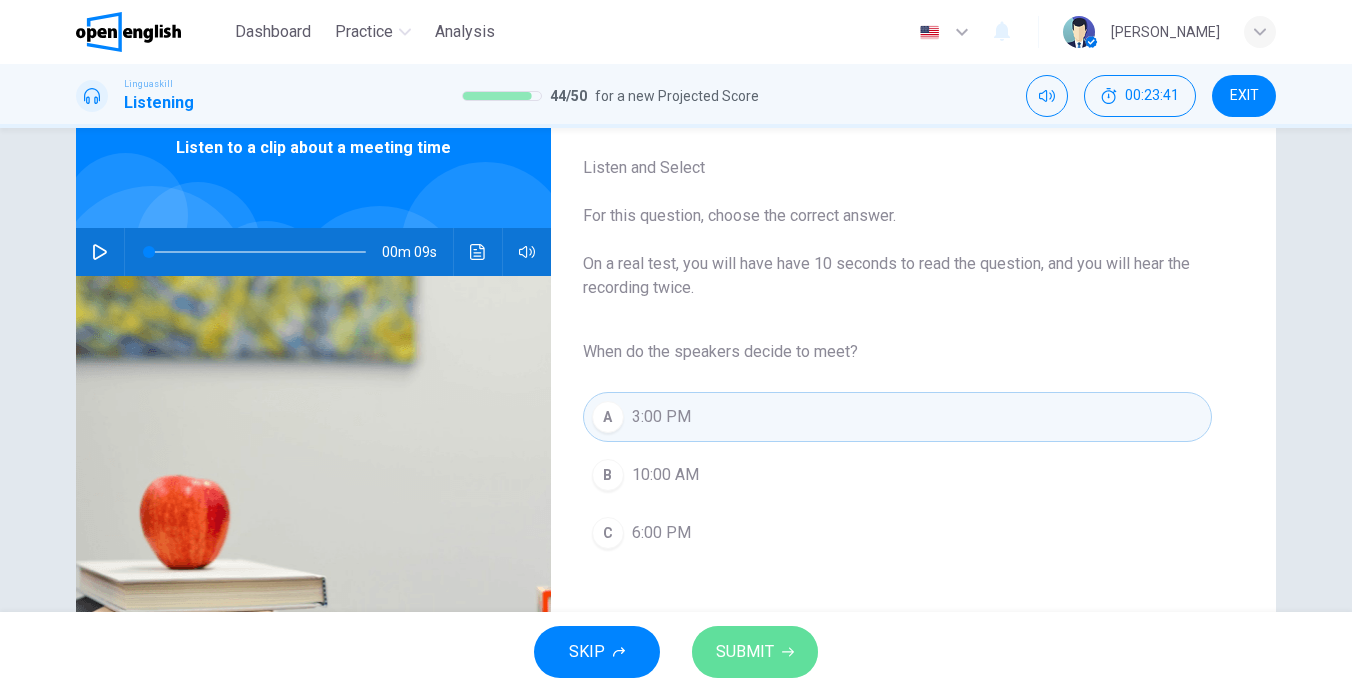 click on "SUBMIT" at bounding box center [745, 652] 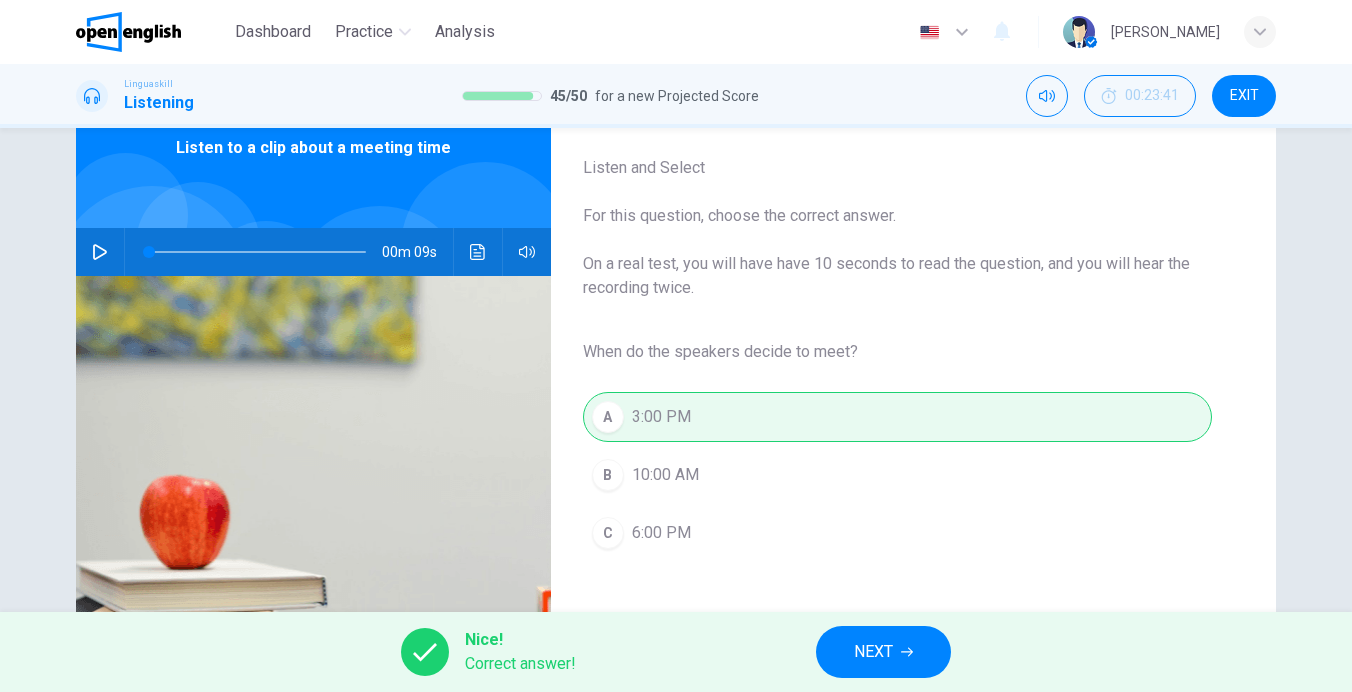 click on "NEXT" at bounding box center (883, 652) 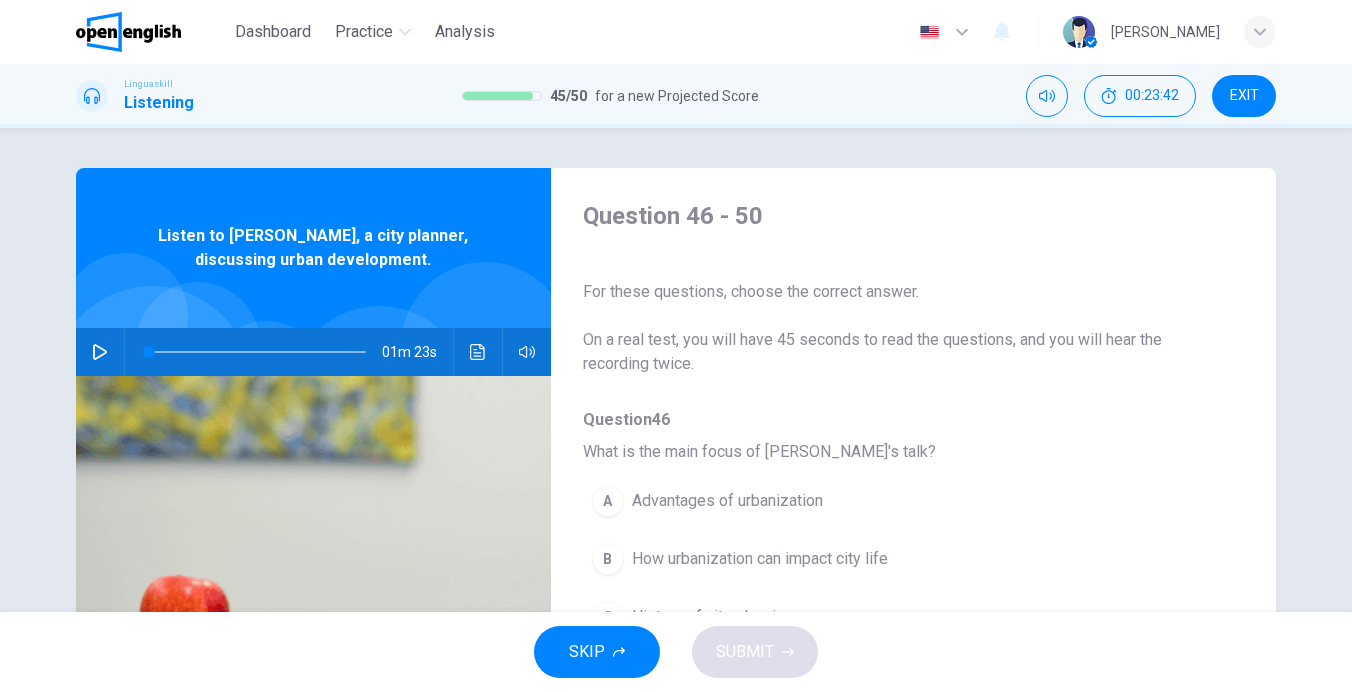 click at bounding box center (100, 352) 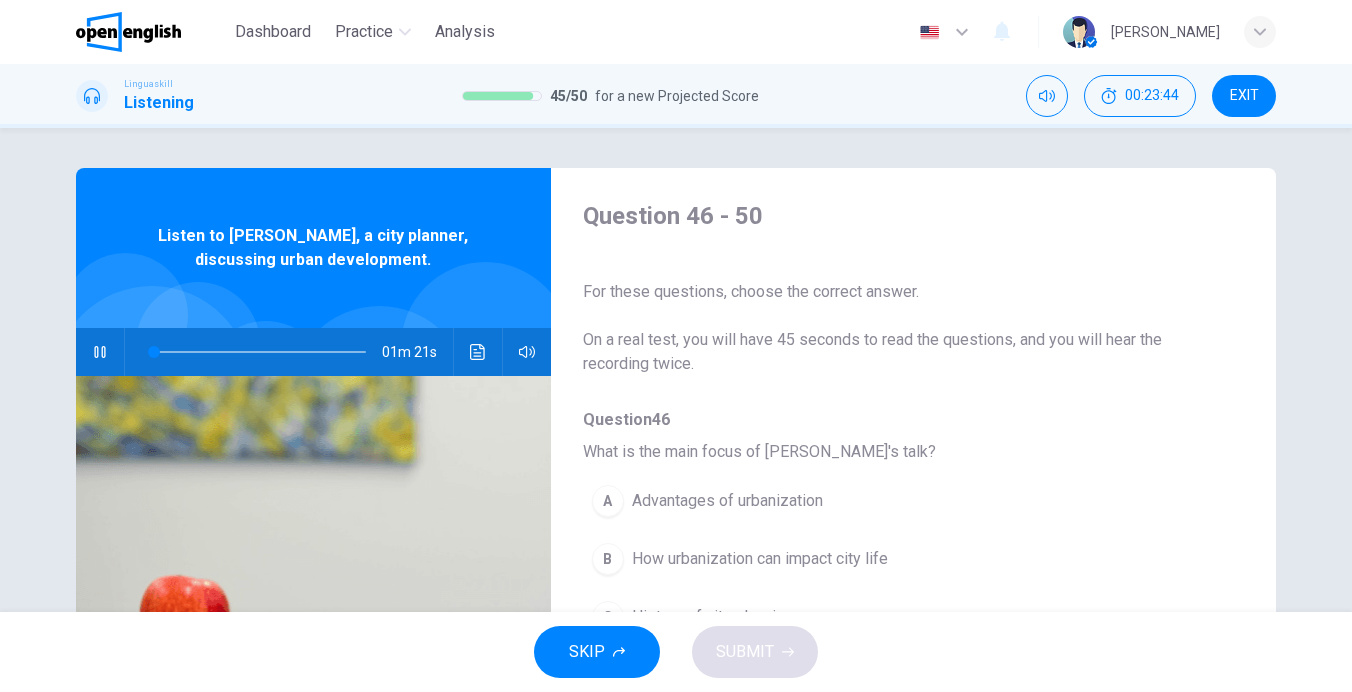 click on "01m 21s" at bounding box center [313, 352] 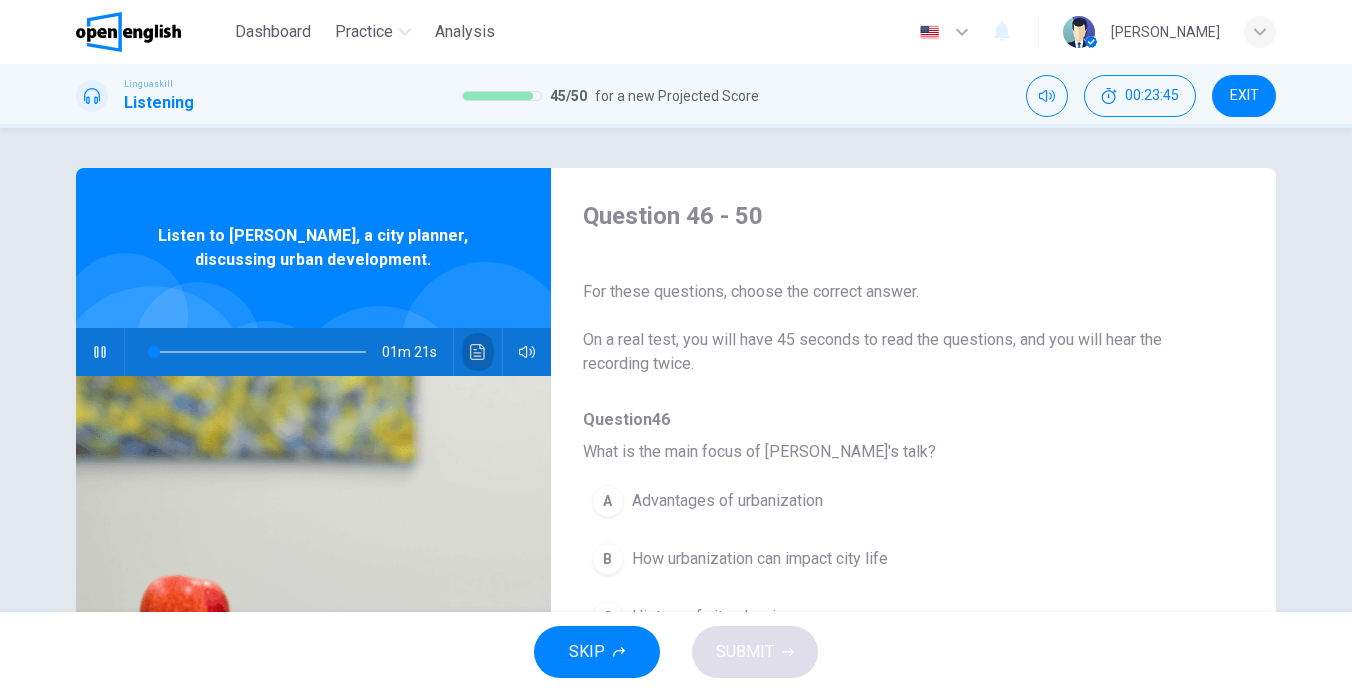 click 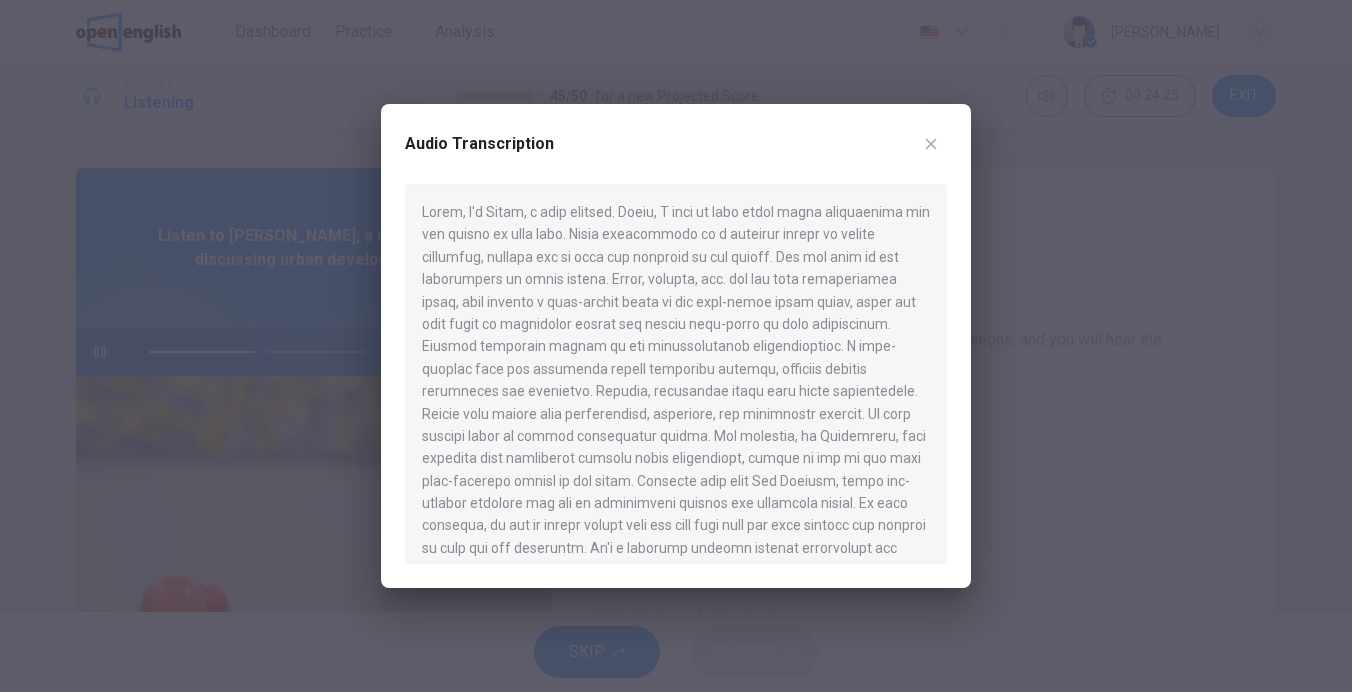 scroll, scrollTop: 35, scrollLeft: 0, axis: vertical 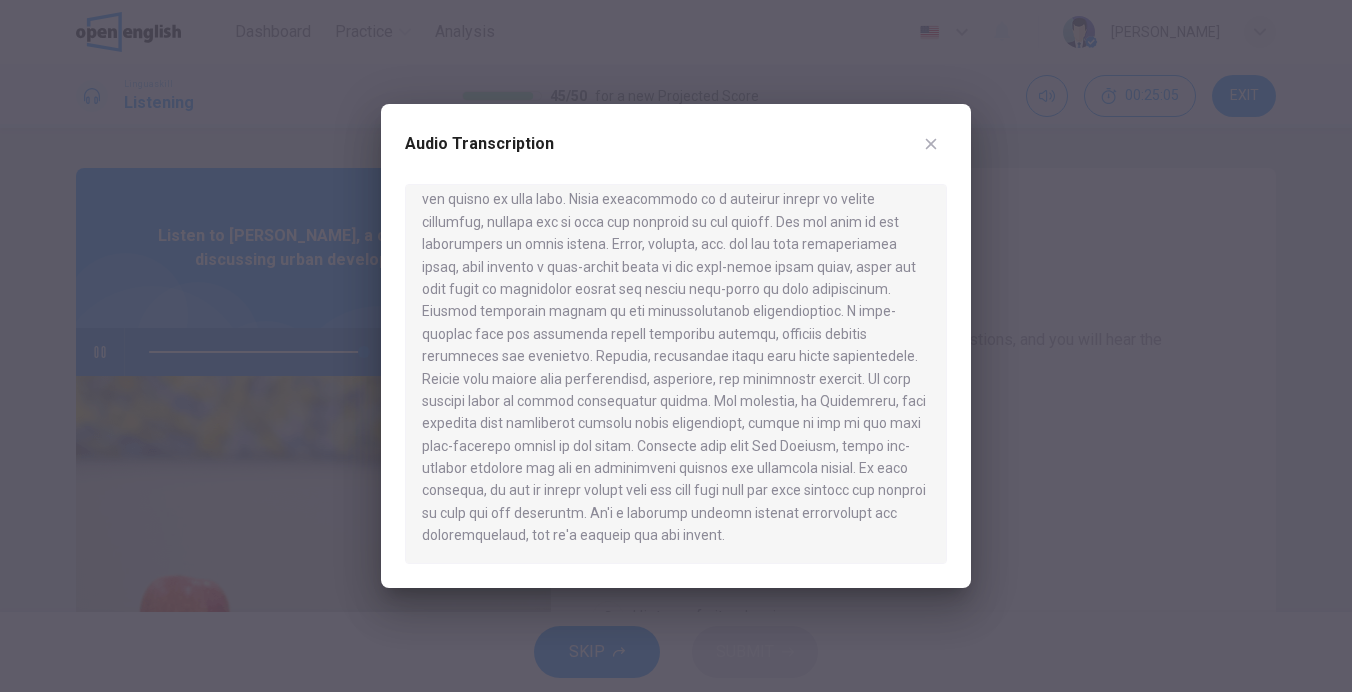 click 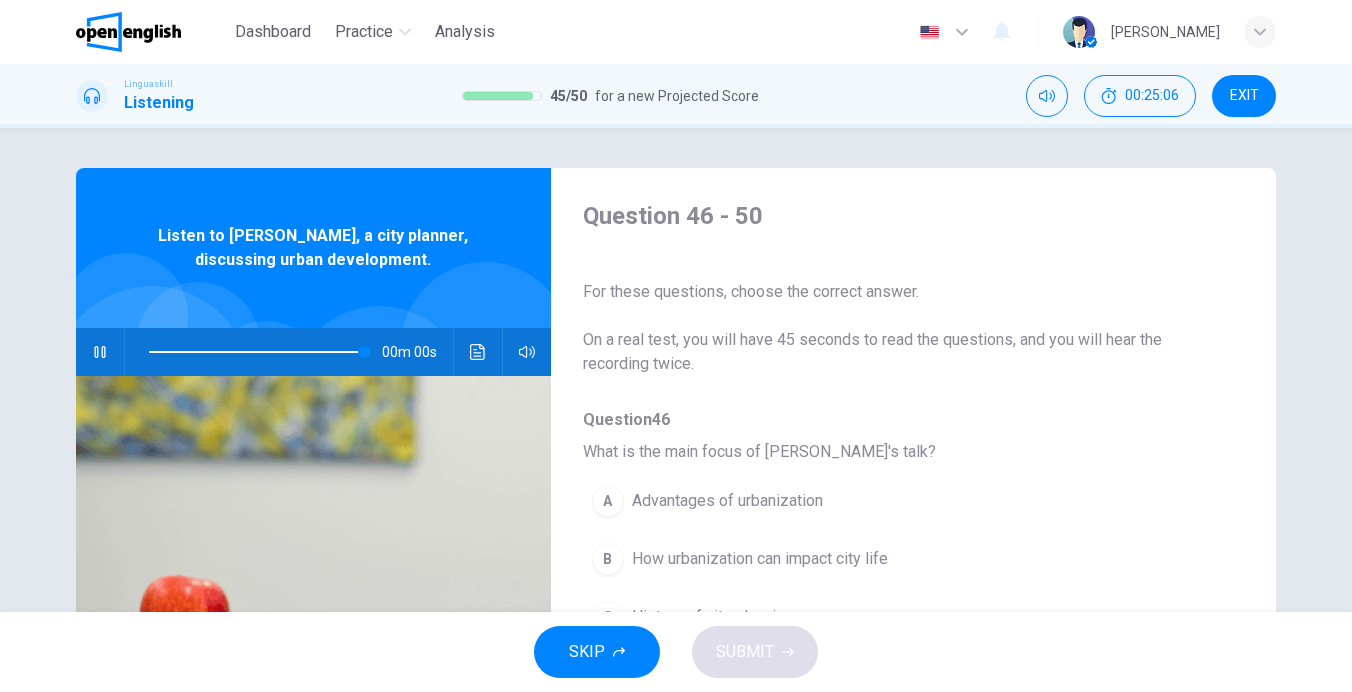 type on "*" 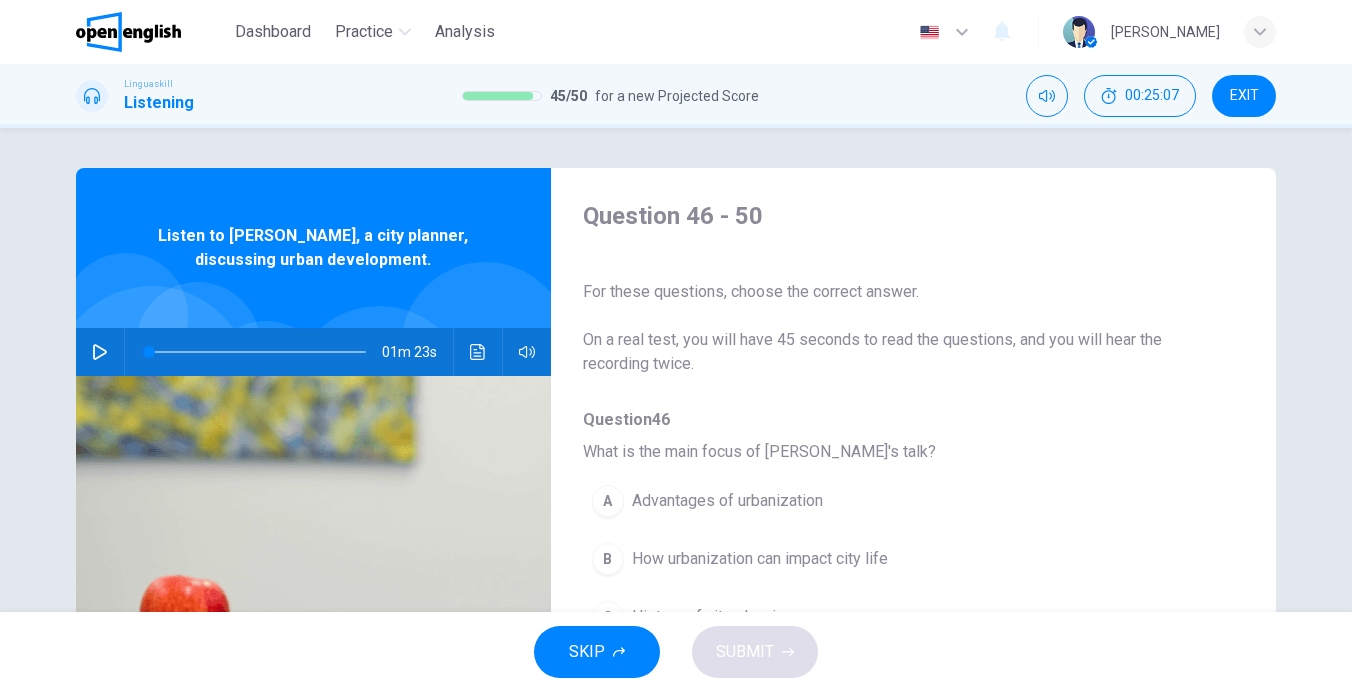 scroll, scrollTop: 100, scrollLeft: 0, axis: vertical 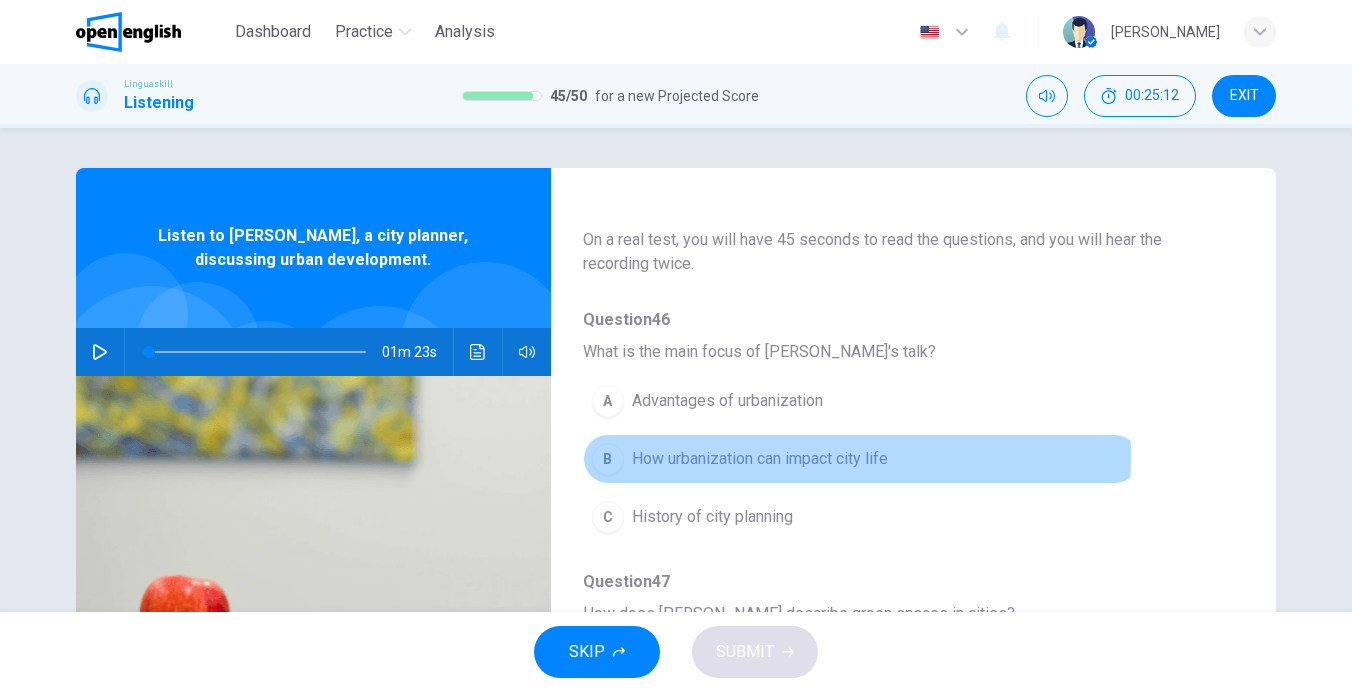 click on "B" at bounding box center [608, 459] 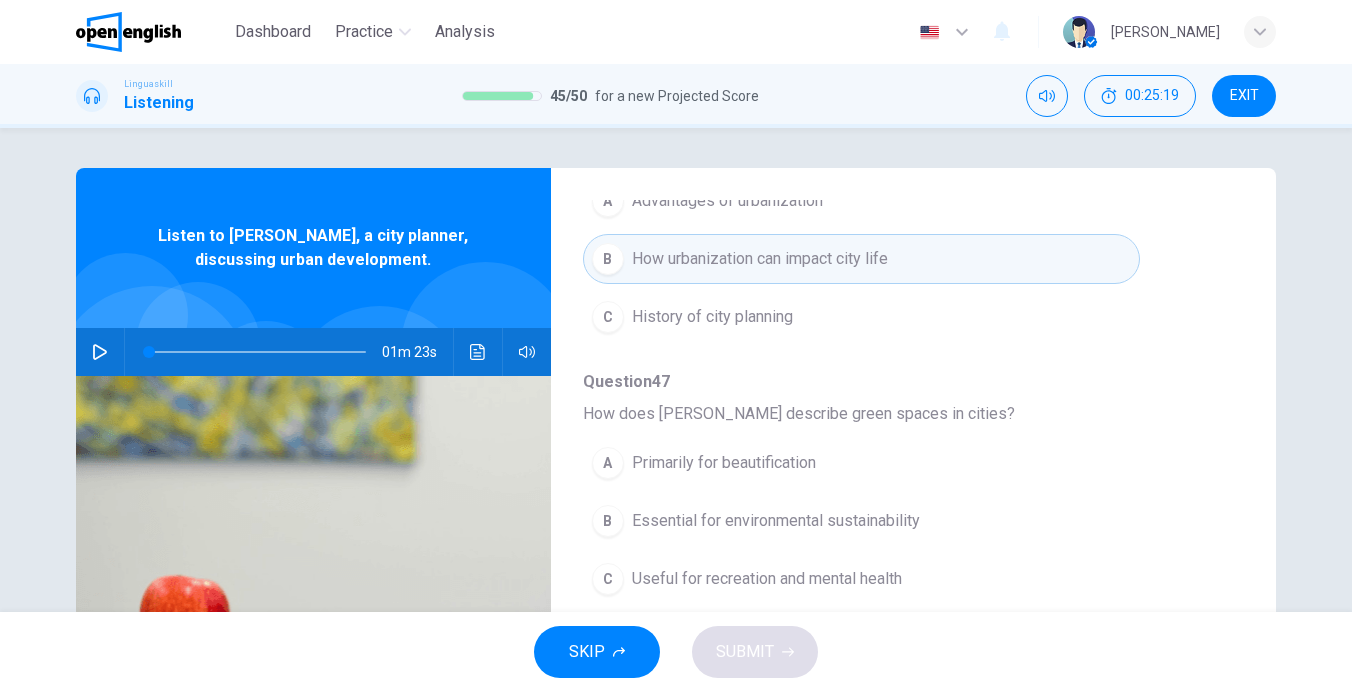 scroll, scrollTop: 400, scrollLeft: 0, axis: vertical 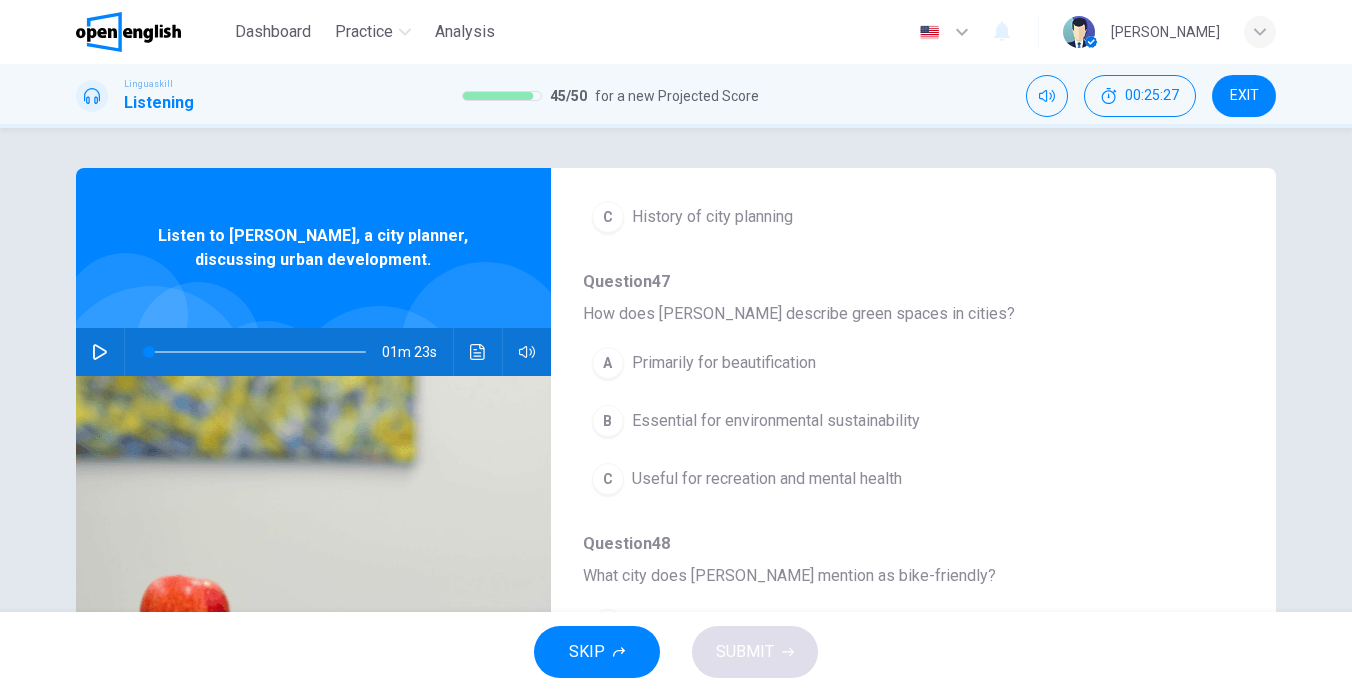 click on "C" at bounding box center (608, 479) 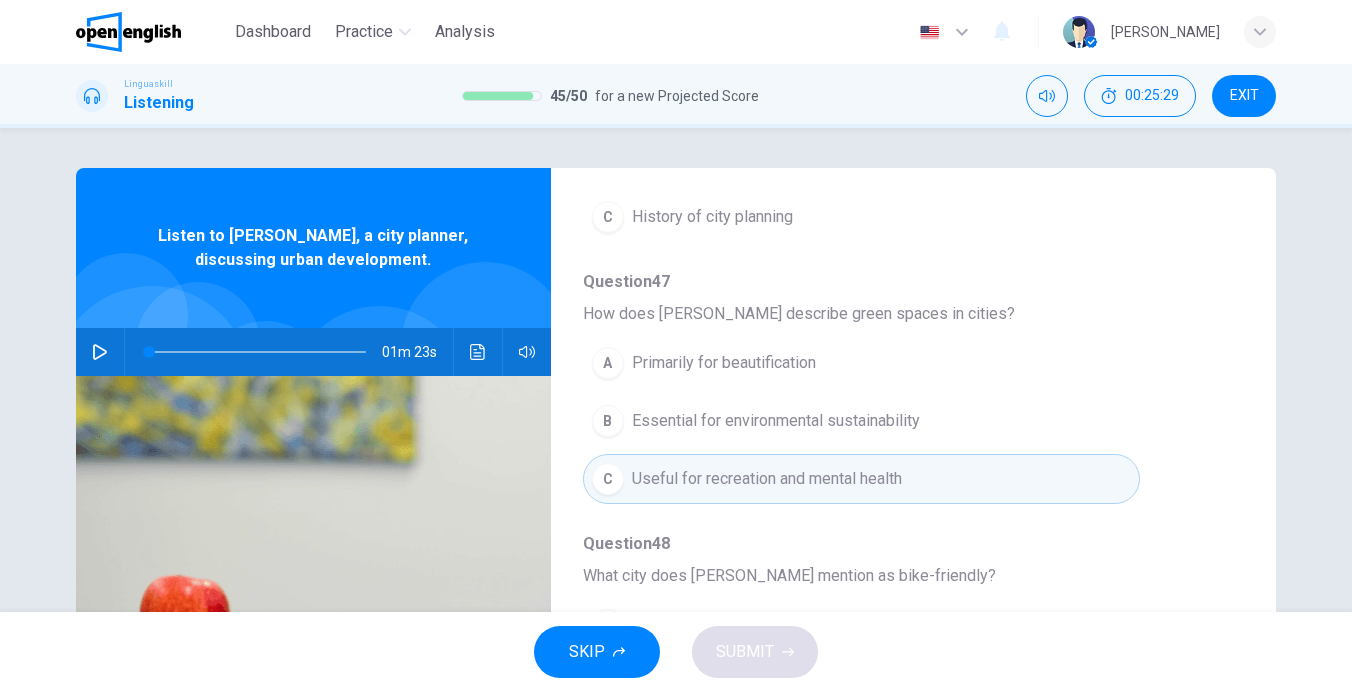 scroll, scrollTop: 600, scrollLeft: 0, axis: vertical 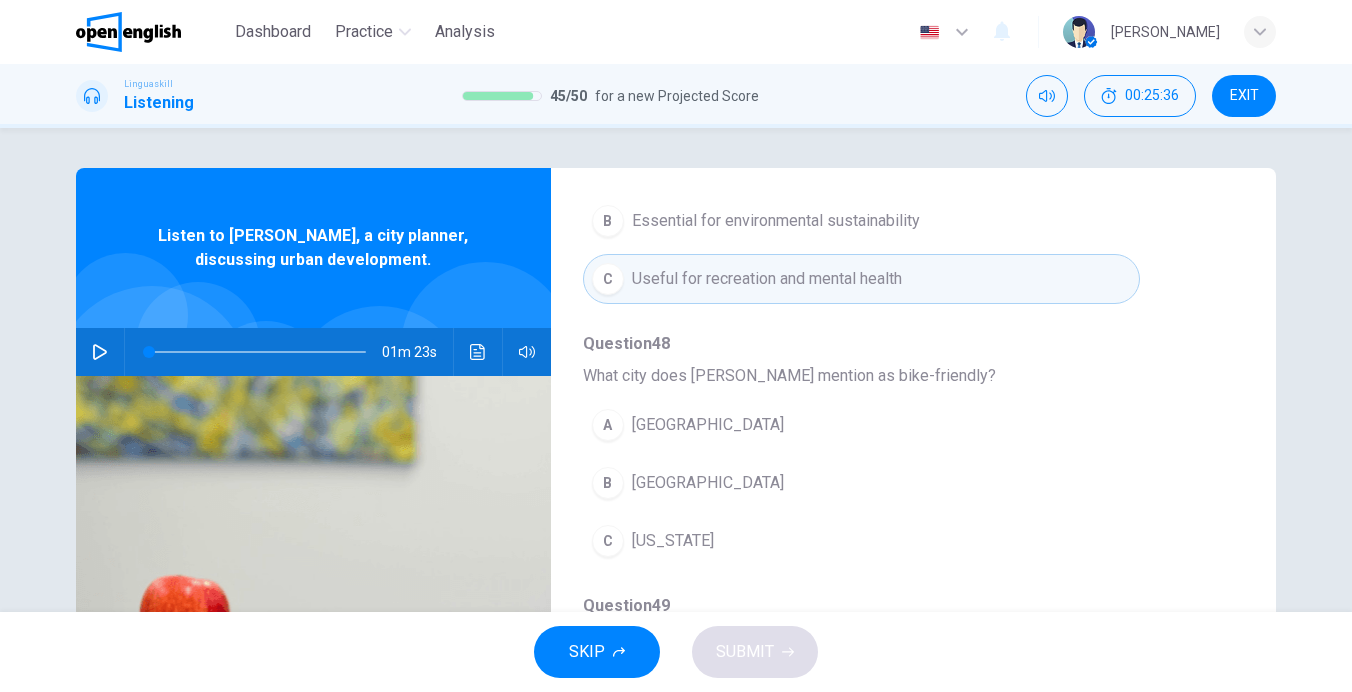 click on "B" at bounding box center (608, 483) 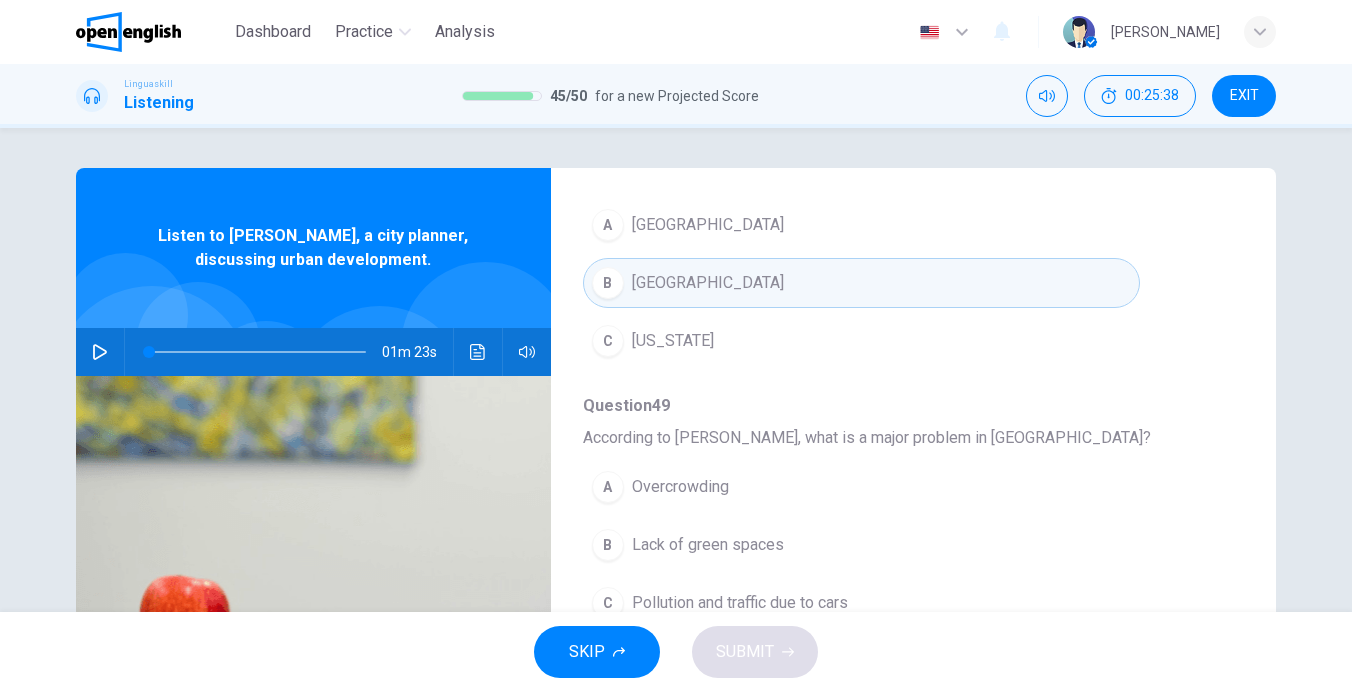 scroll, scrollTop: 863, scrollLeft: 0, axis: vertical 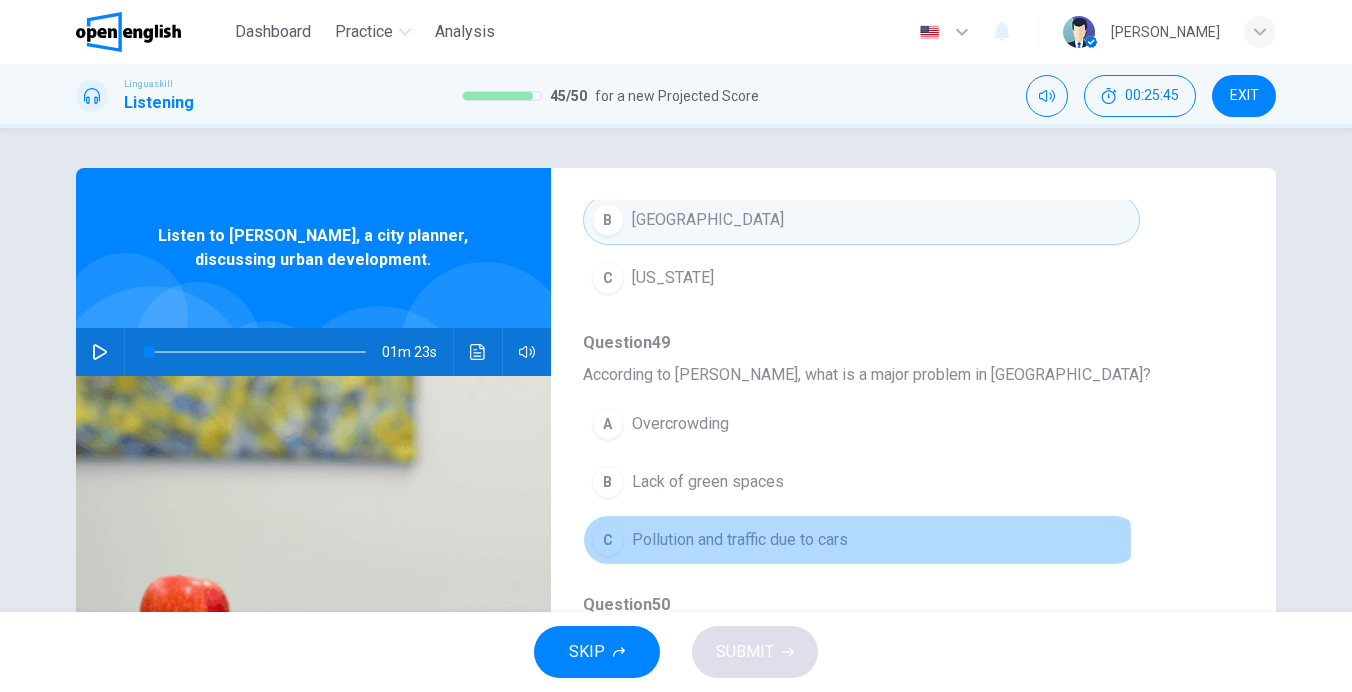 click on "Pollution and traffic due to cars" at bounding box center [740, 540] 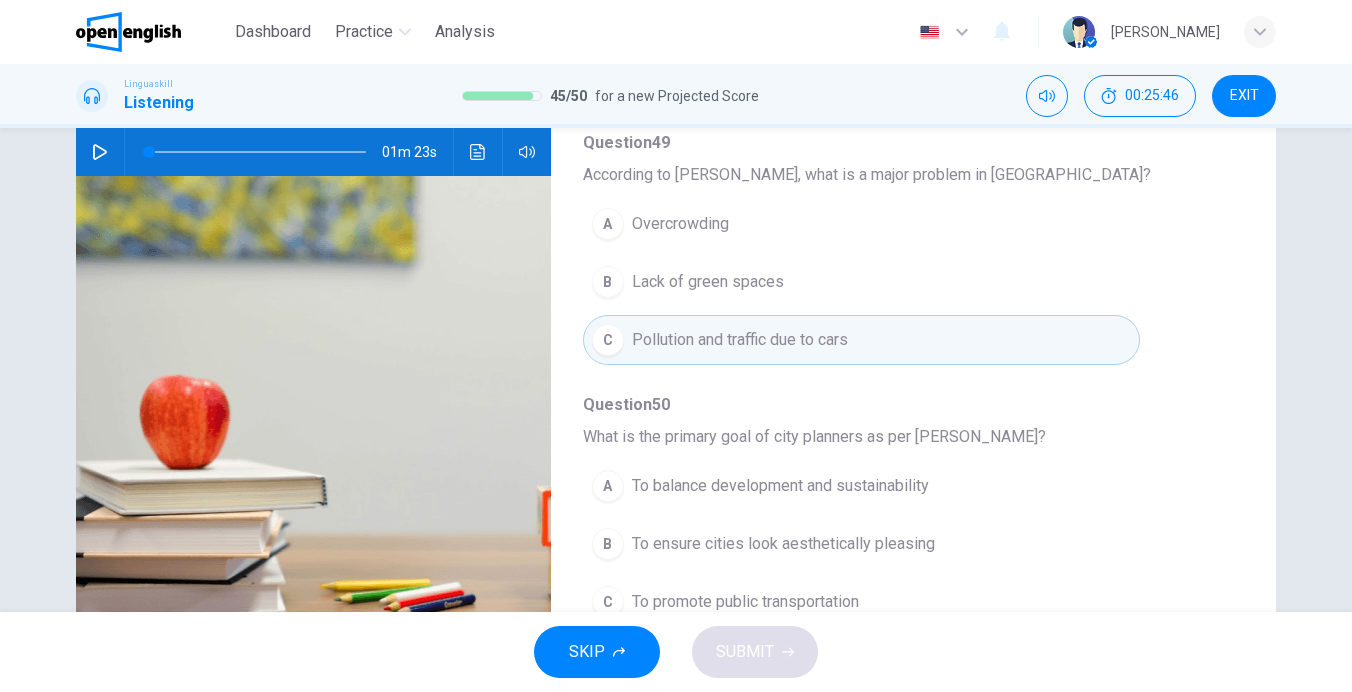 scroll, scrollTop: 291, scrollLeft: 0, axis: vertical 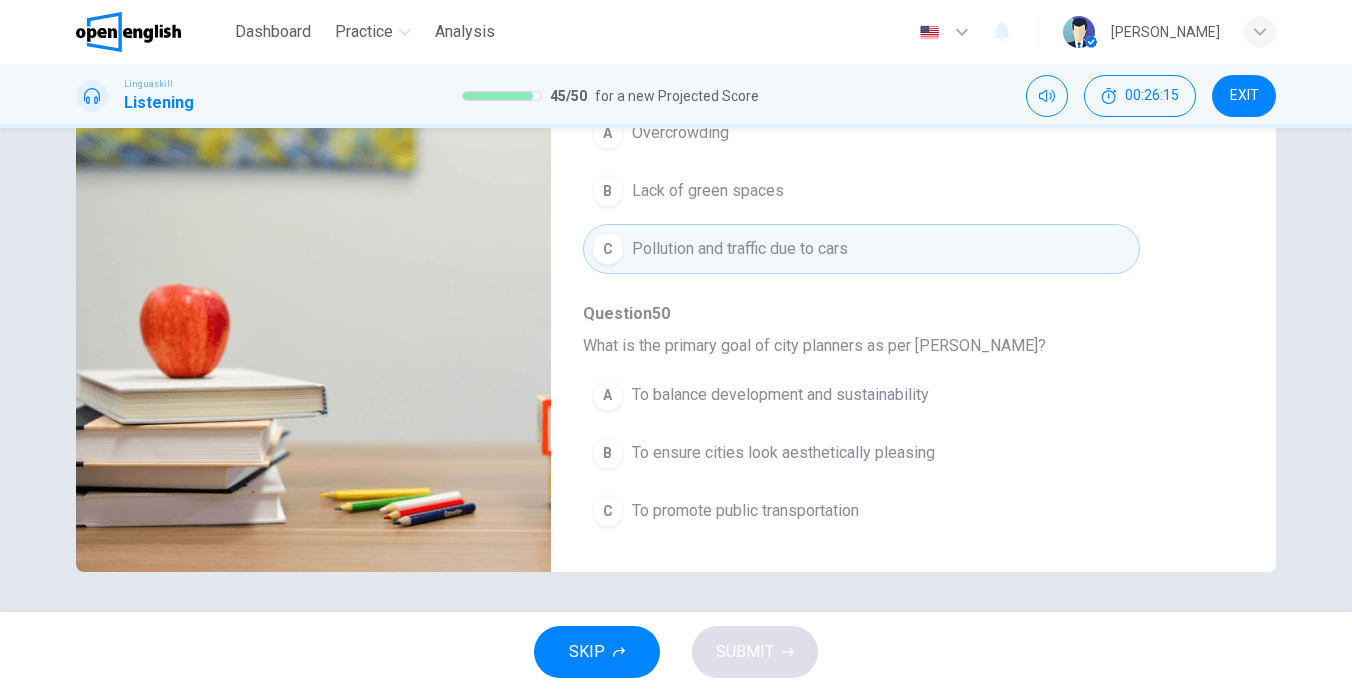 click on "To balance development and sustainability" at bounding box center [780, 395] 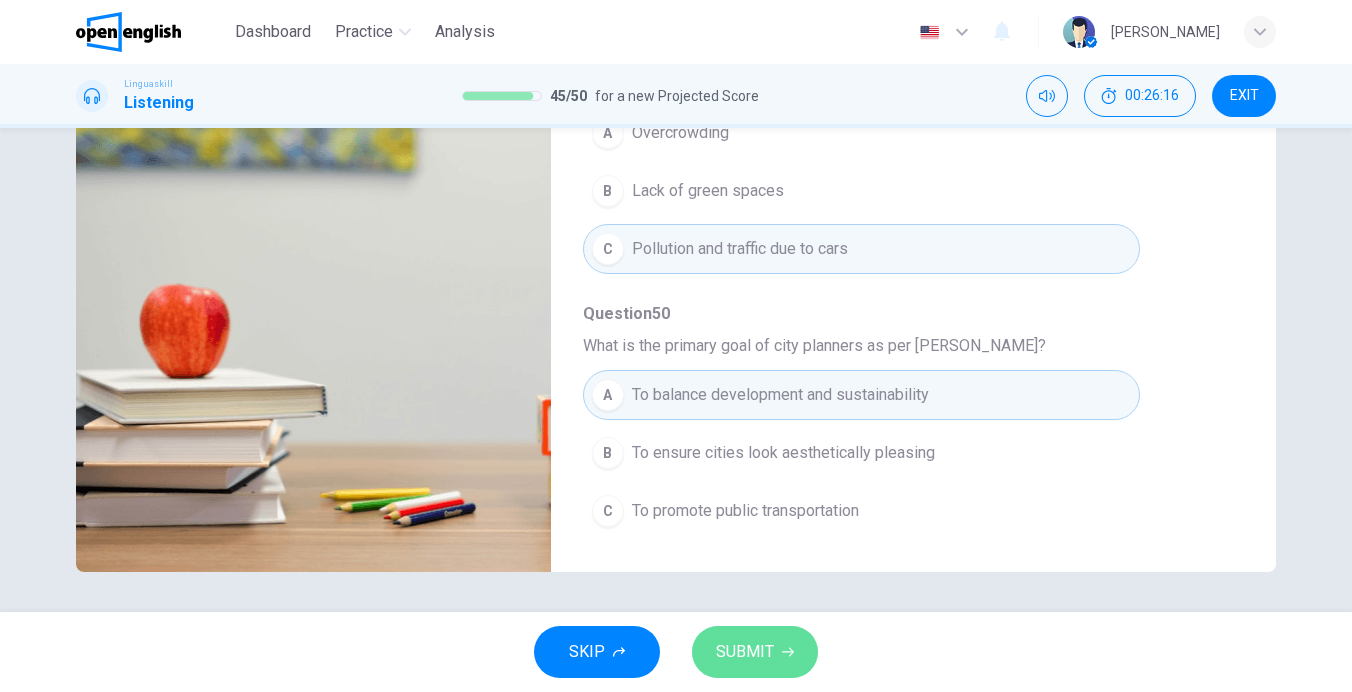 click on "SUBMIT" at bounding box center [745, 652] 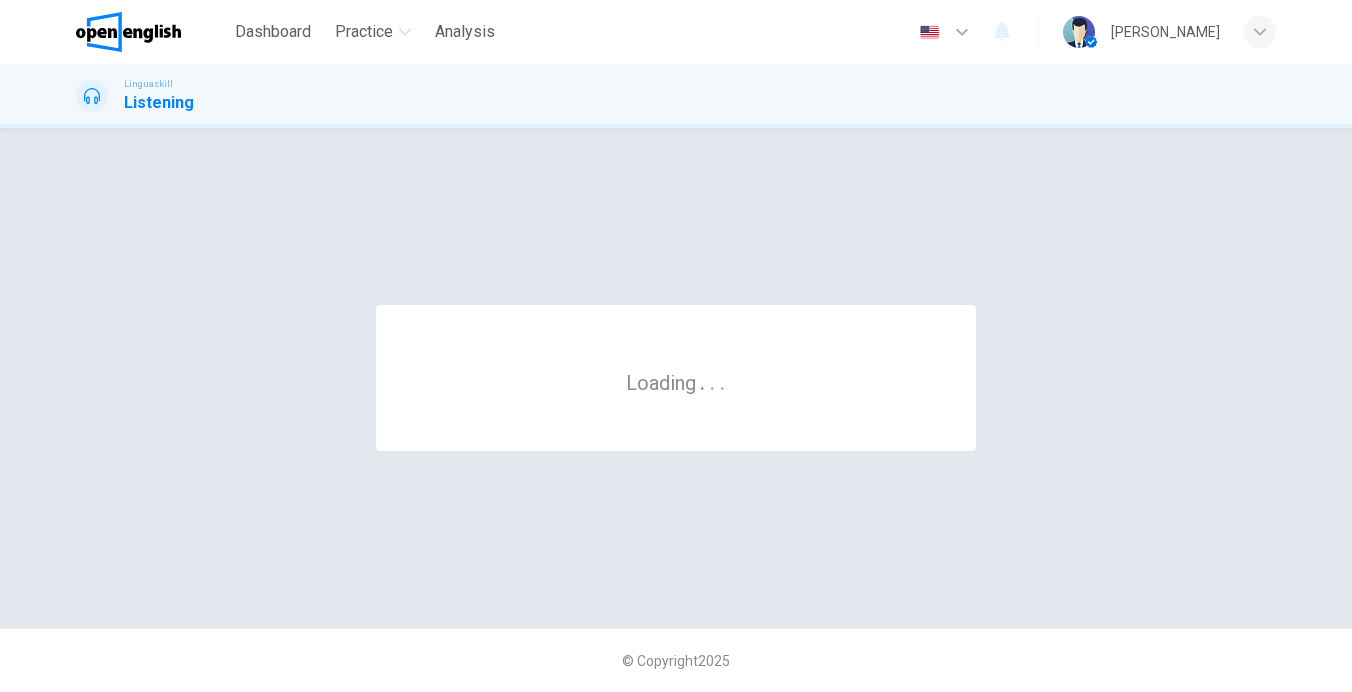 scroll, scrollTop: 0, scrollLeft: 0, axis: both 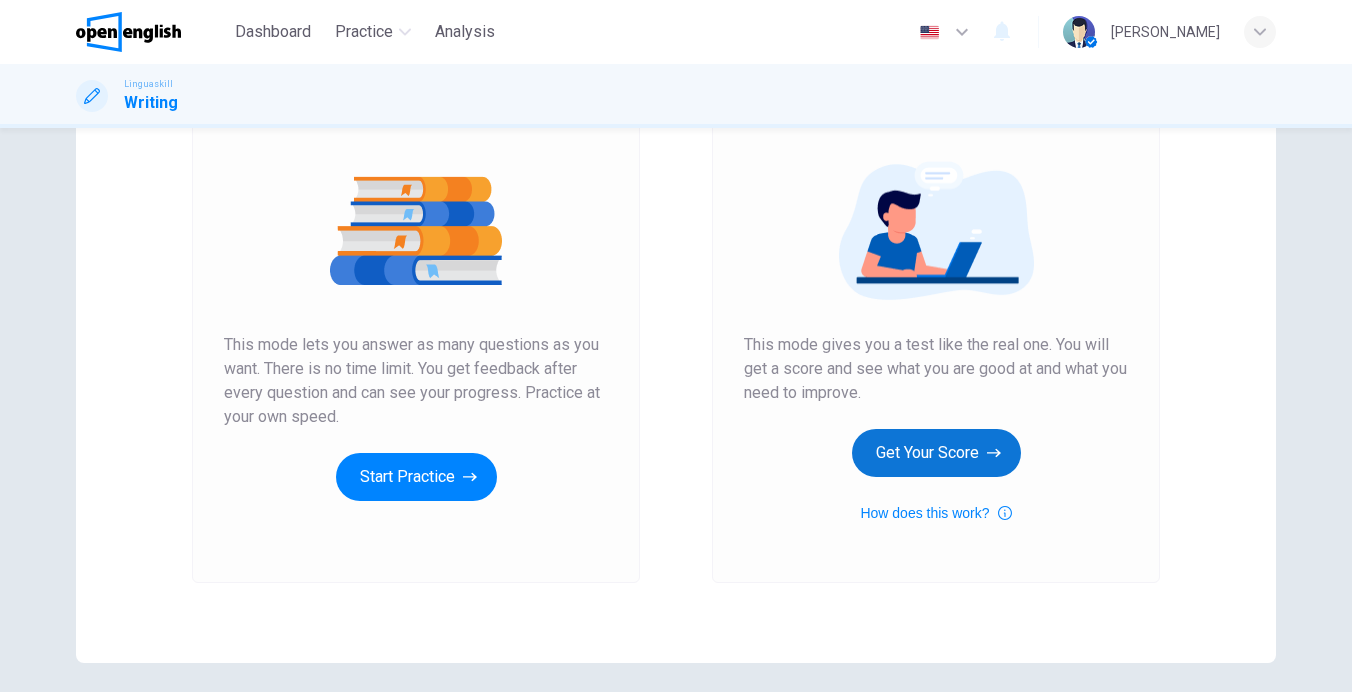 click on "Get Your Score" at bounding box center (936, 453) 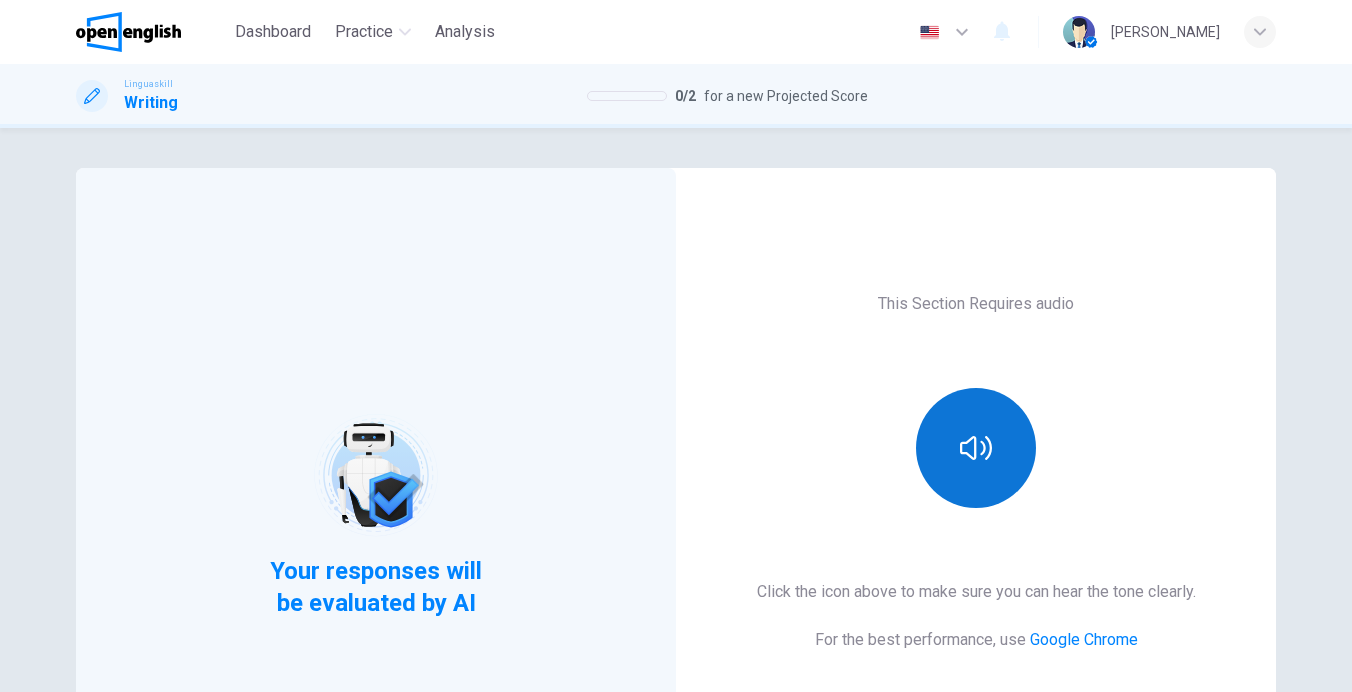 click at bounding box center [976, 448] 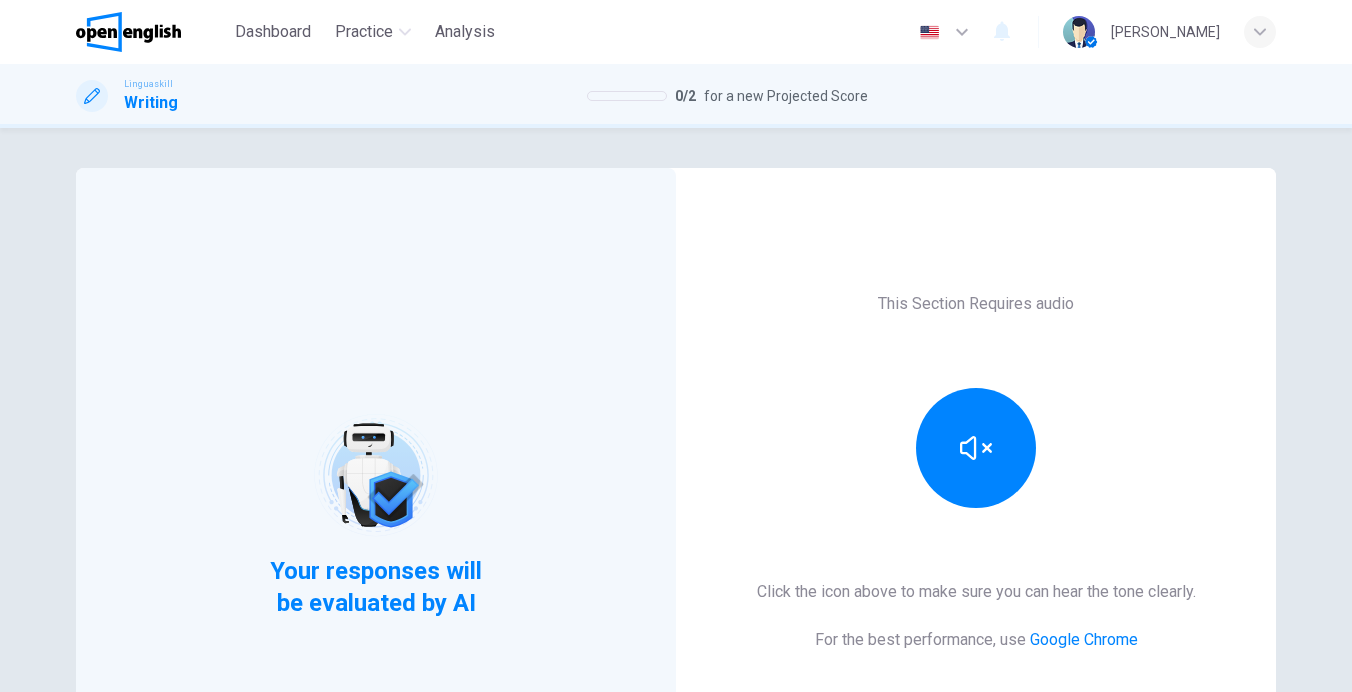 scroll, scrollTop: 275, scrollLeft: 0, axis: vertical 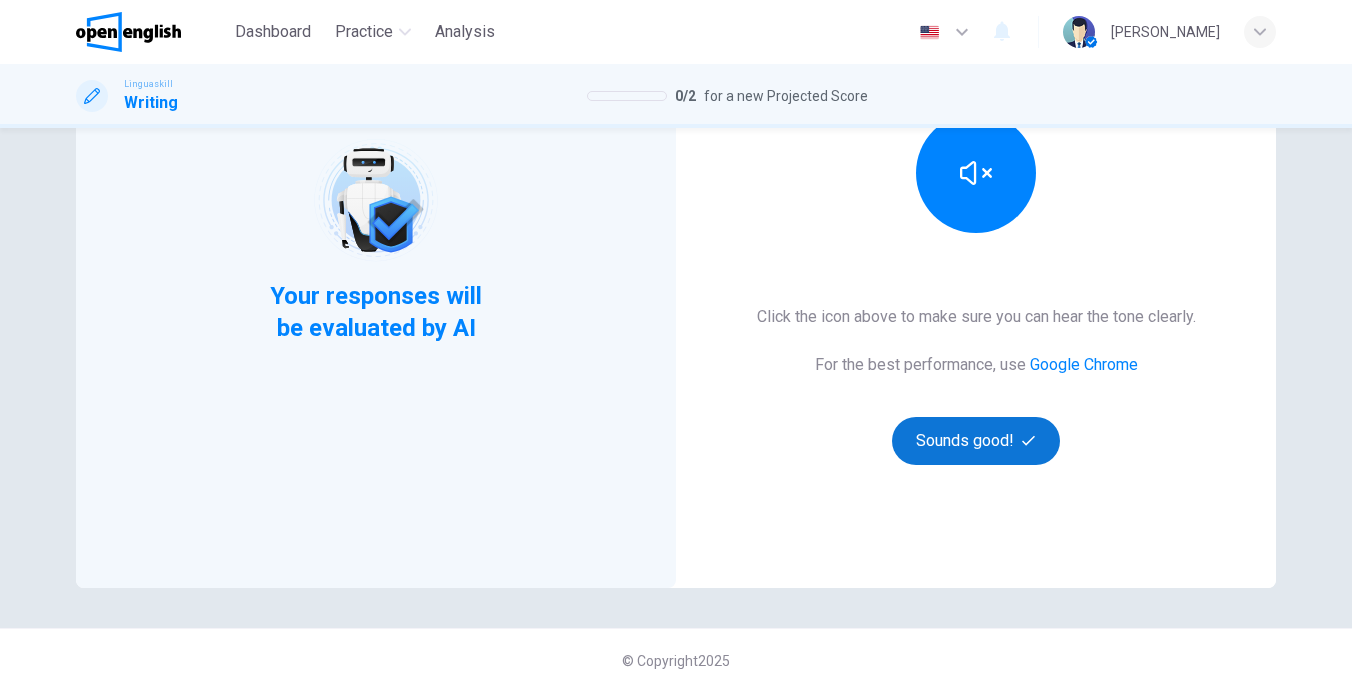 click on "Sounds good!" at bounding box center (976, 441) 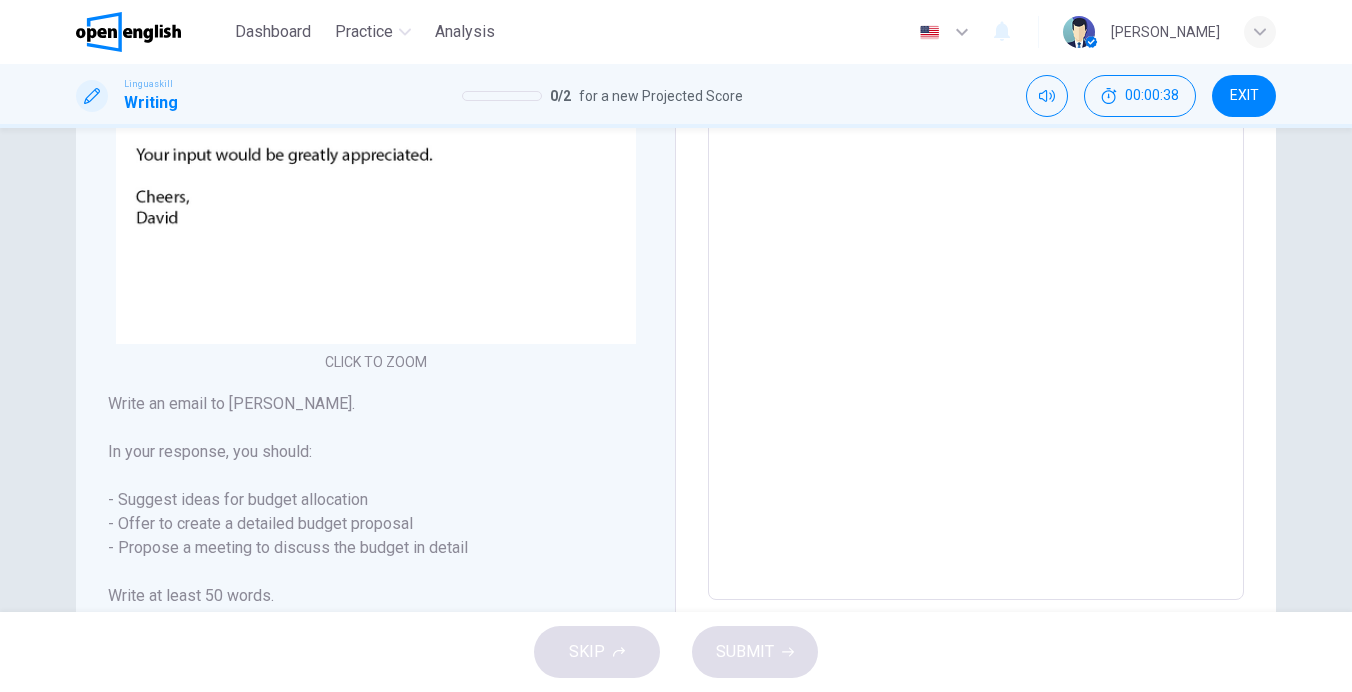 scroll, scrollTop: 84, scrollLeft: 0, axis: vertical 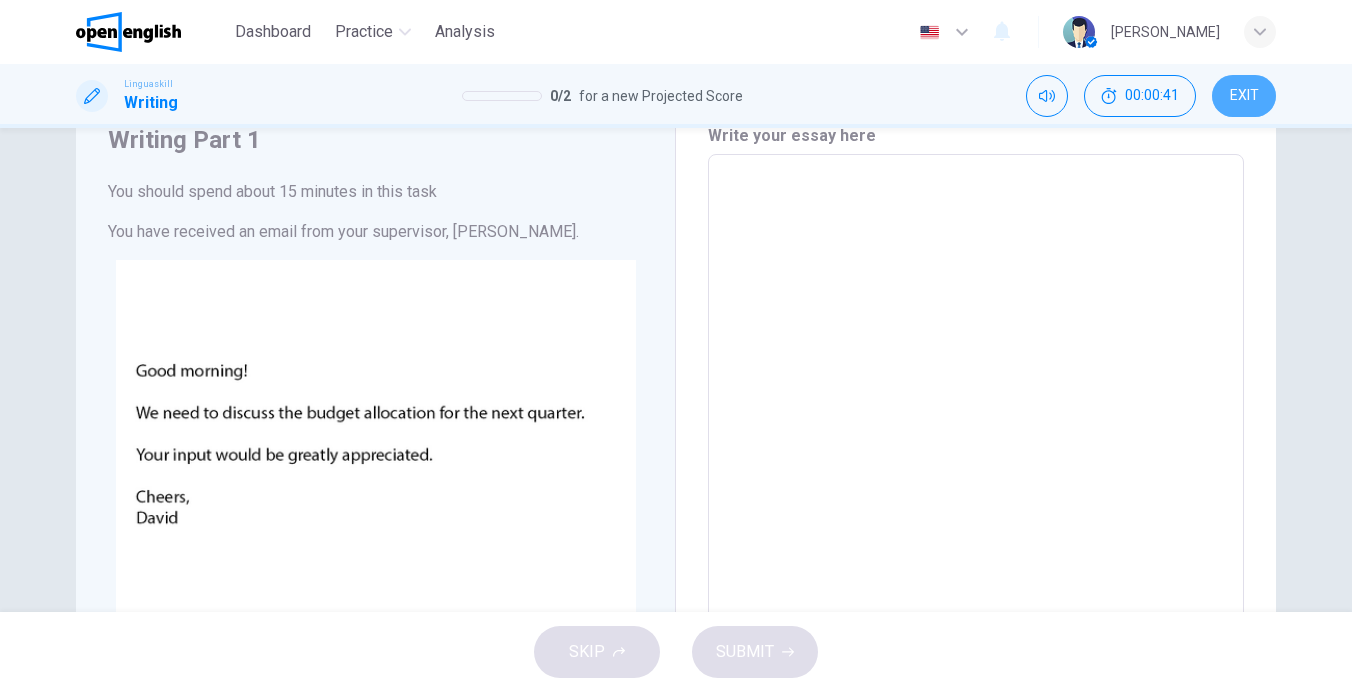 click on "EXIT" at bounding box center (1244, 96) 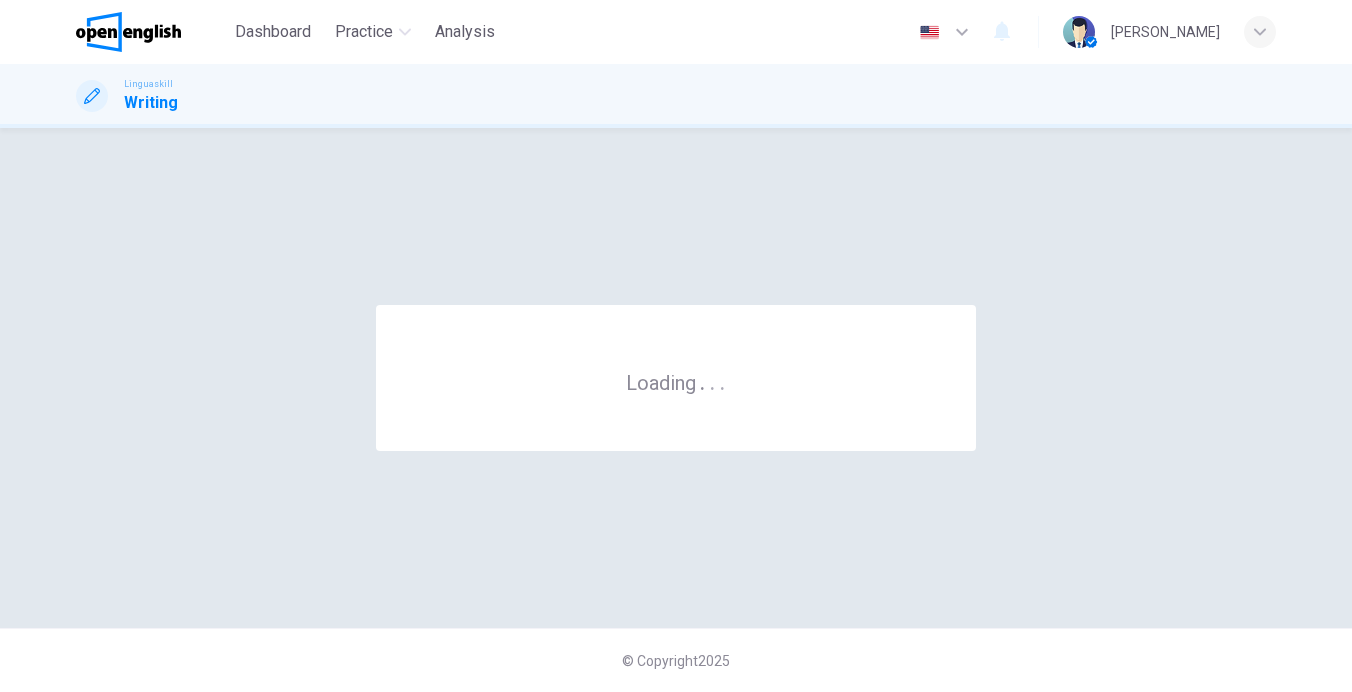scroll, scrollTop: 0, scrollLeft: 0, axis: both 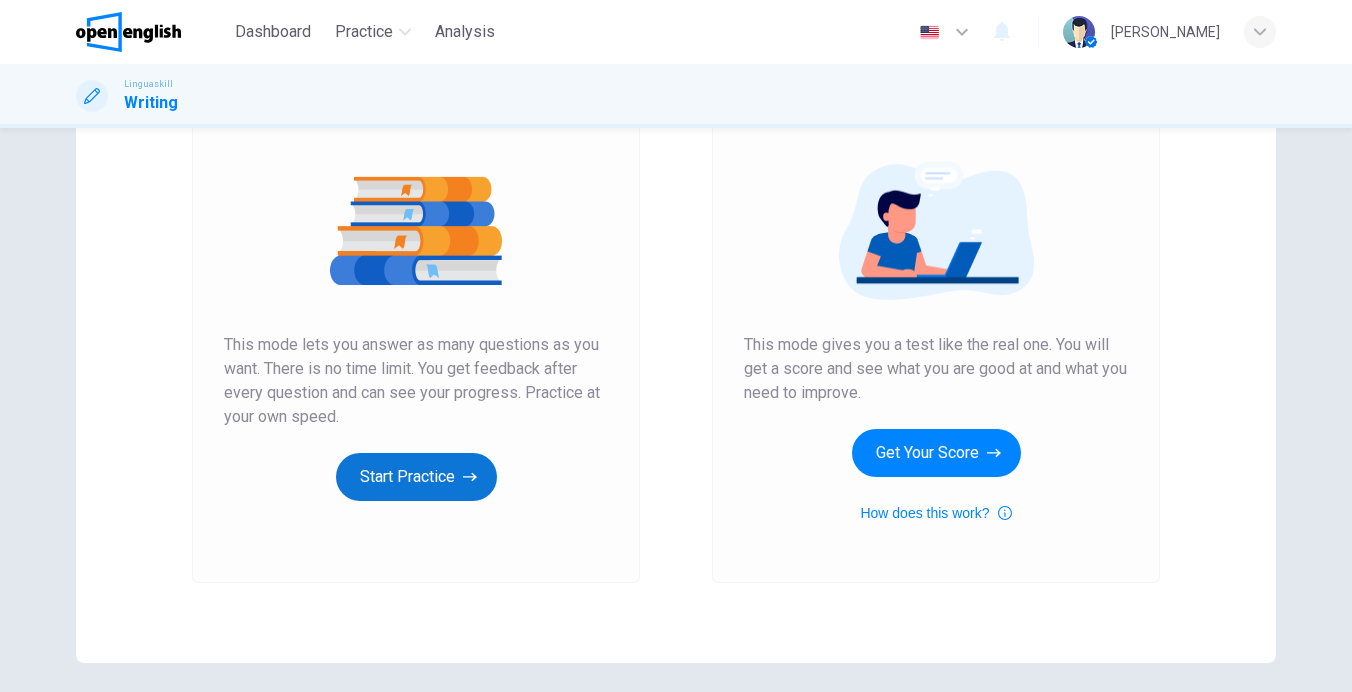 click on "Start Practice" at bounding box center [416, 477] 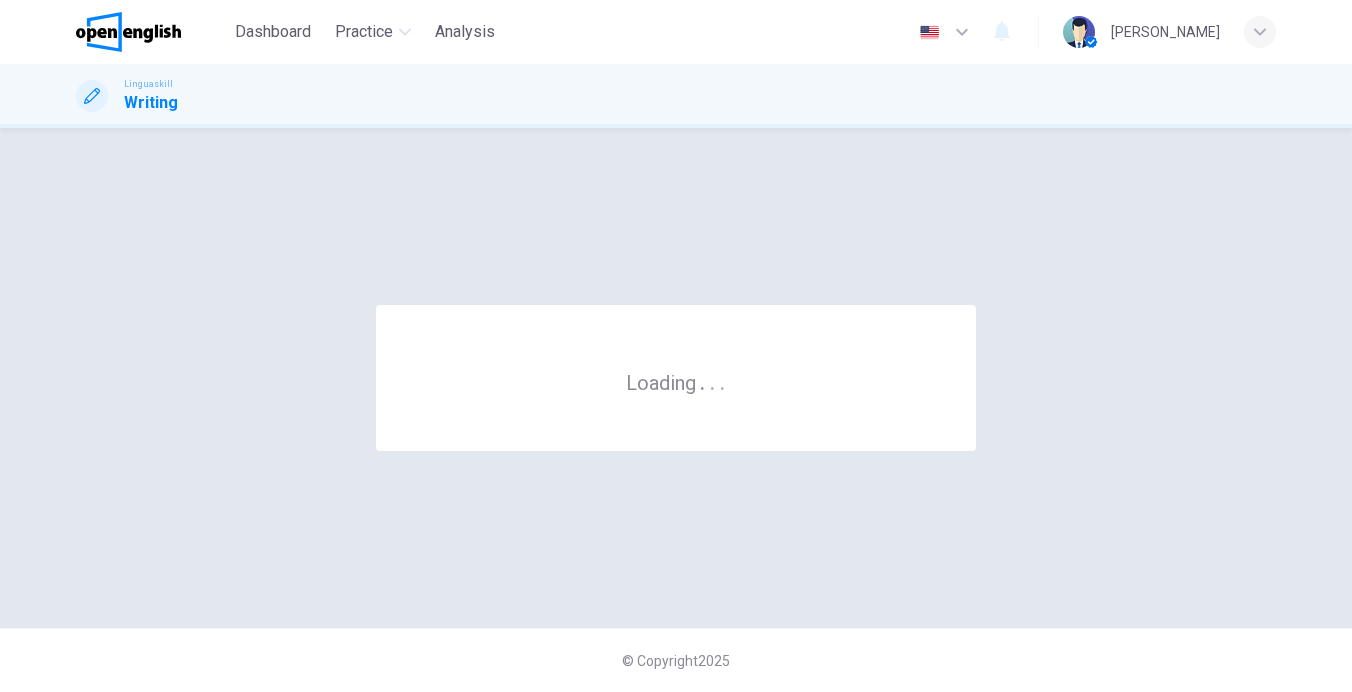scroll, scrollTop: 0, scrollLeft: 0, axis: both 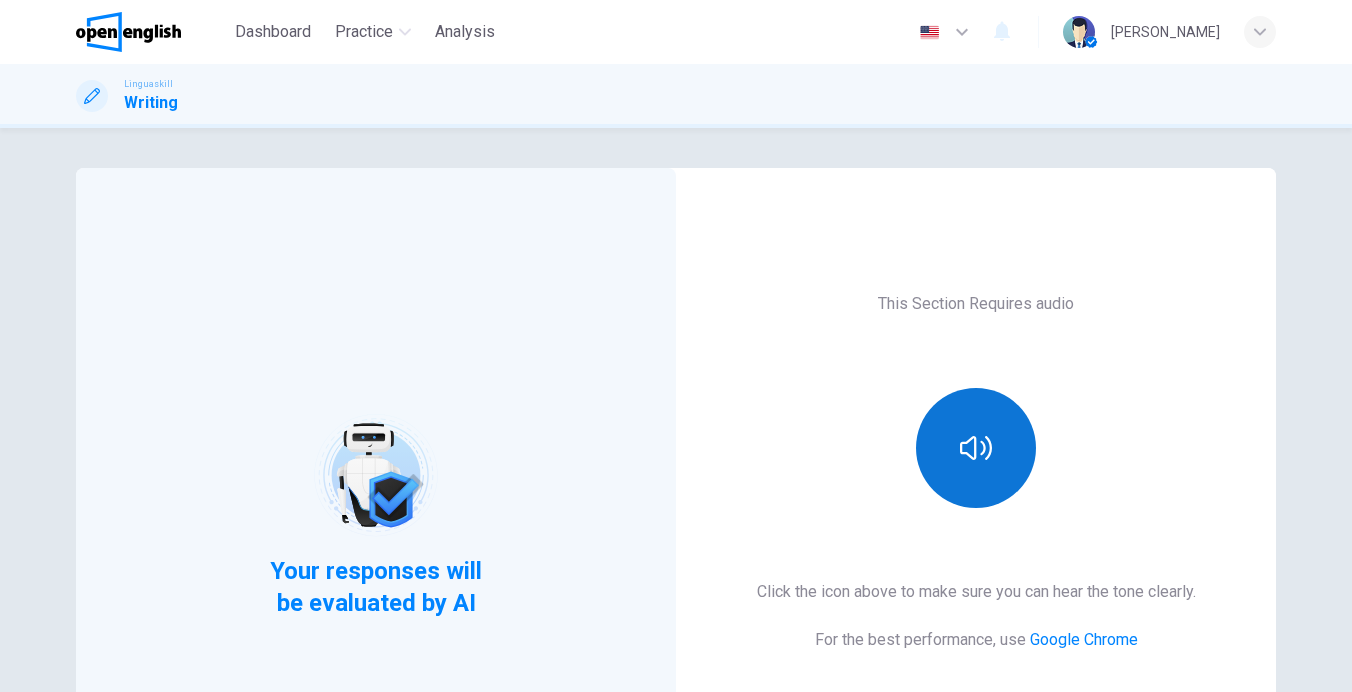 click 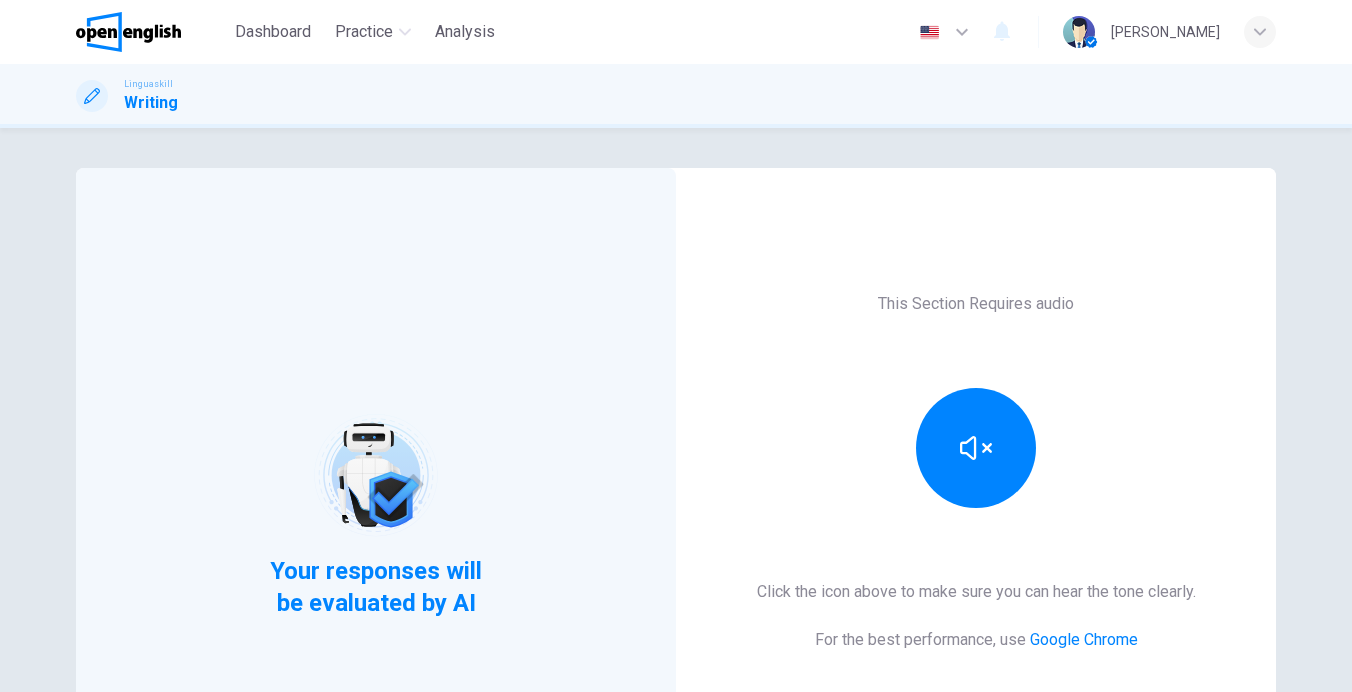 scroll, scrollTop: 275, scrollLeft: 0, axis: vertical 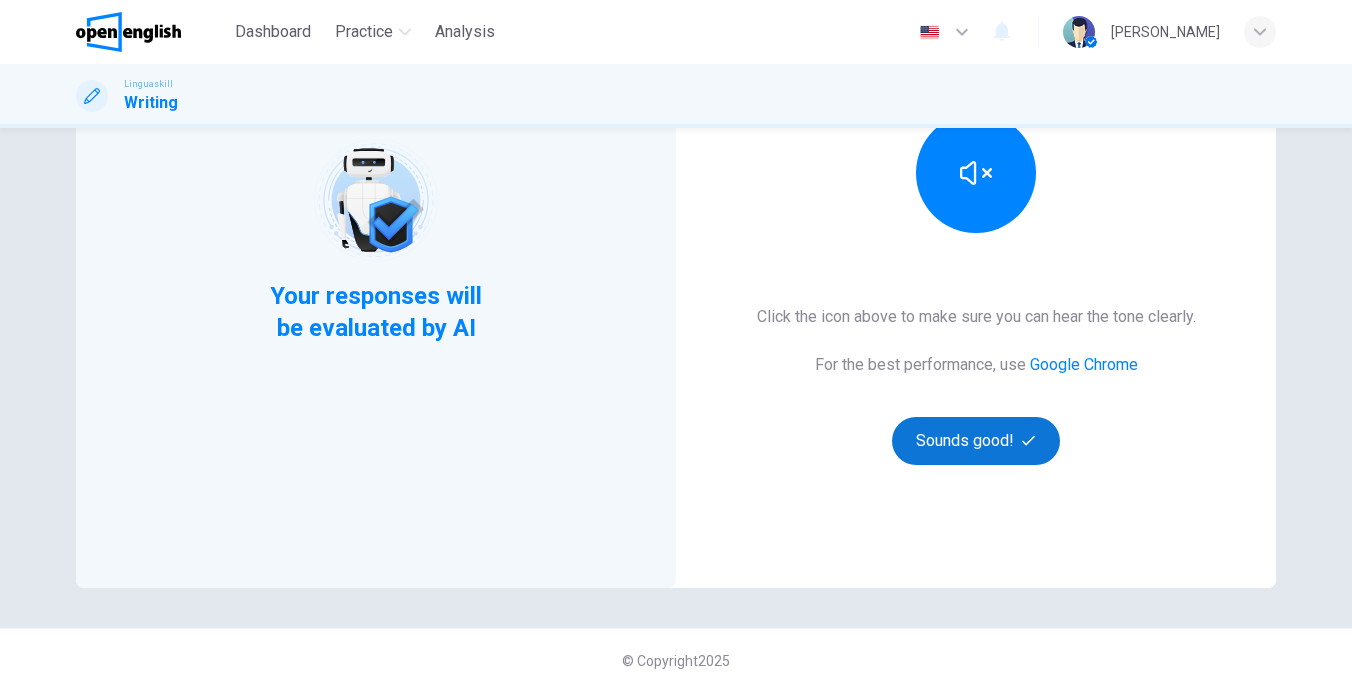 click on "Sounds good!" at bounding box center (976, 441) 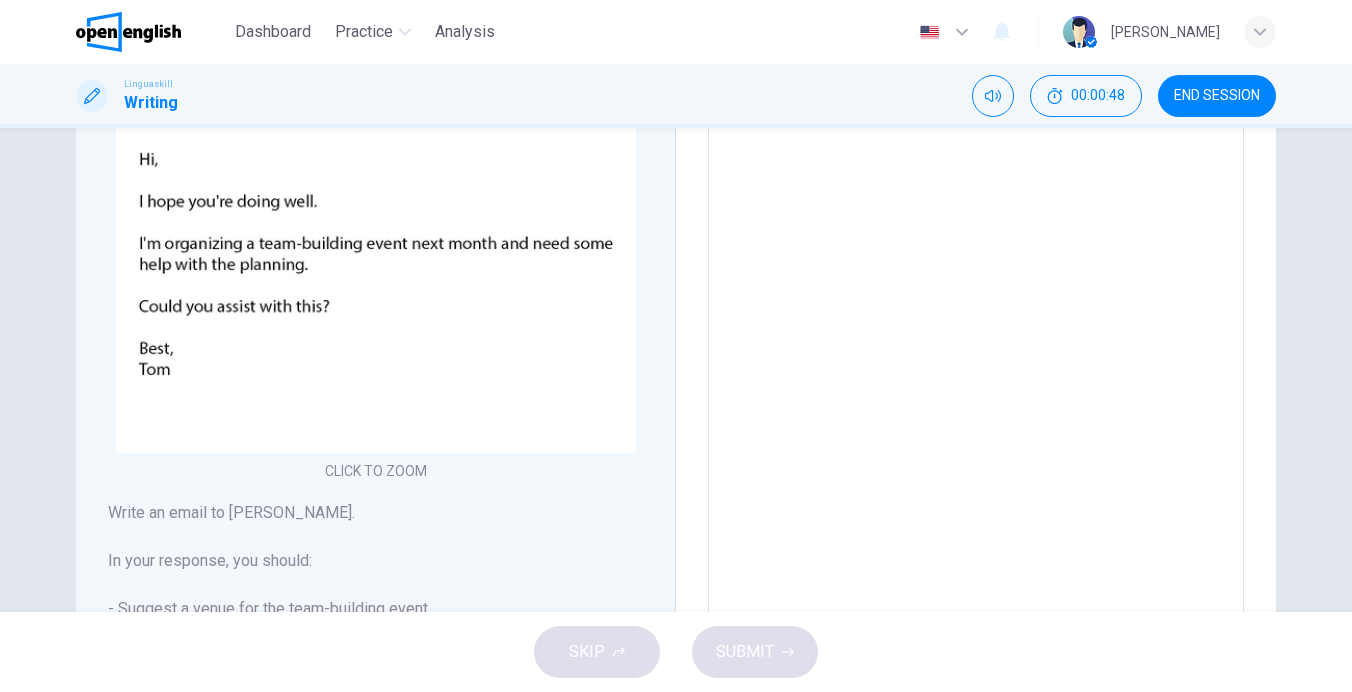 scroll, scrollTop: 175, scrollLeft: 0, axis: vertical 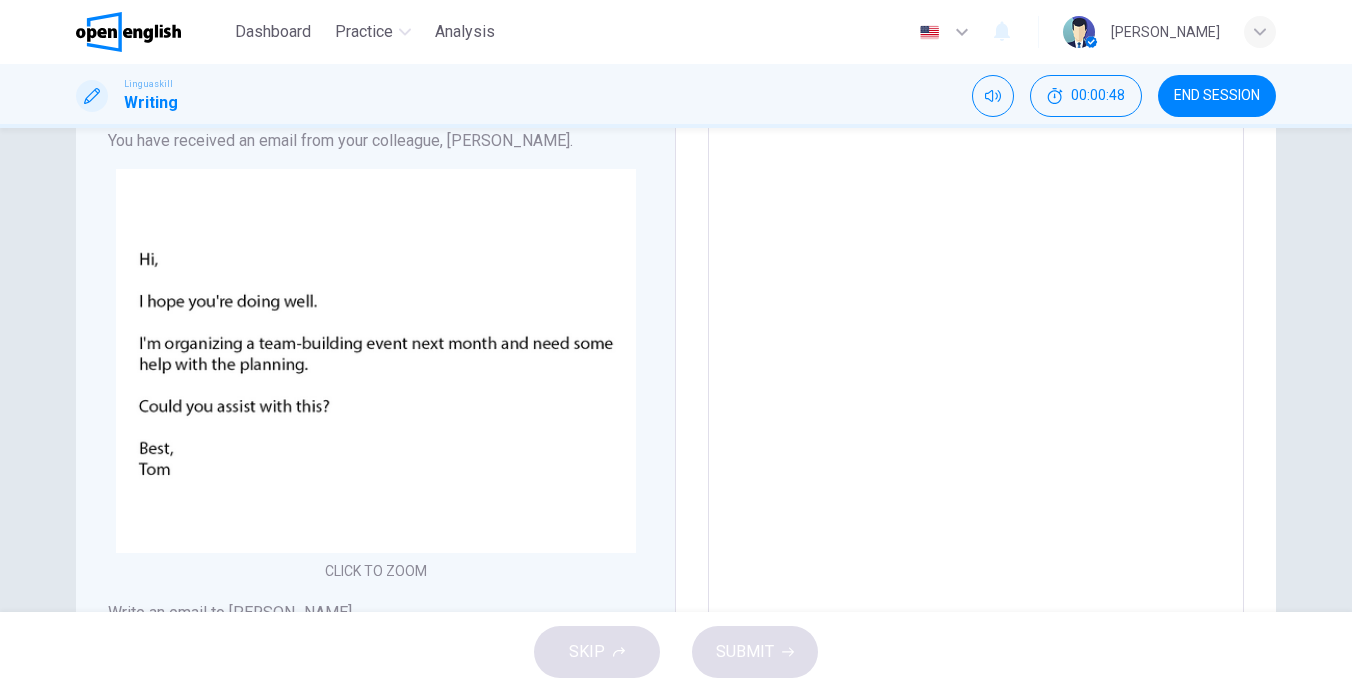click at bounding box center [976, 448] 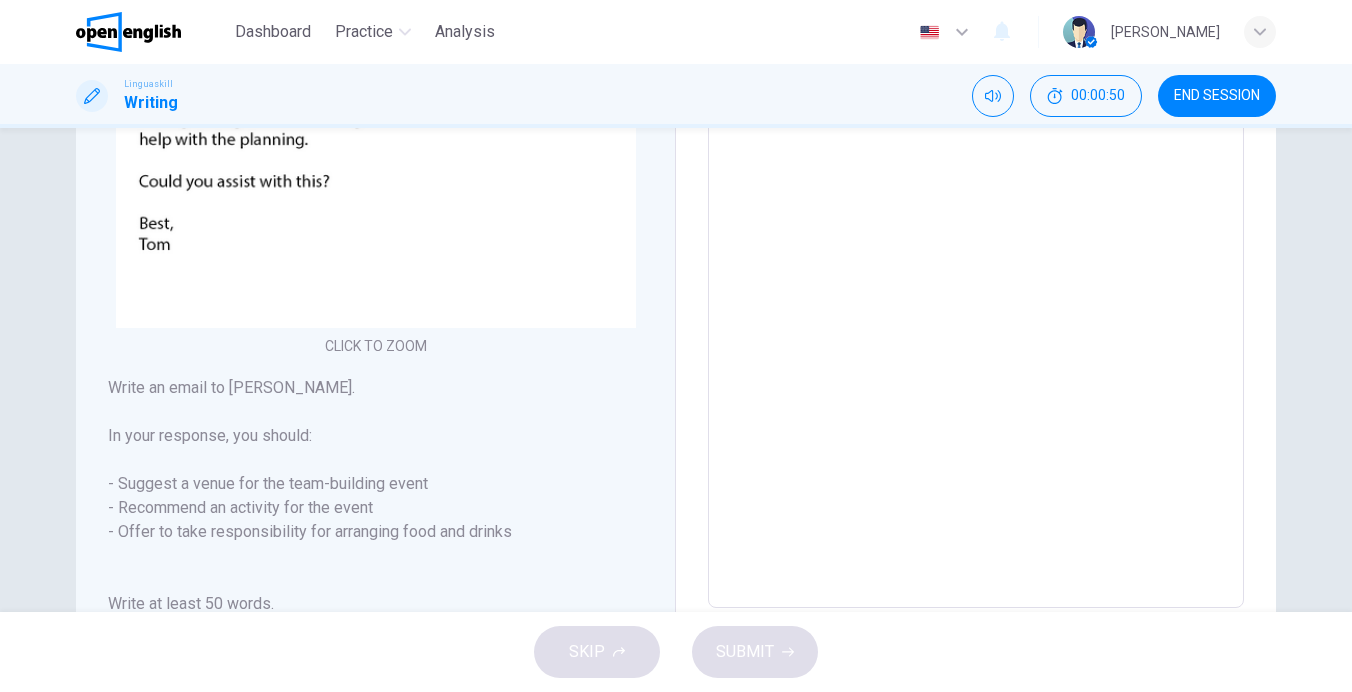 scroll, scrollTop: 500, scrollLeft: 0, axis: vertical 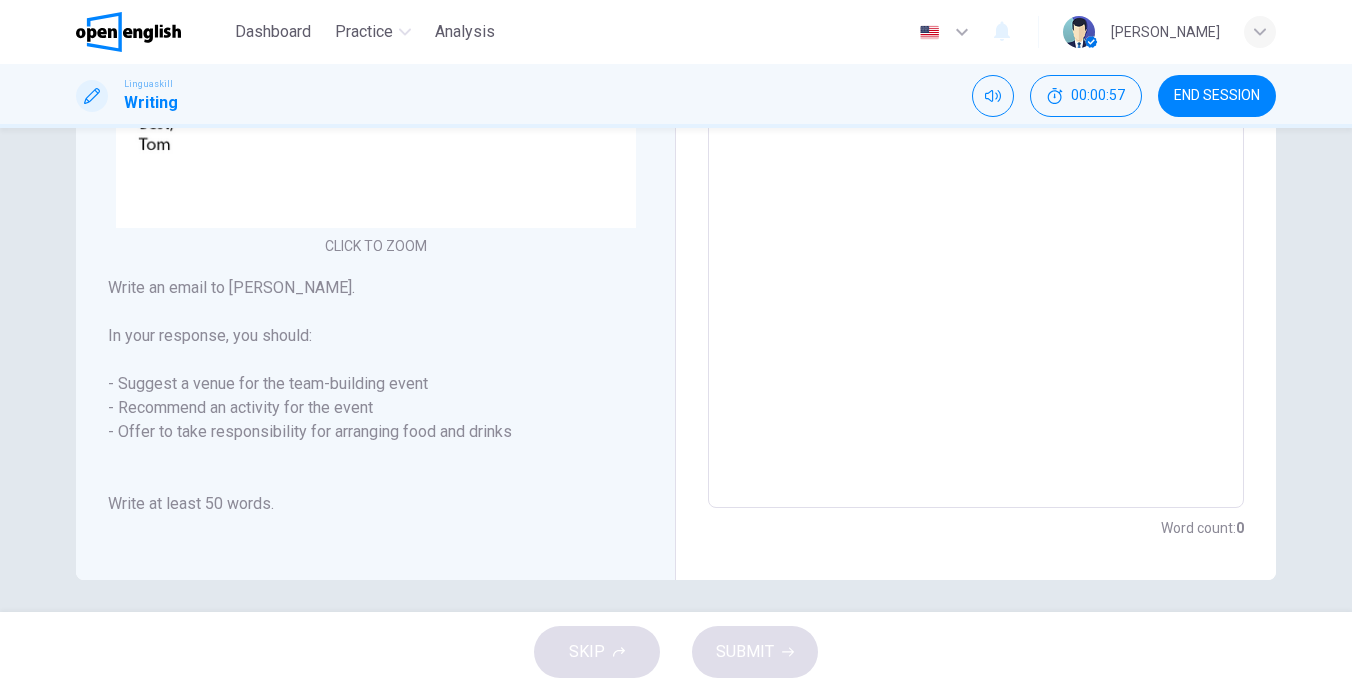 type on "*" 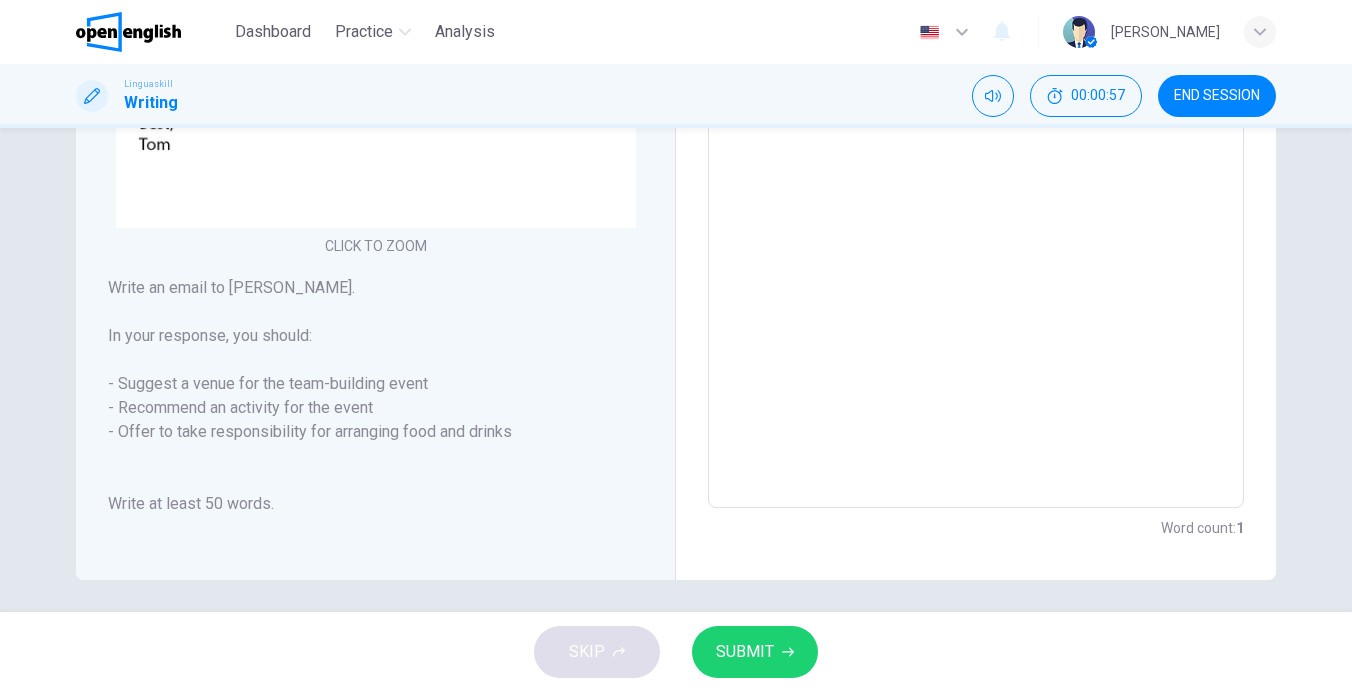 scroll, scrollTop: 128, scrollLeft: 0, axis: vertical 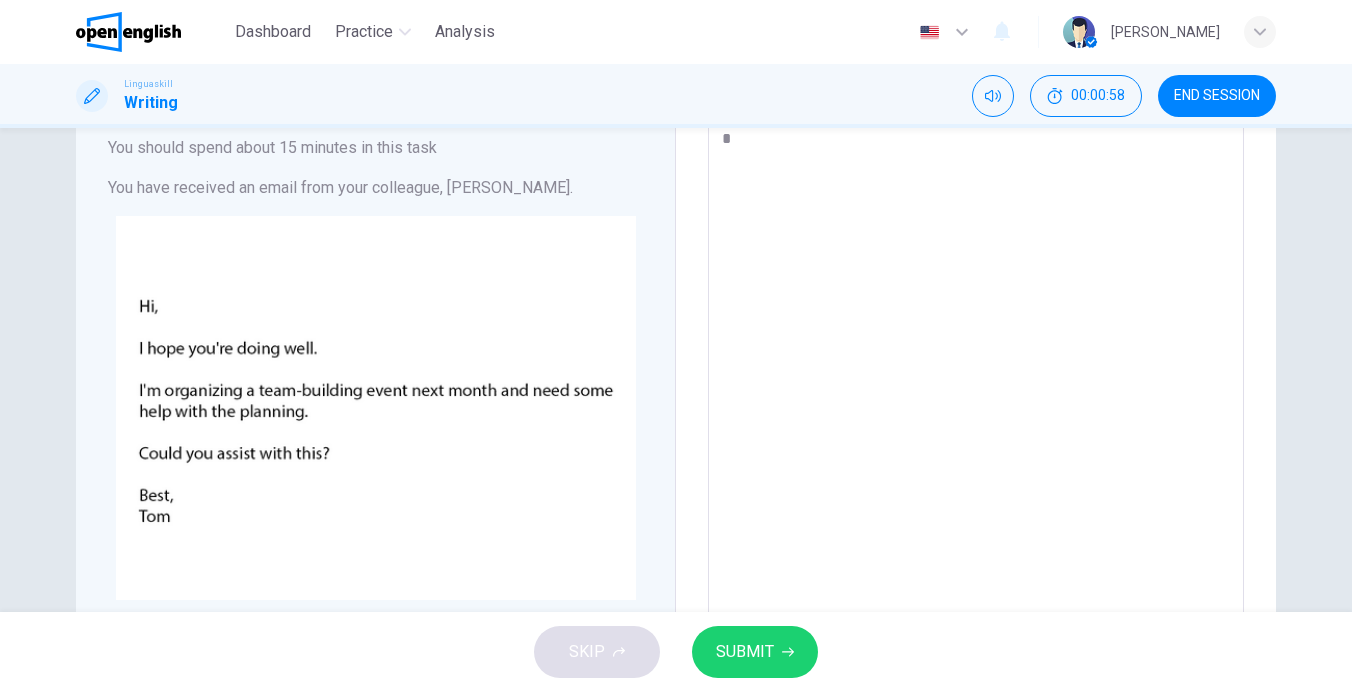 type on "**" 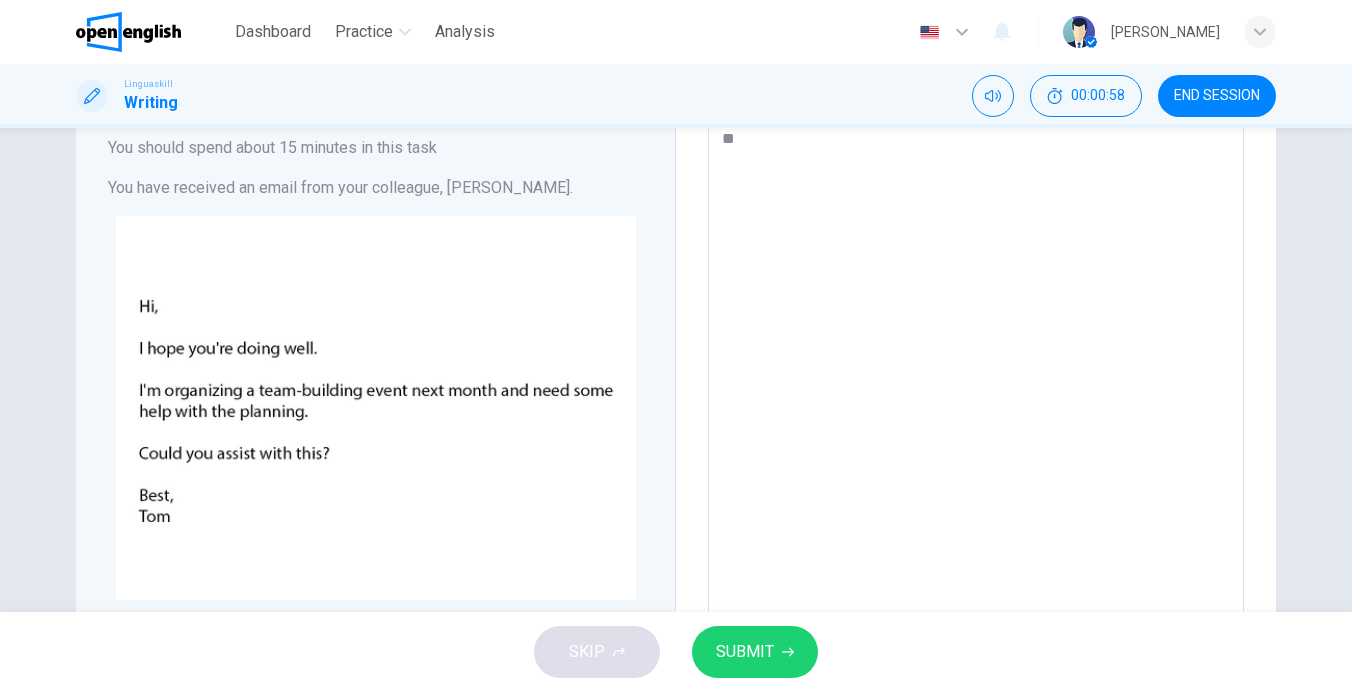 type on "*" 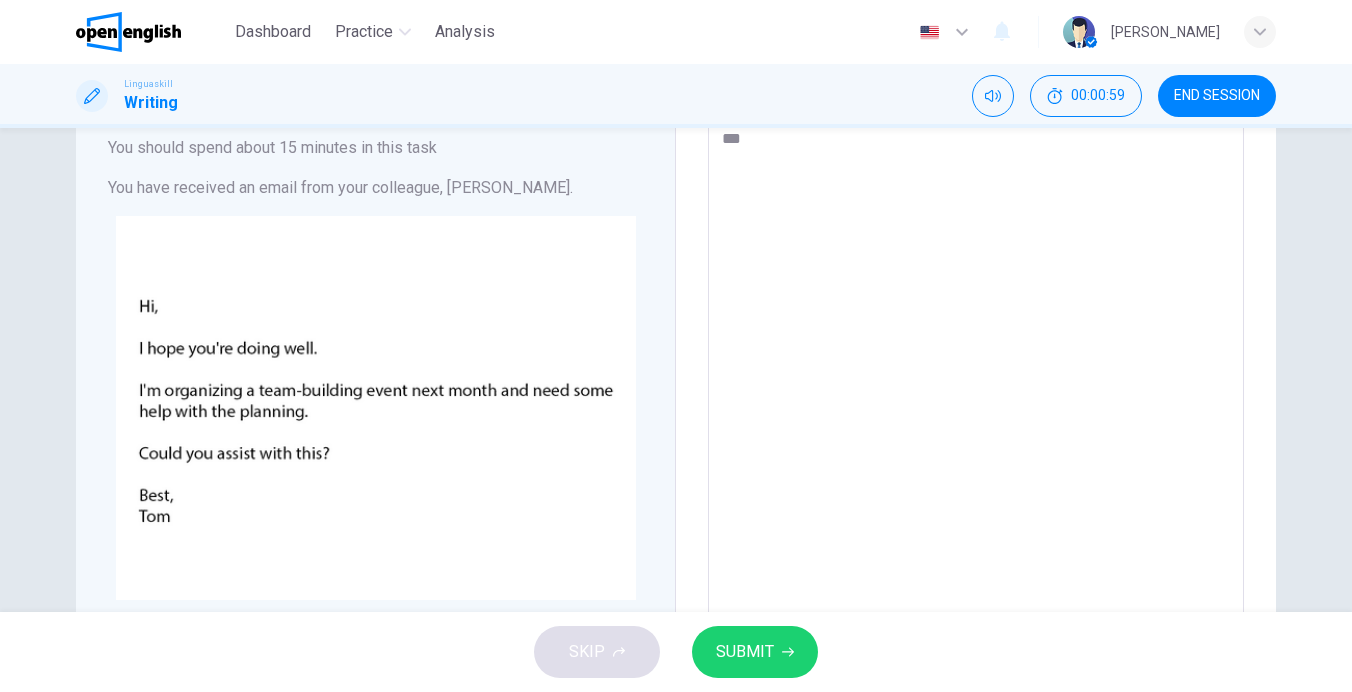 type on "****" 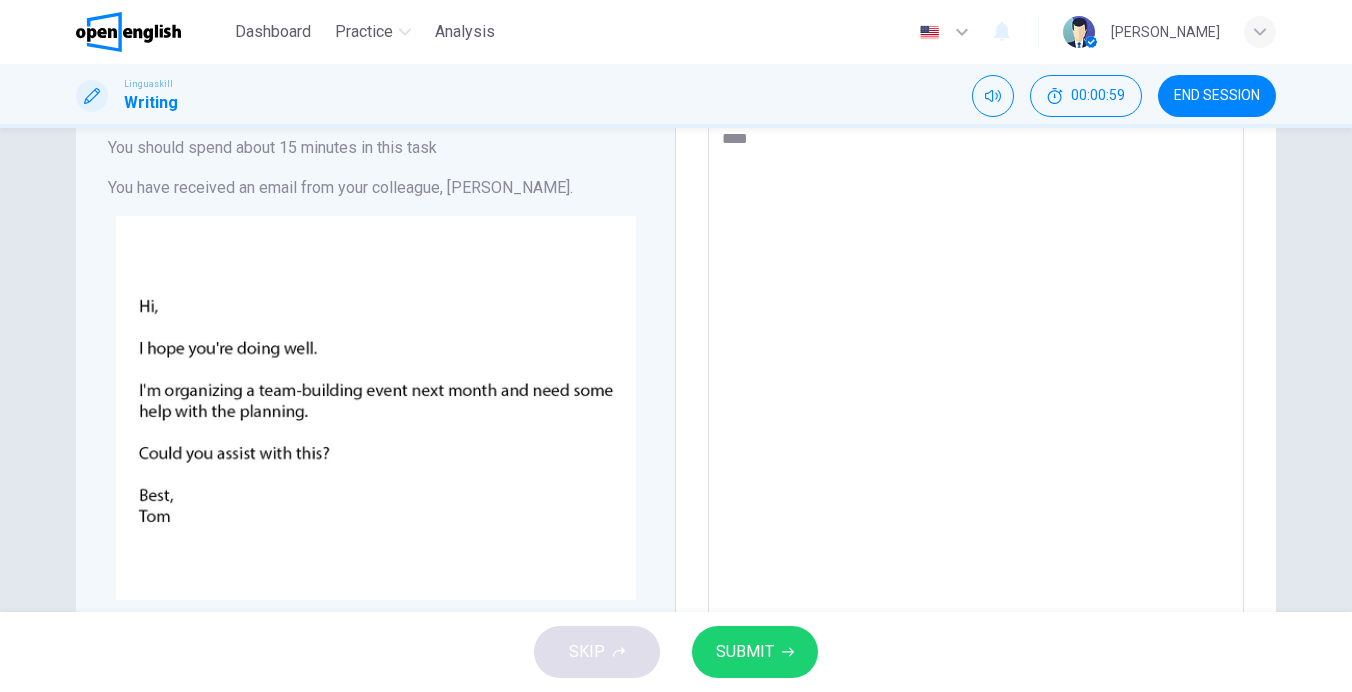type on "*" 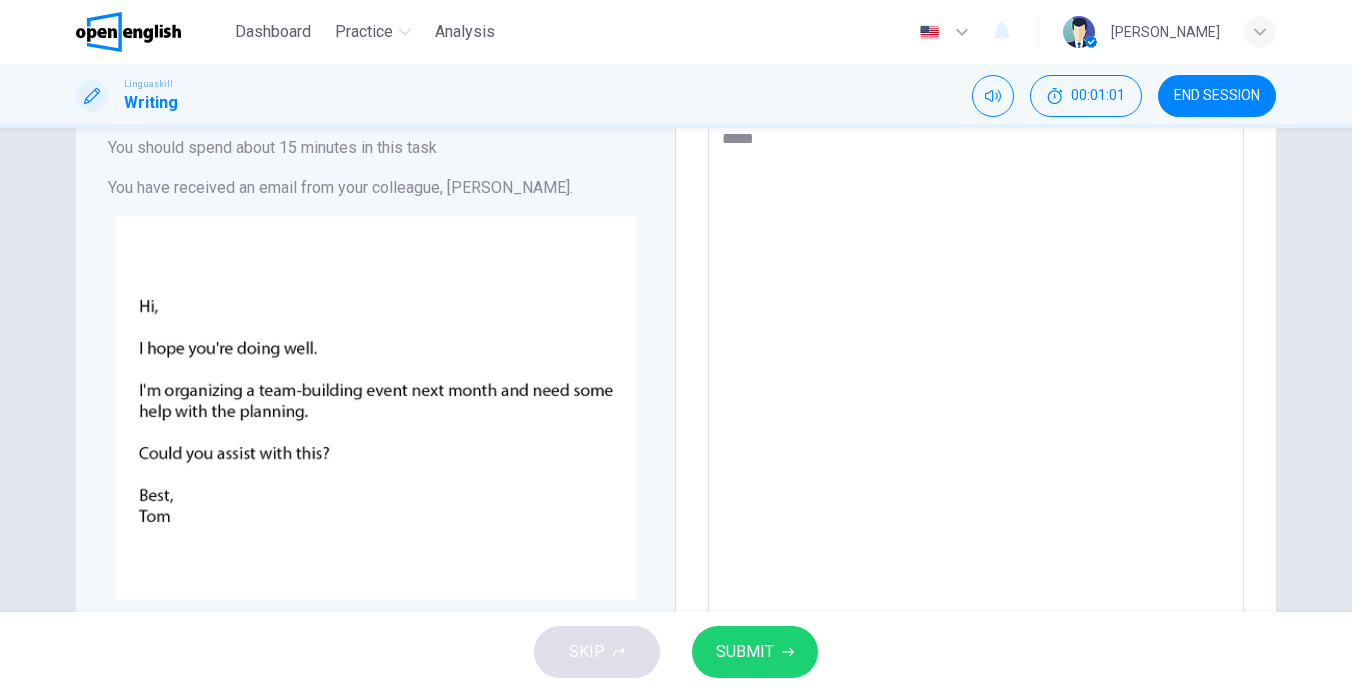 type on "****" 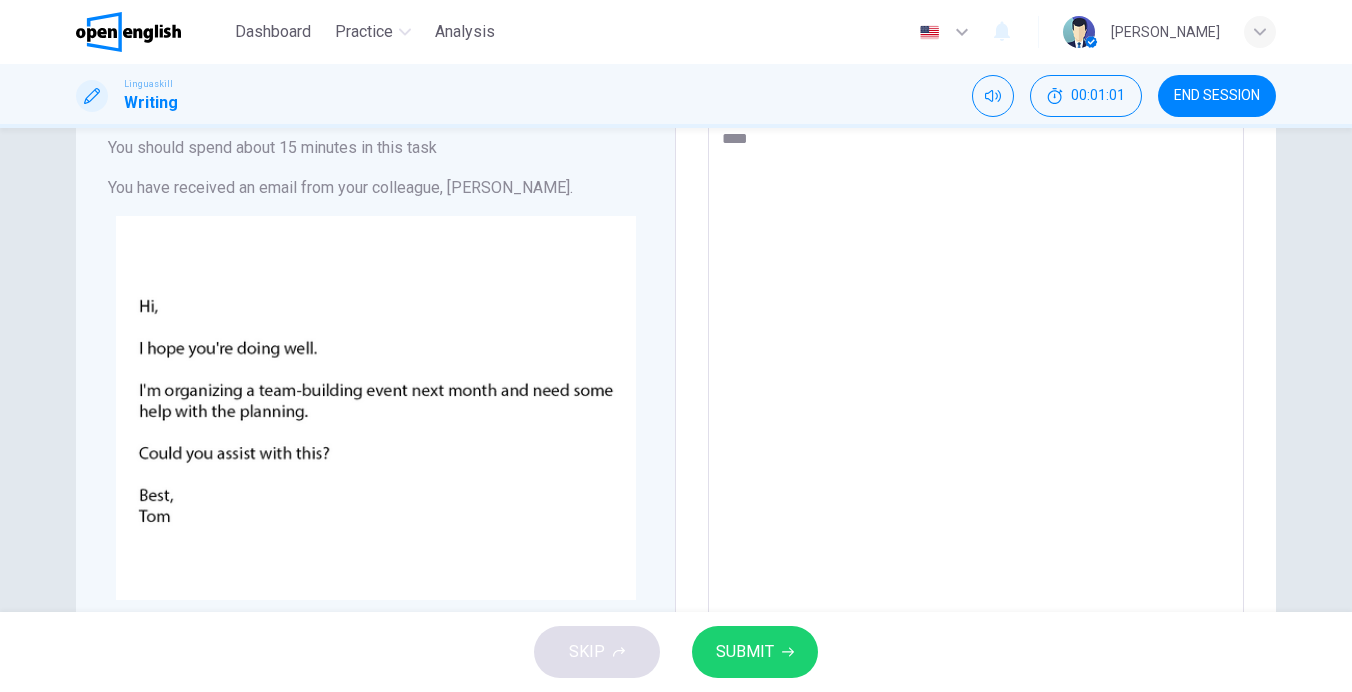 type on "*" 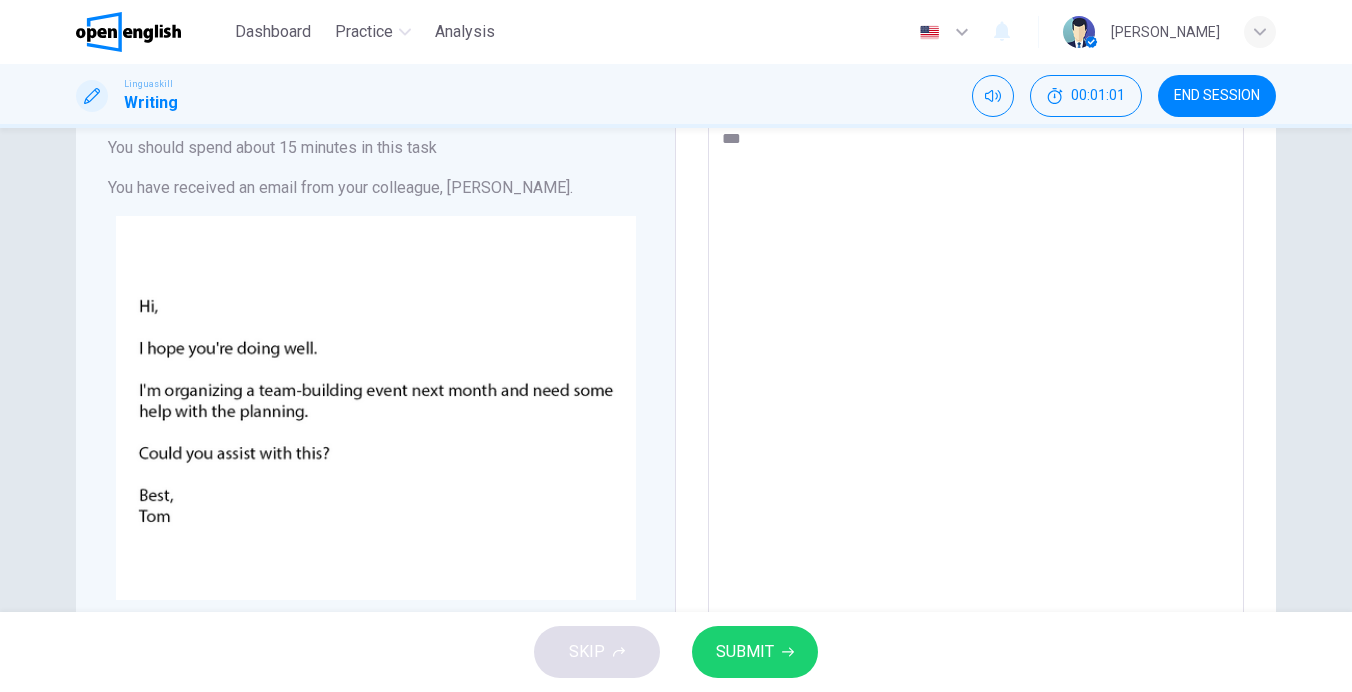 type on "*" 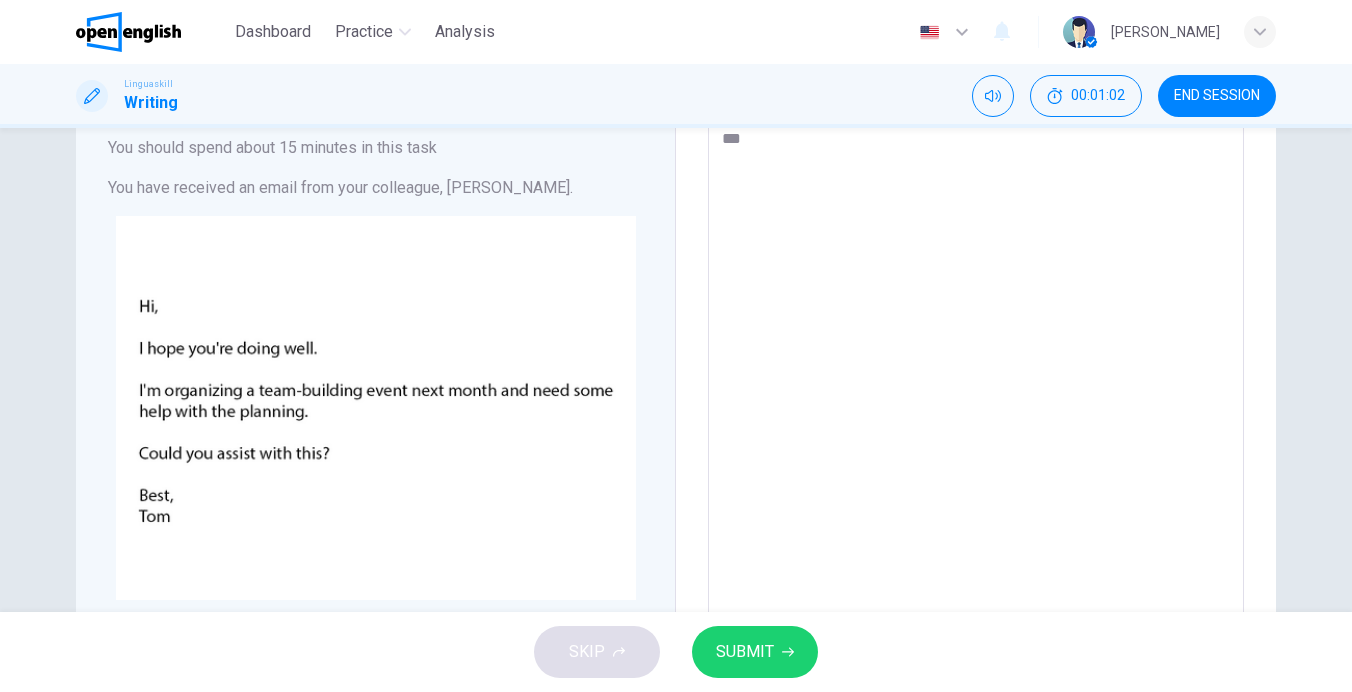 type on "****" 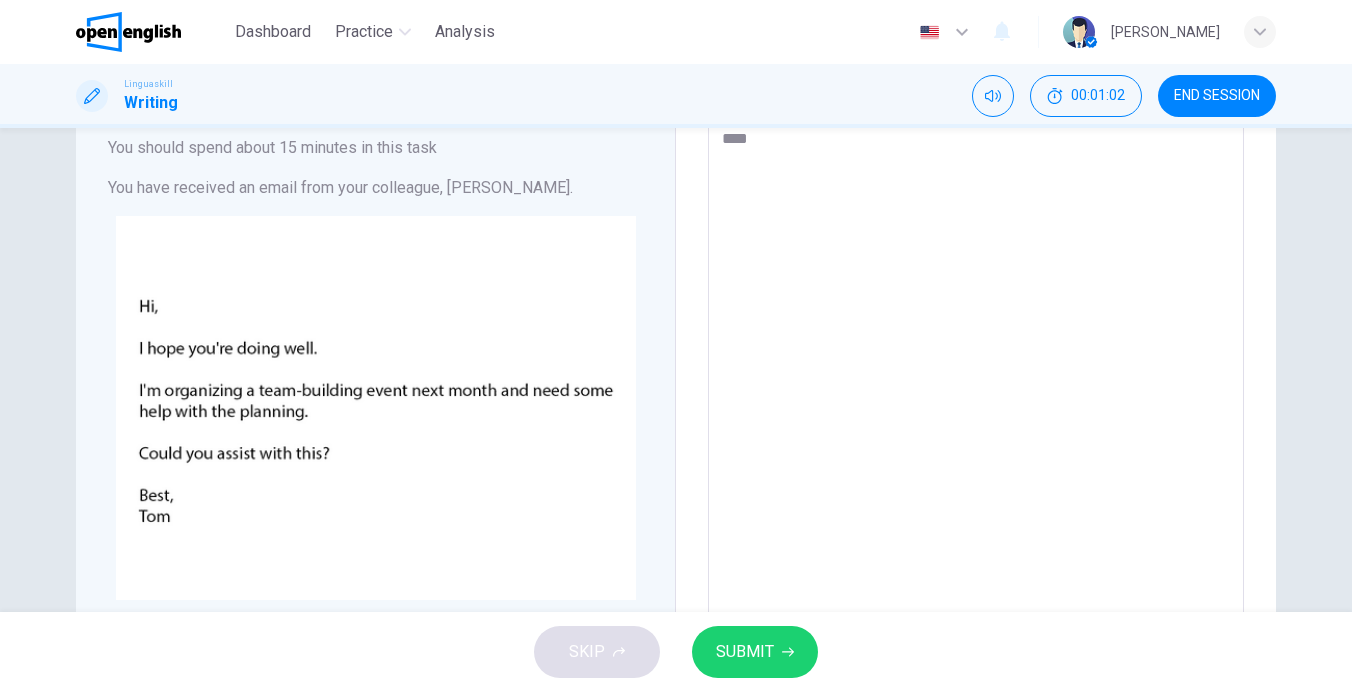 type on "*" 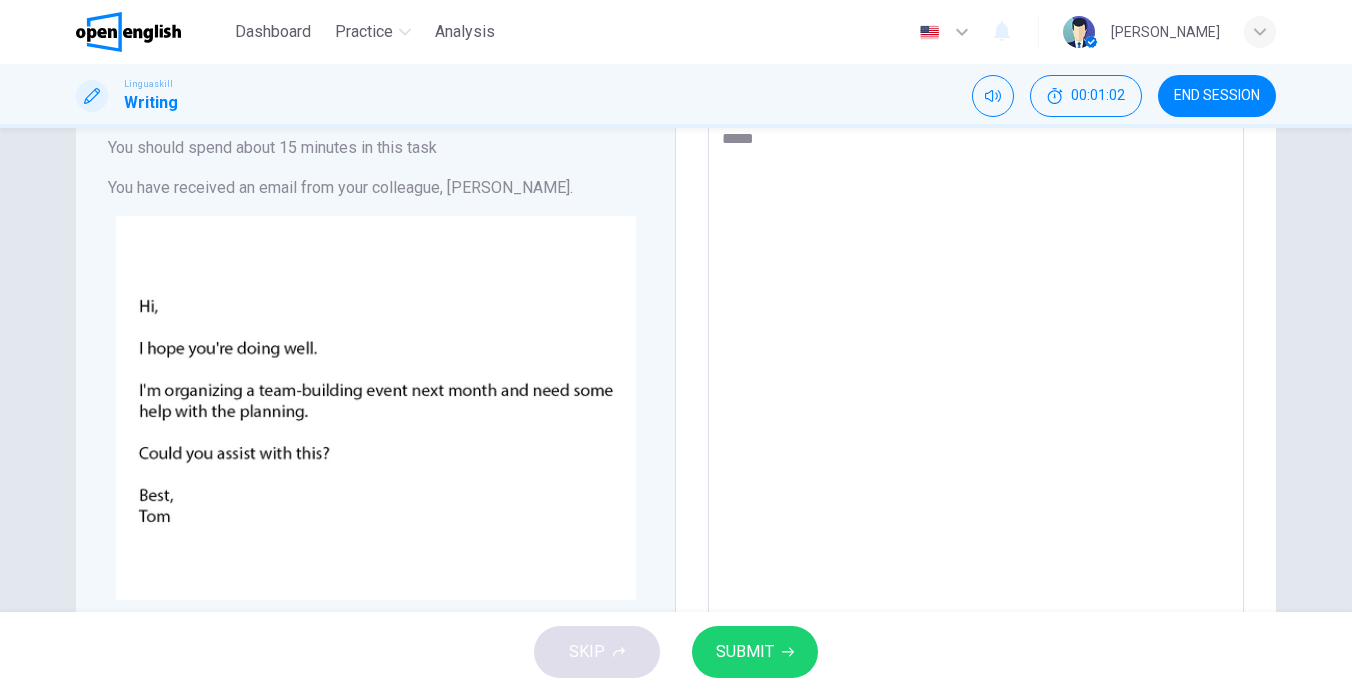 type on "*" 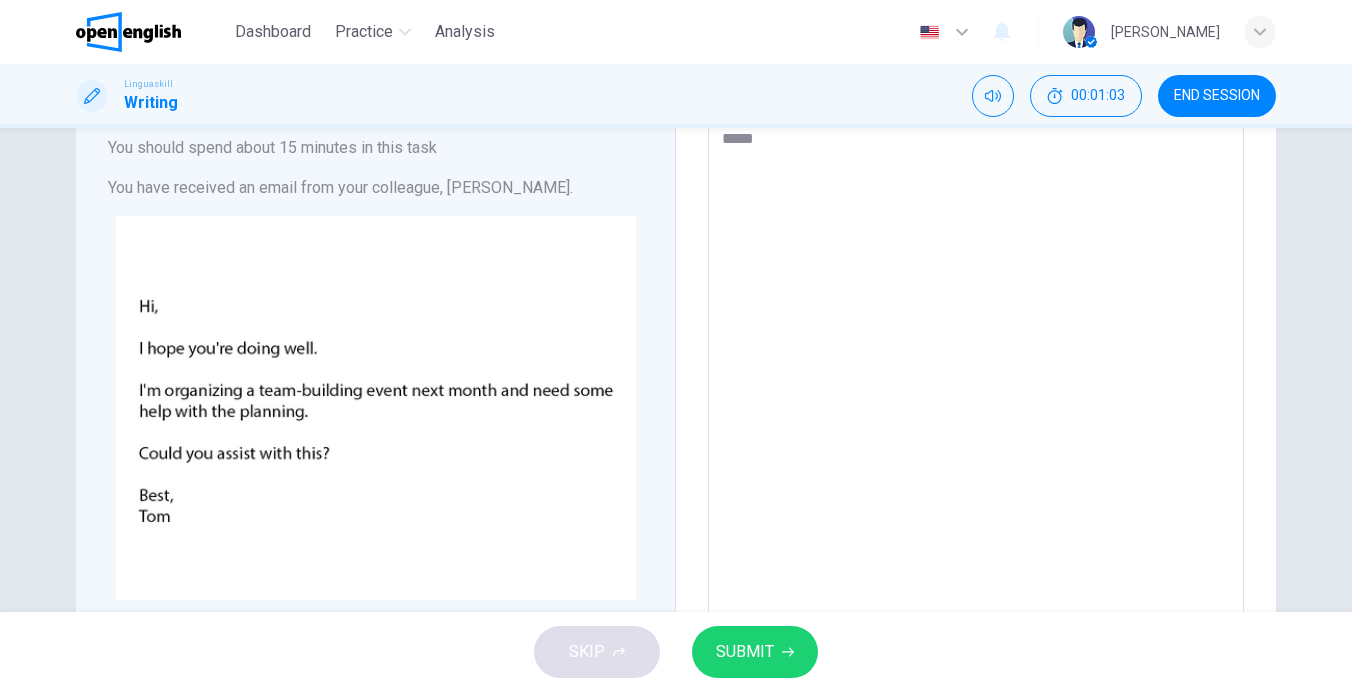 type on "******" 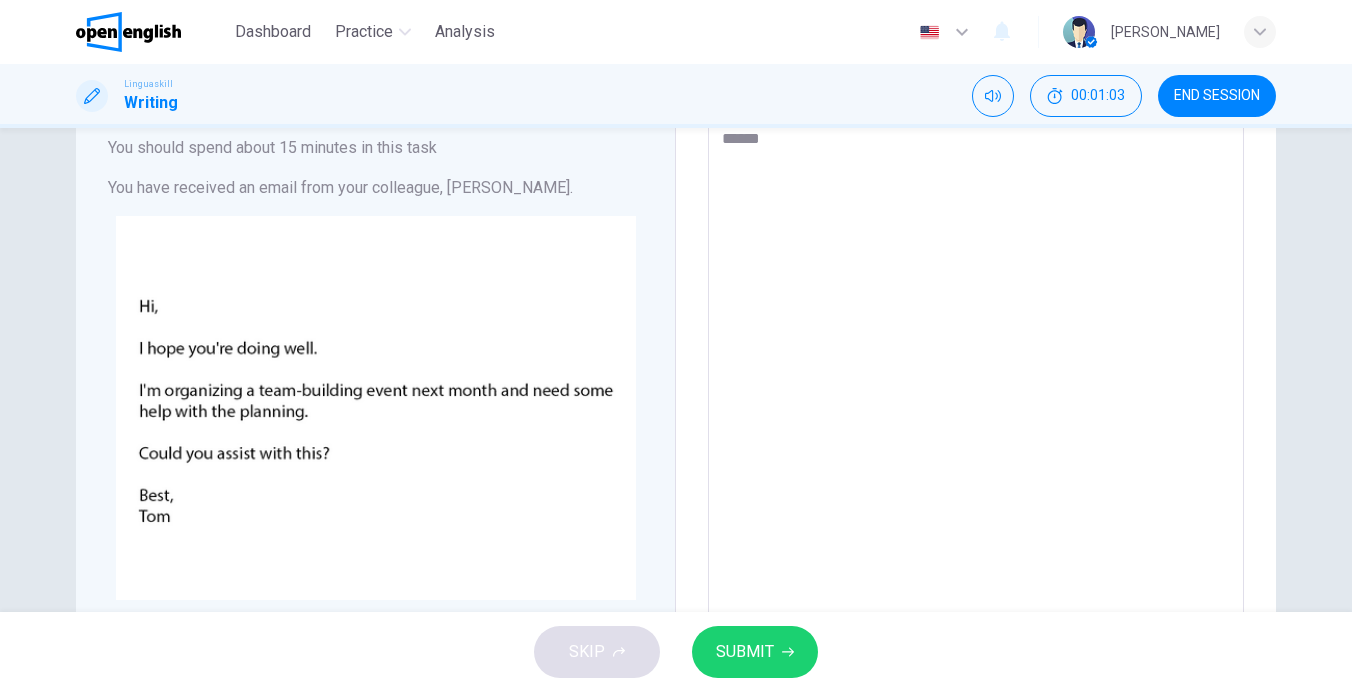 type on "*" 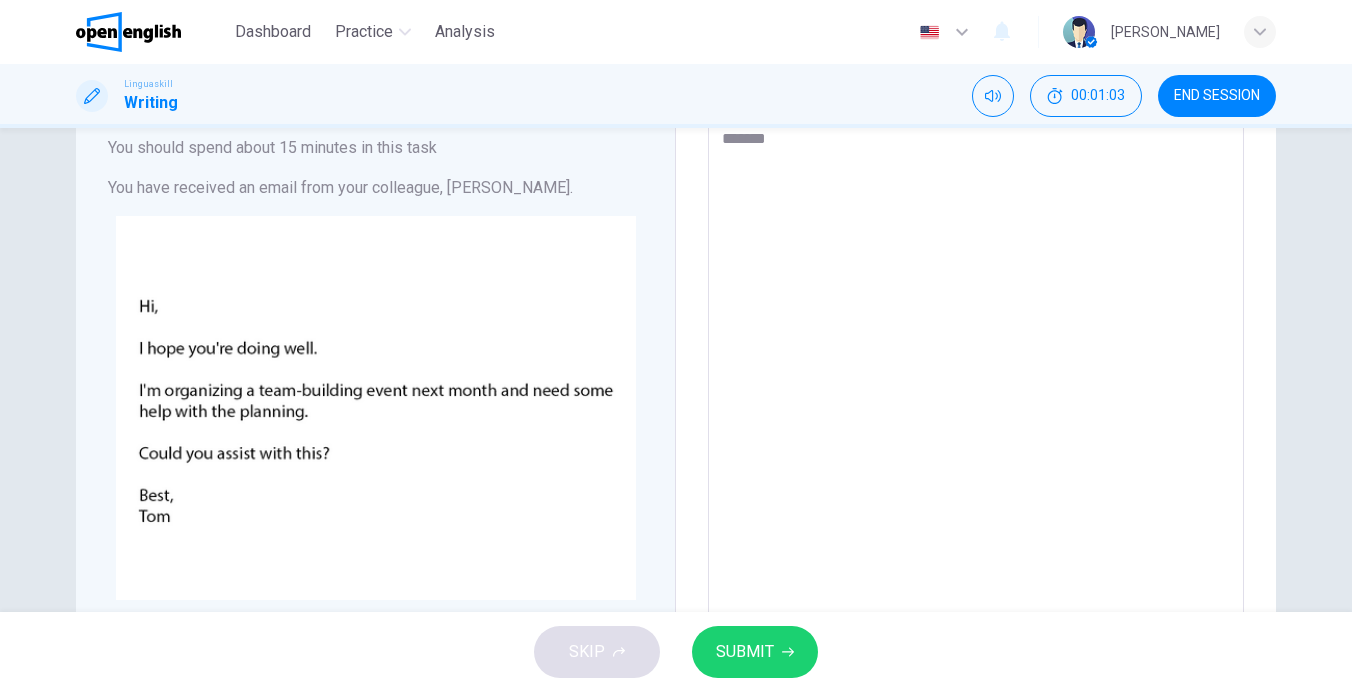 type on "*" 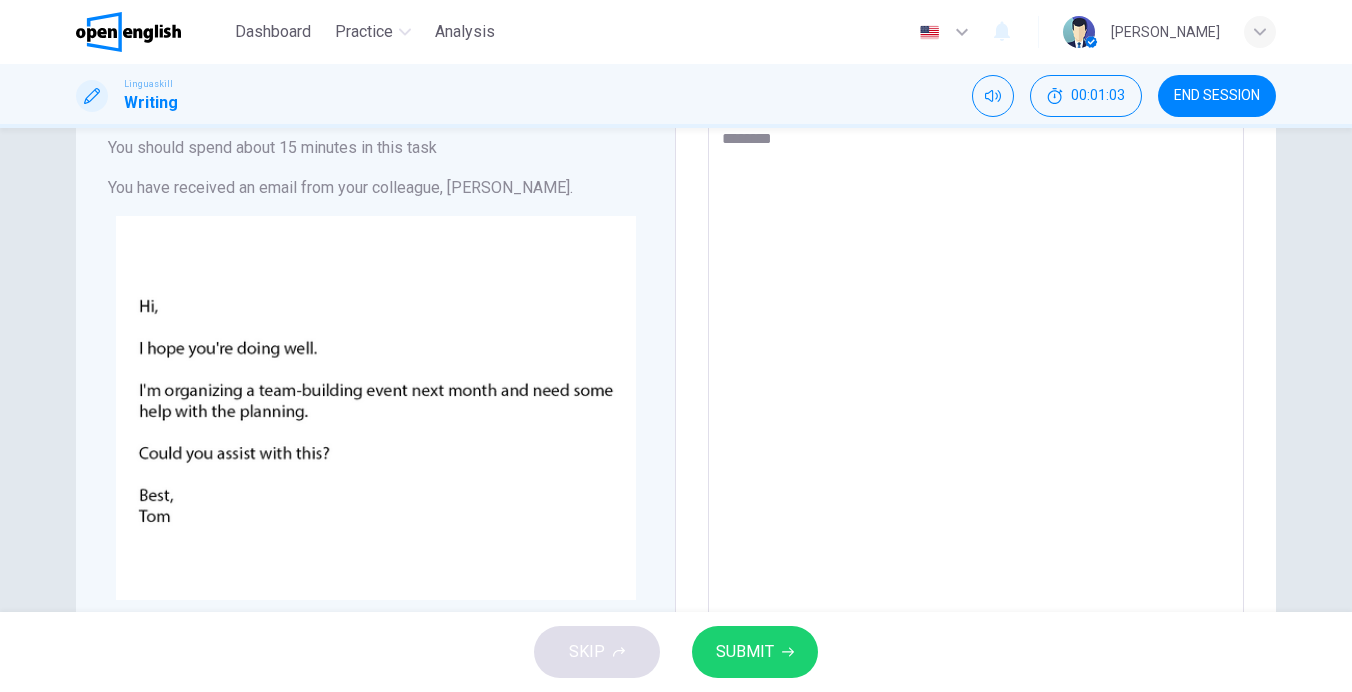 type on "*" 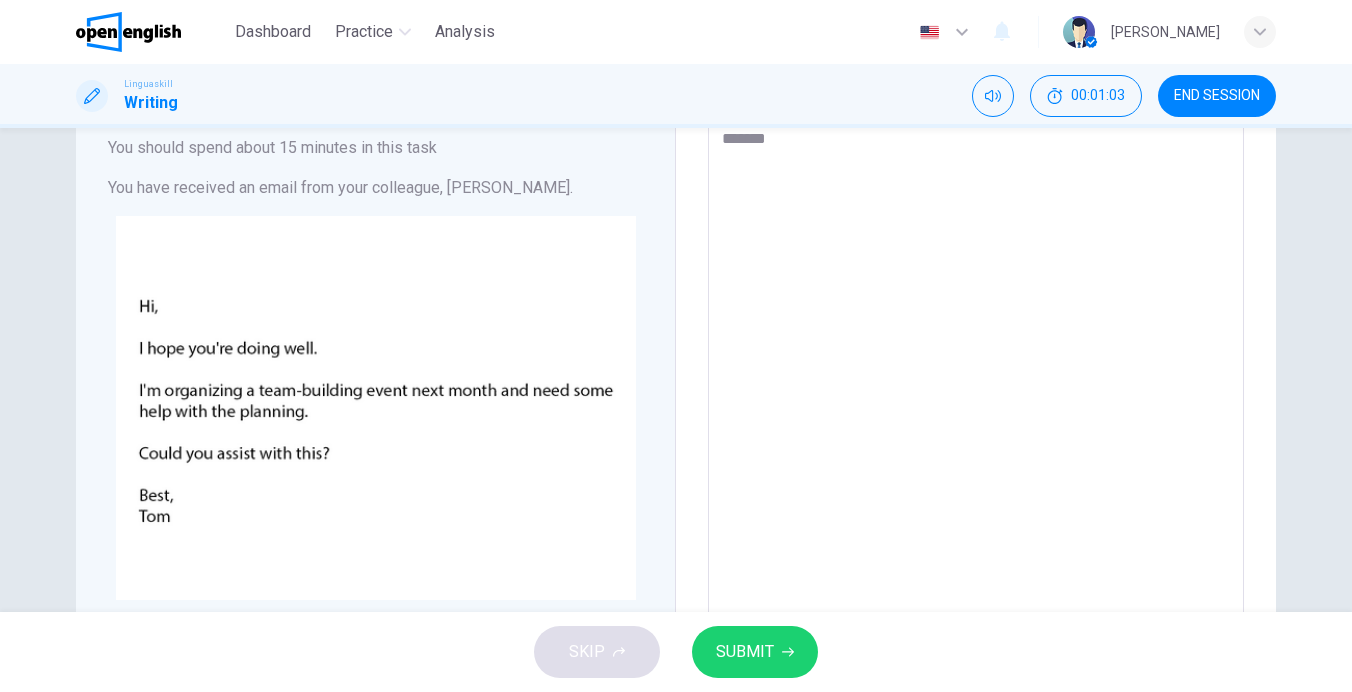 type on "*" 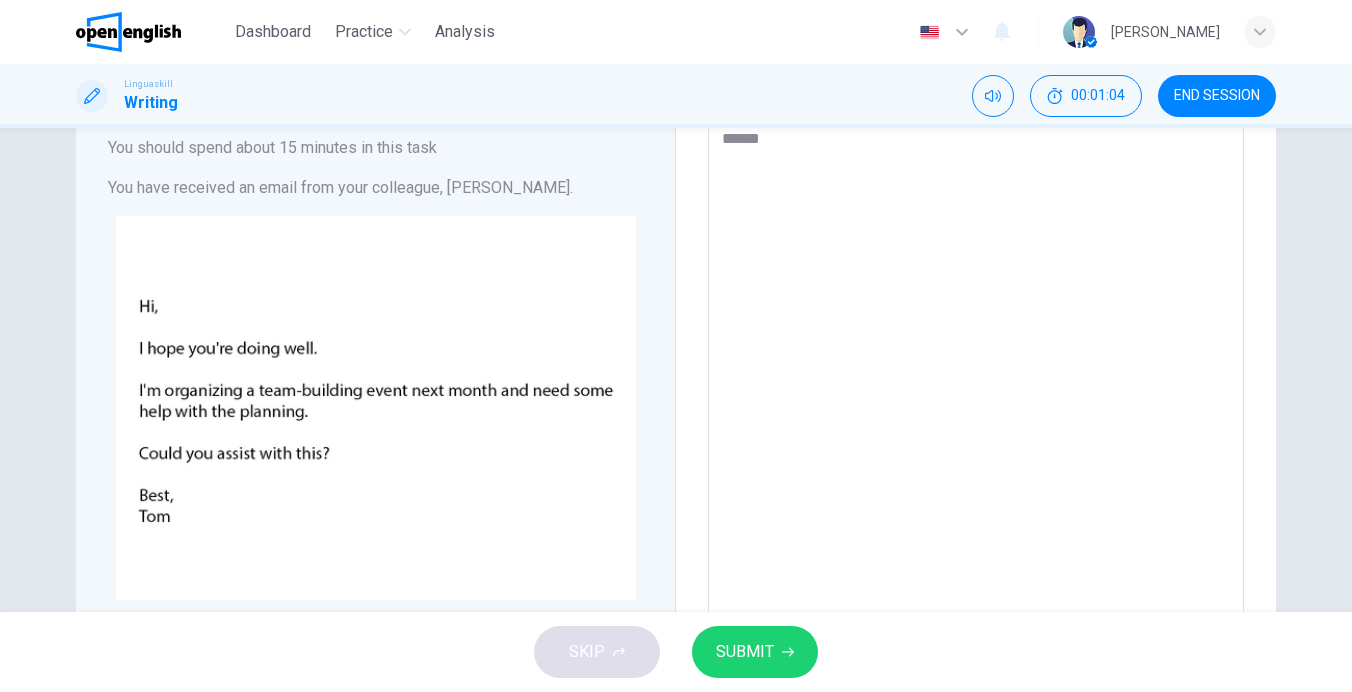 type on "******" 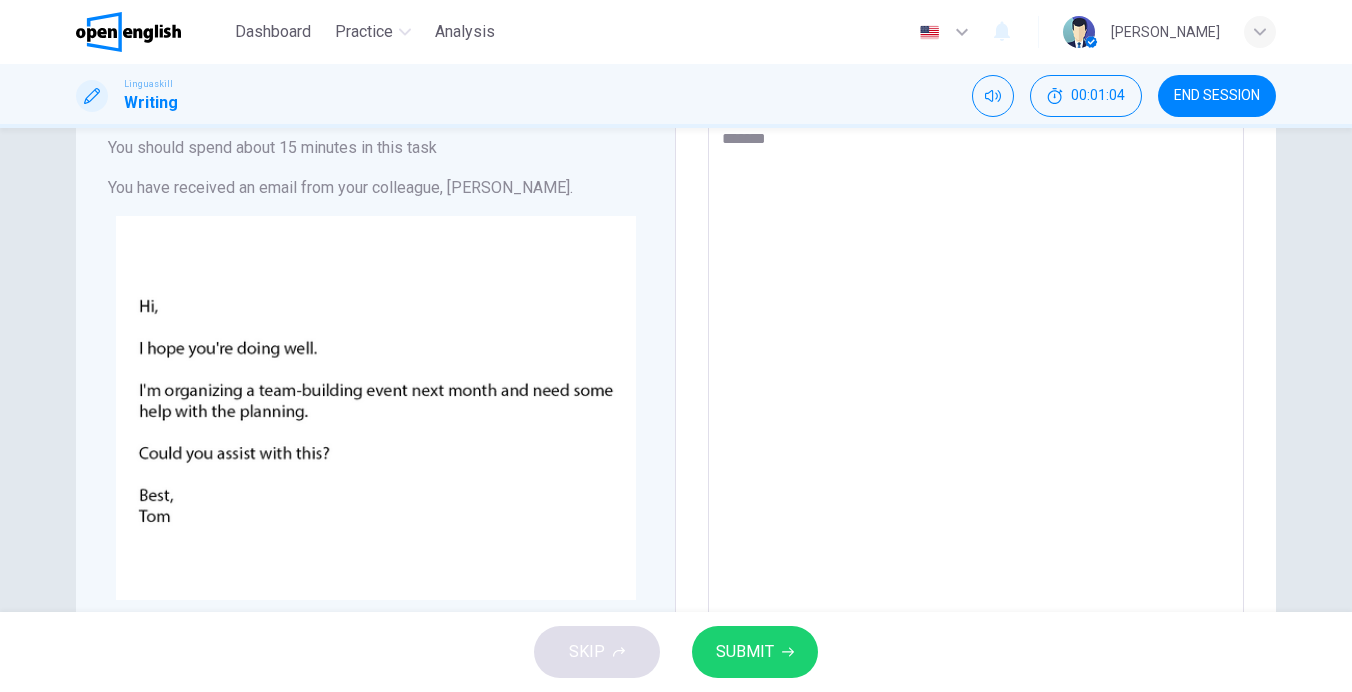 type on "*" 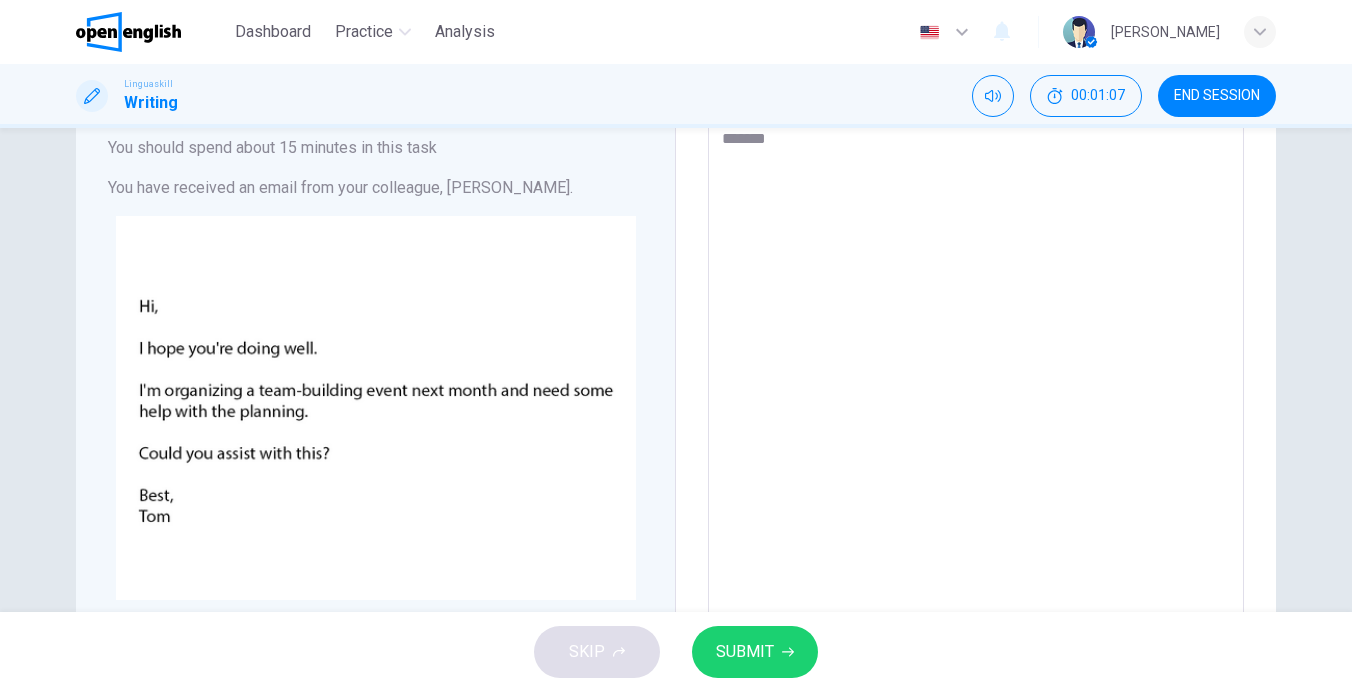 type on "******" 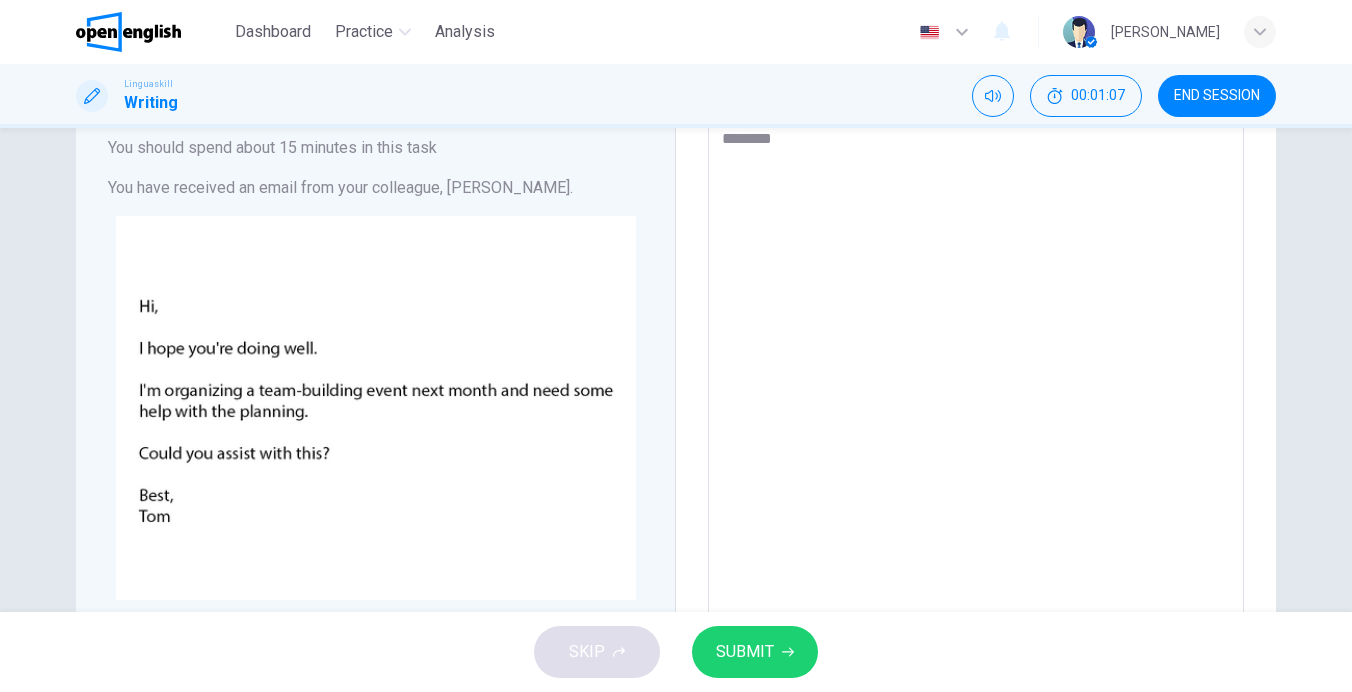 type on "*" 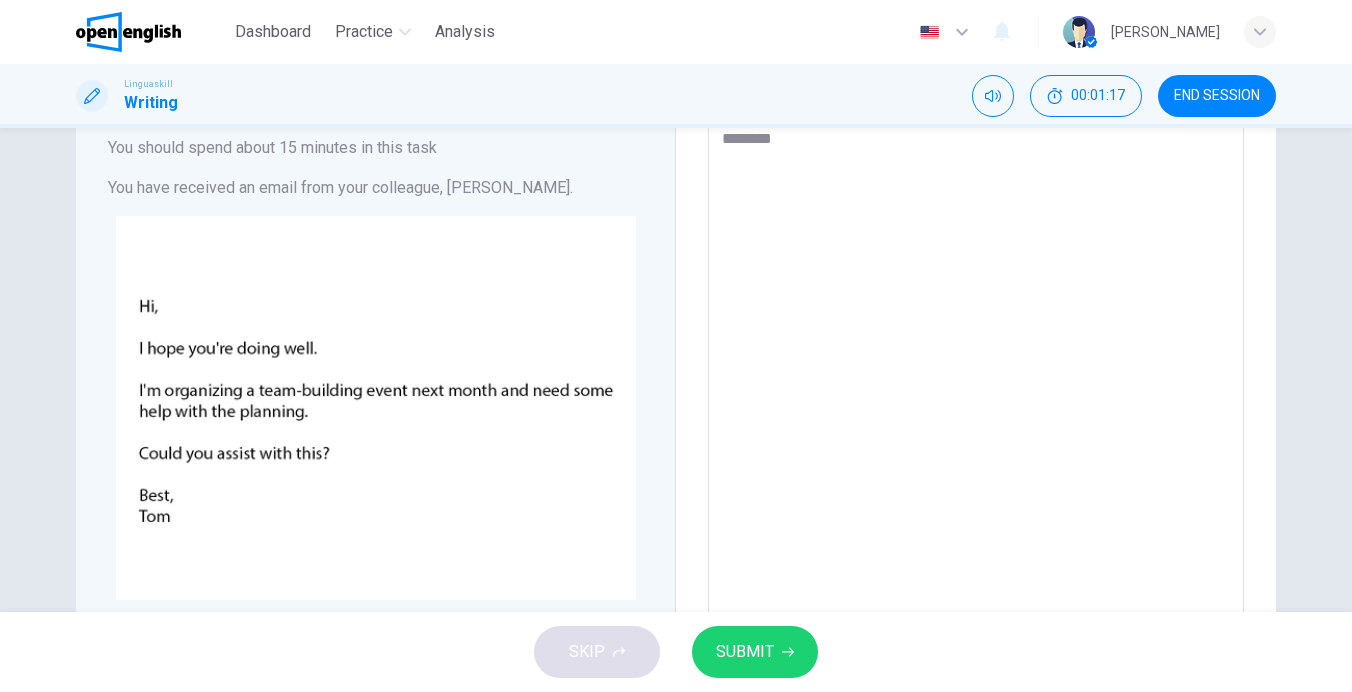type on "******" 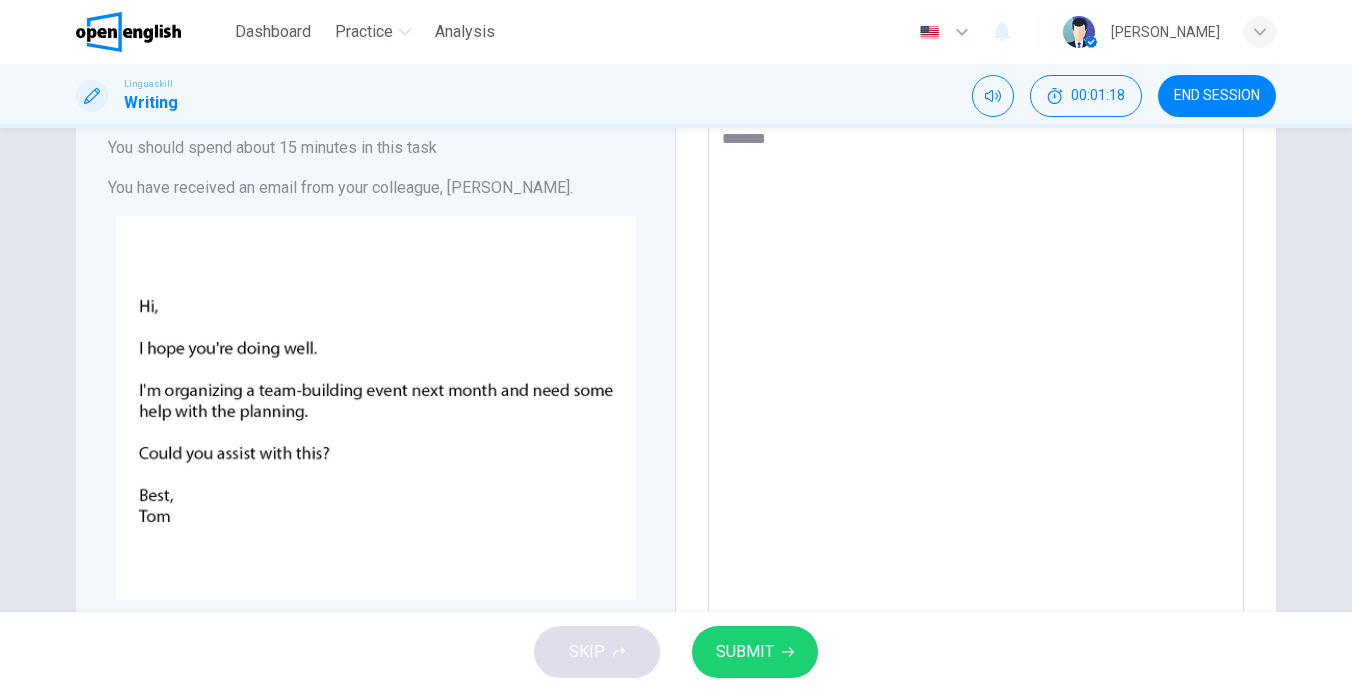 type on "******" 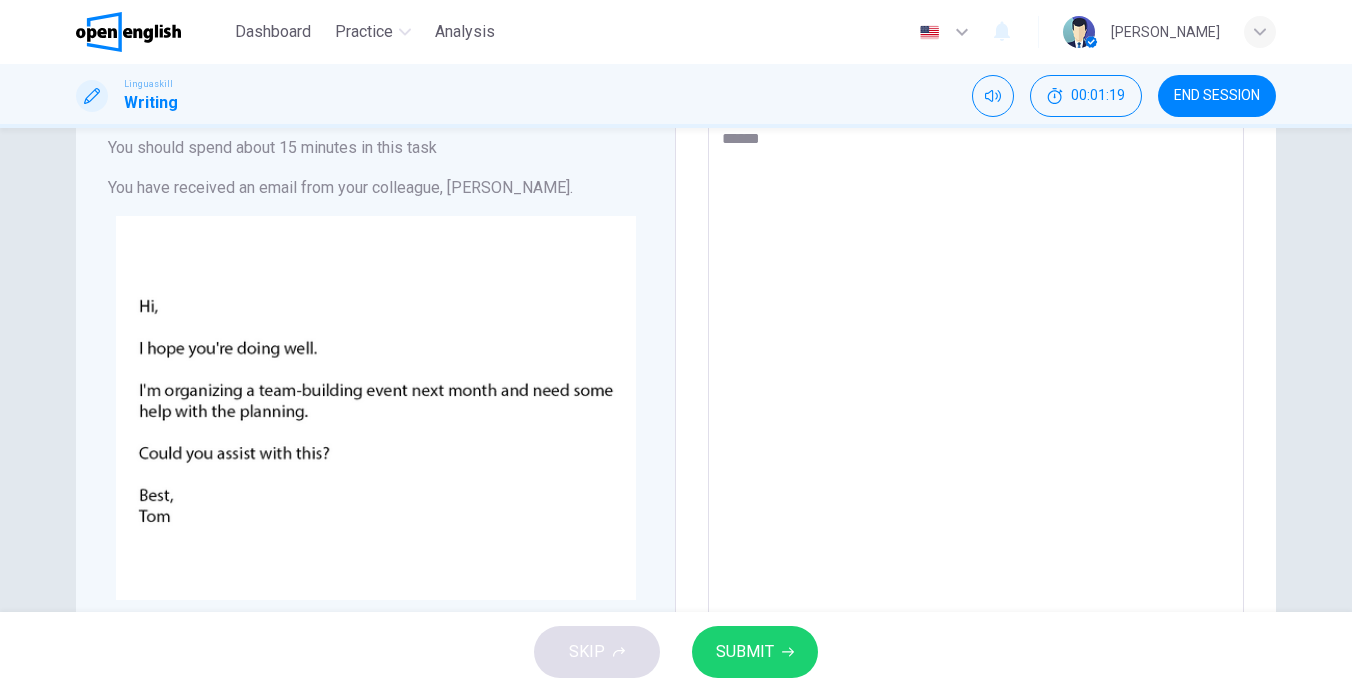 type on "*******" 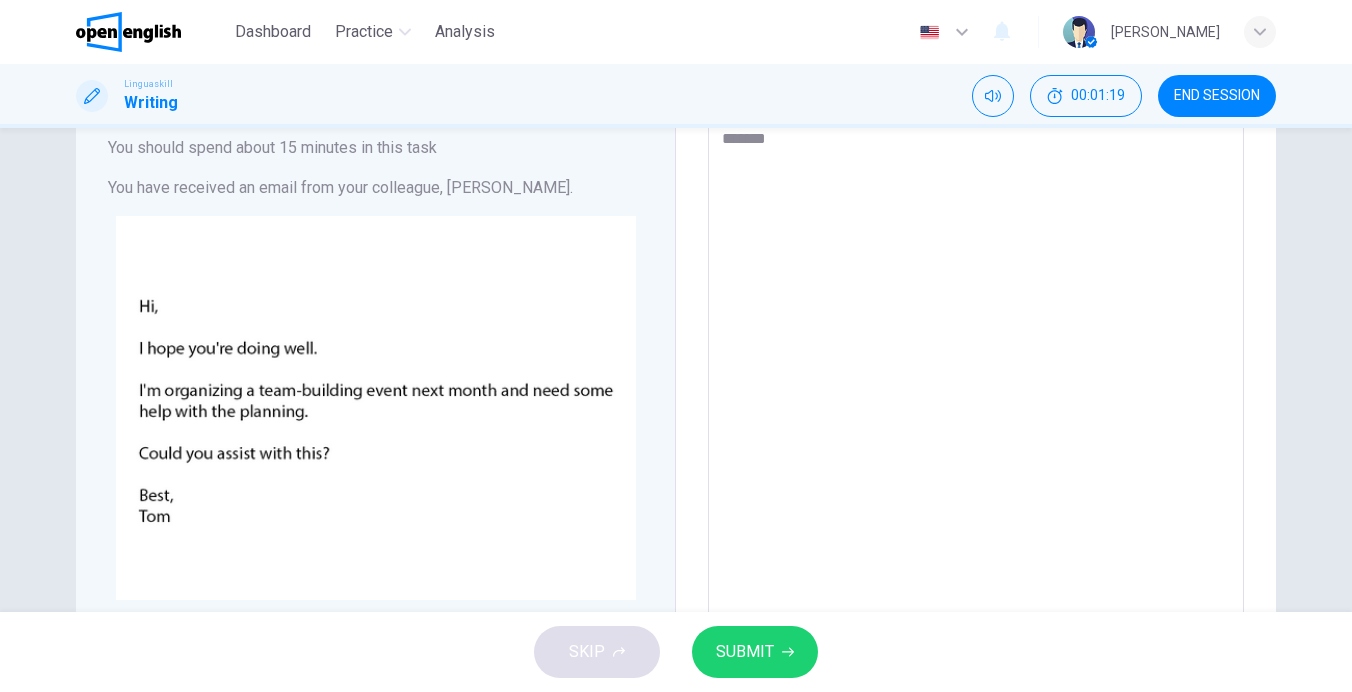type on "*******" 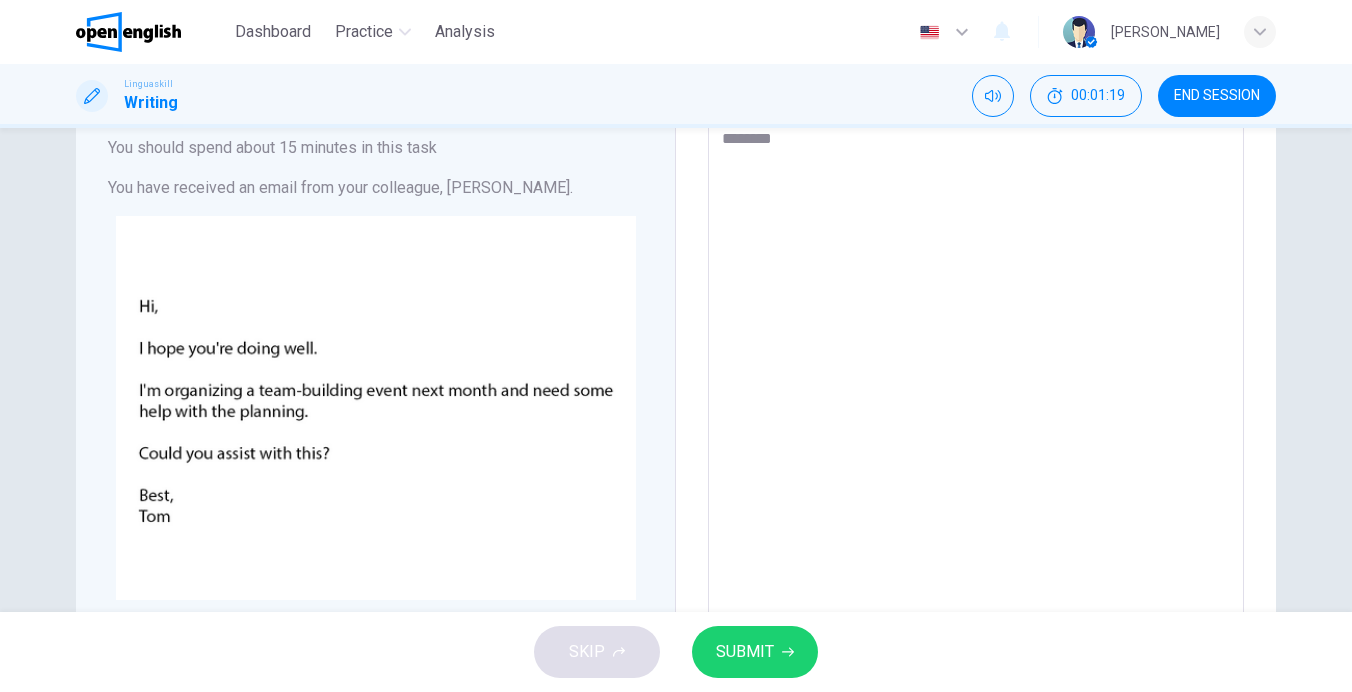 type on "*" 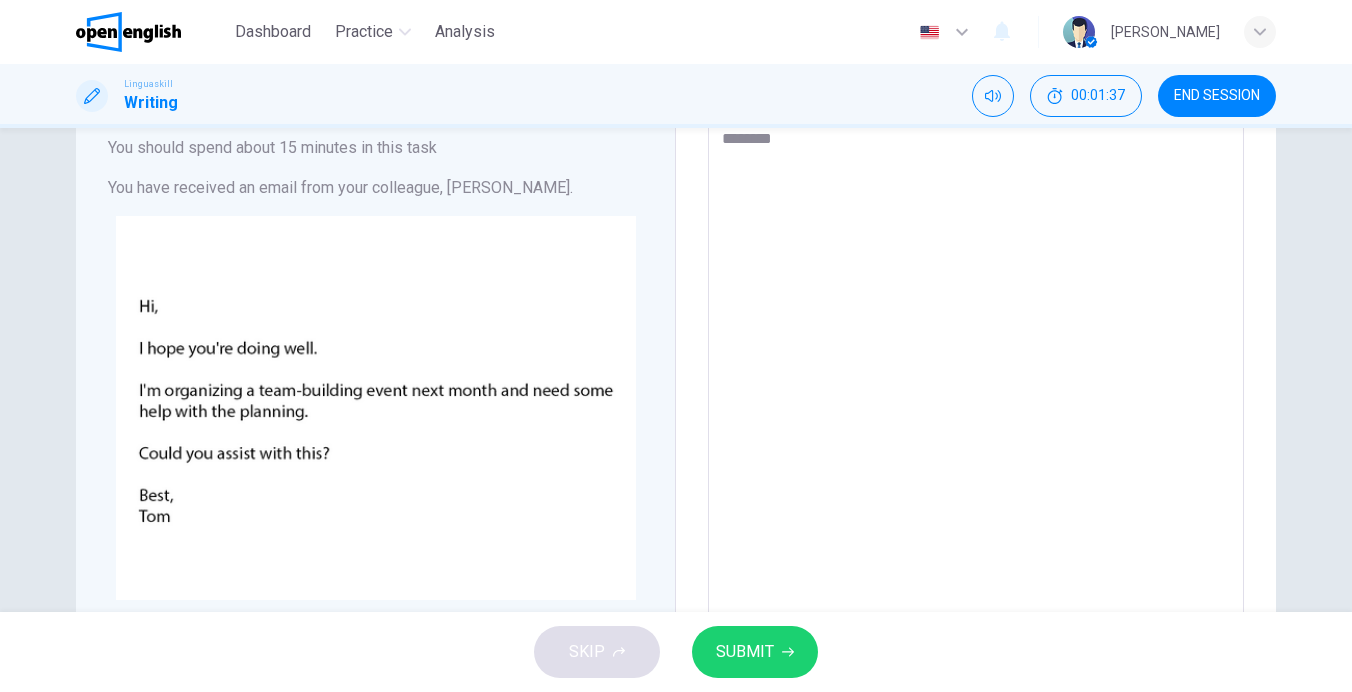 type on "*********" 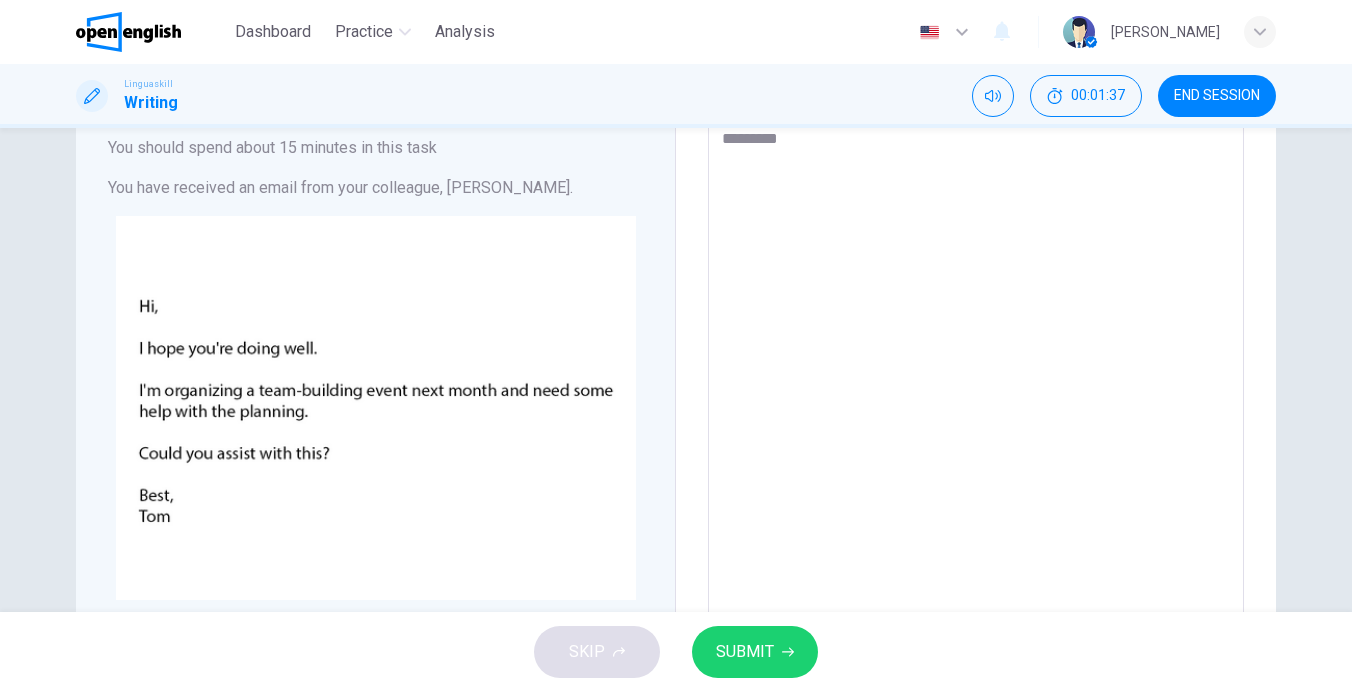 type on "*********" 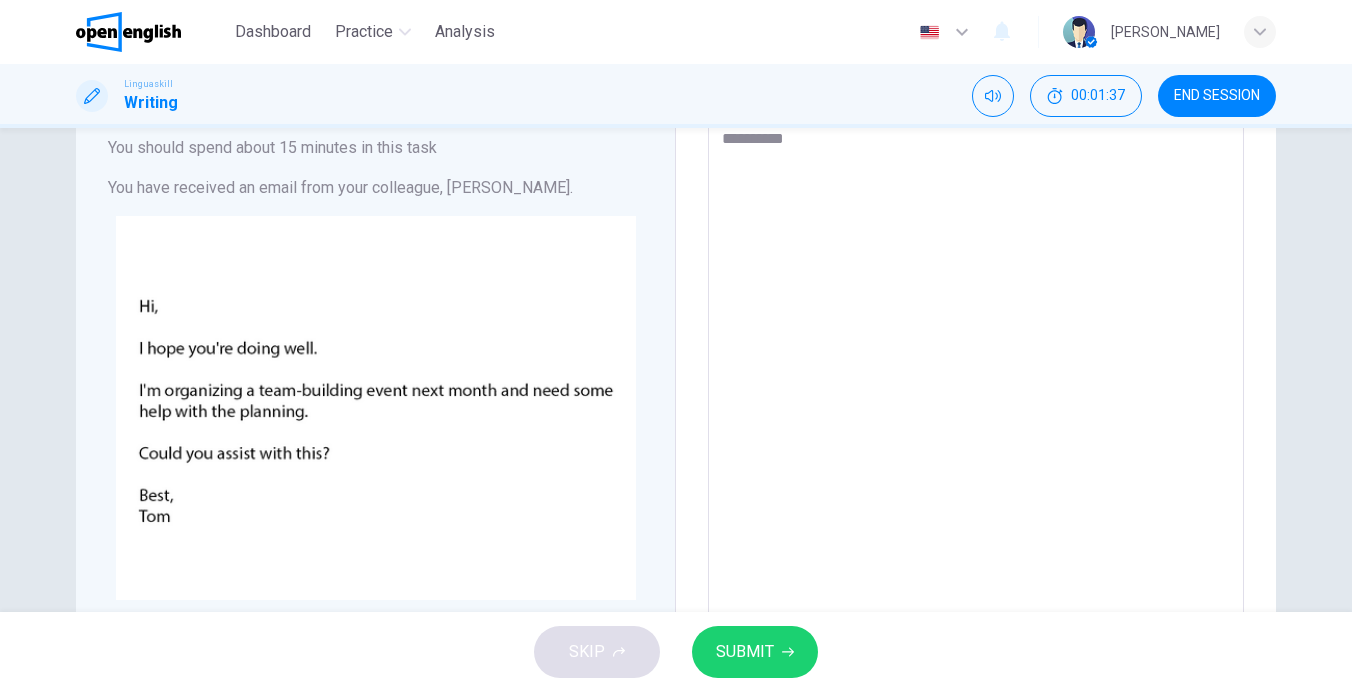 type on "*" 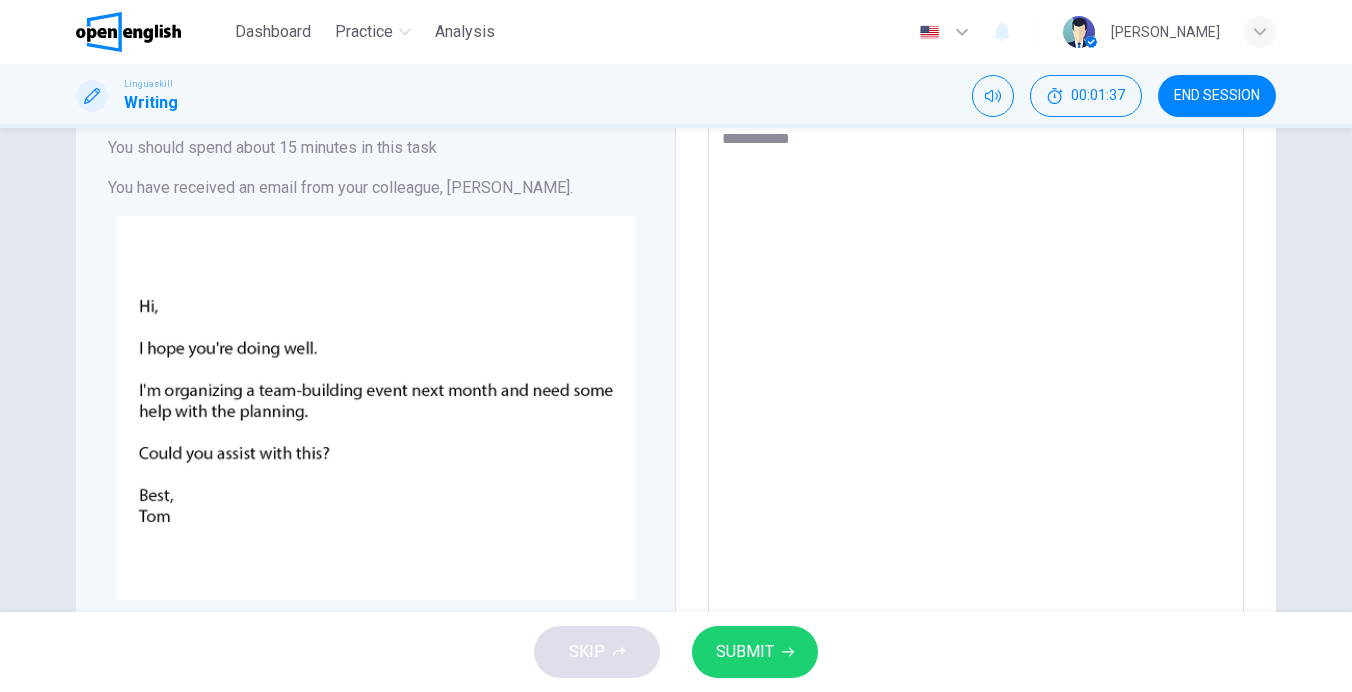 type on "*" 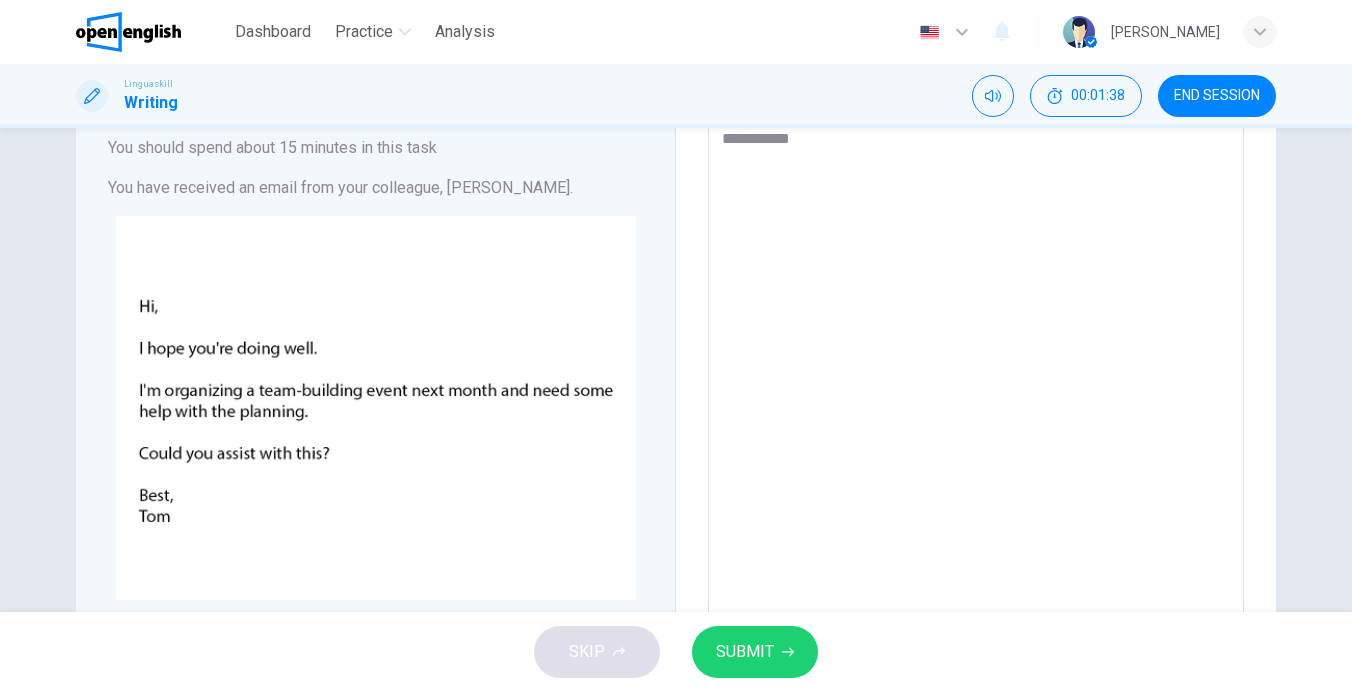 type on "**********" 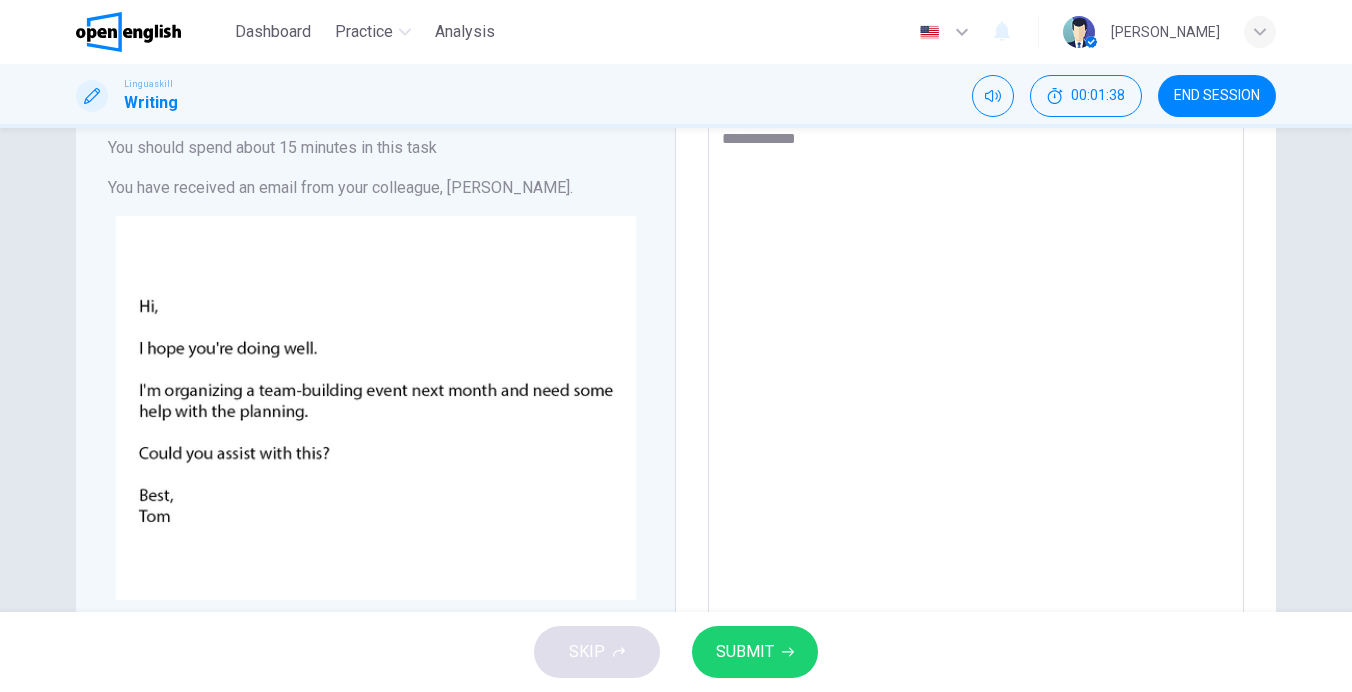 type on "*" 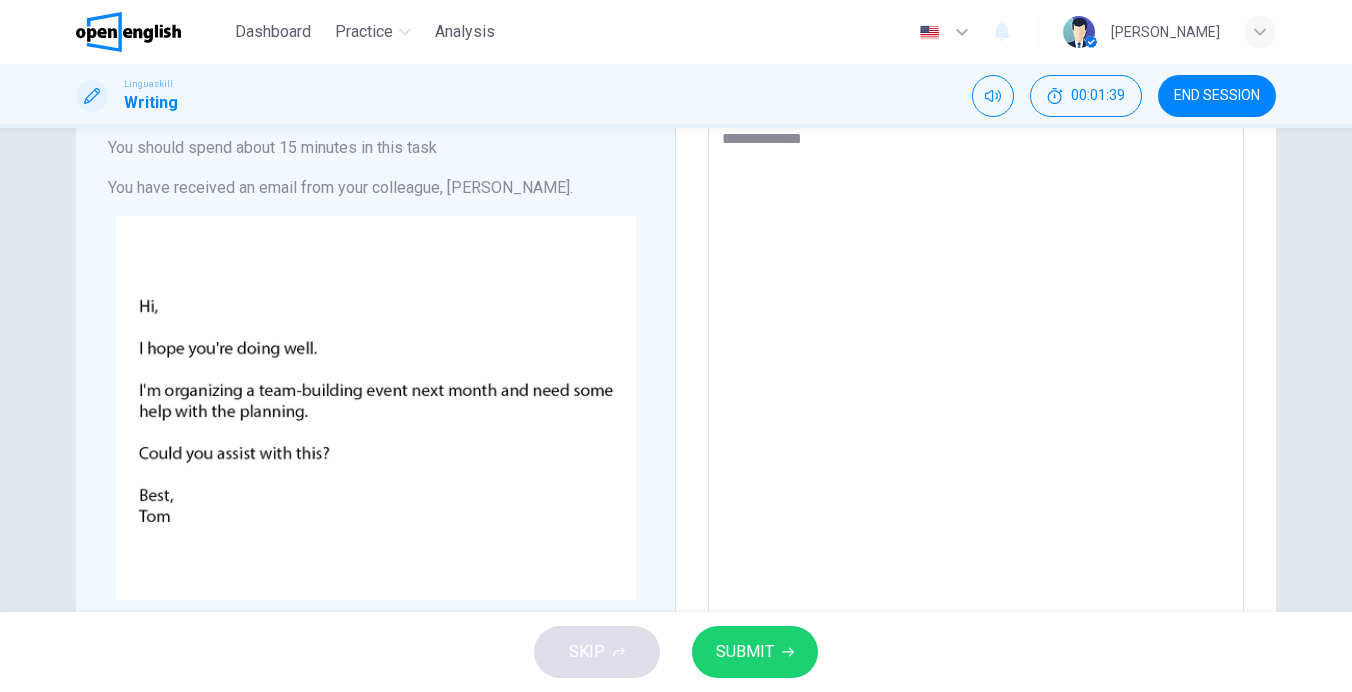 type on "**********" 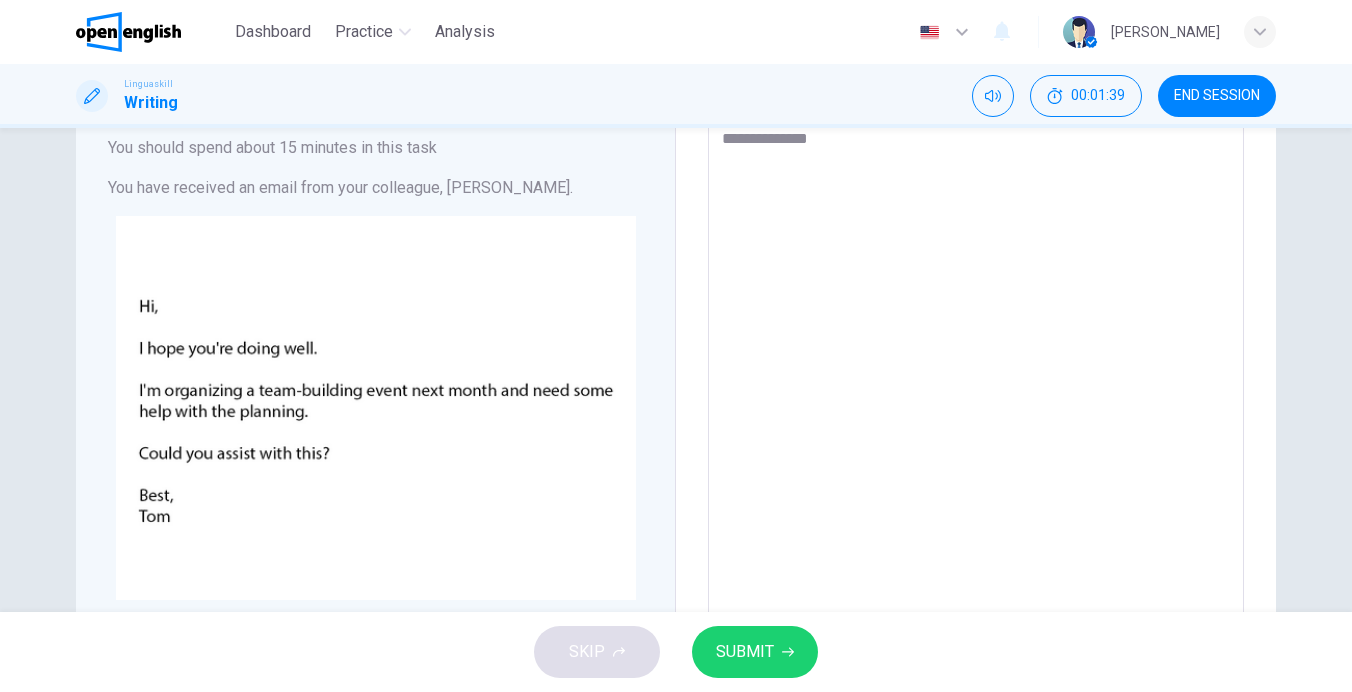 type on "*" 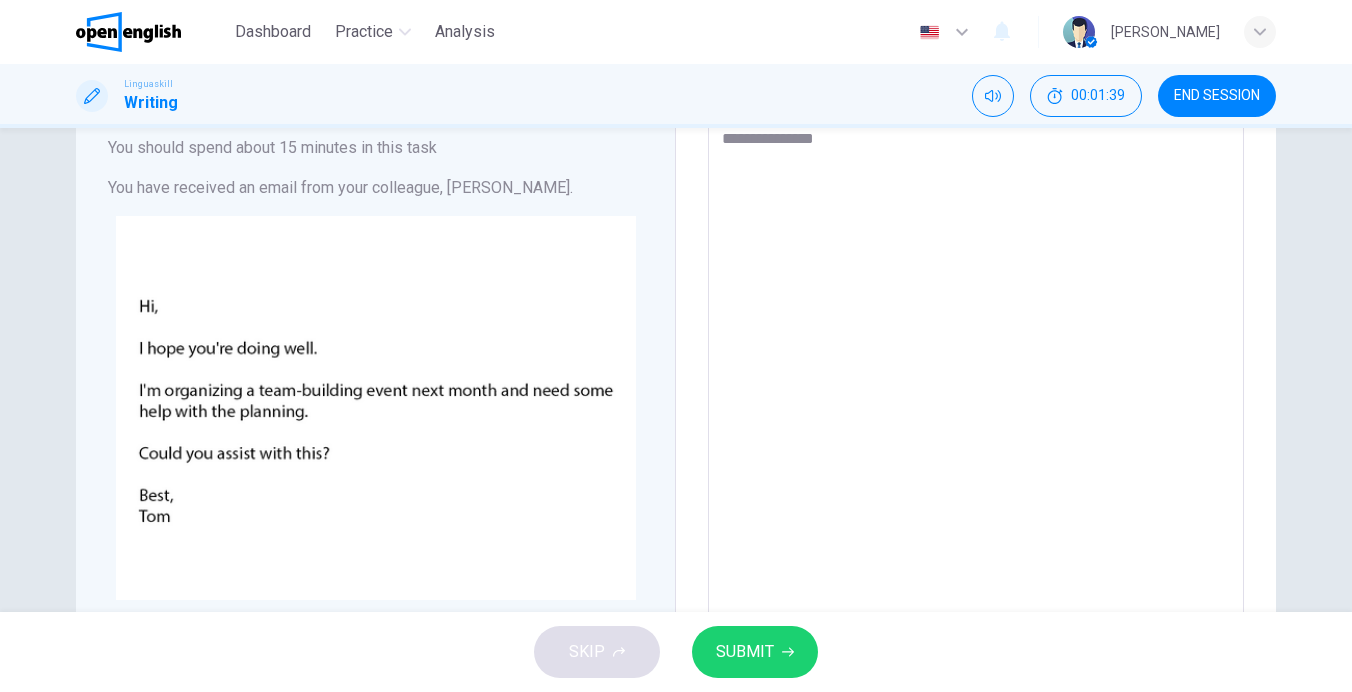 type on "*" 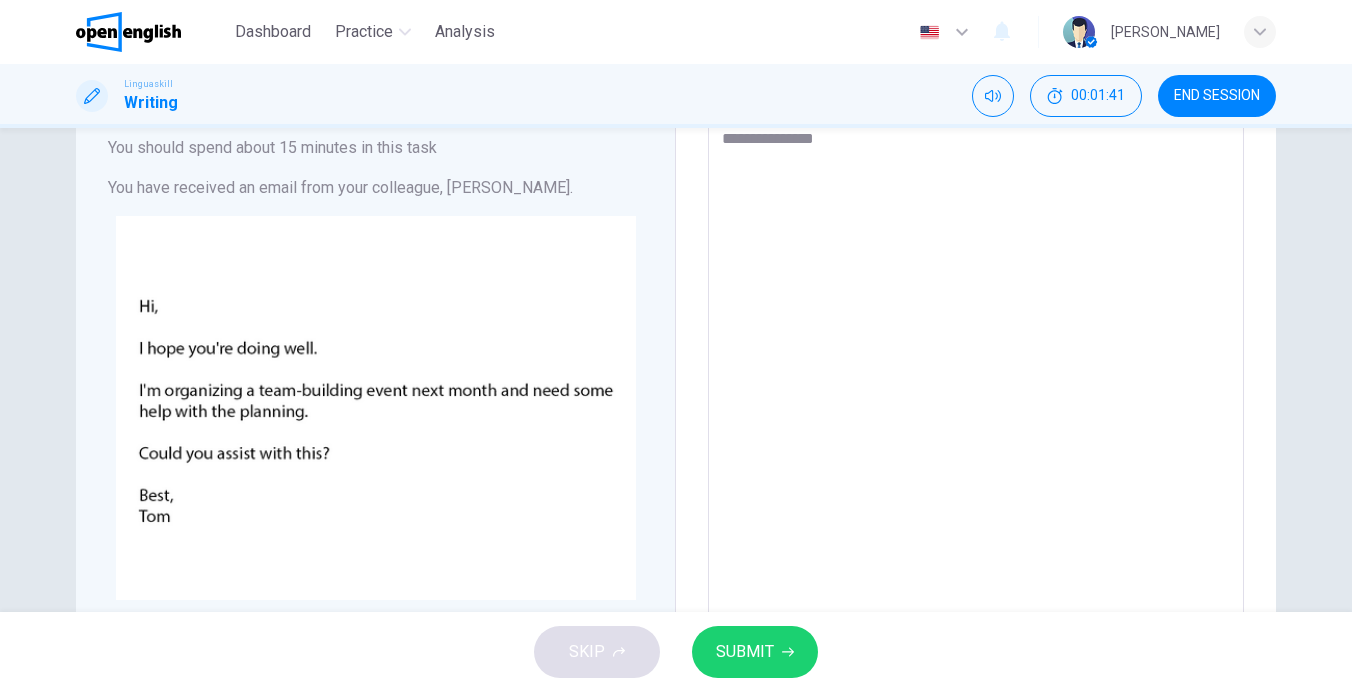 type on "**********" 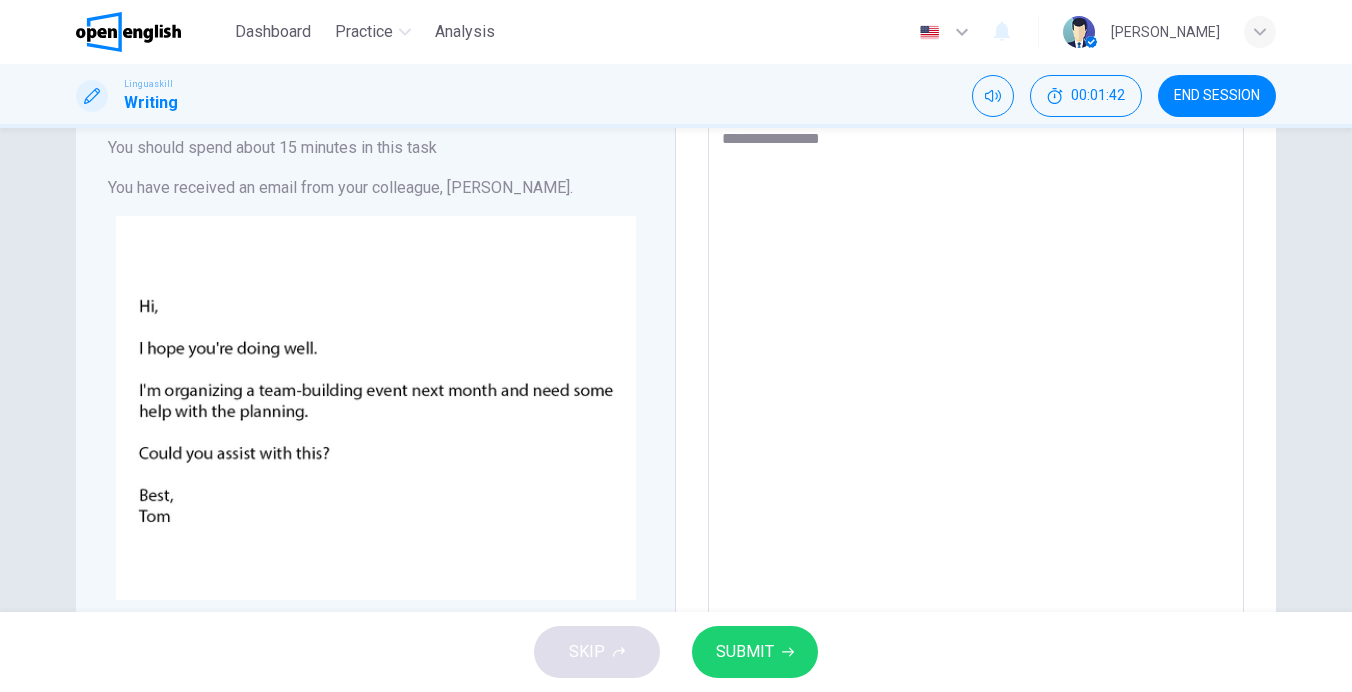 type on "**********" 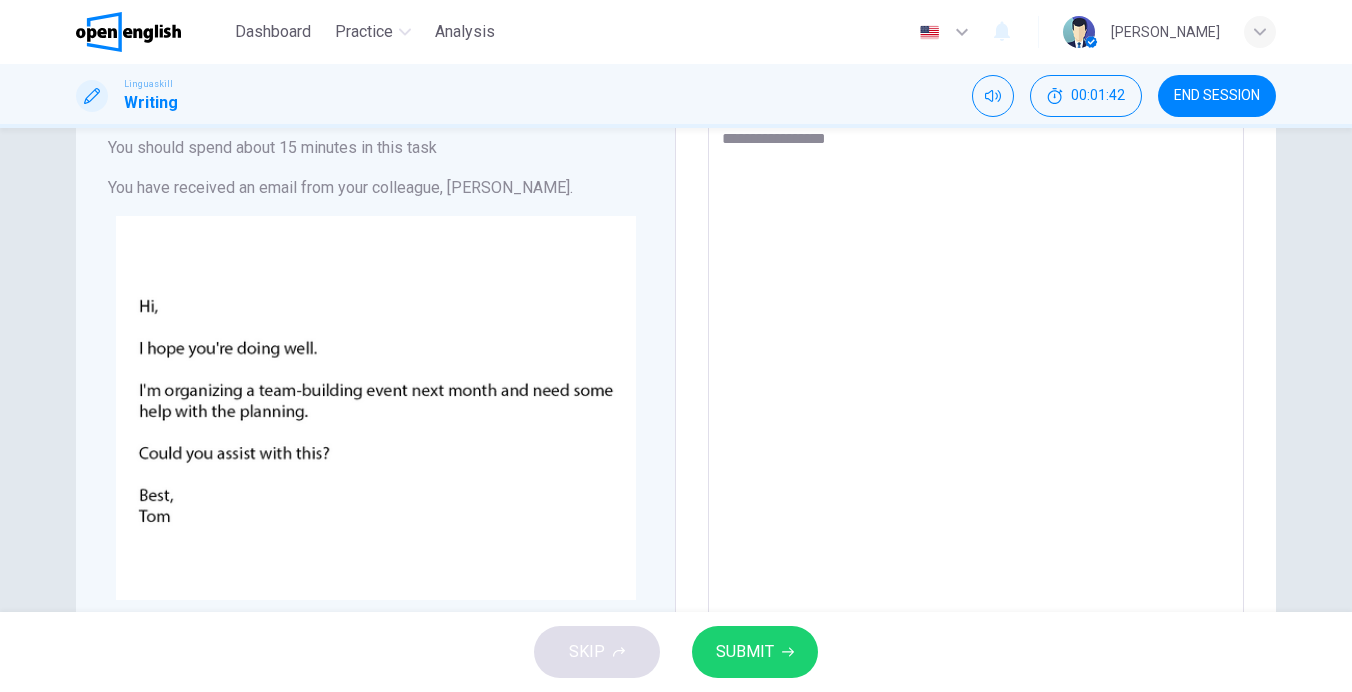 type on "*" 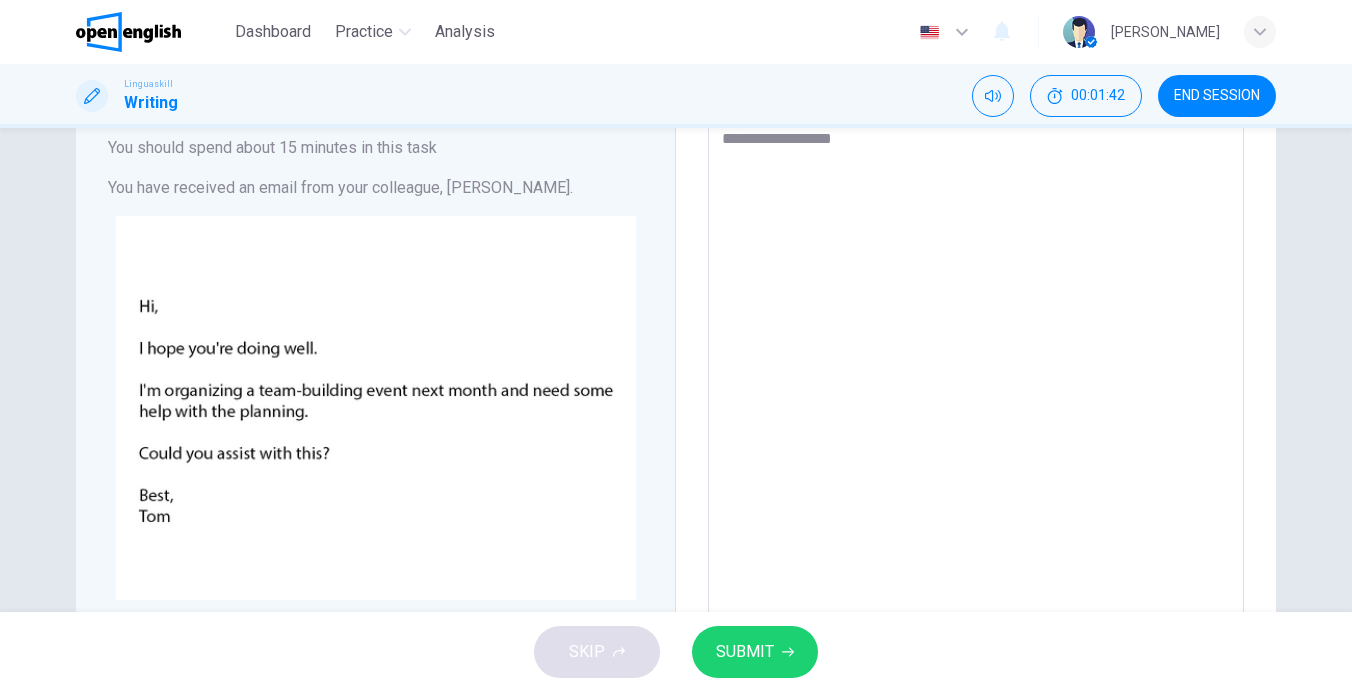 type on "**********" 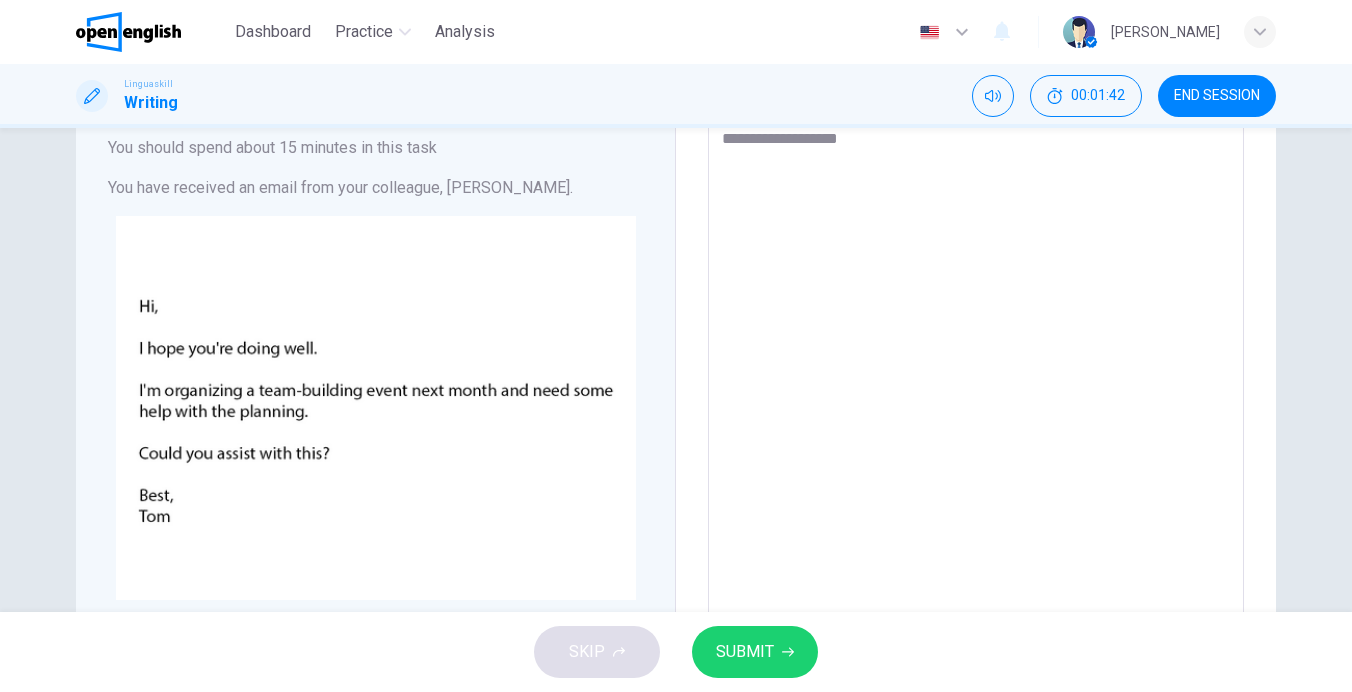 type on "*" 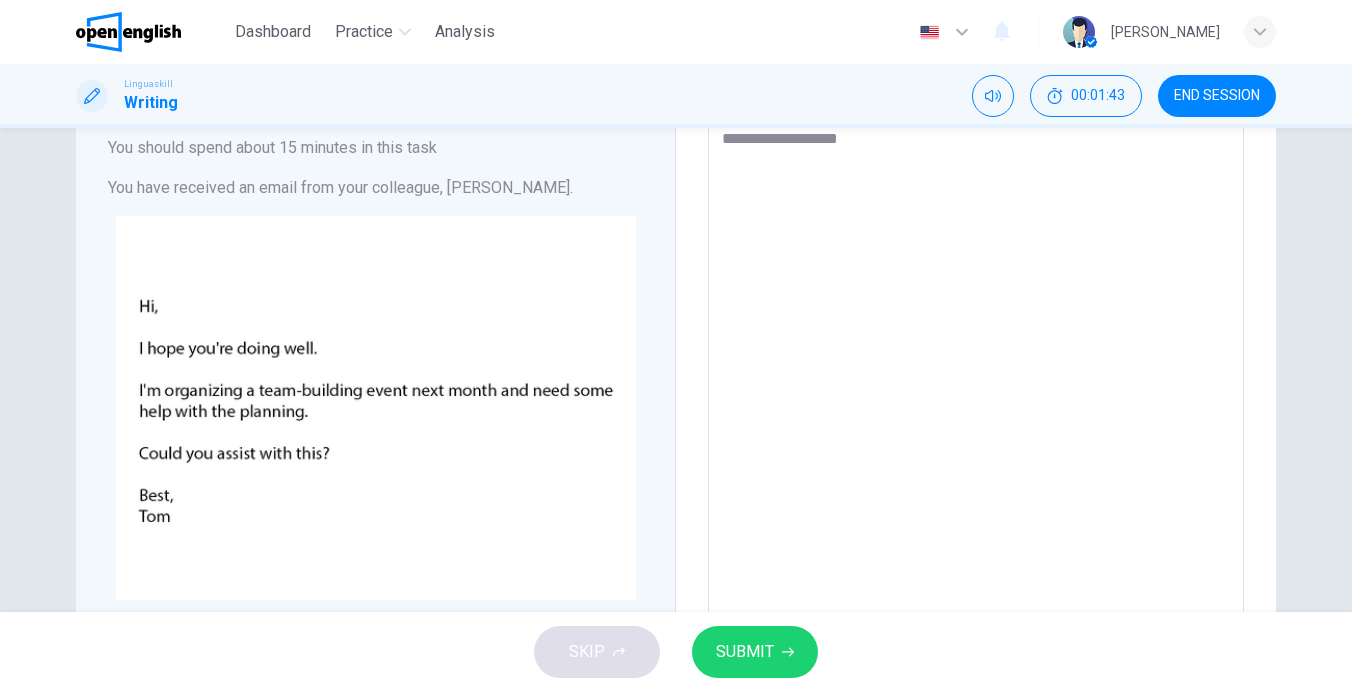 type on "**********" 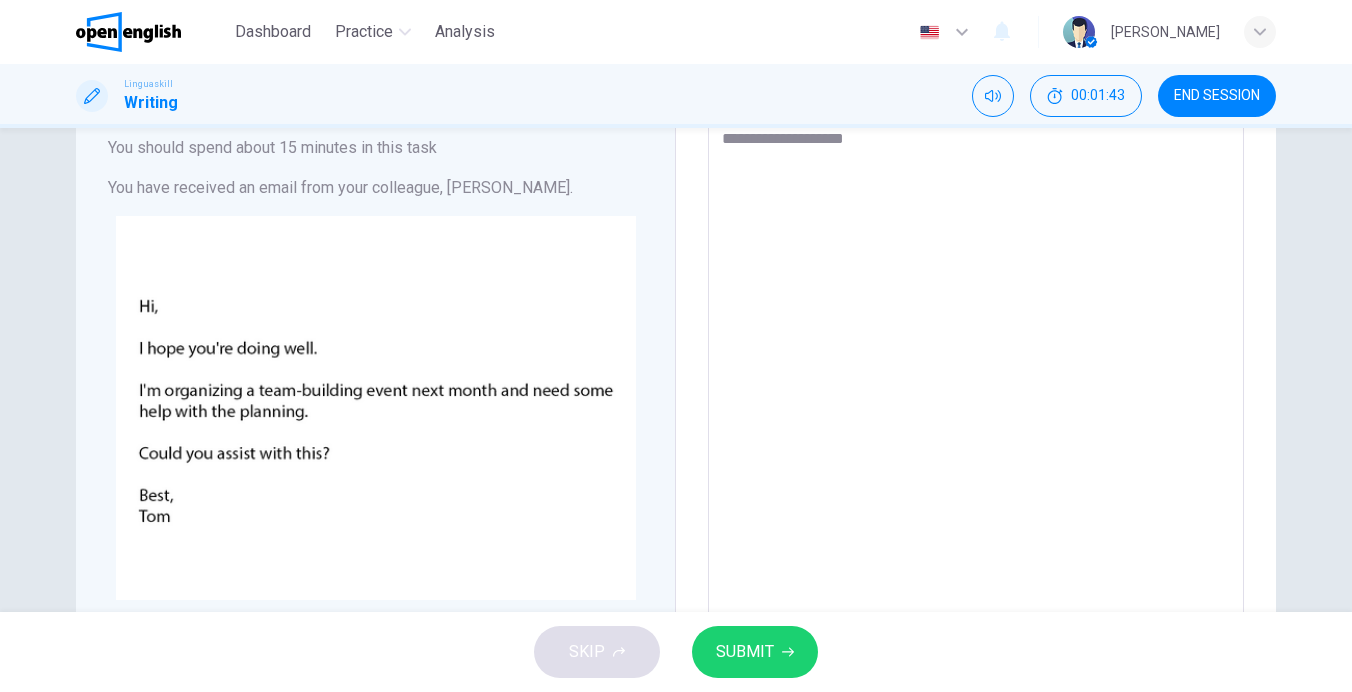 type on "*" 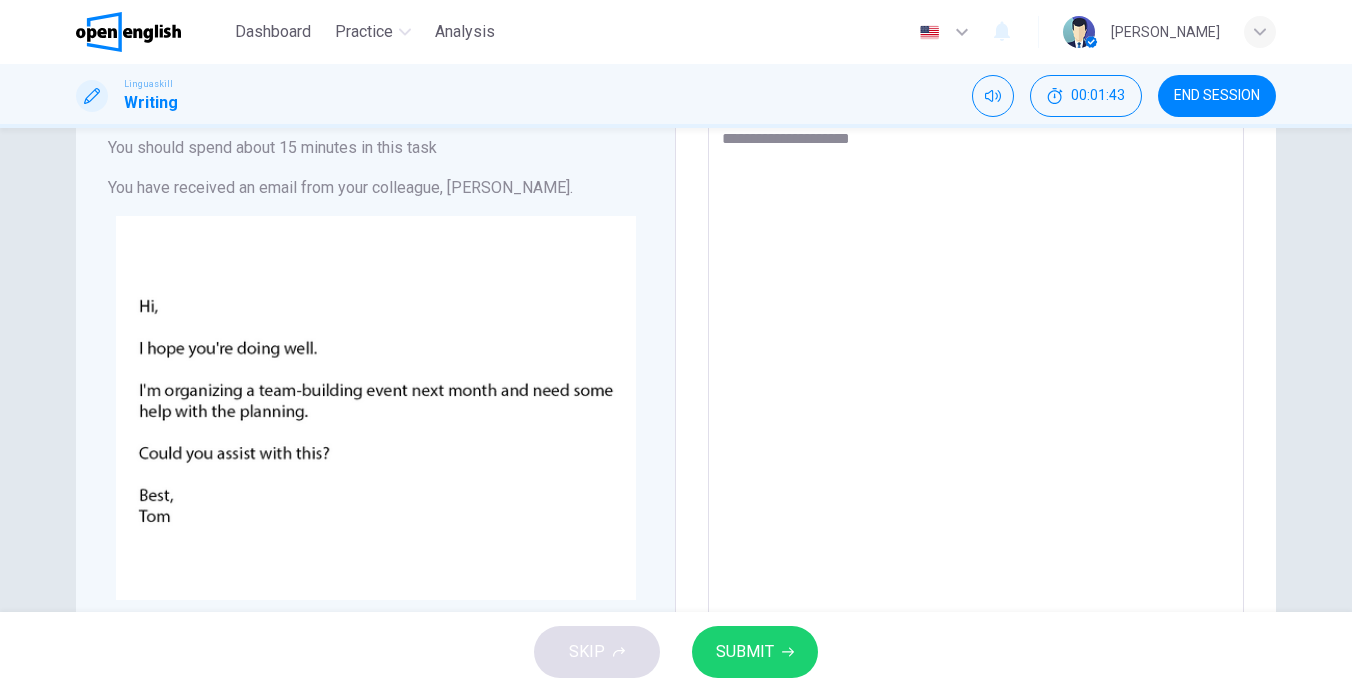 type on "**********" 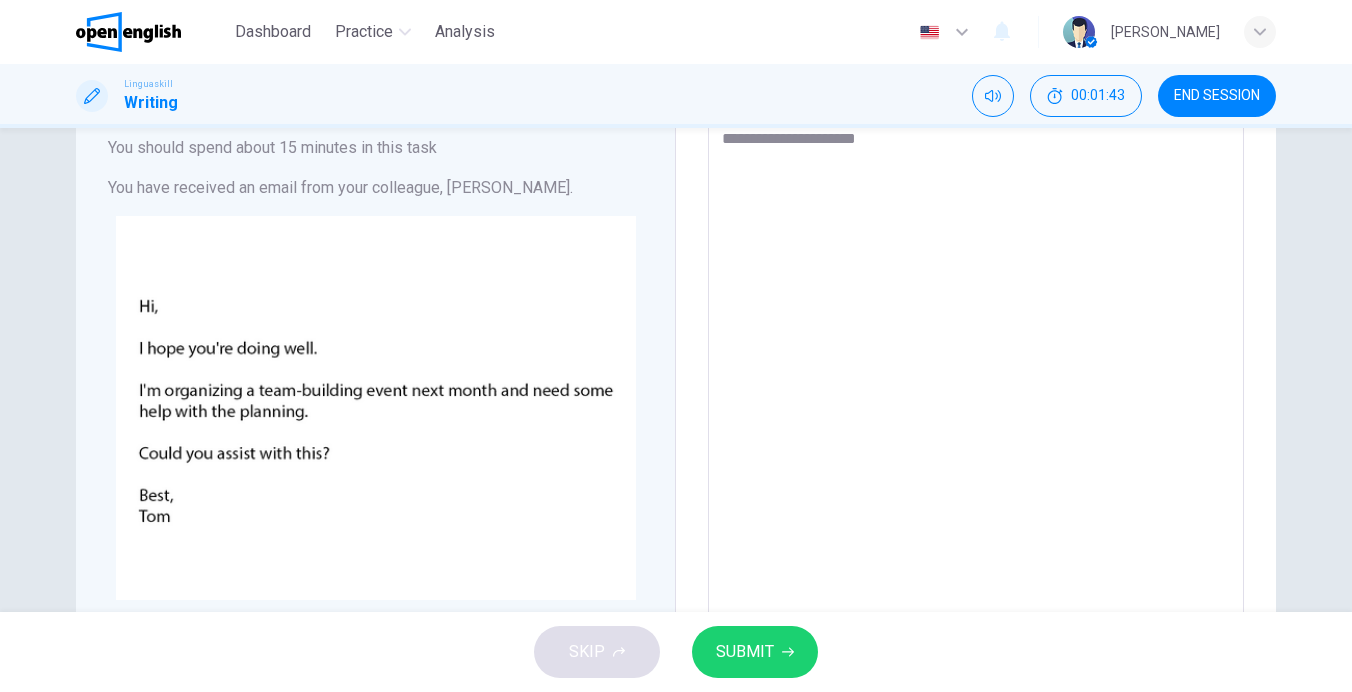 type on "*" 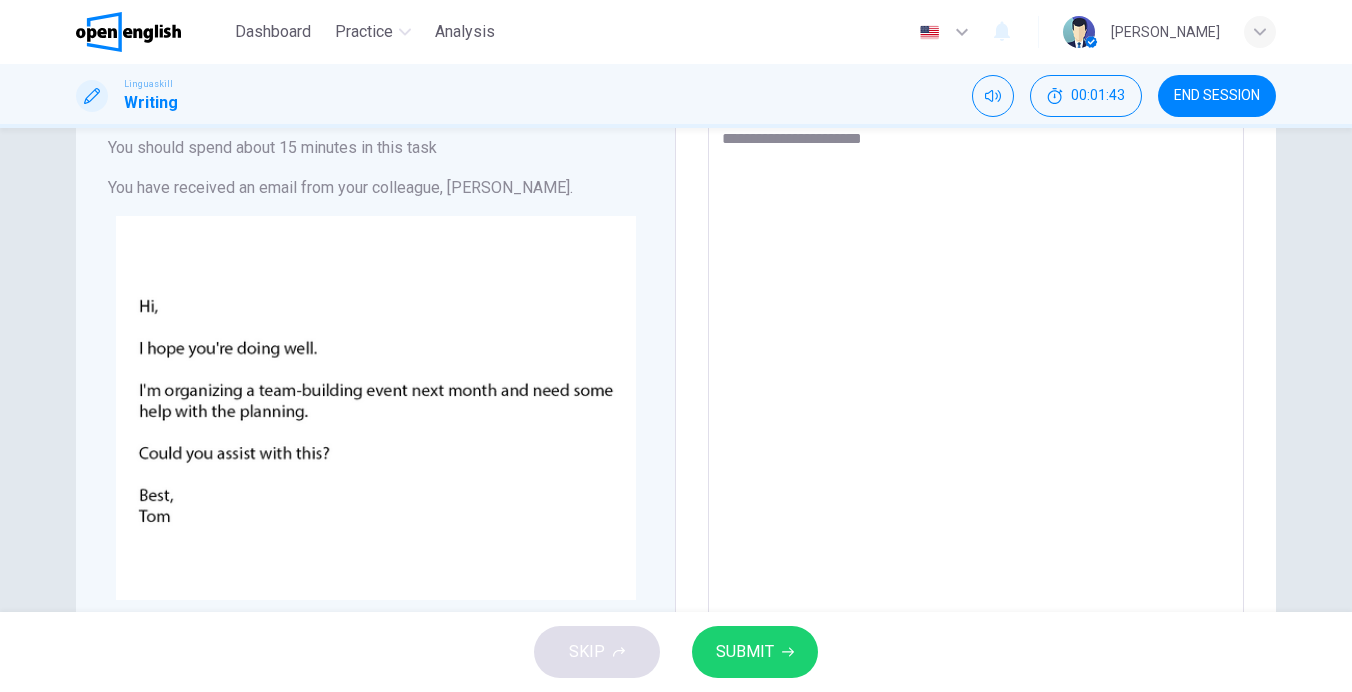 type on "*" 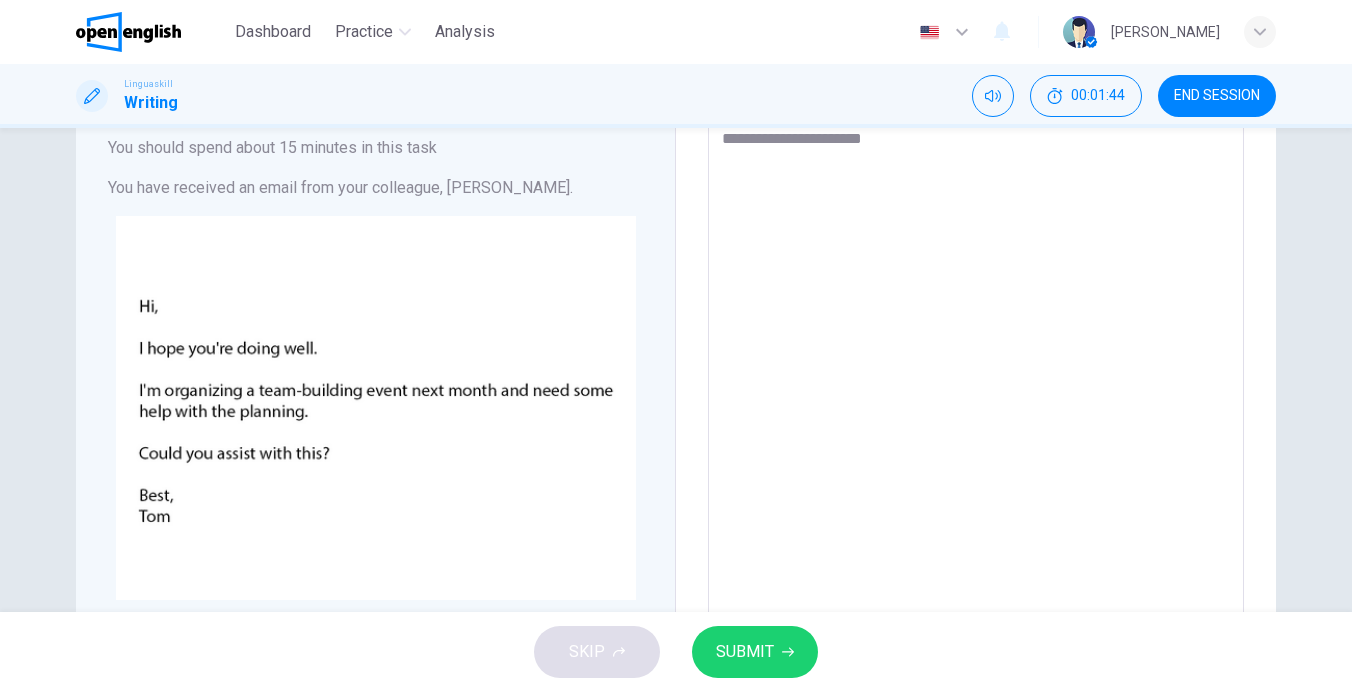 type on "**********" 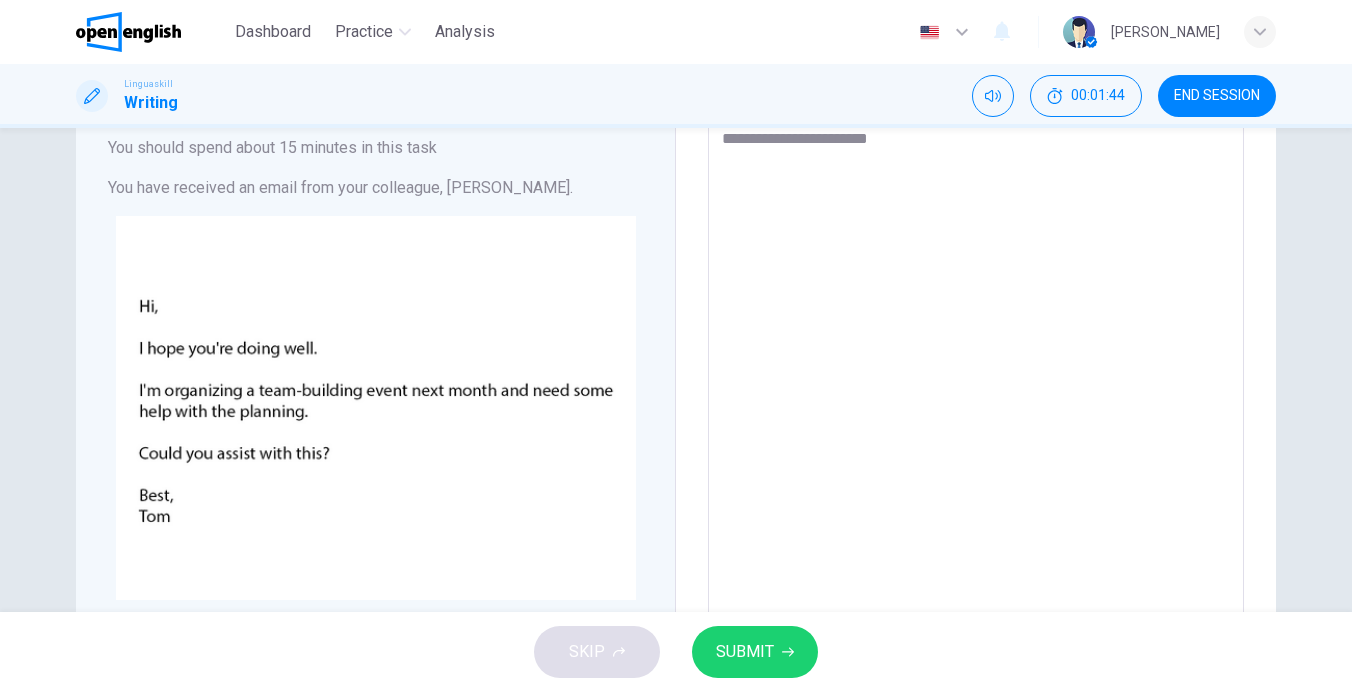 type on "*" 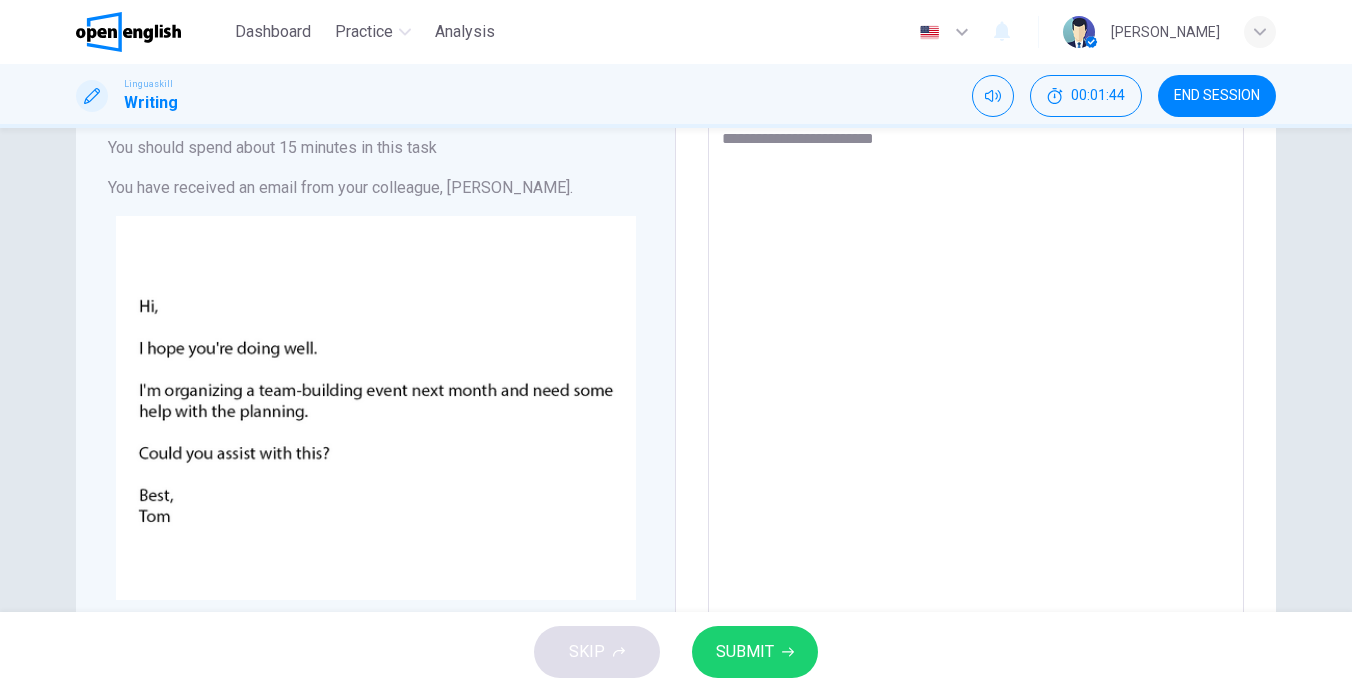 type on "*" 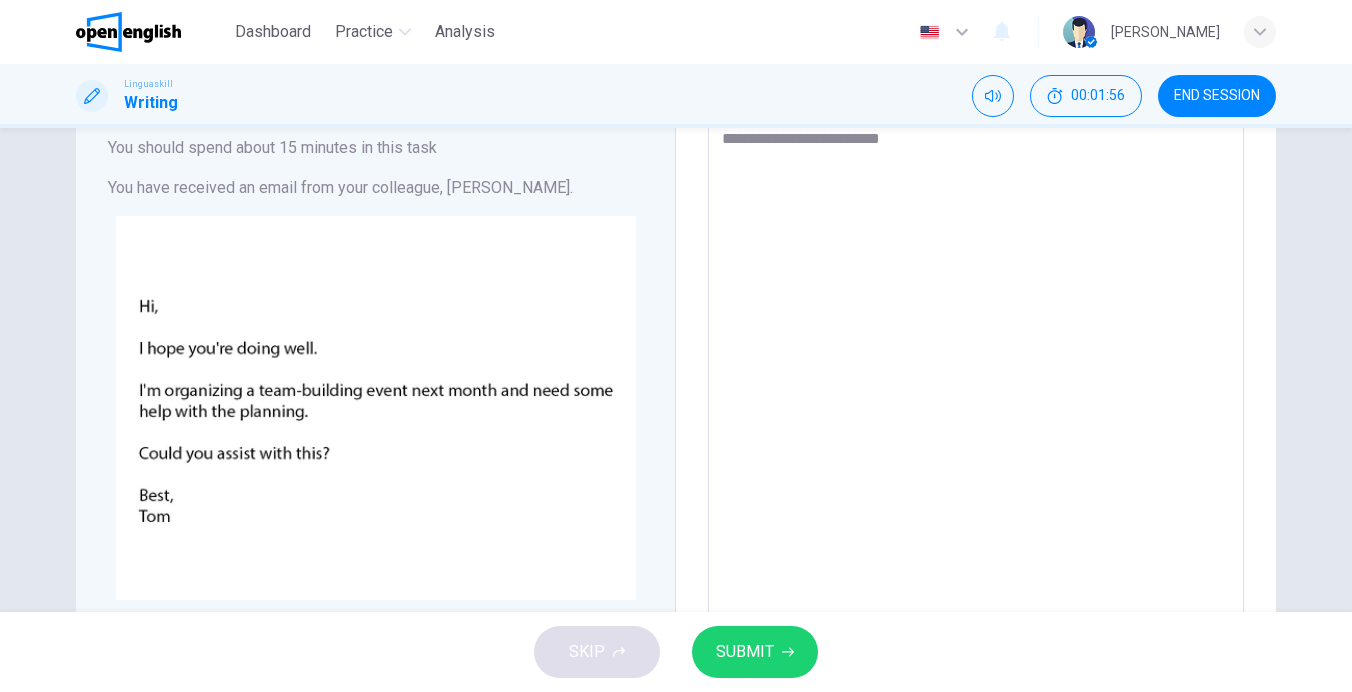 type on "**********" 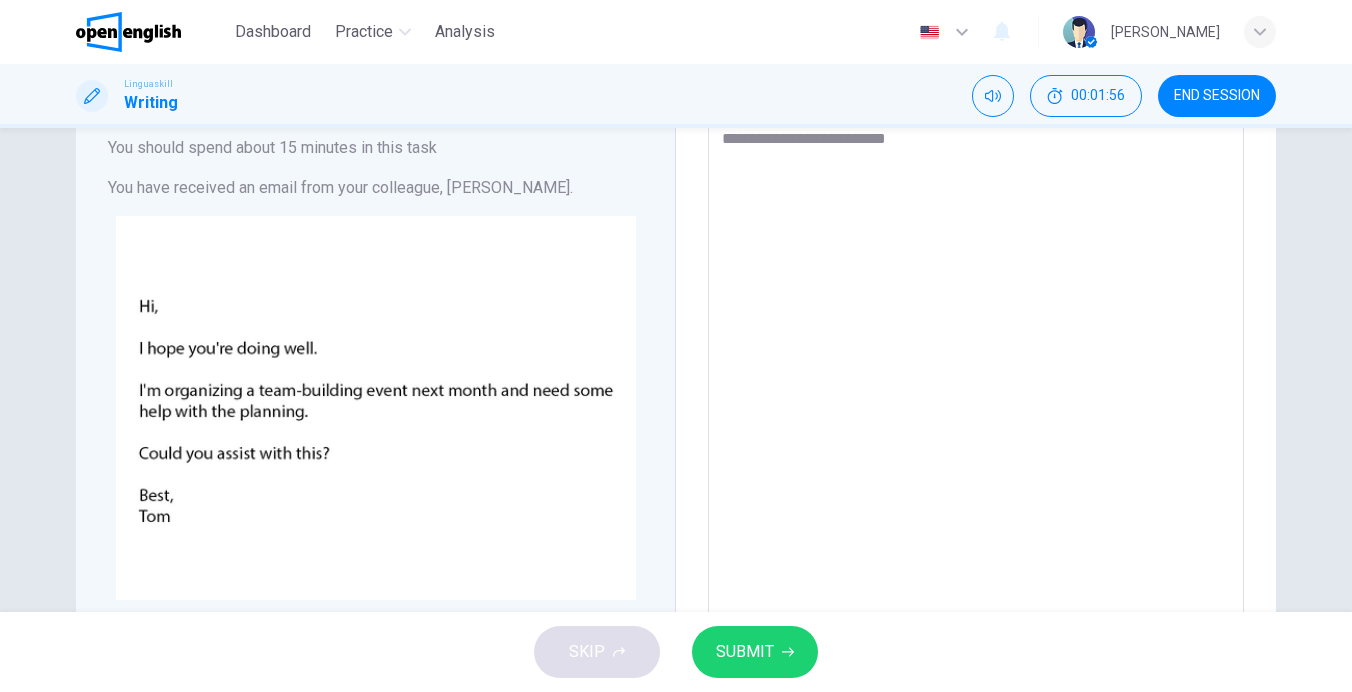 type on "**********" 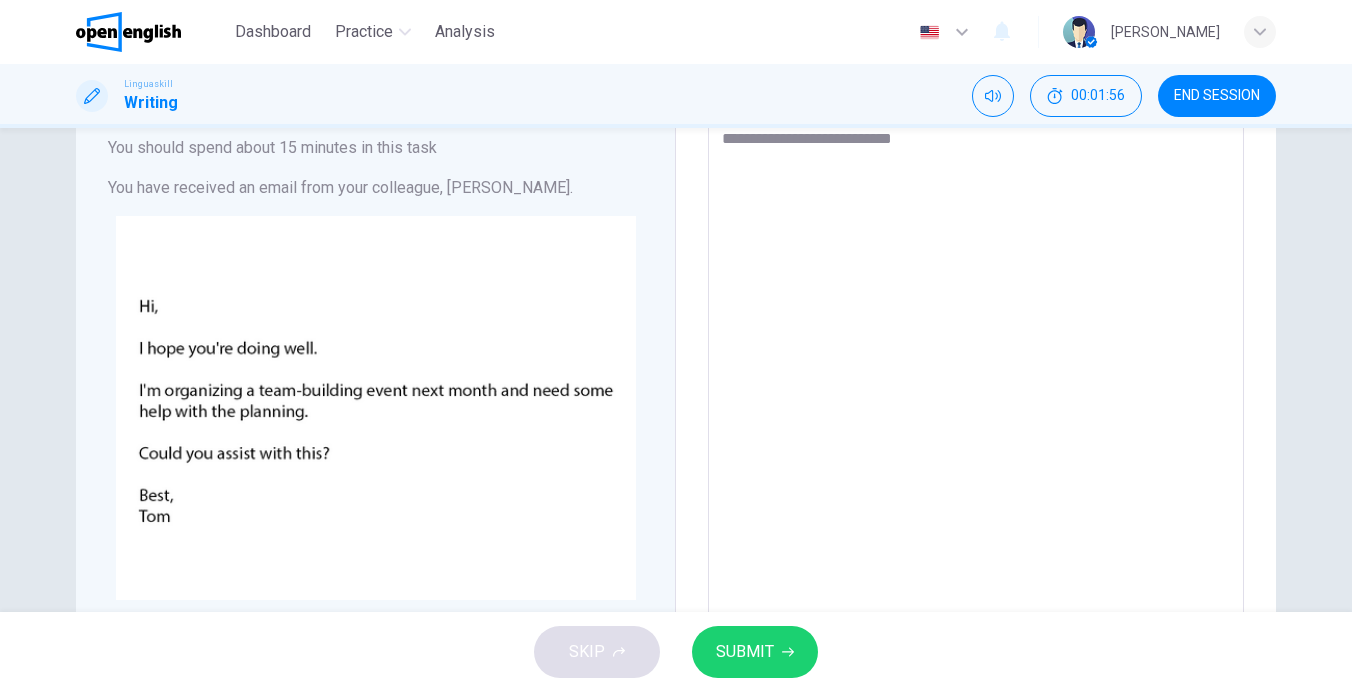 type on "*" 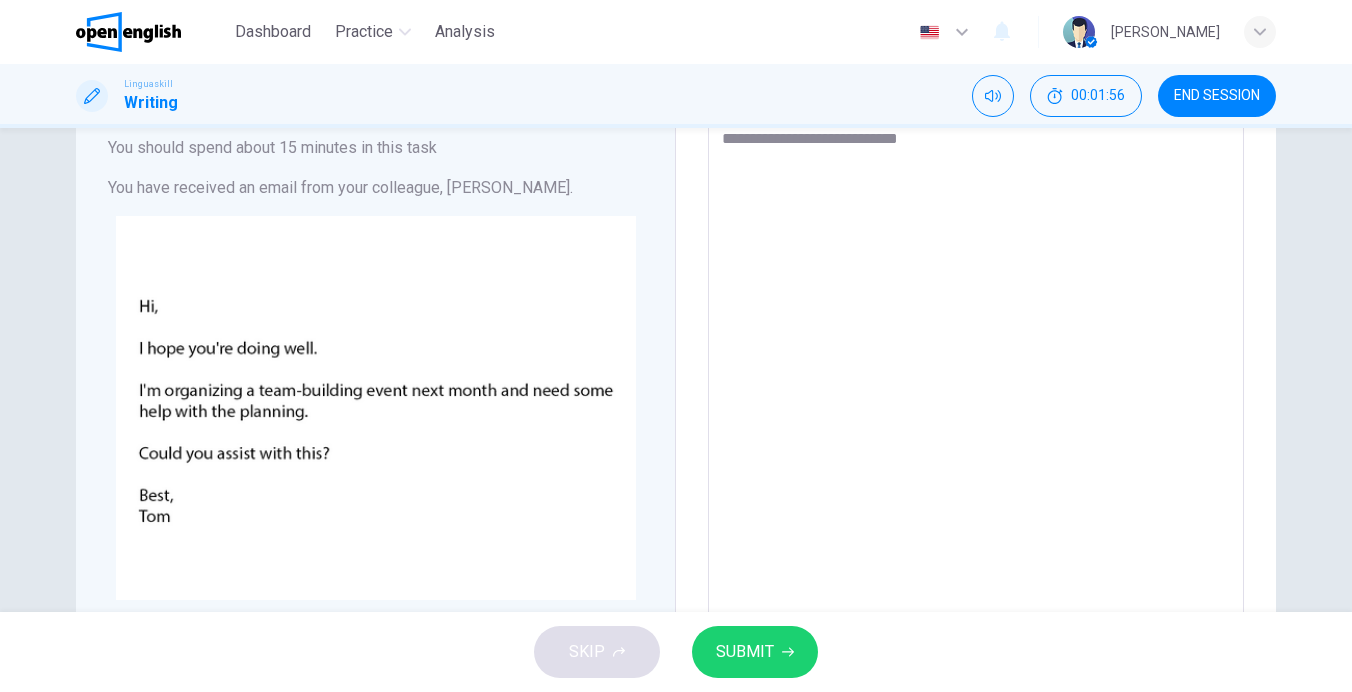 type on "*" 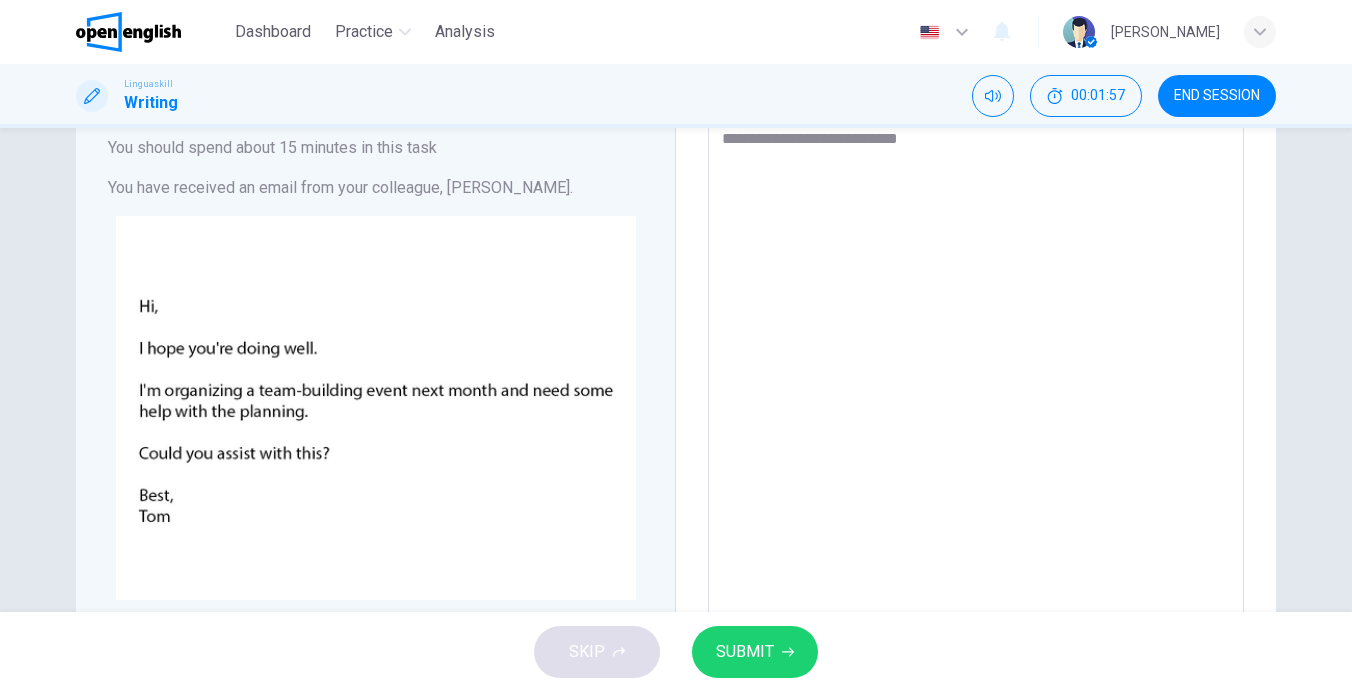 type on "**********" 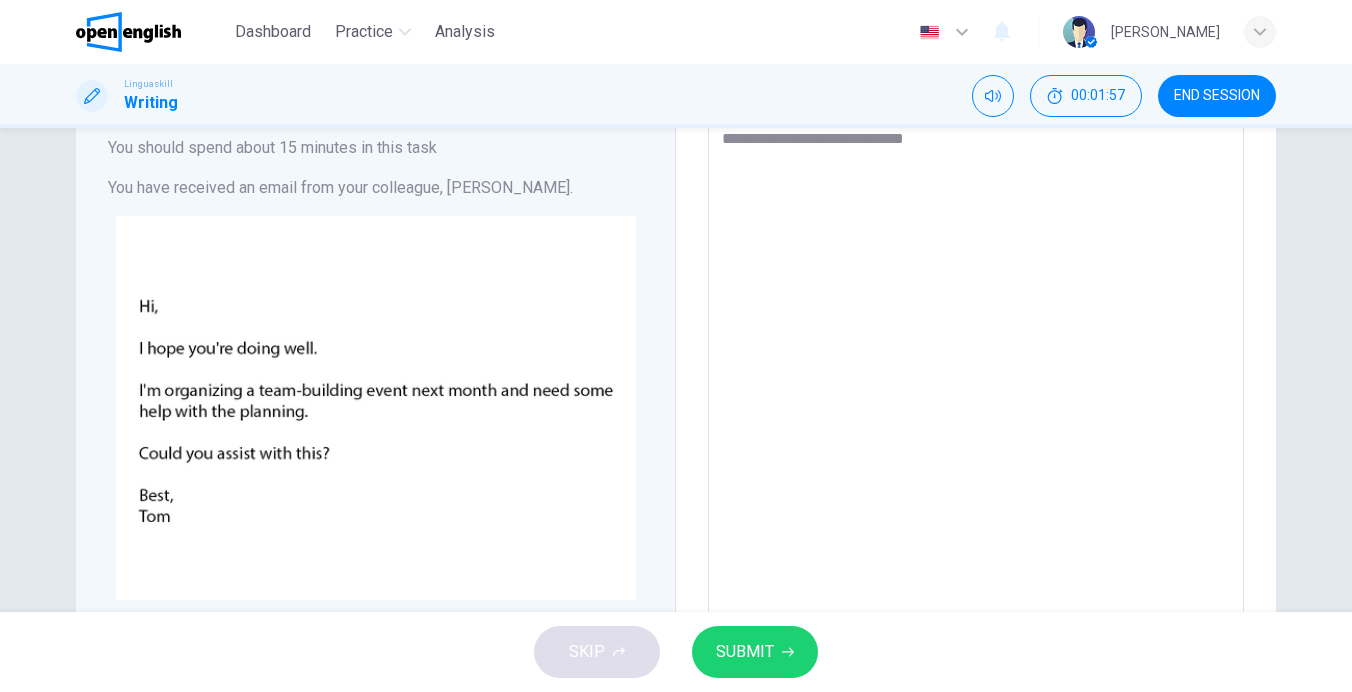 type on "*" 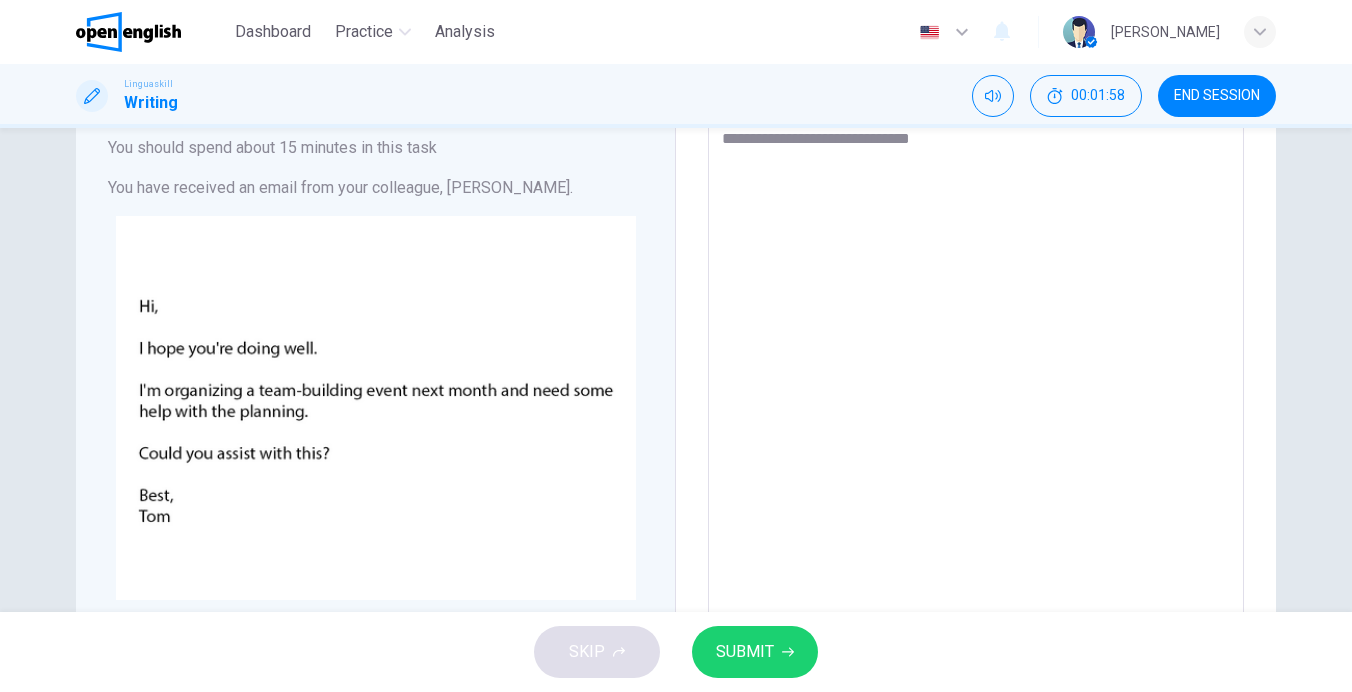 type on "*" 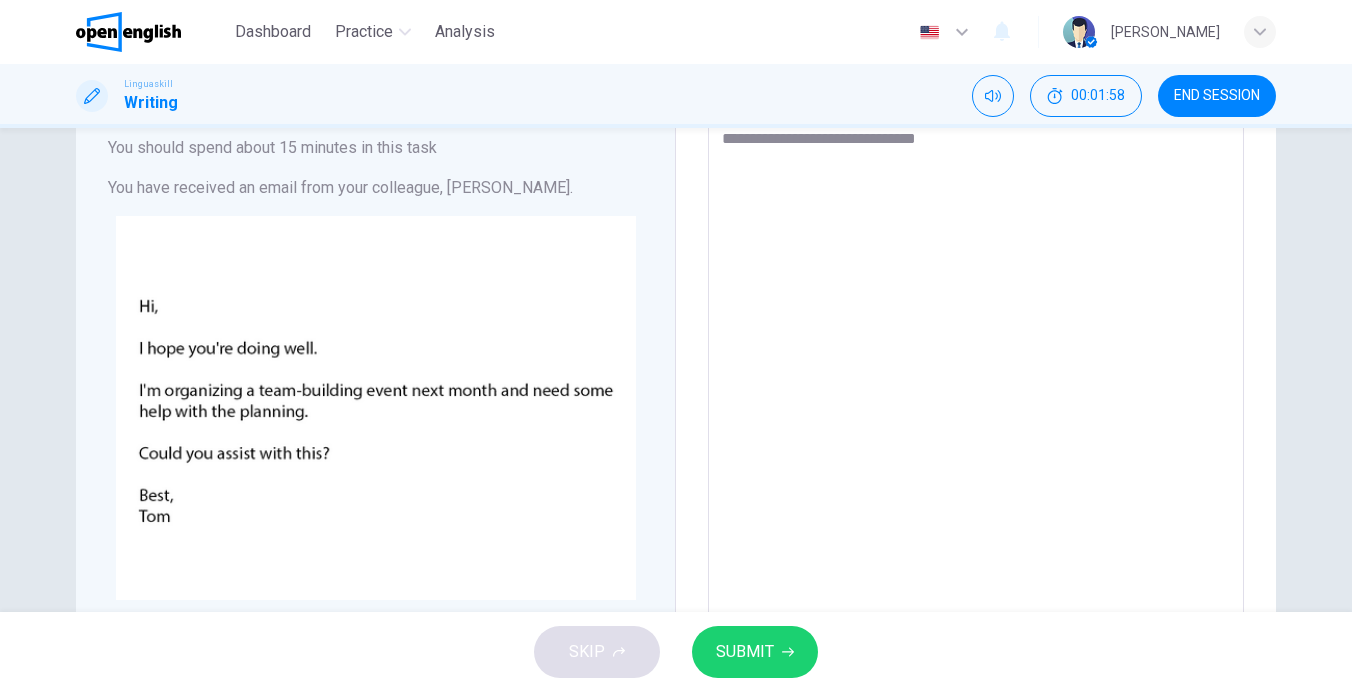 type on "*" 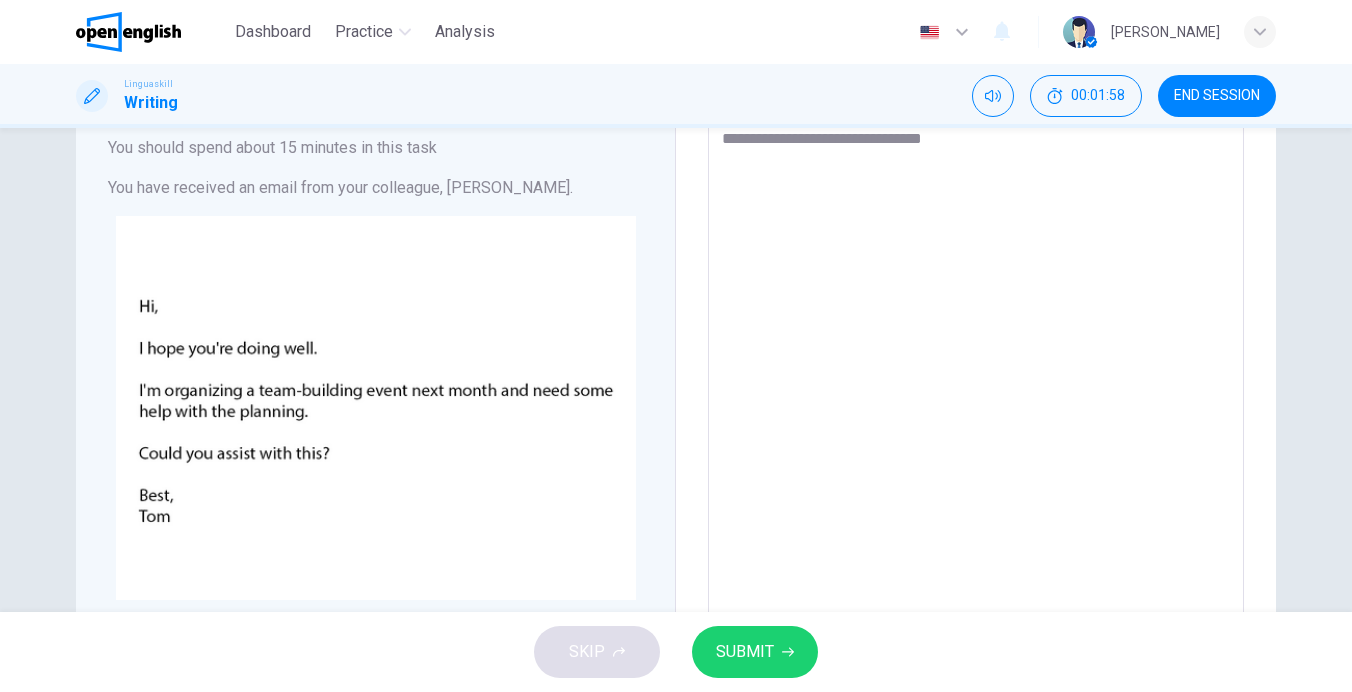 type on "**********" 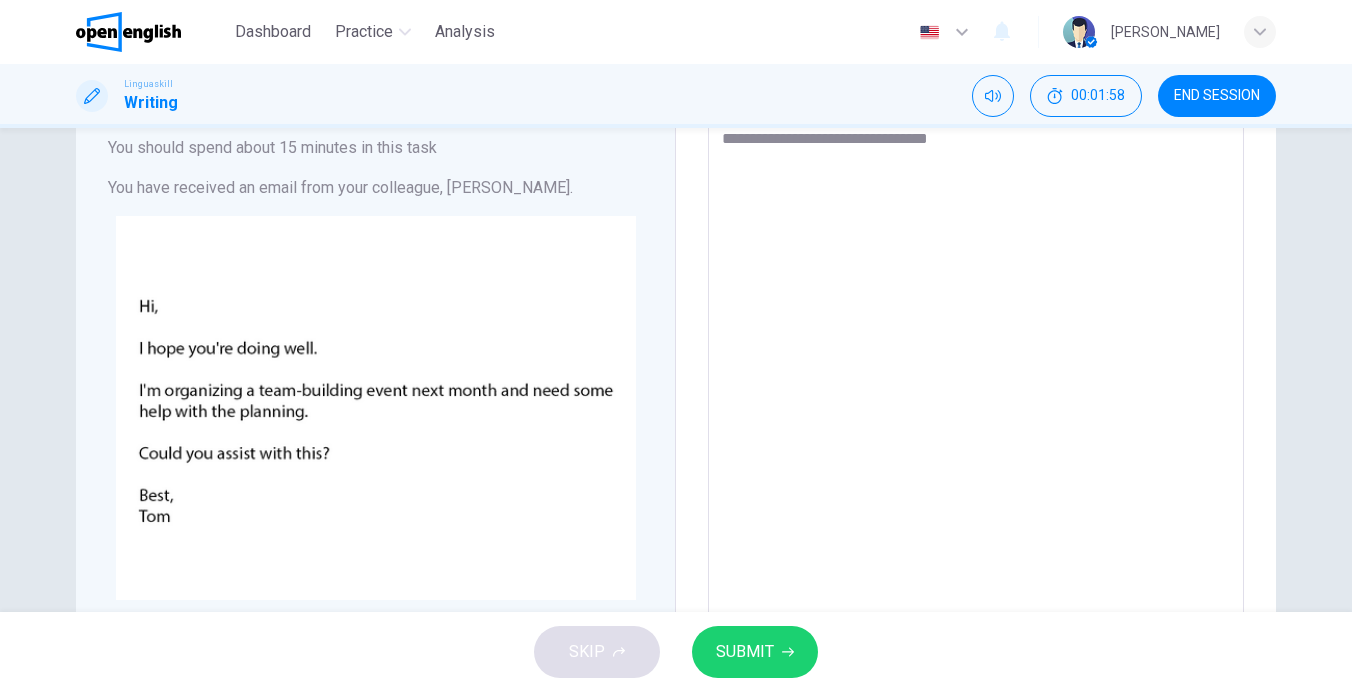 type on "*" 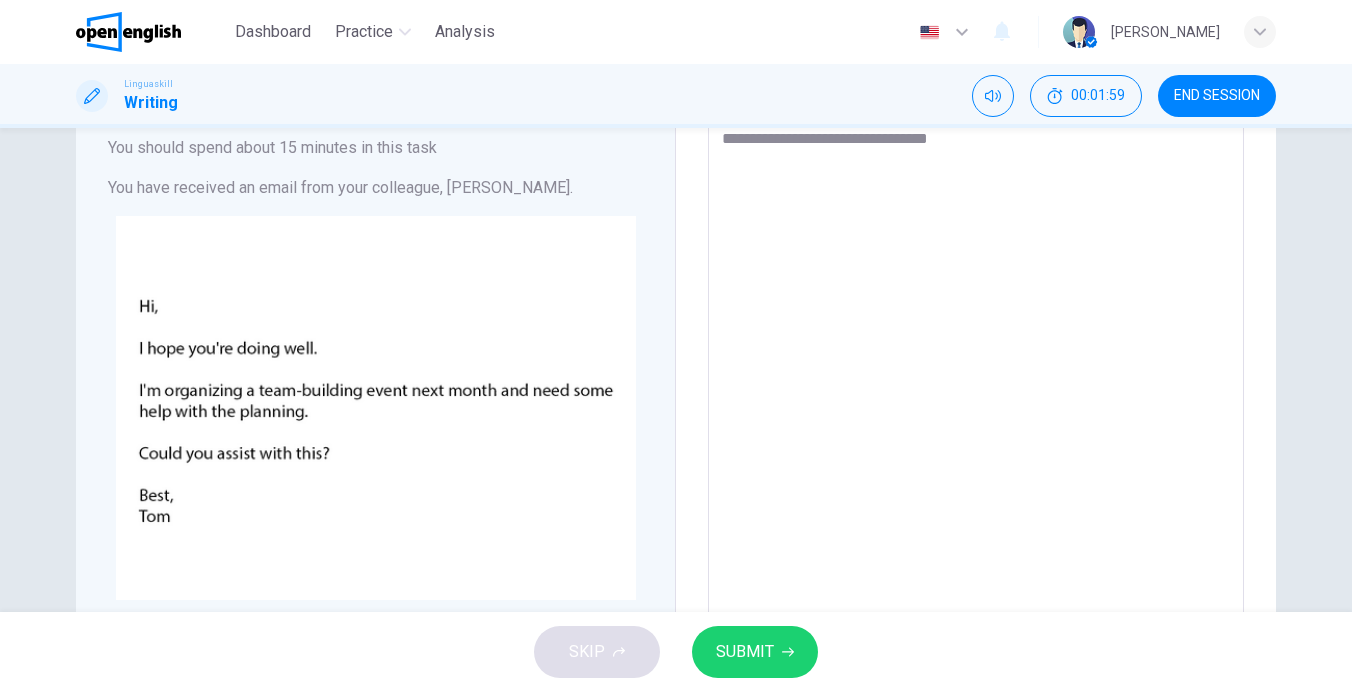 type on "**********" 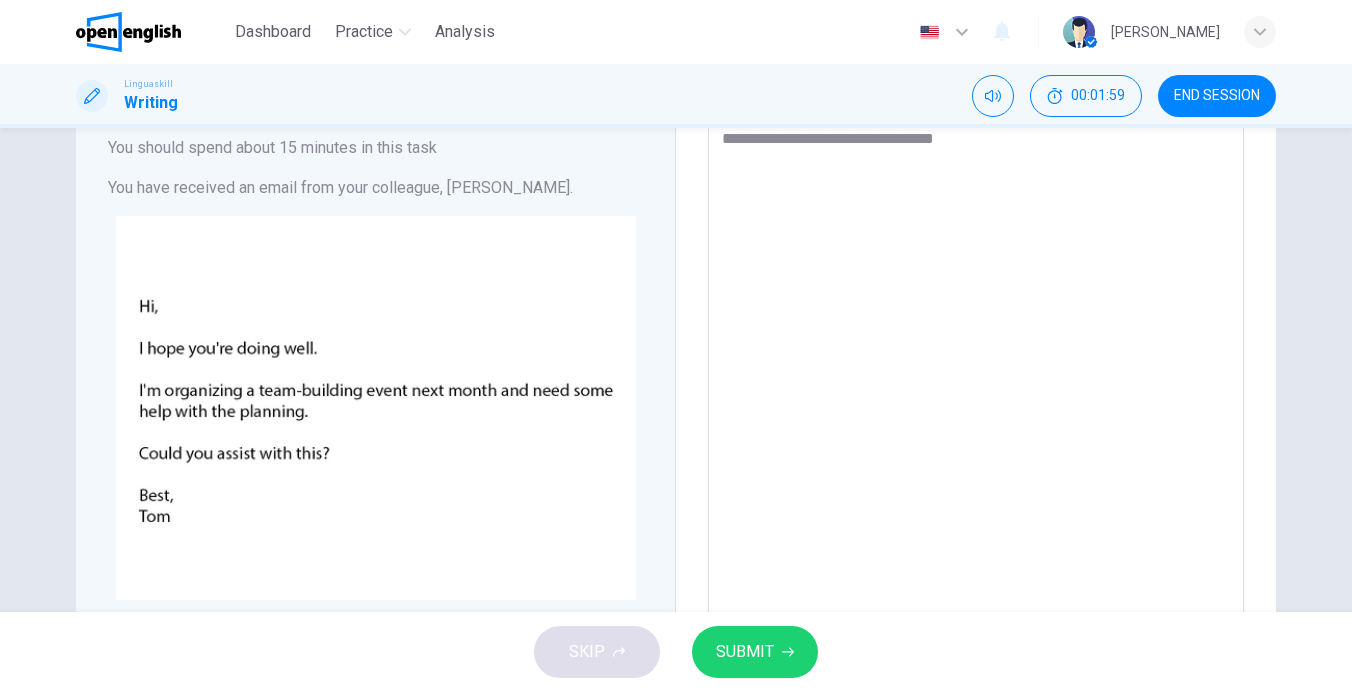type on "**********" 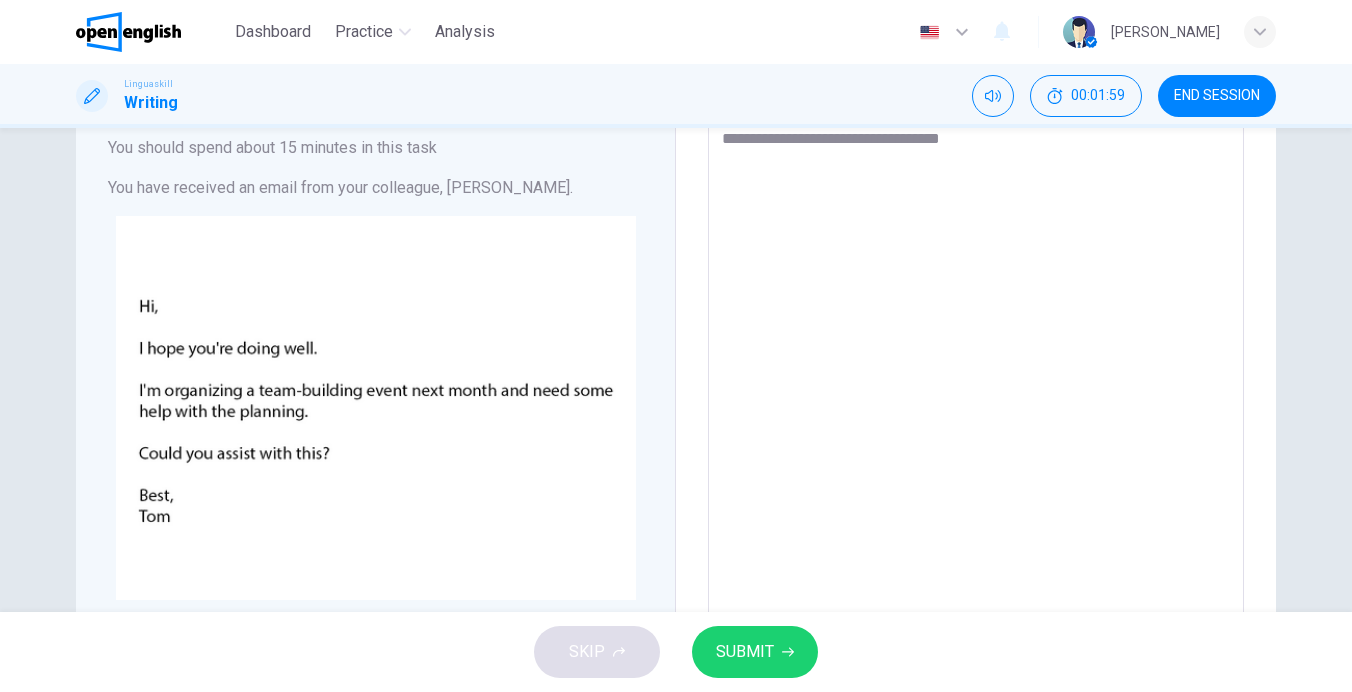 type on "*" 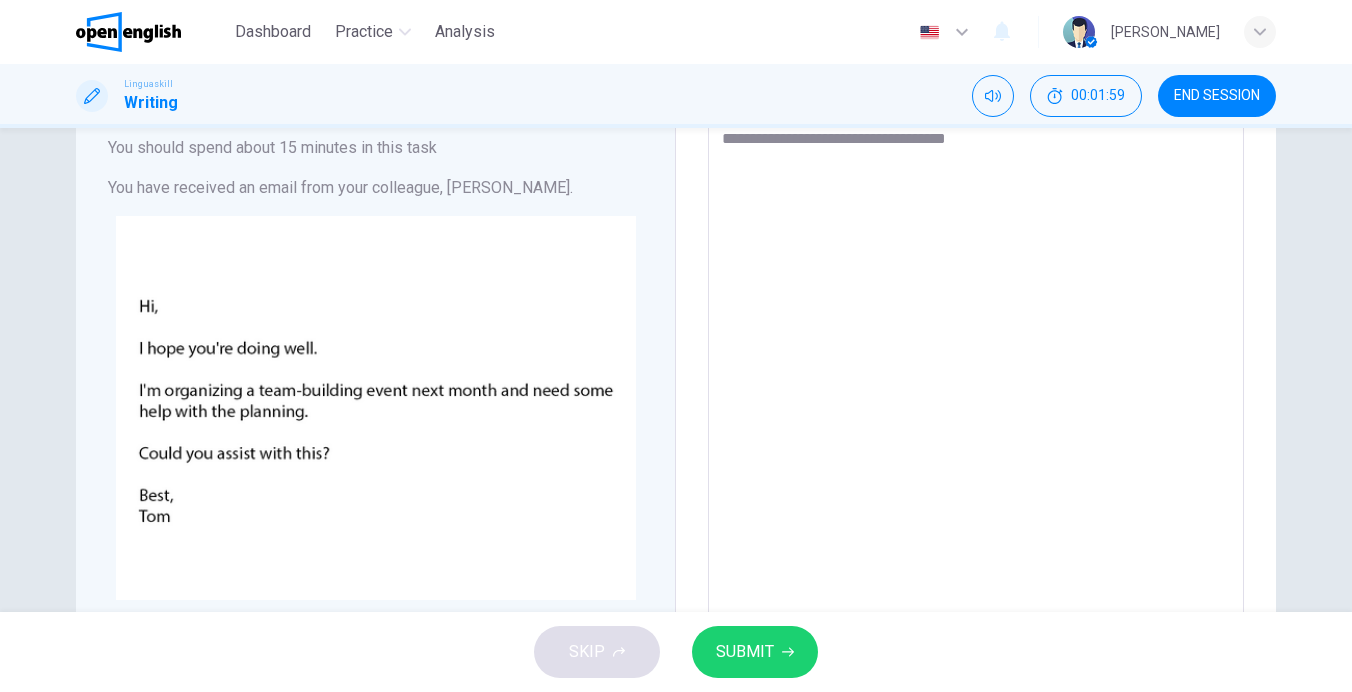 type on "*" 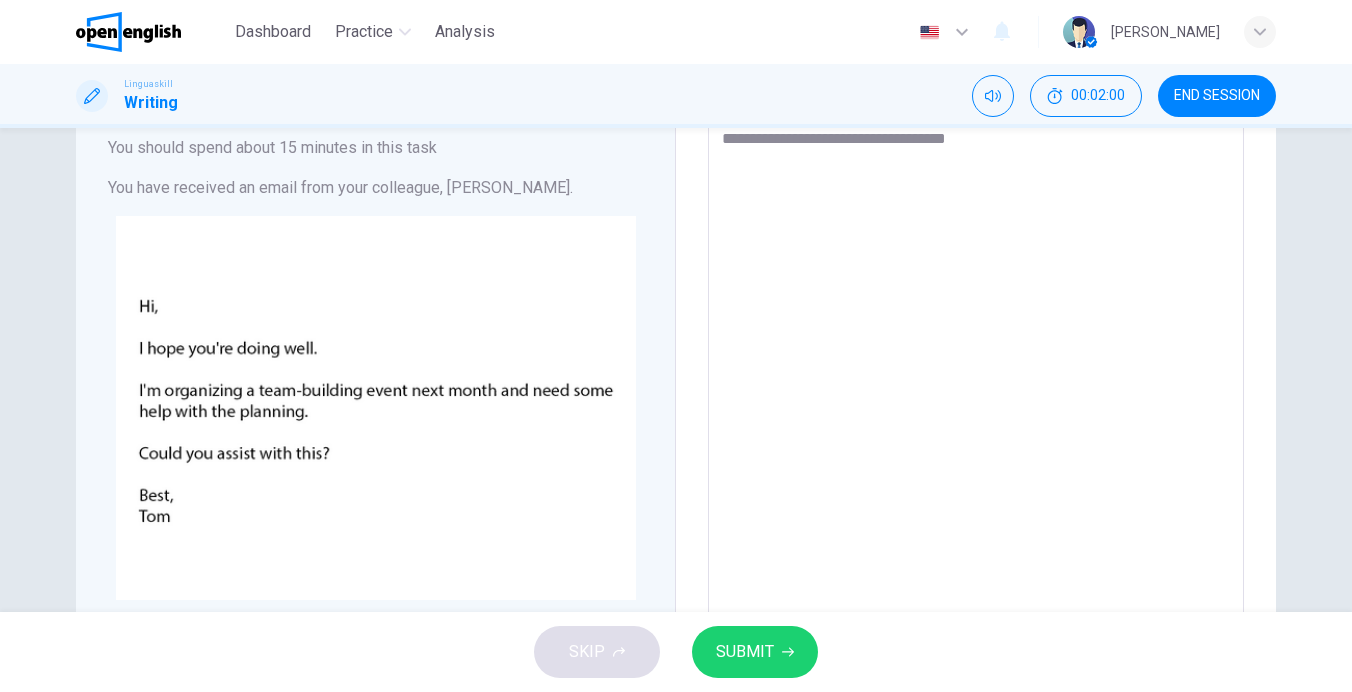 type on "**********" 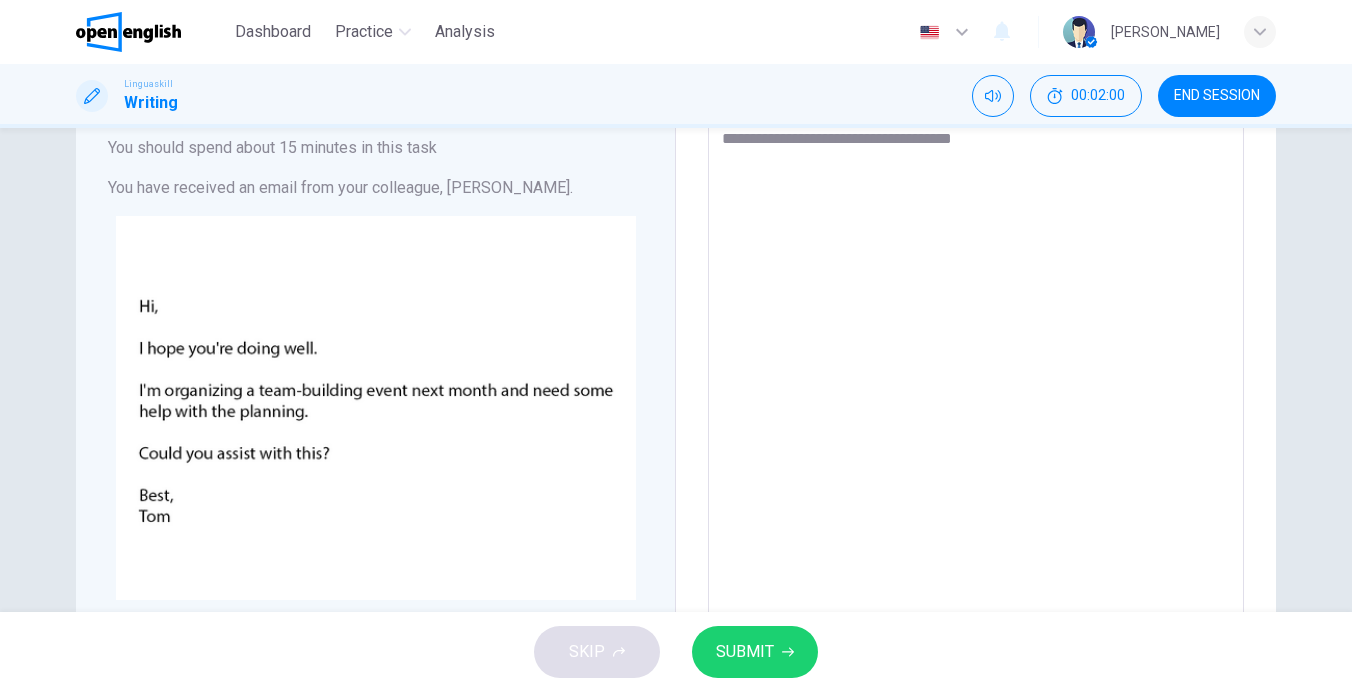 type on "*" 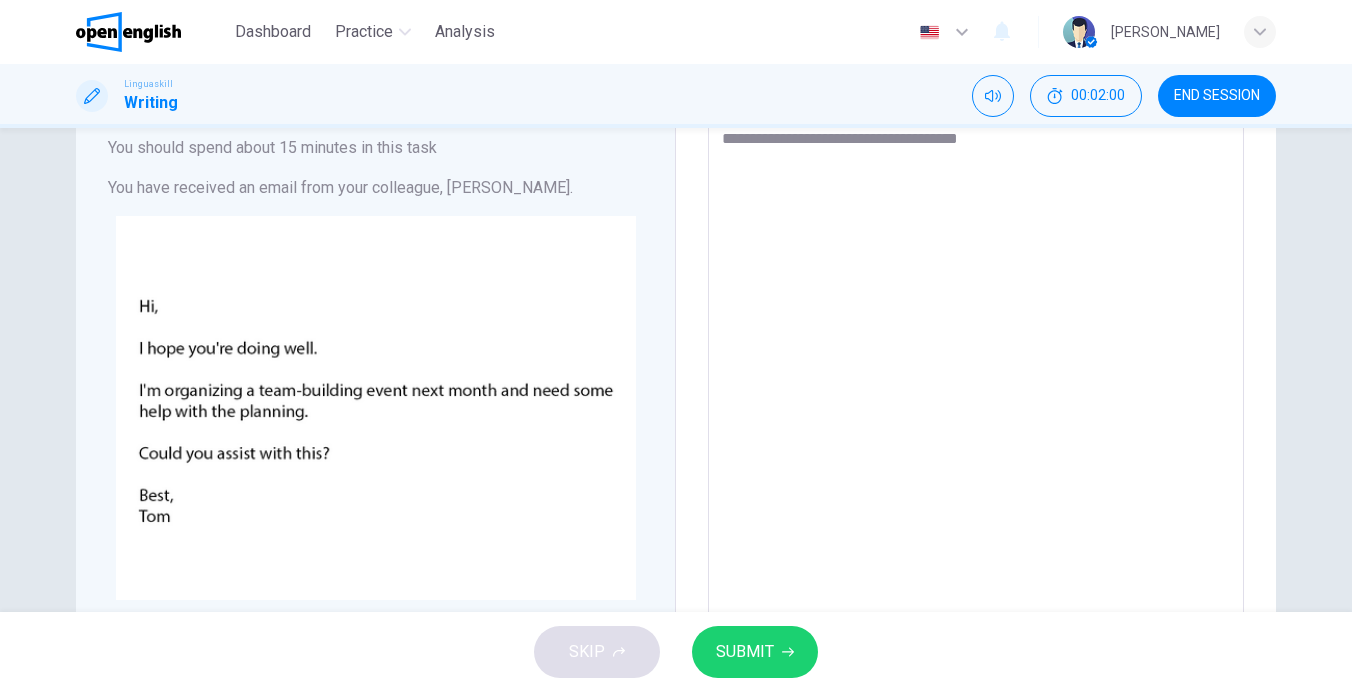 type on "**********" 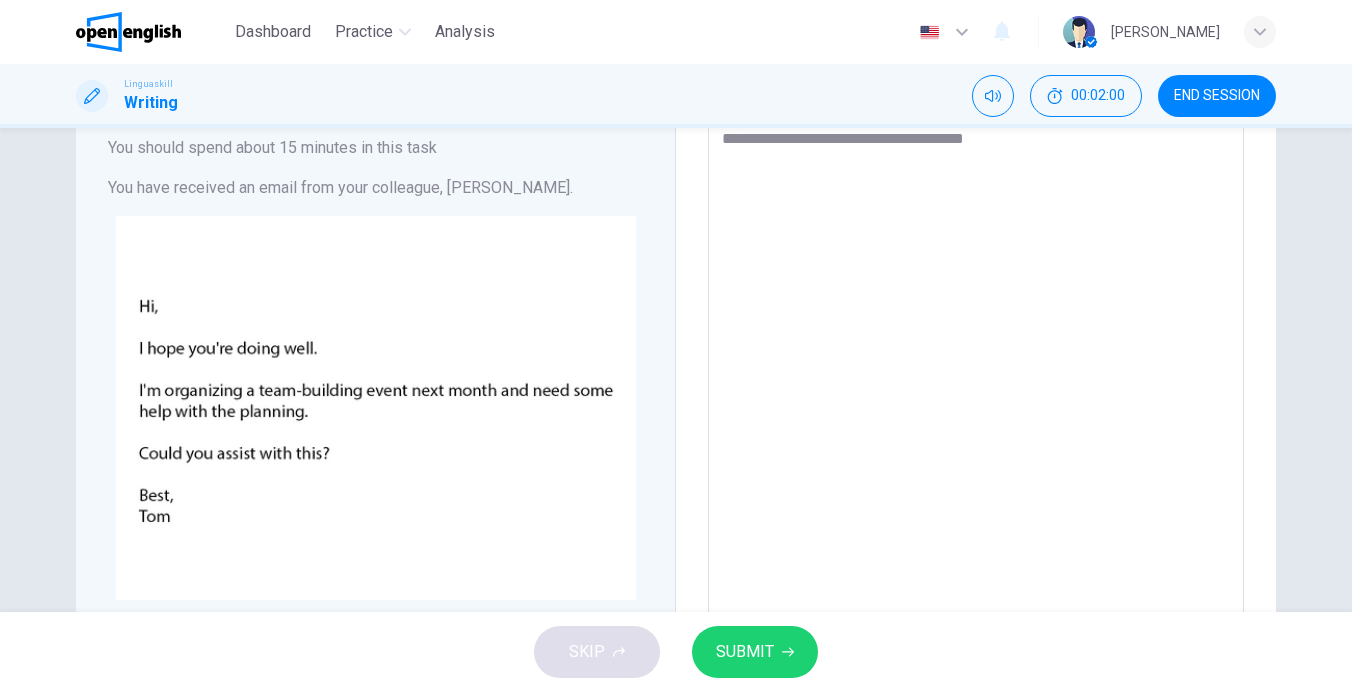 type on "*" 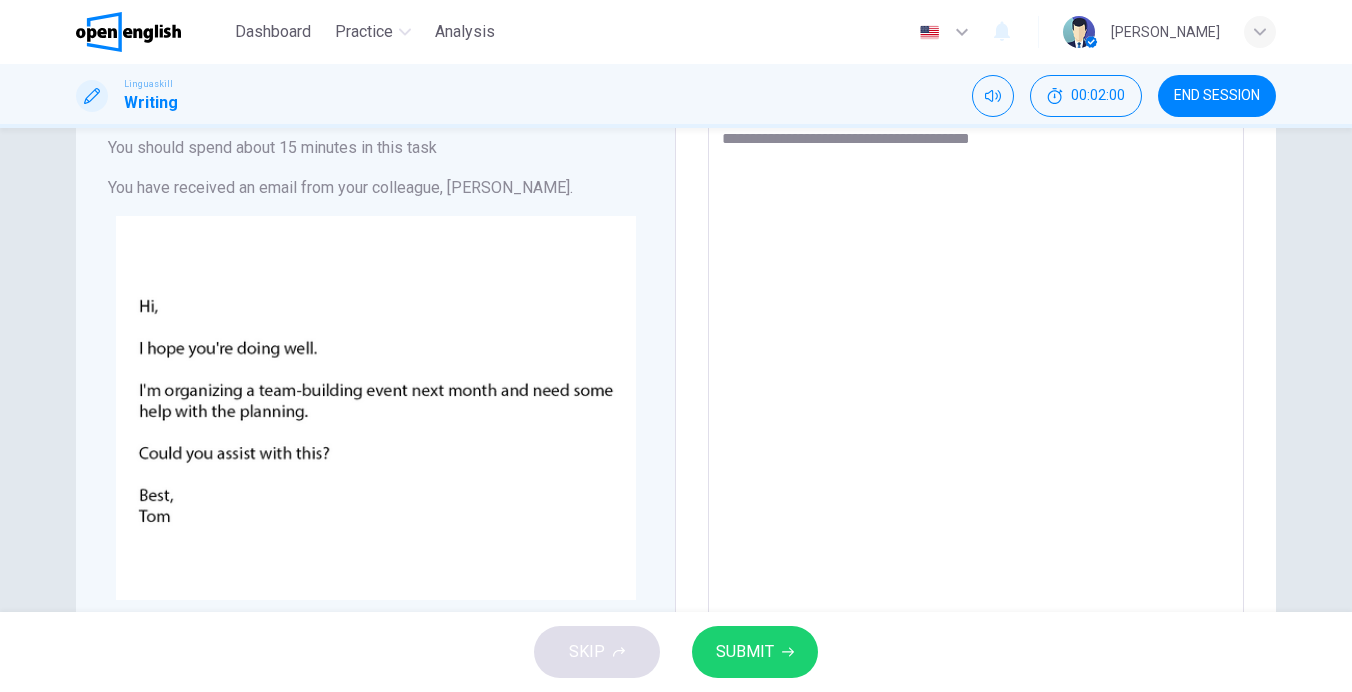 type on "*" 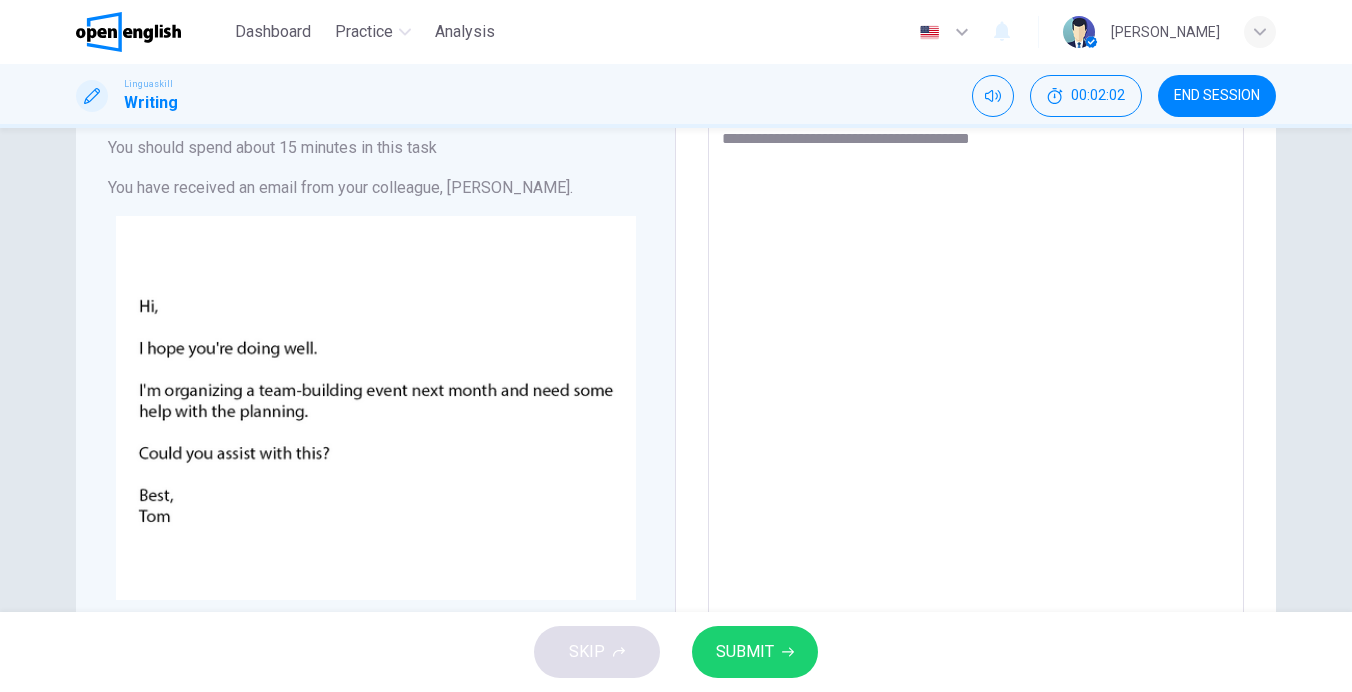 type on "**********" 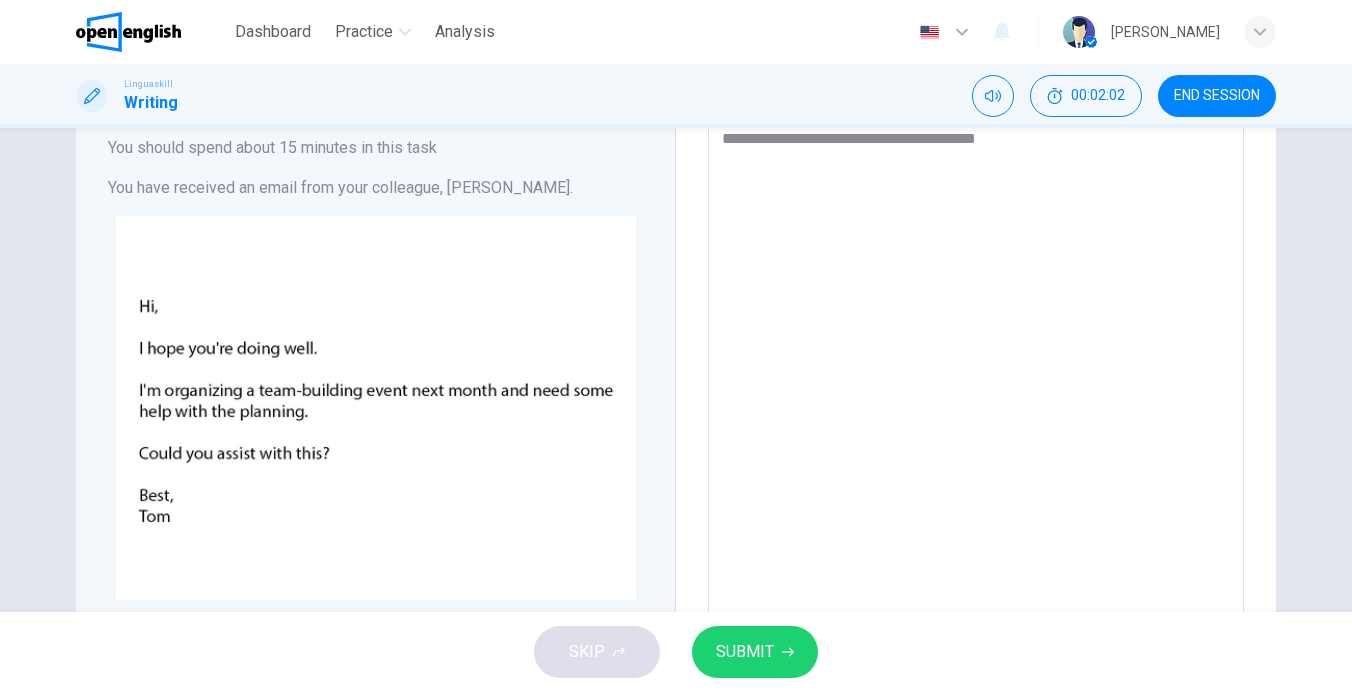type on "*" 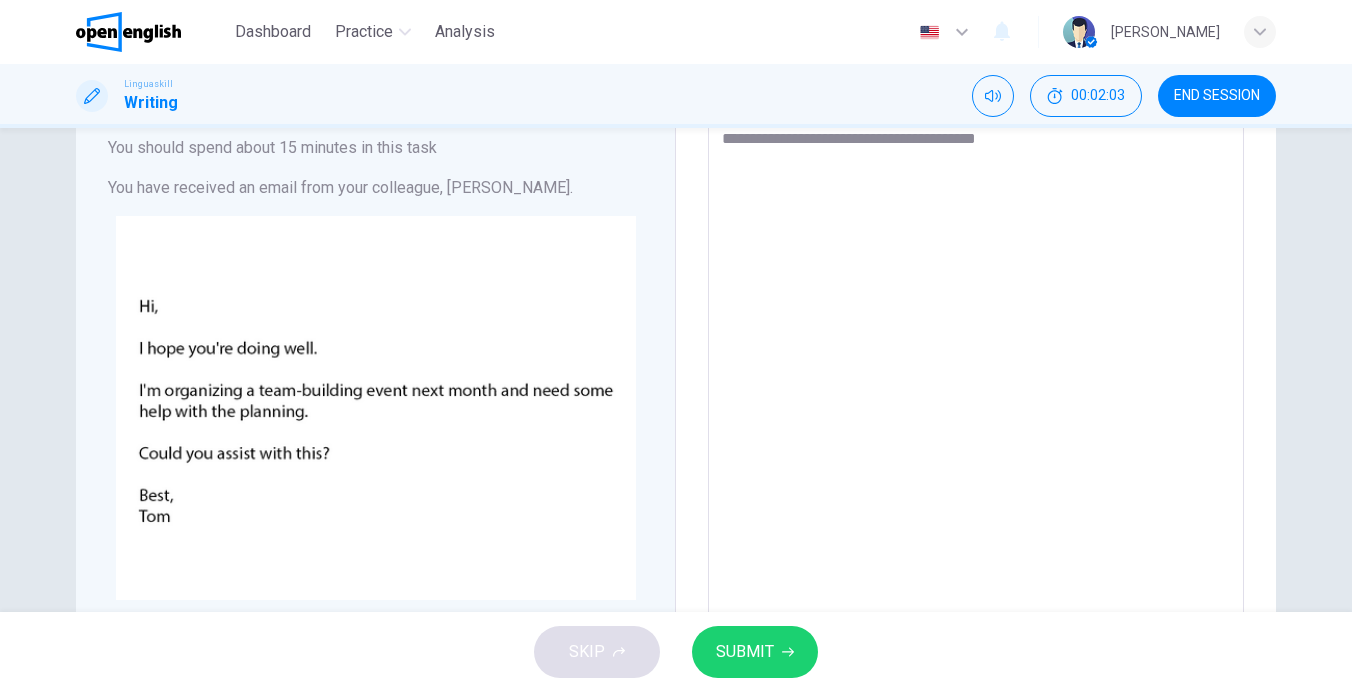 type on "**********" 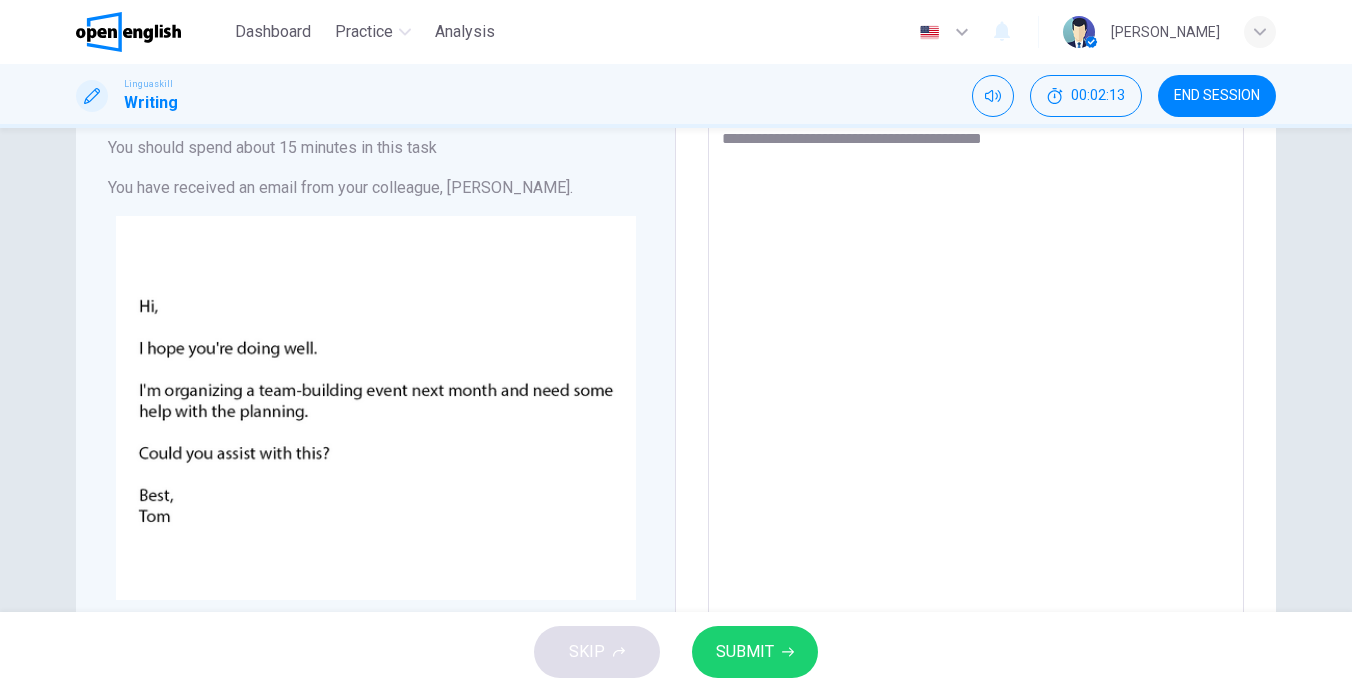 type on "**********" 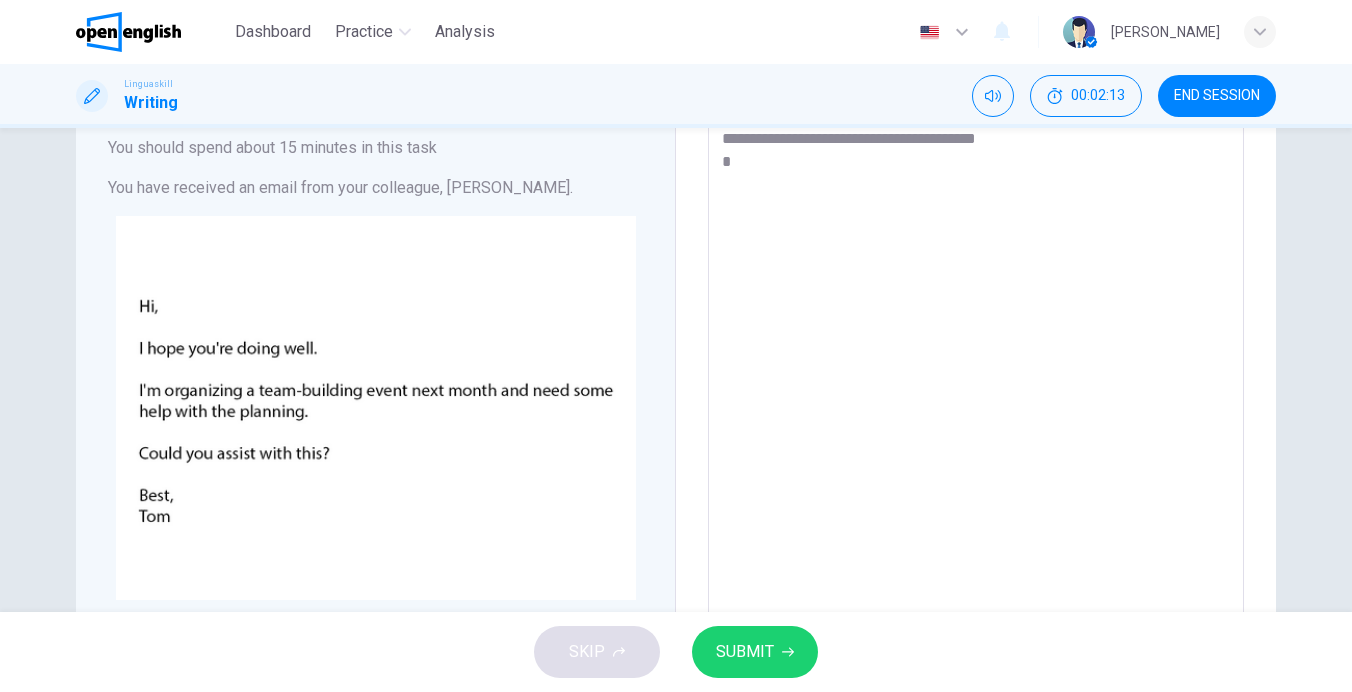 type on "*" 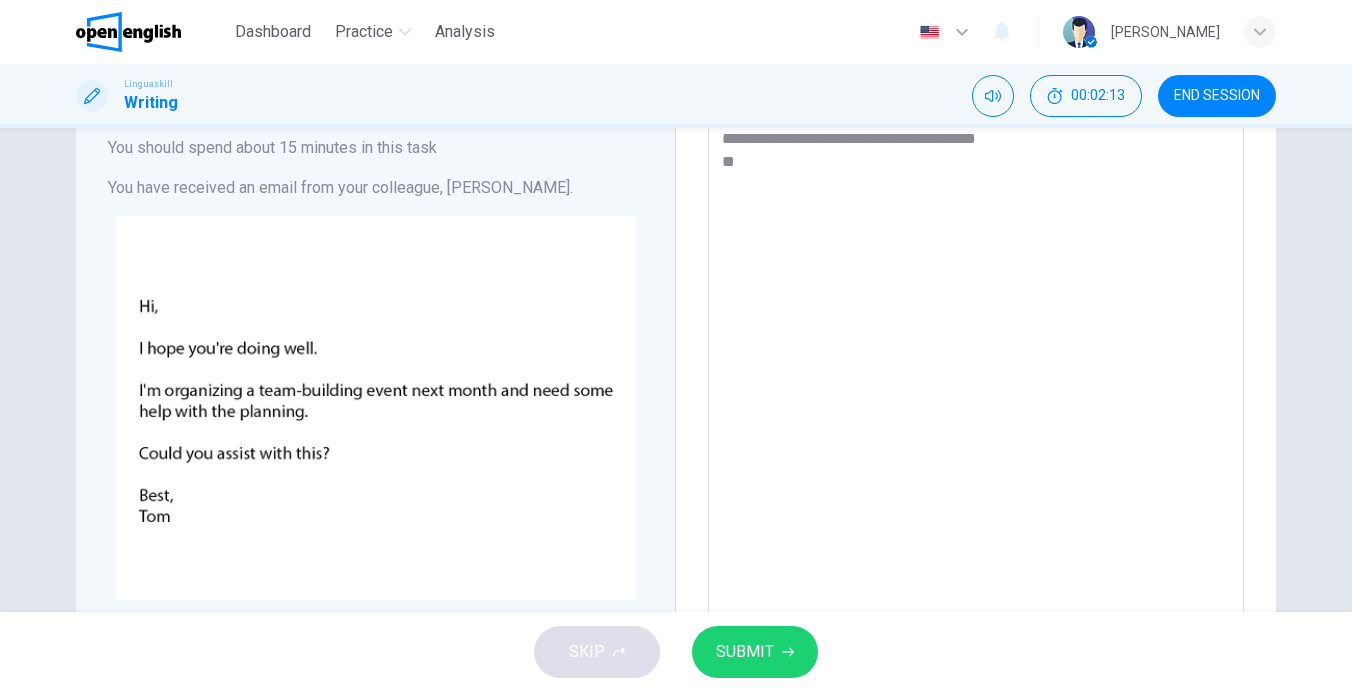 type on "*" 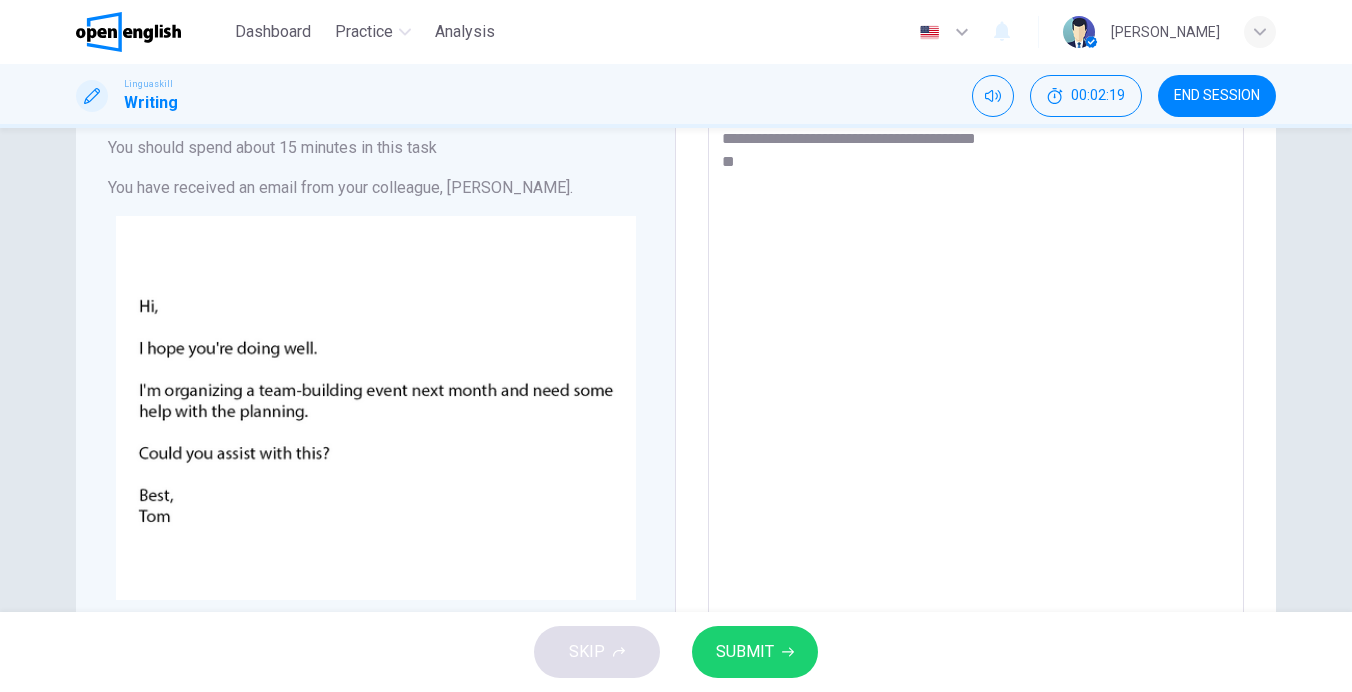 type on "**********" 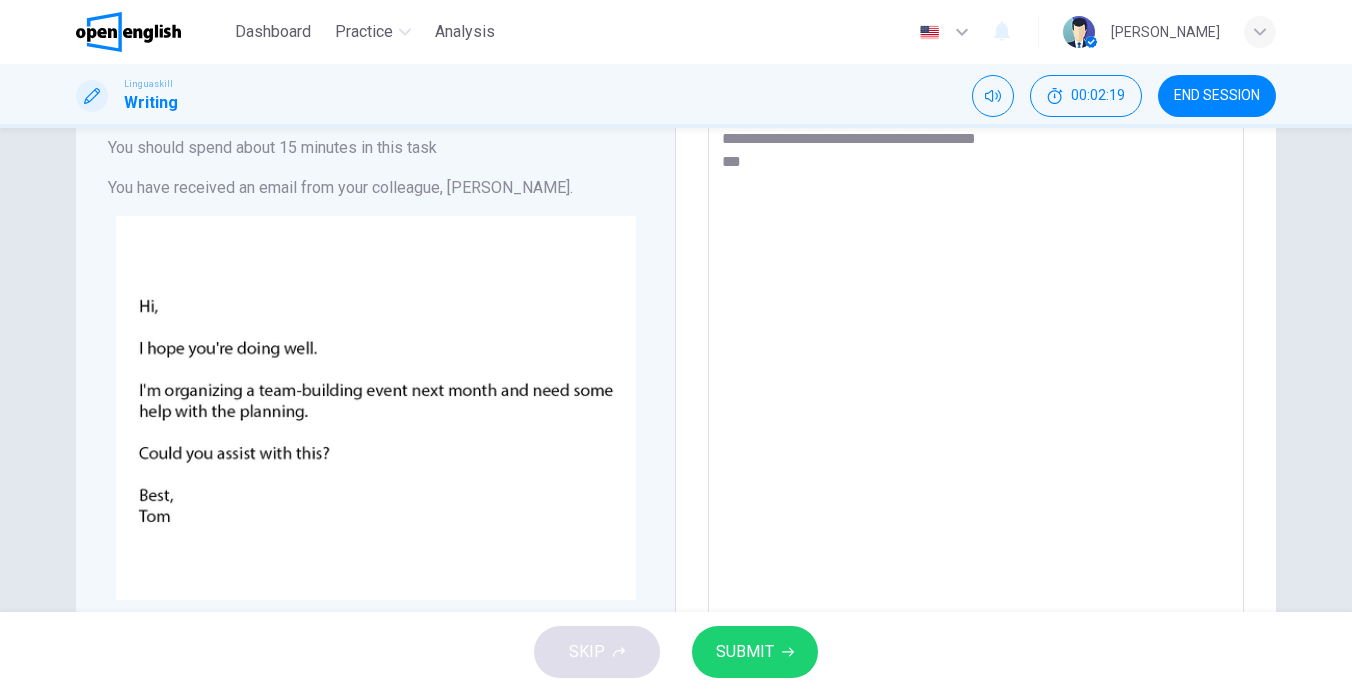 type on "**********" 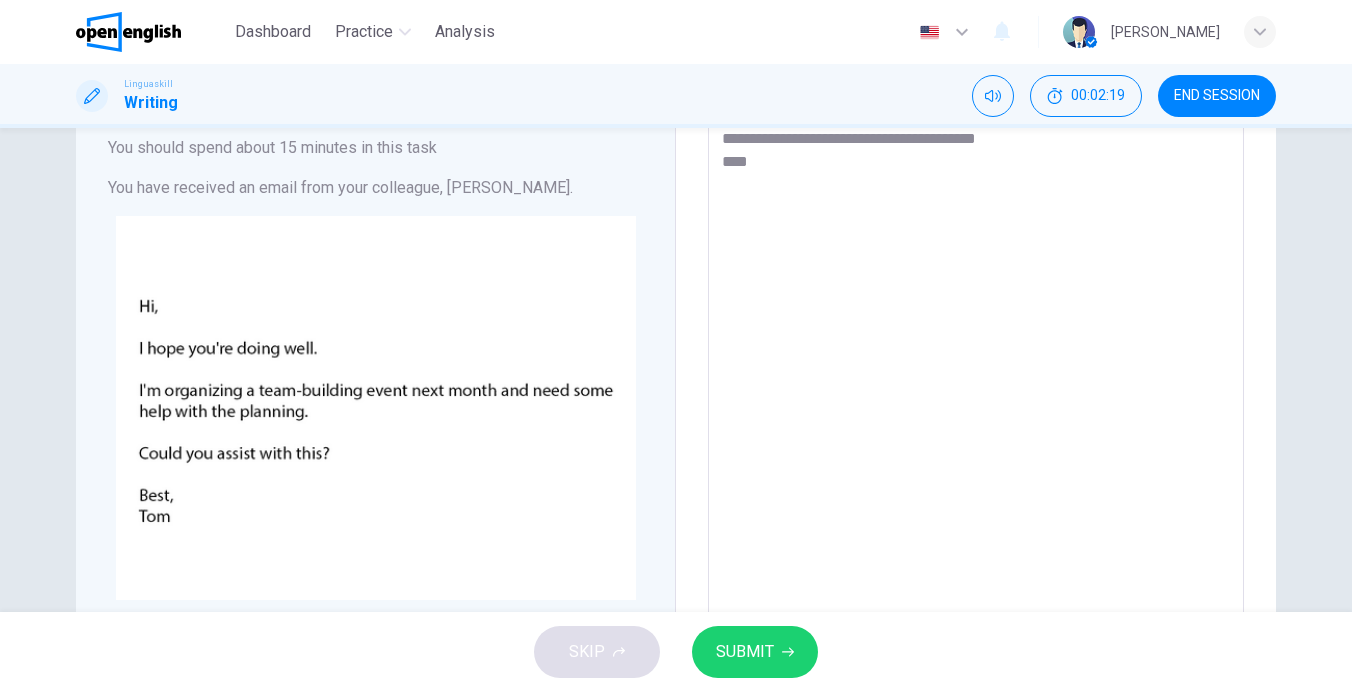 type on "*" 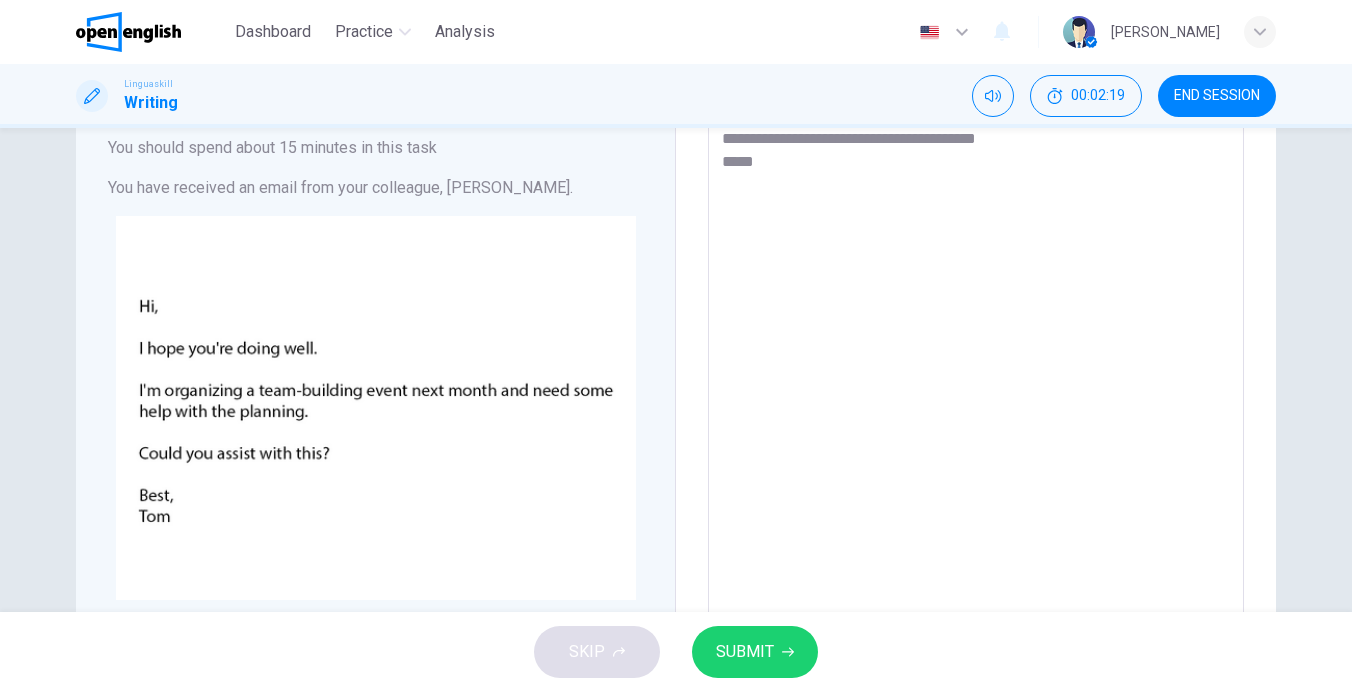 type on "*" 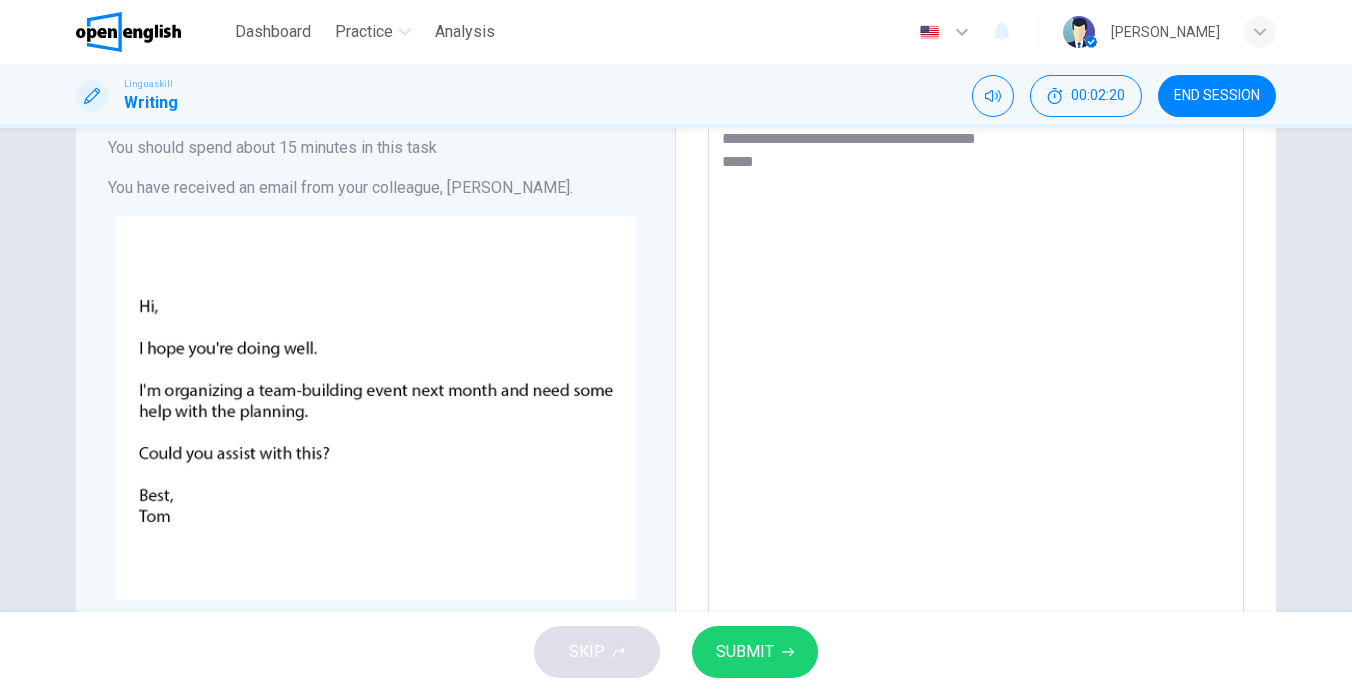 type on "**********" 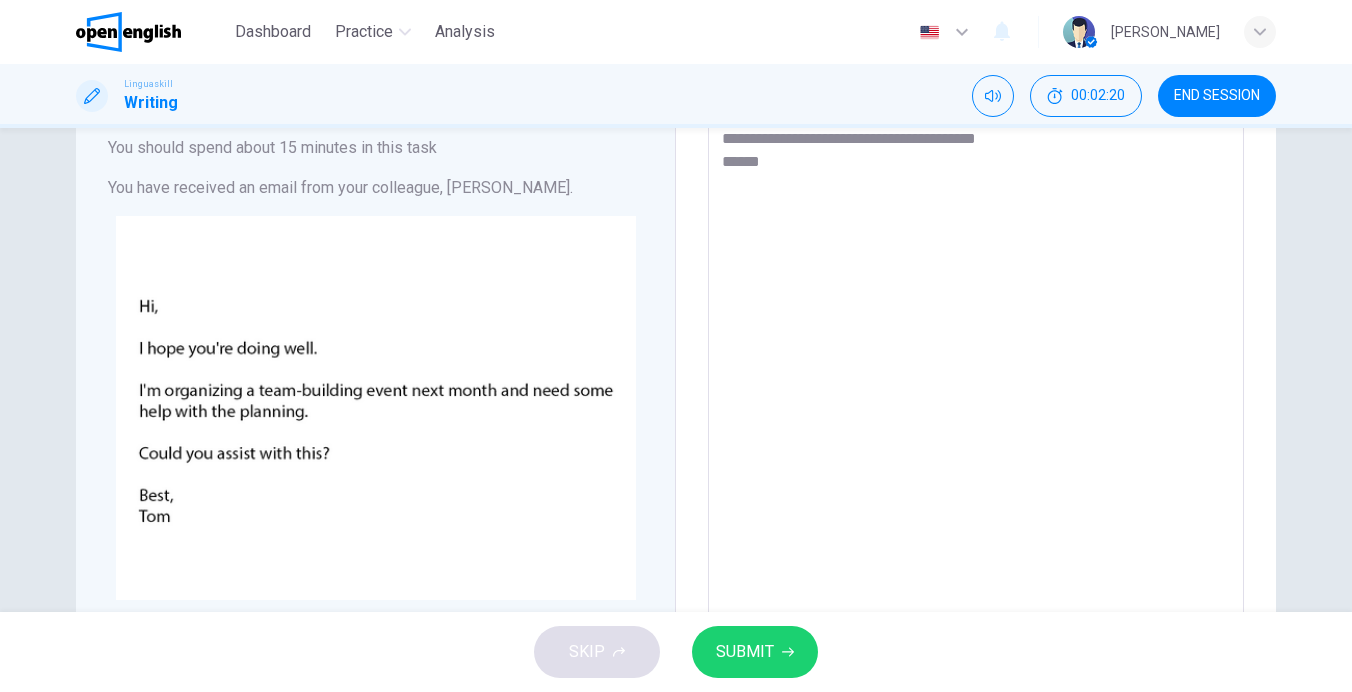 type on "*" 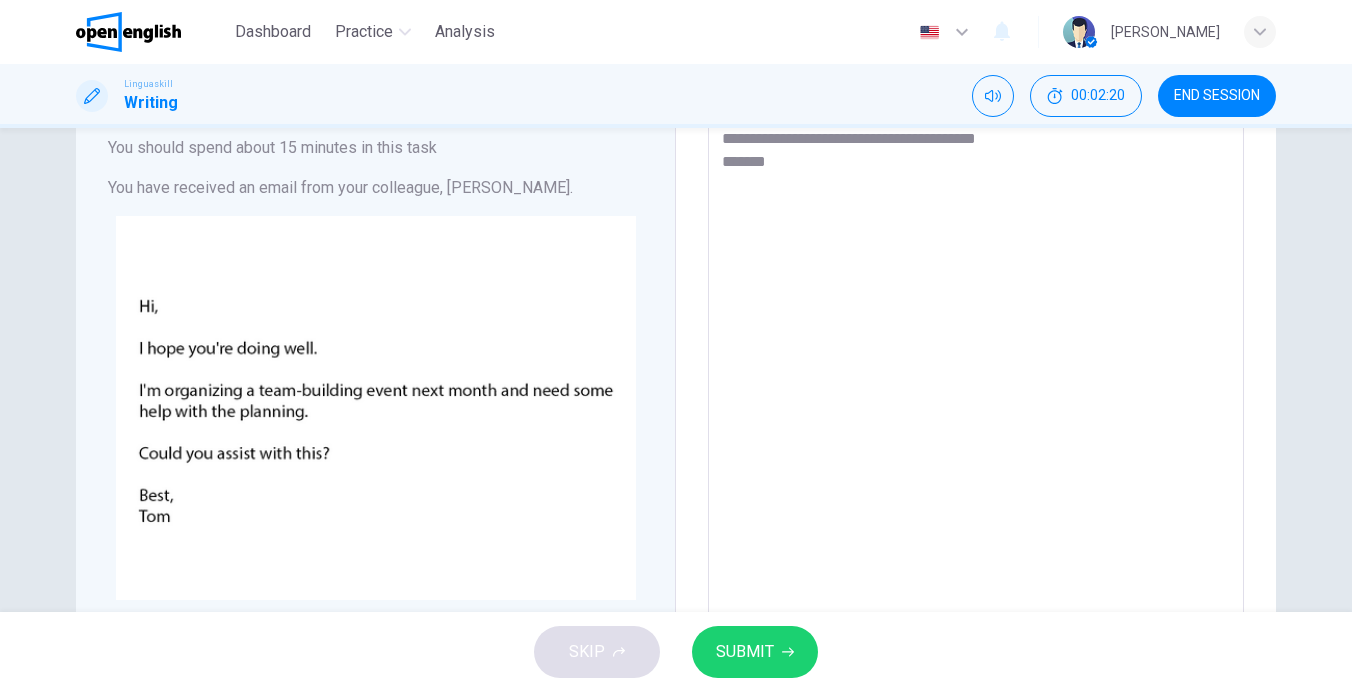 type on "*" 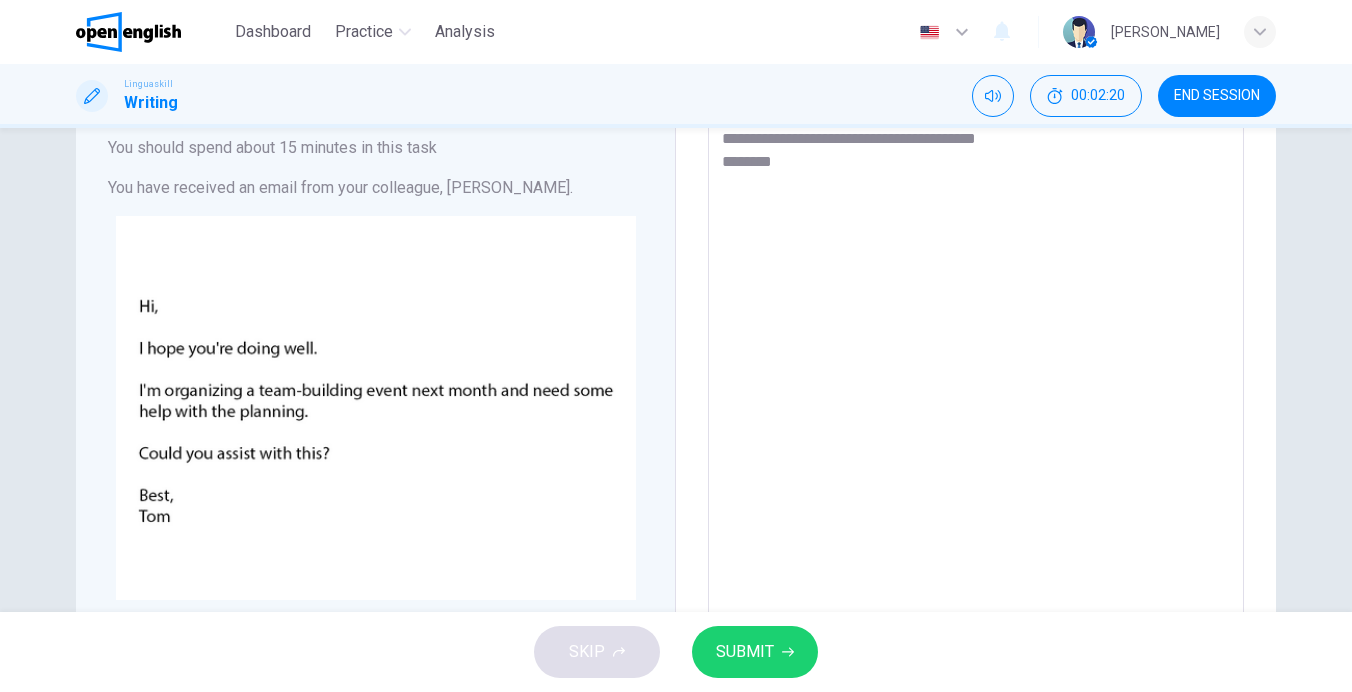 type on "**********" 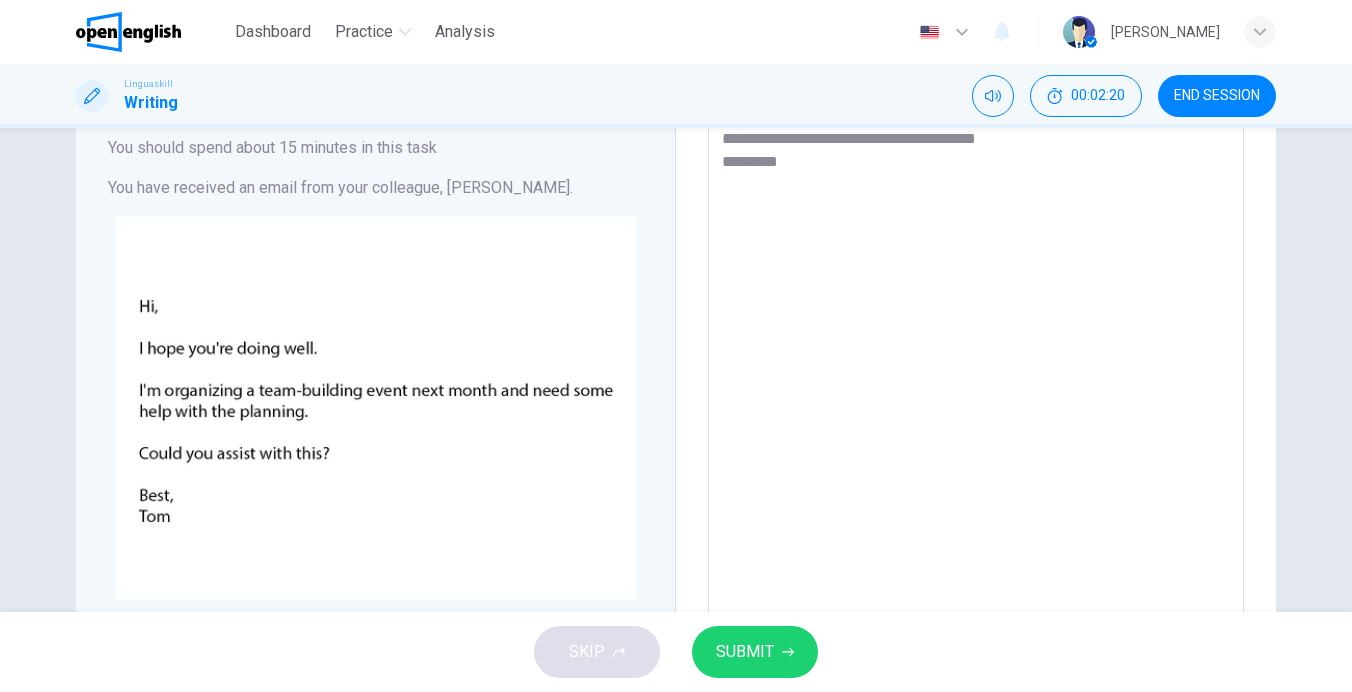type on "*" 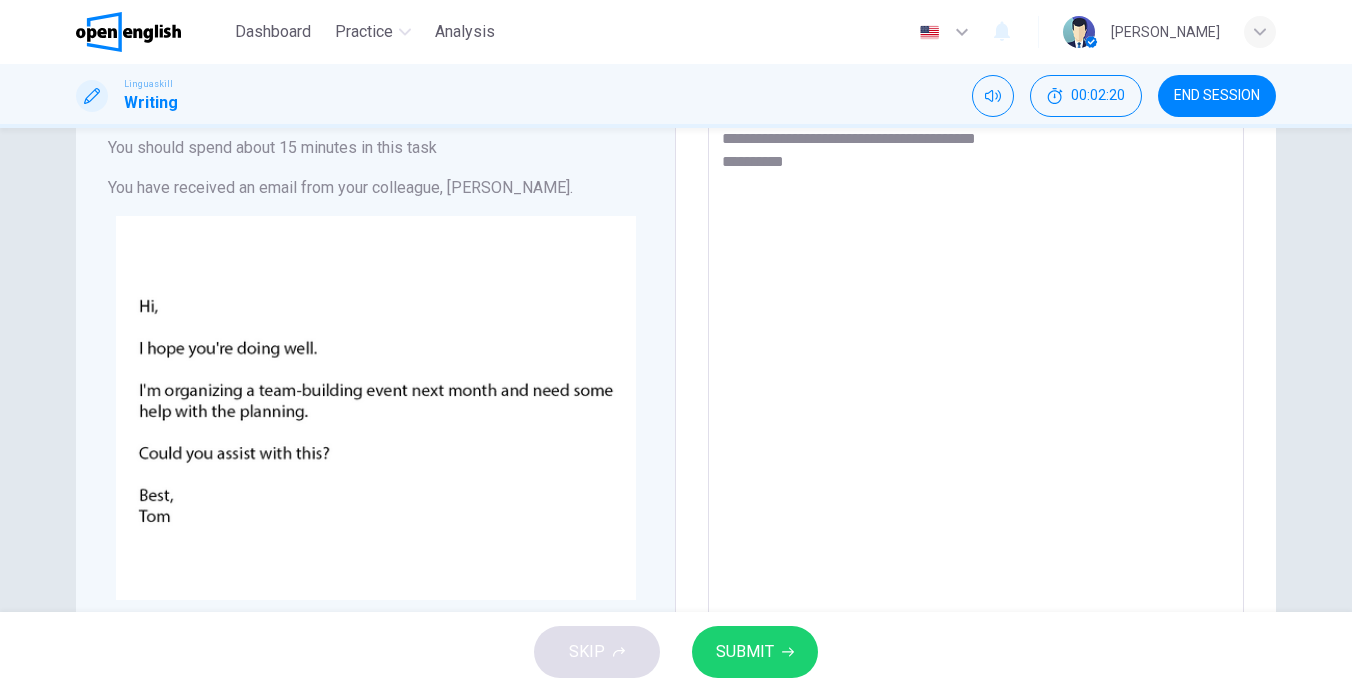 type on "*" 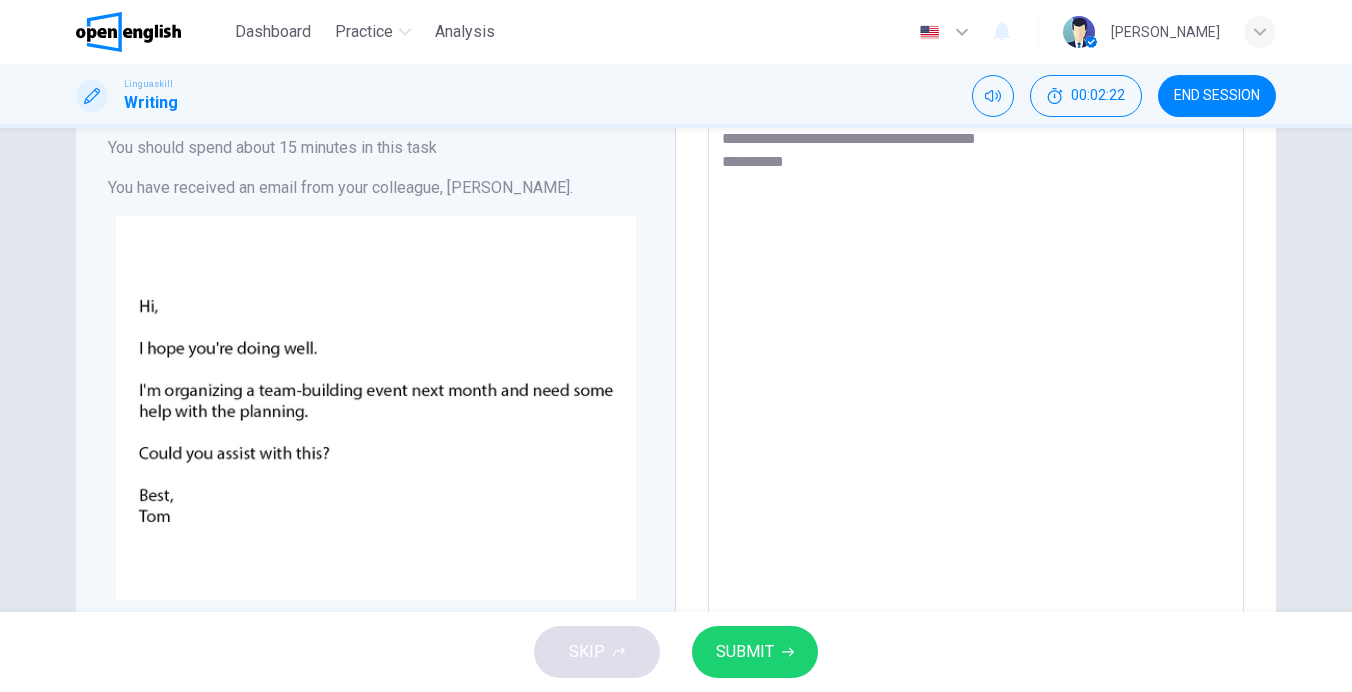 type on "**********" 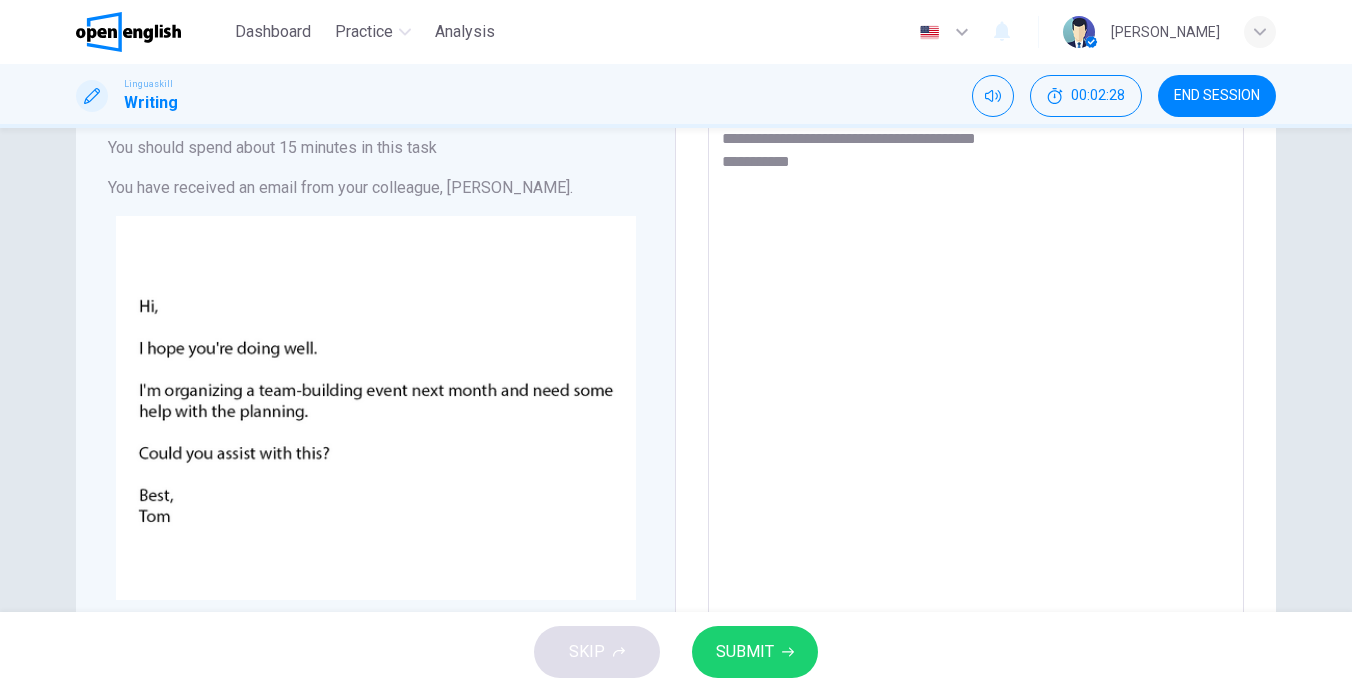 type on "**********" 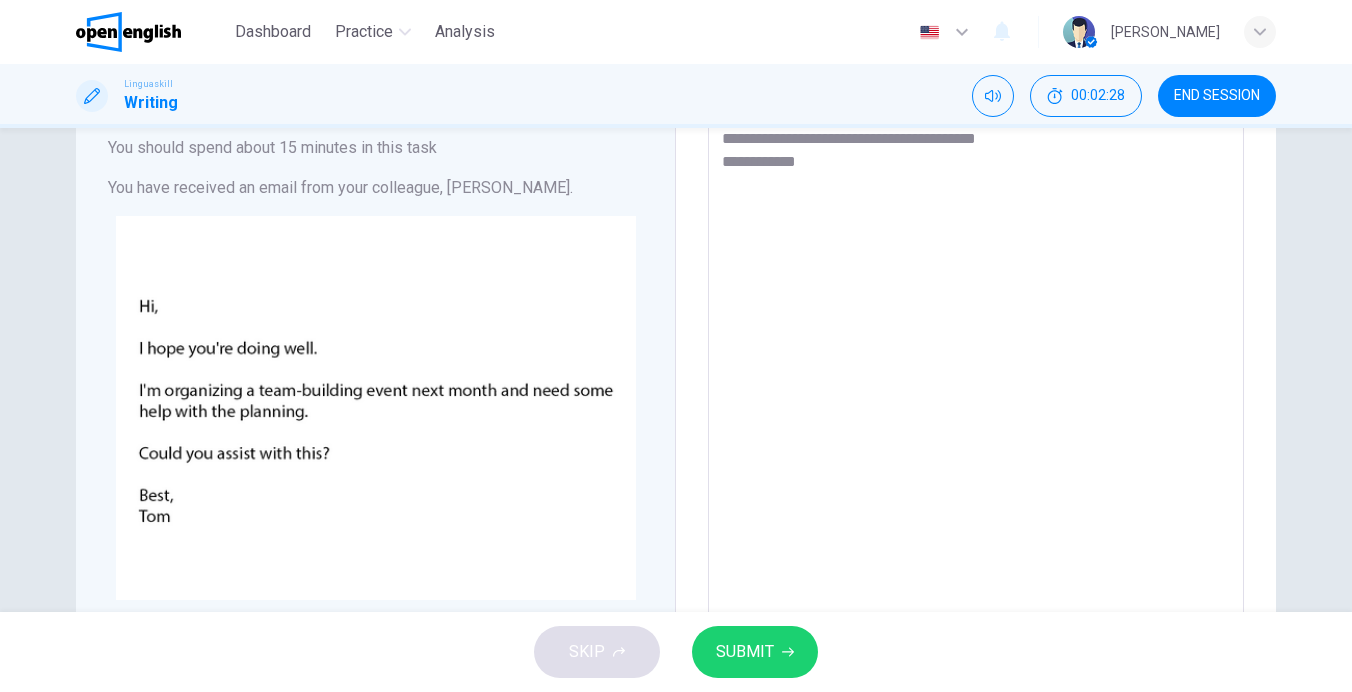 type on "*" 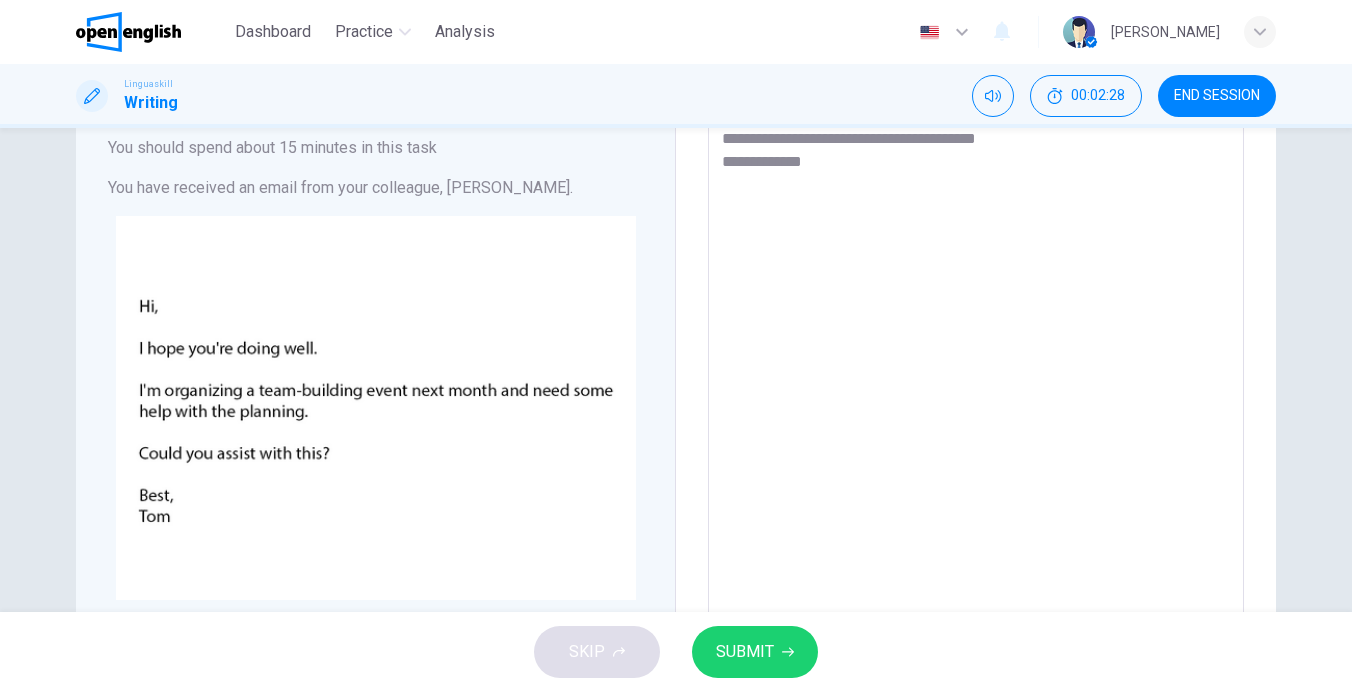type on "*" 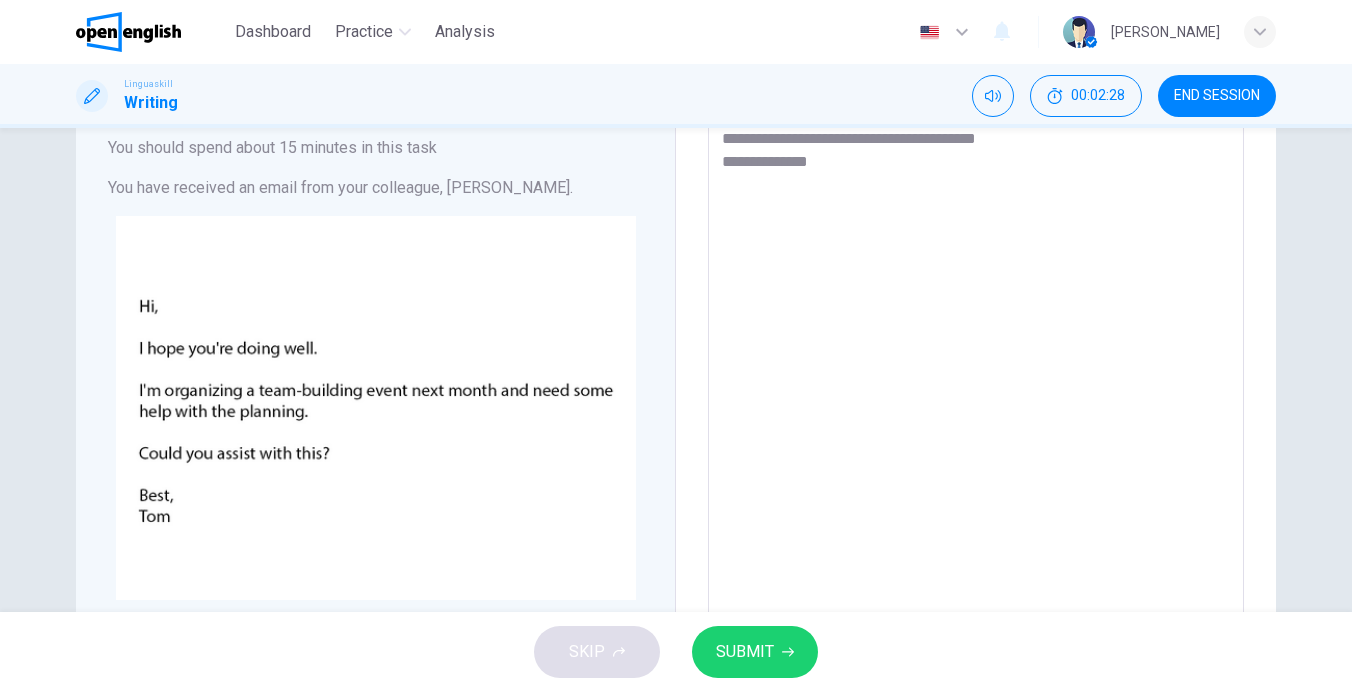 type on "*" 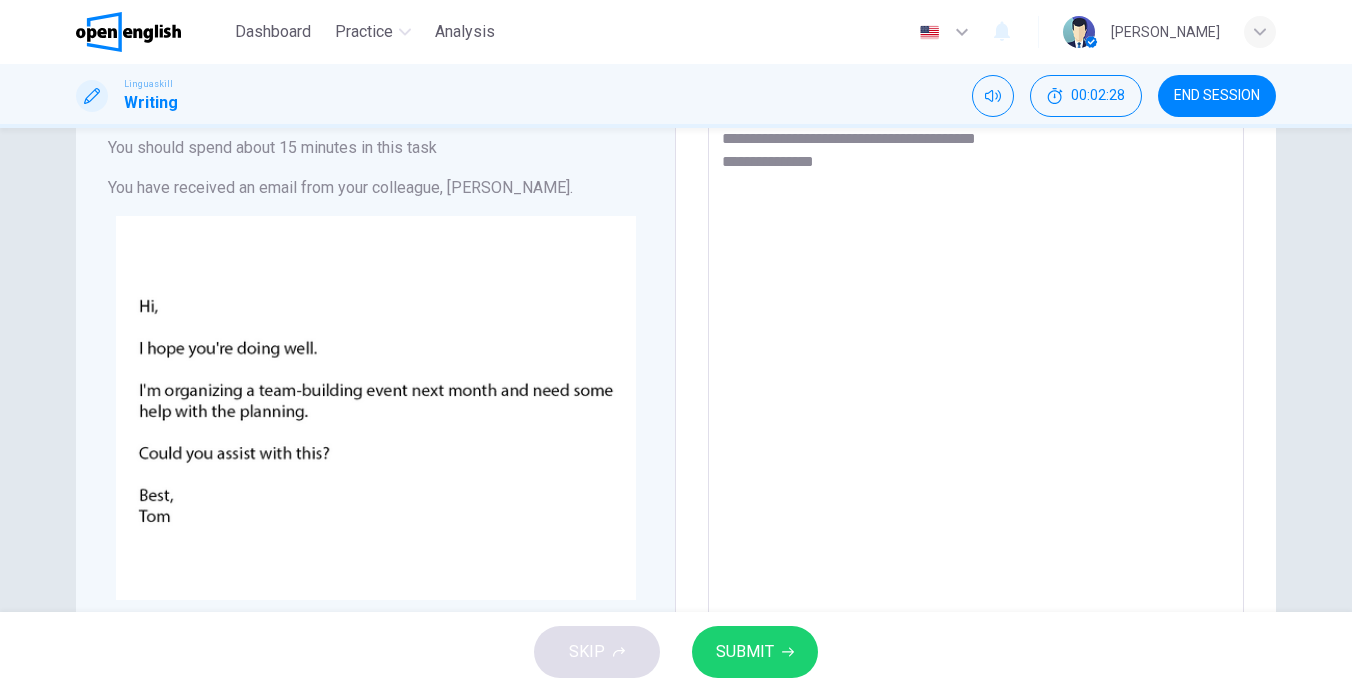 type on "*" 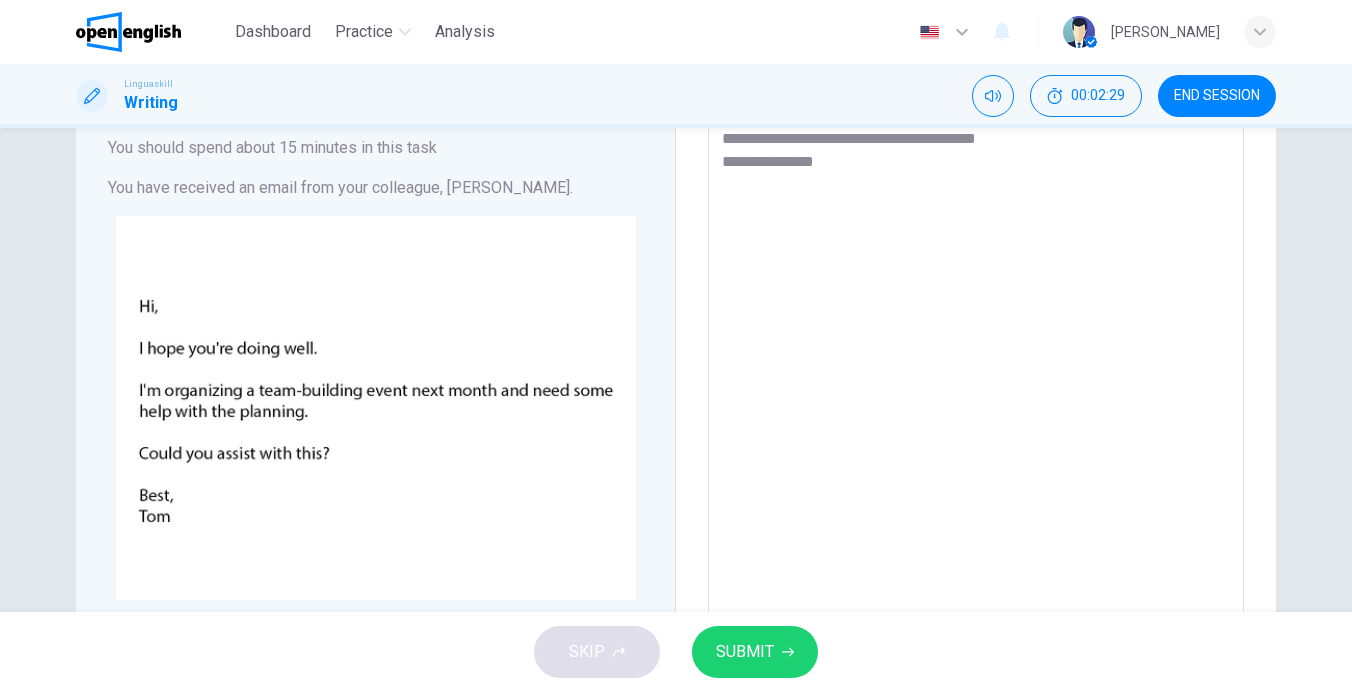 type on "**********" 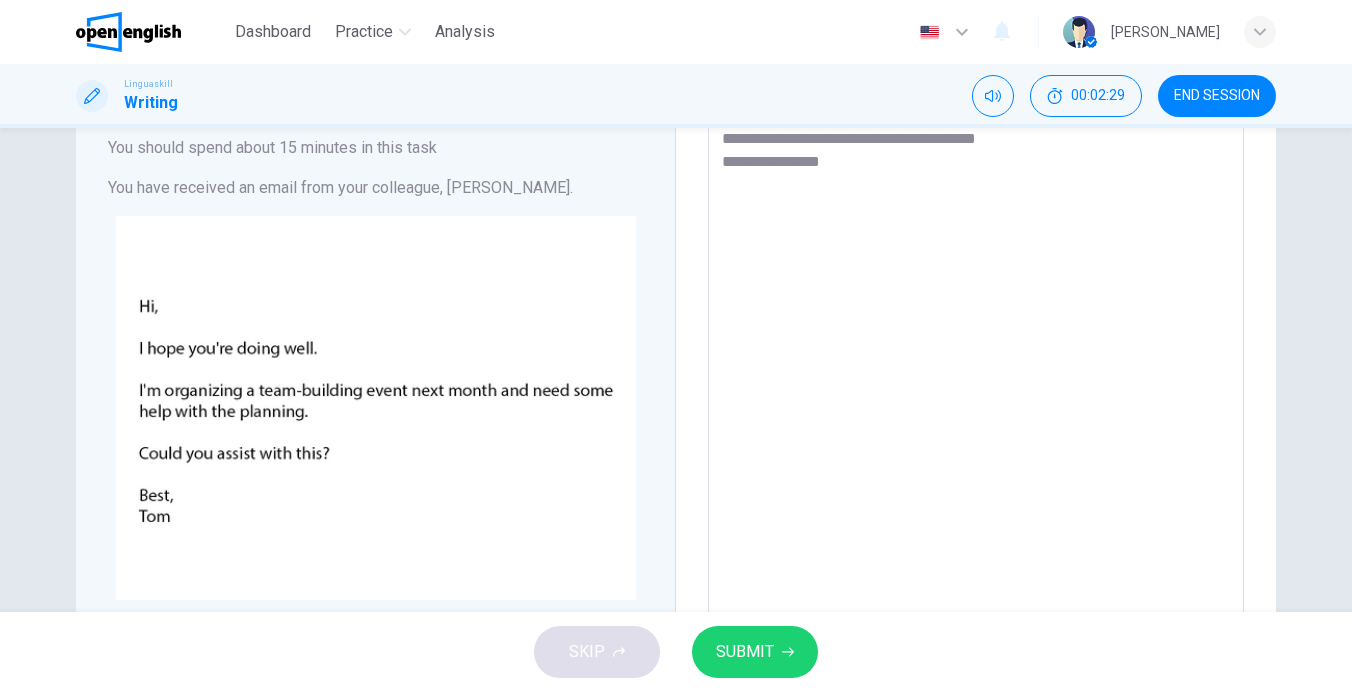type on "*" 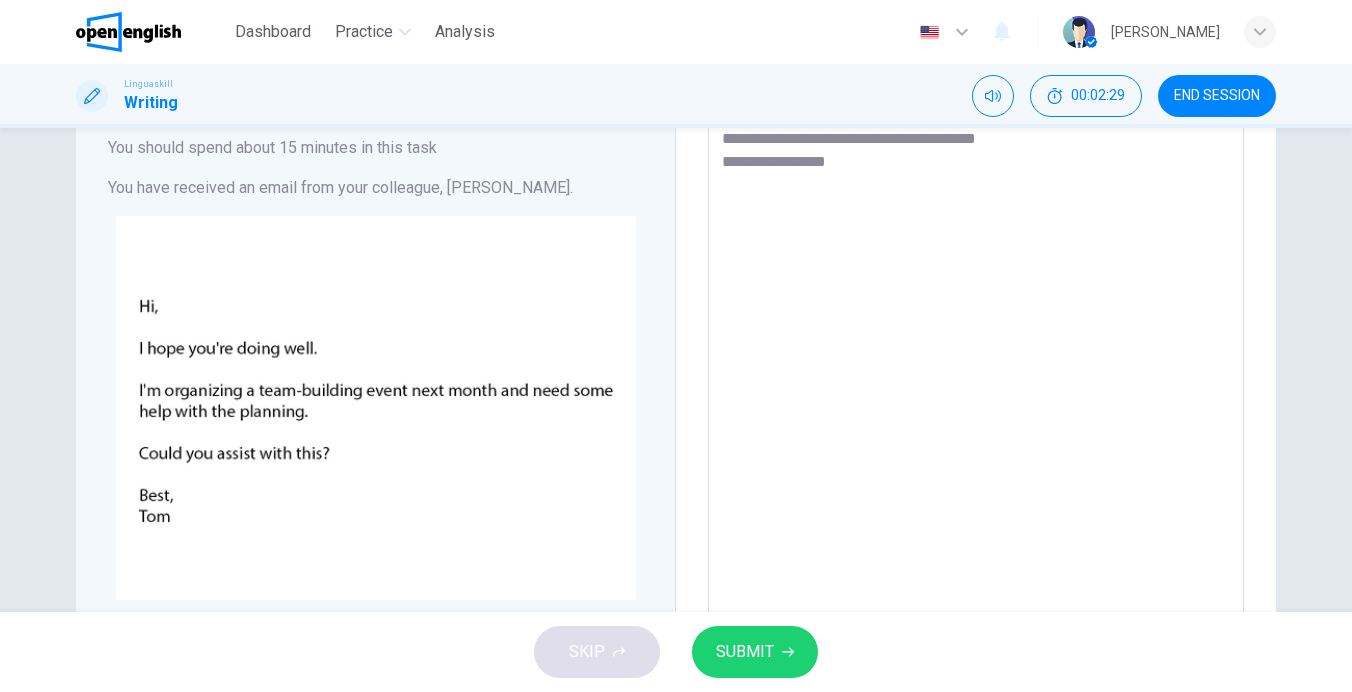 type on "**********" 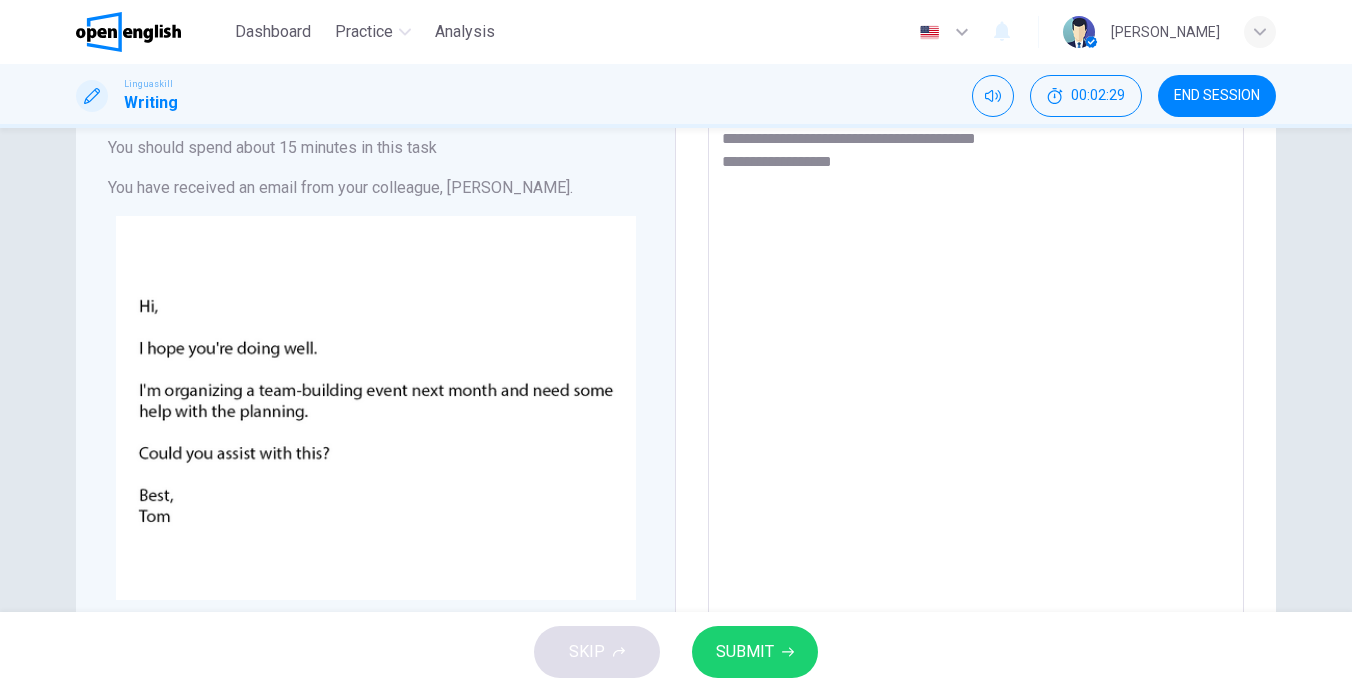 type on "*" 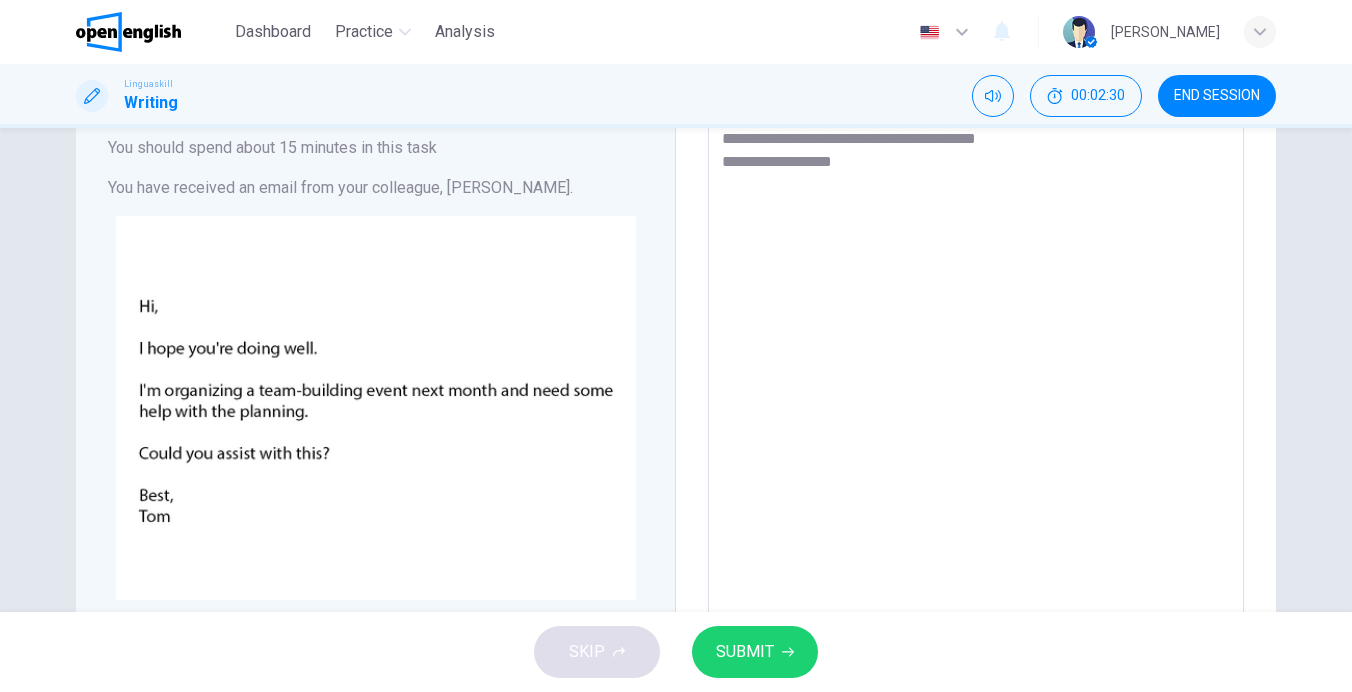 type on "**********" 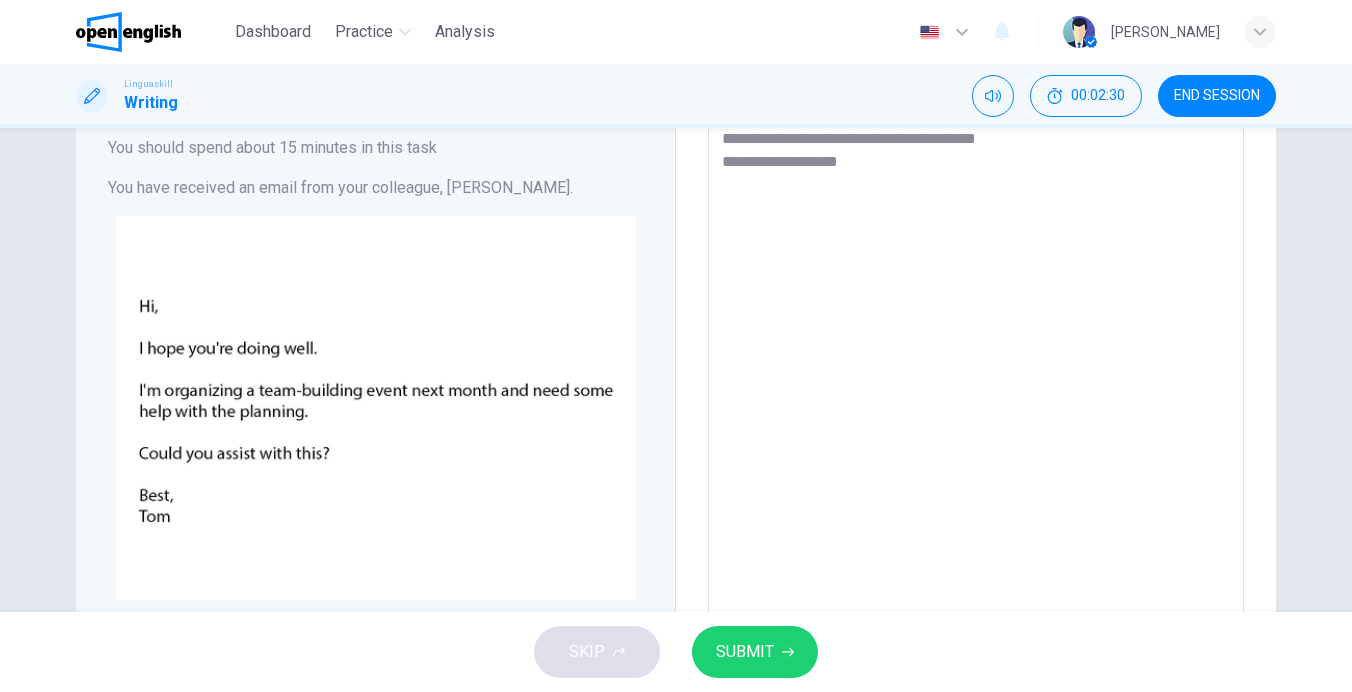 type on "*" 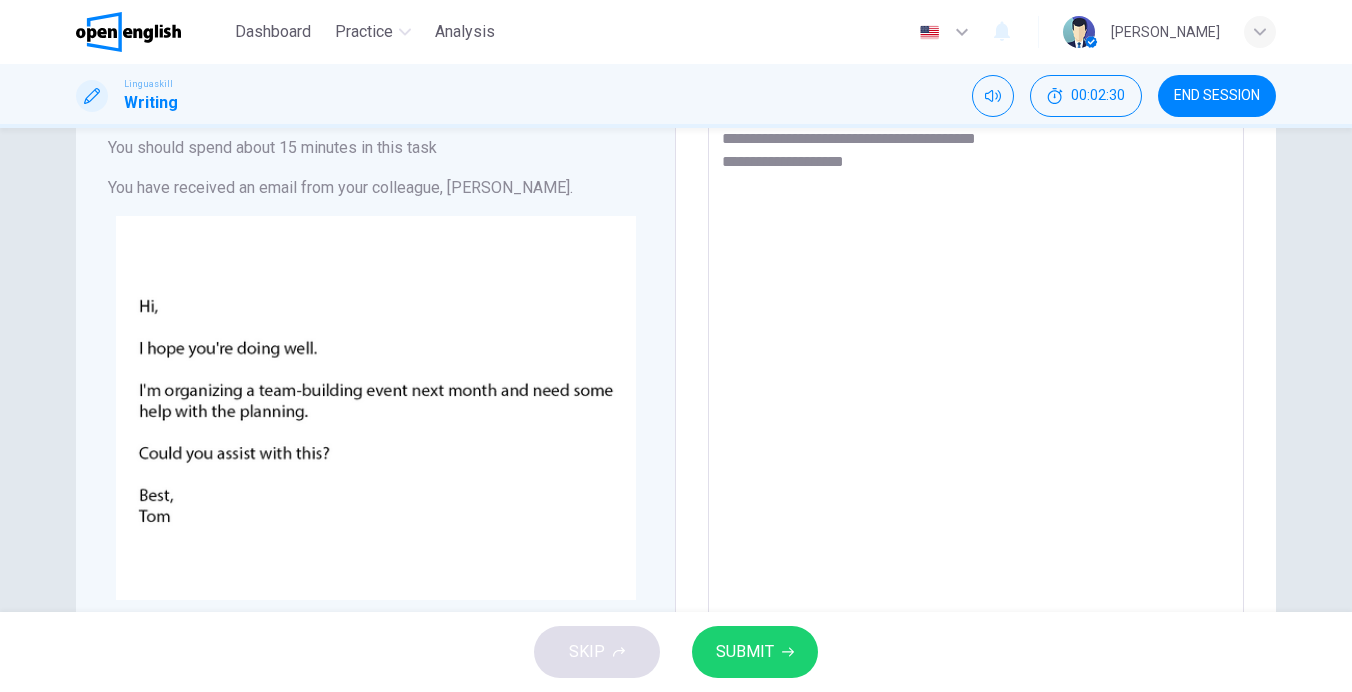 type on "**********" 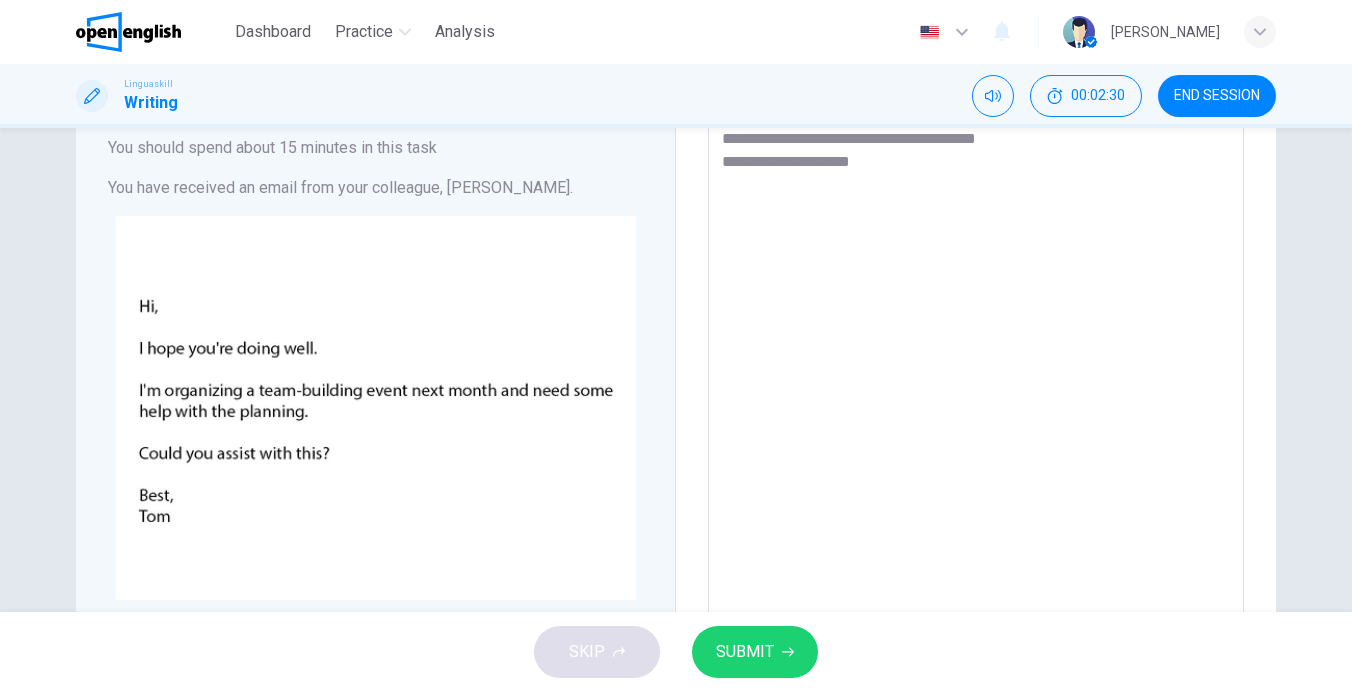 type on "*" 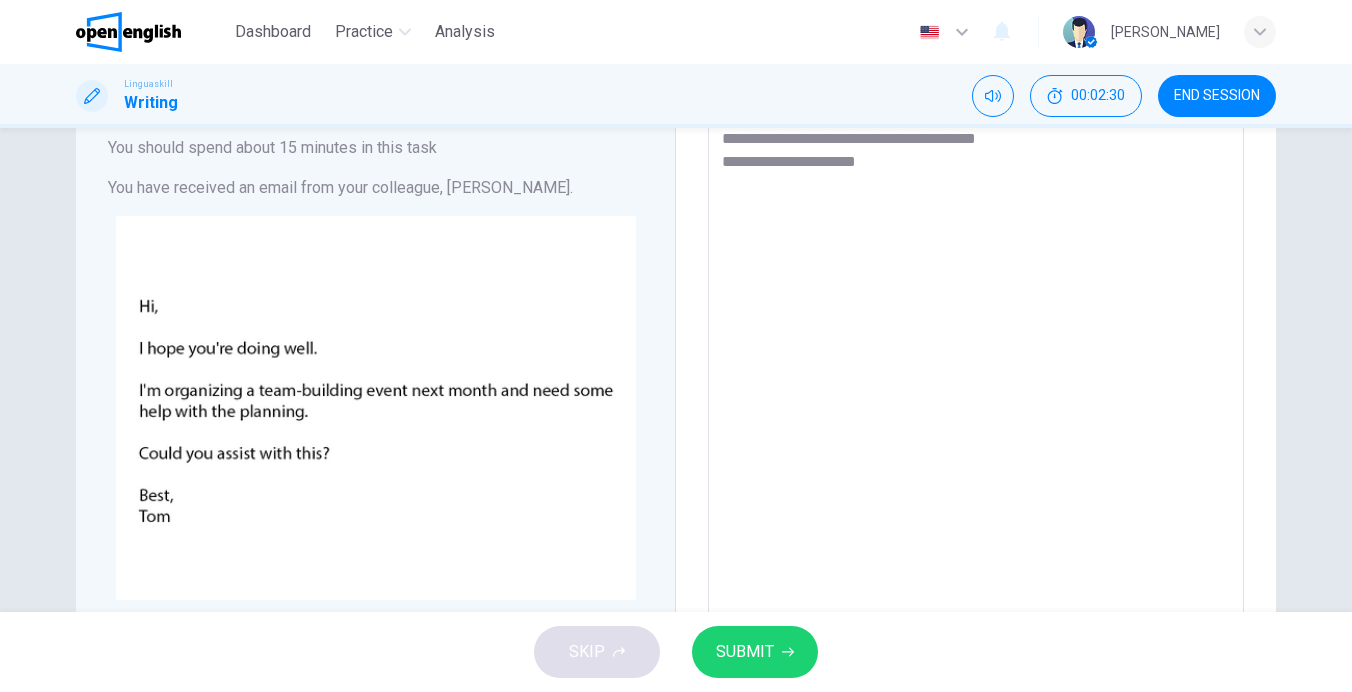 type on "*" 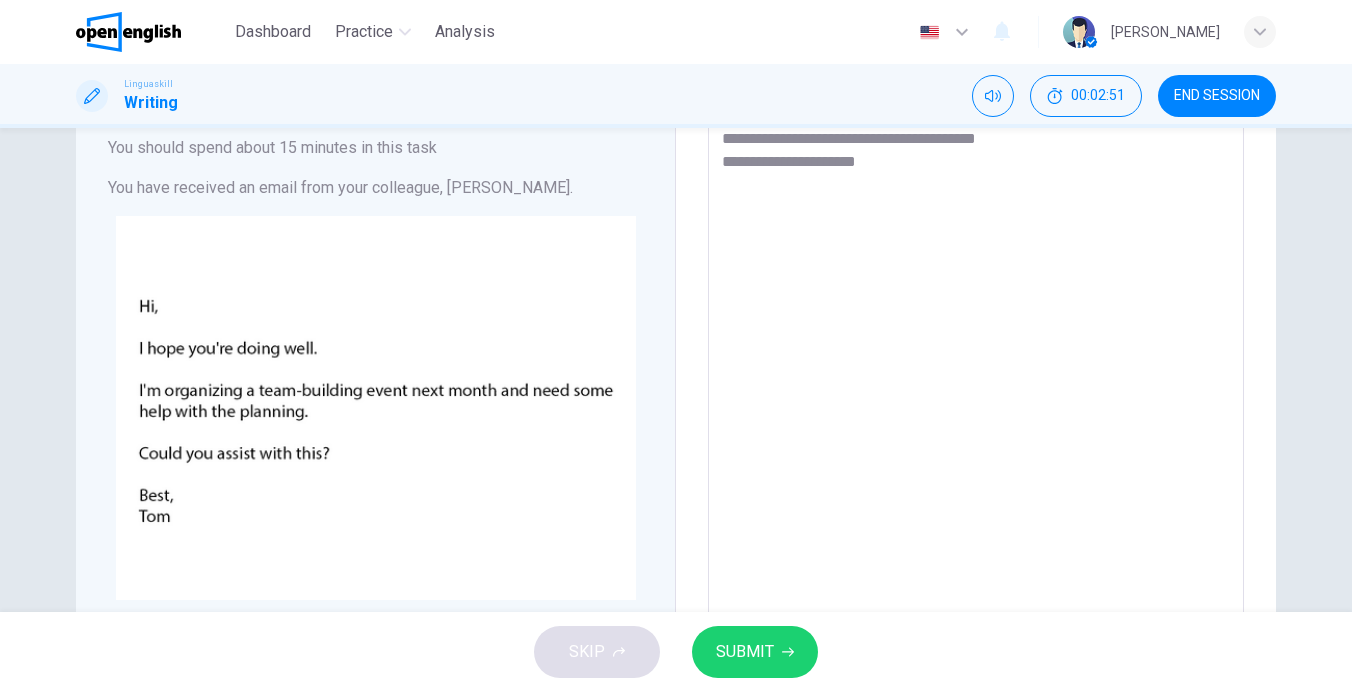 type on "**********" 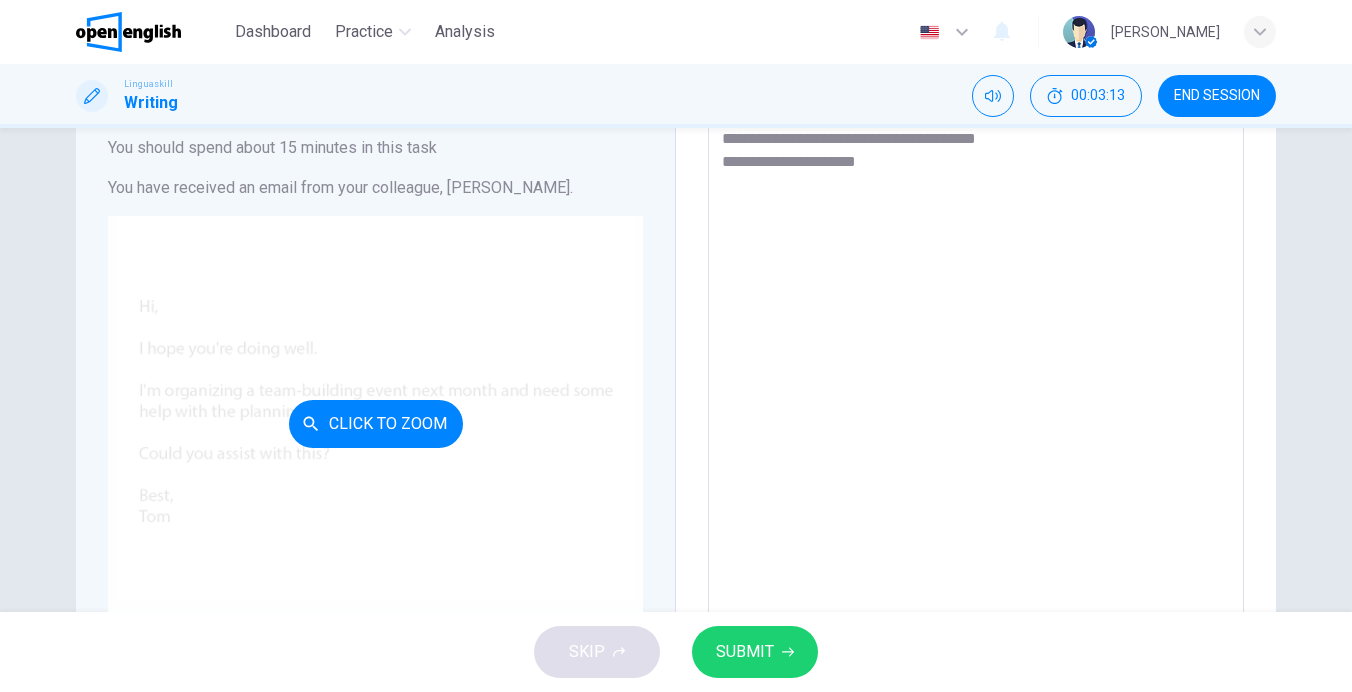 type on "*" 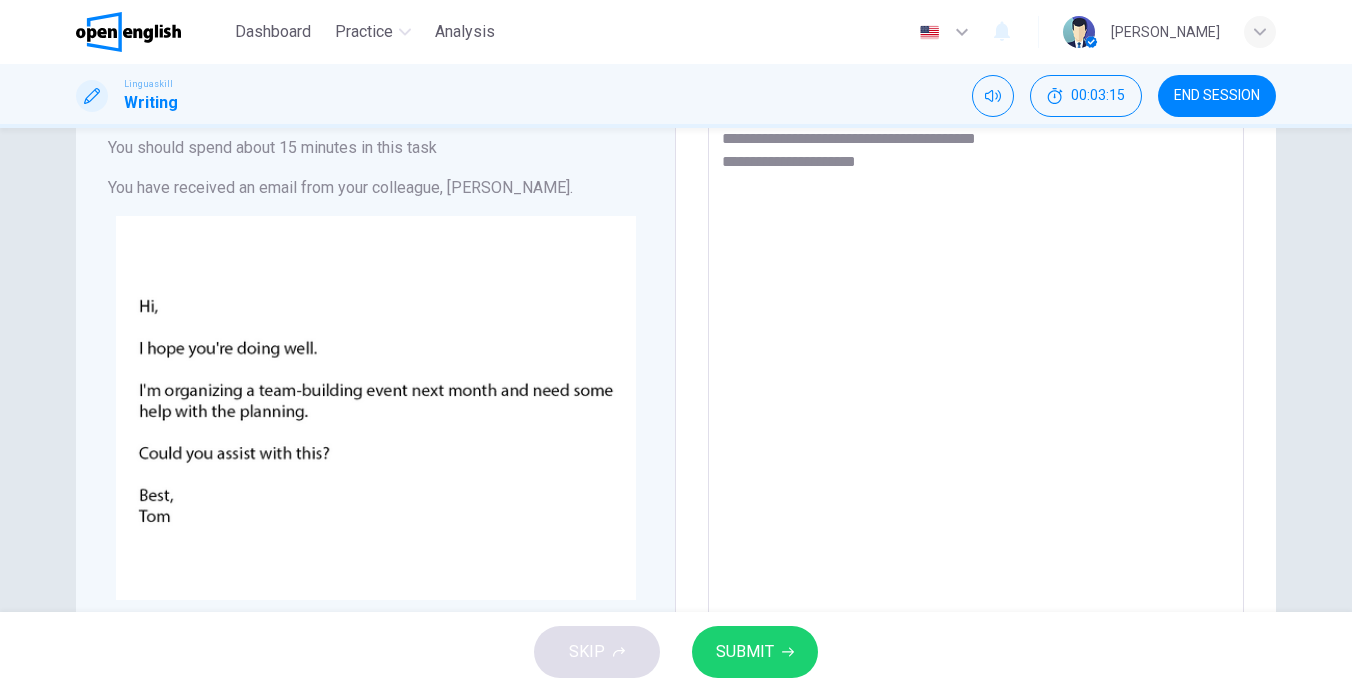 type on "**********" 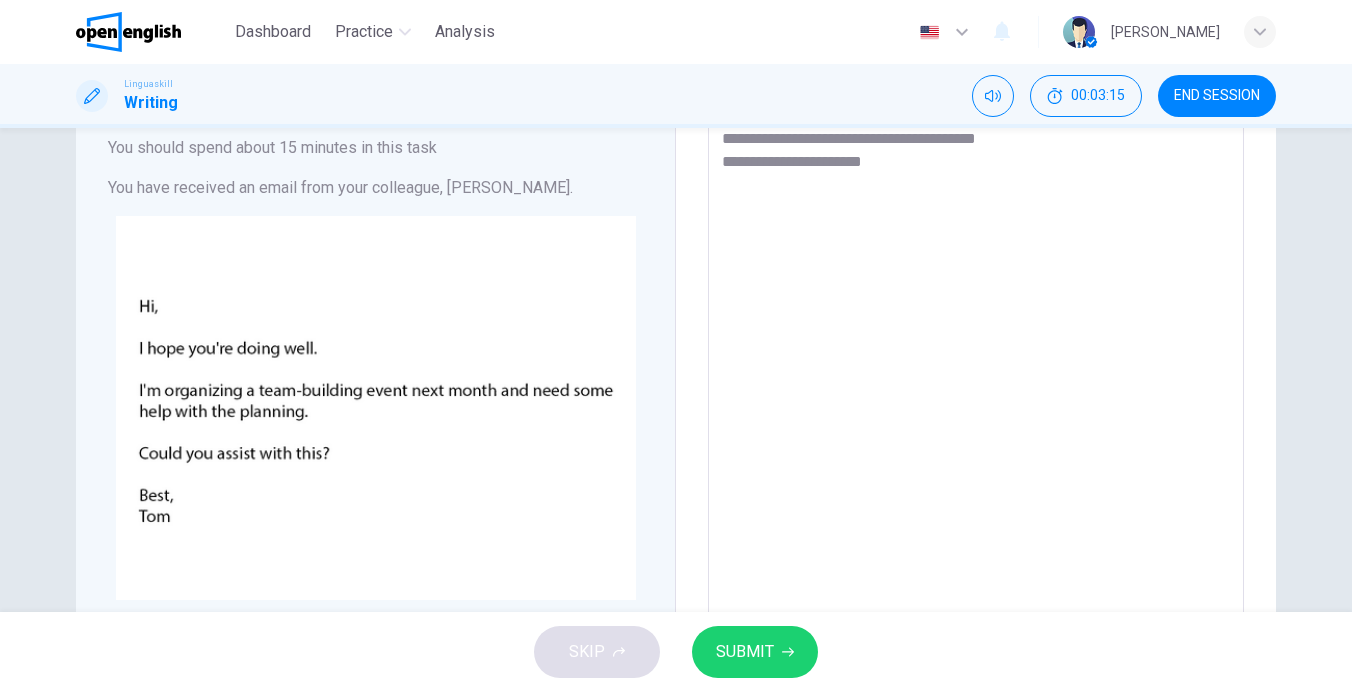 type on "**********" 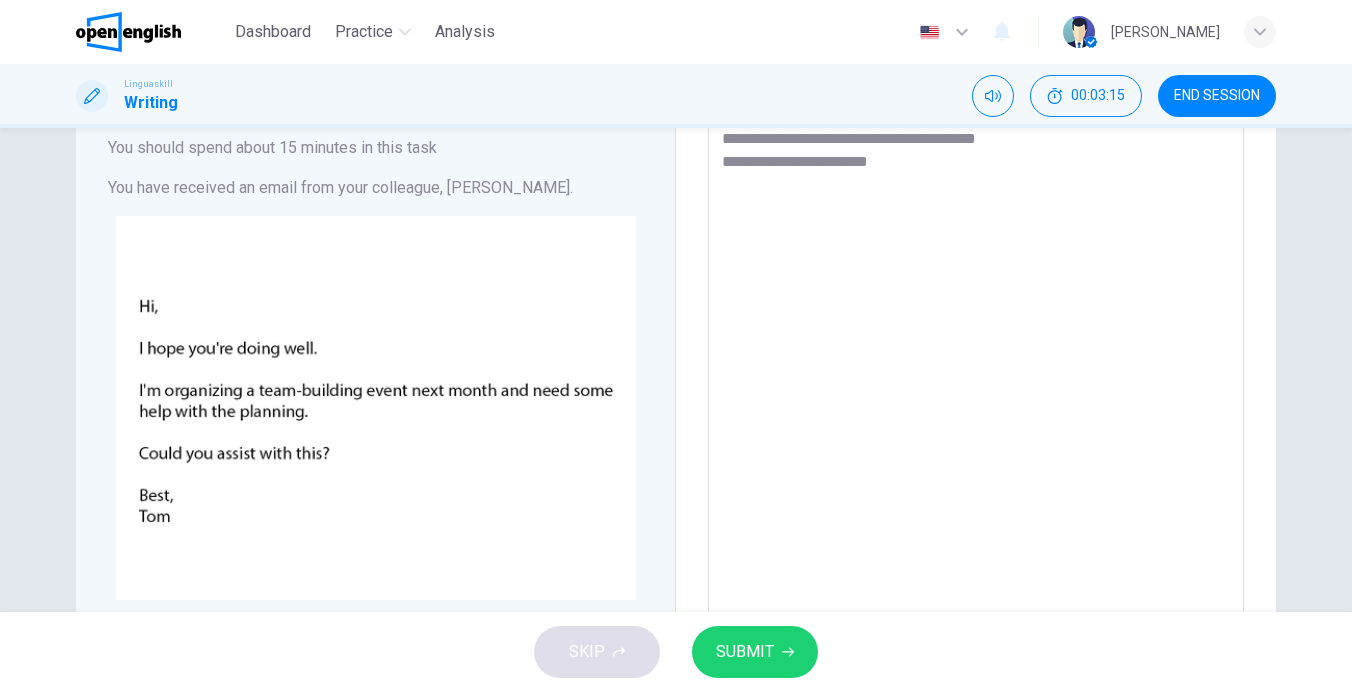 type on "*" 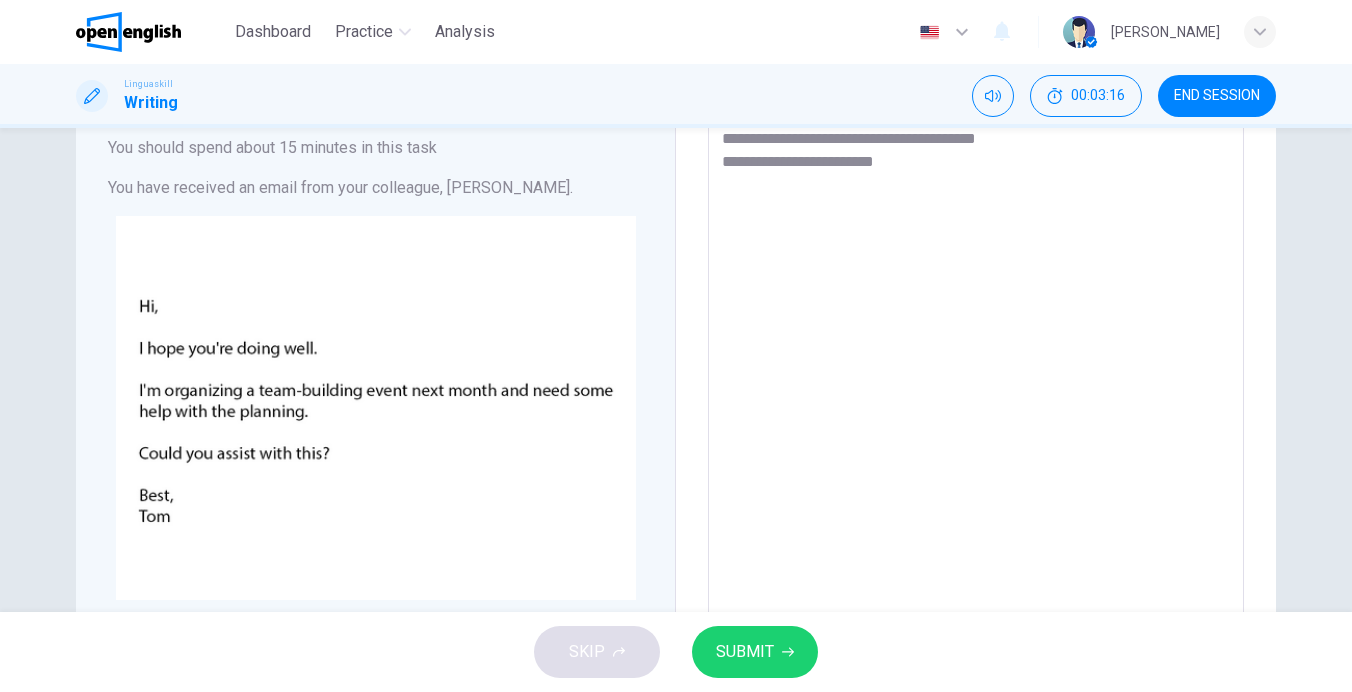 type on "**********" 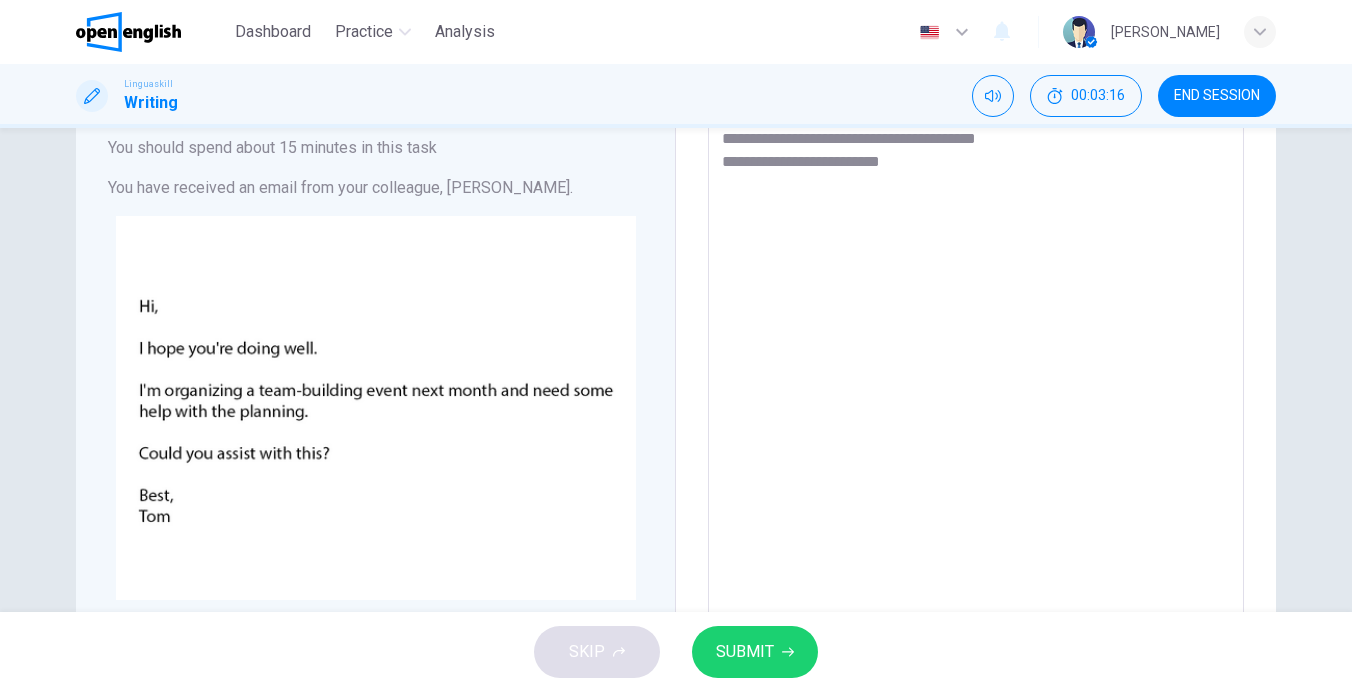 type on "*" 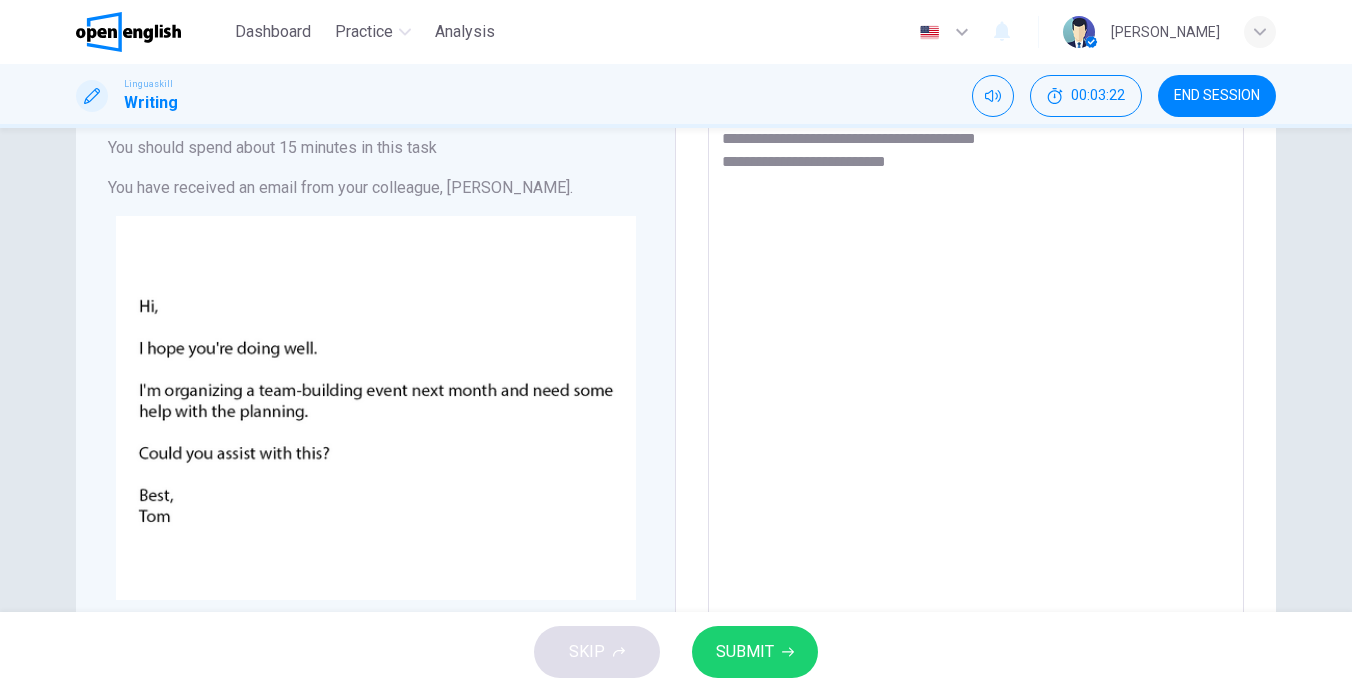 type on "**********" 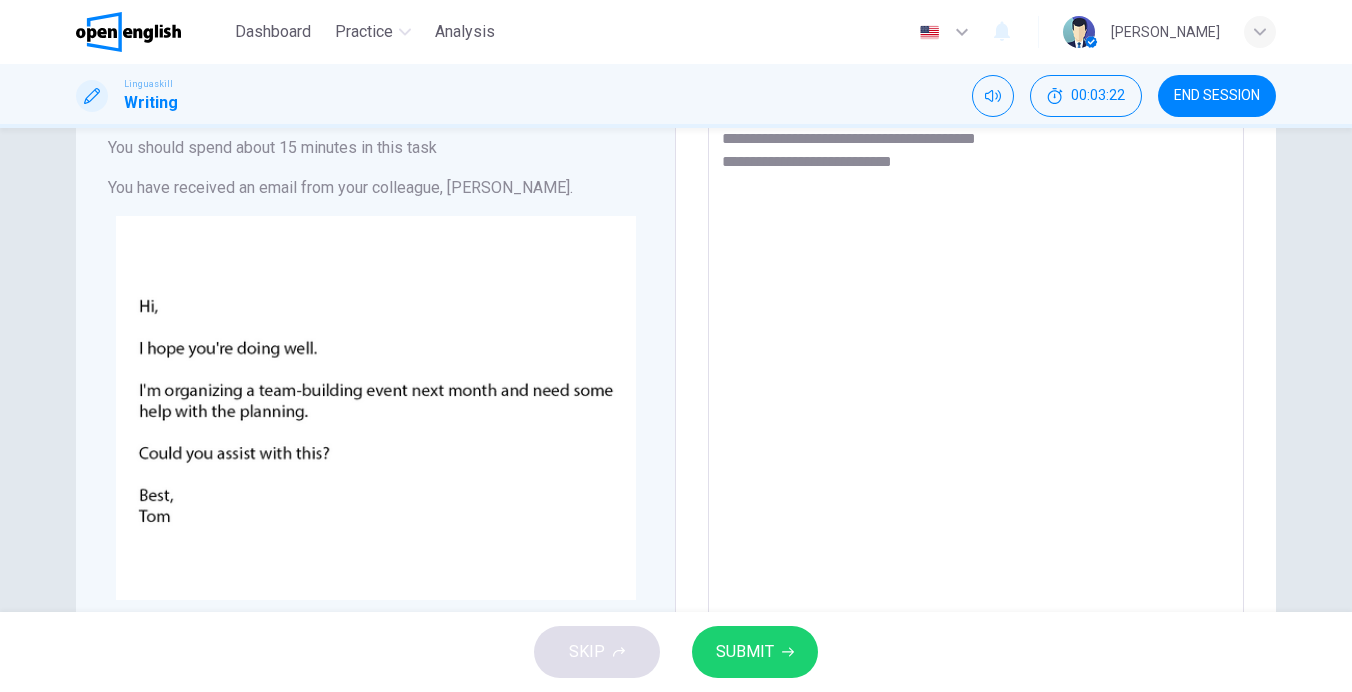 type on "**********" 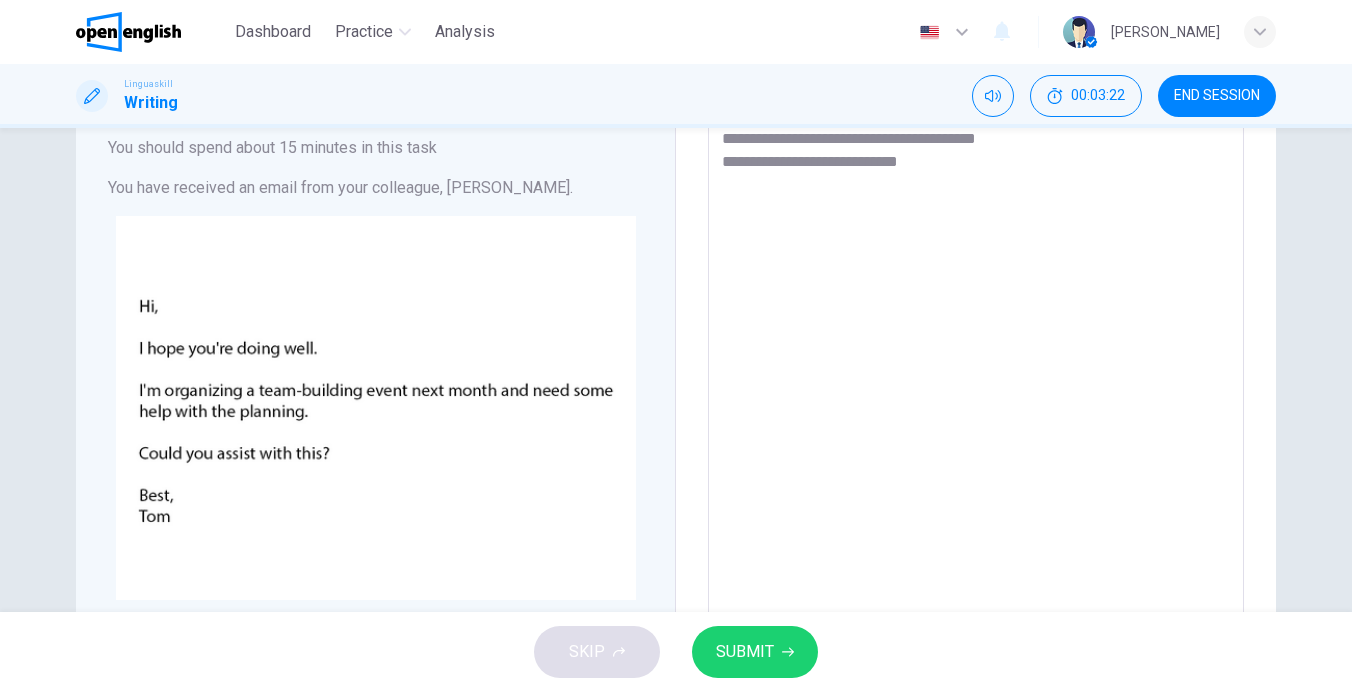 type on "*" 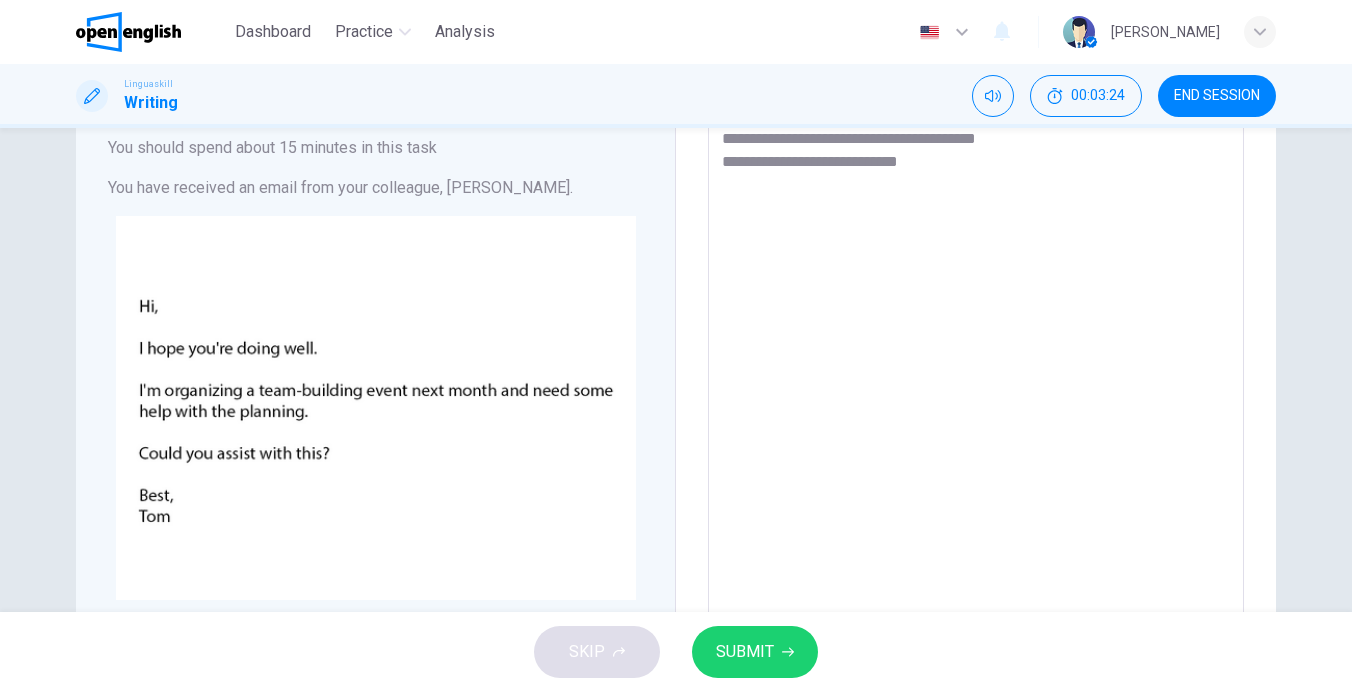 type on "**********" 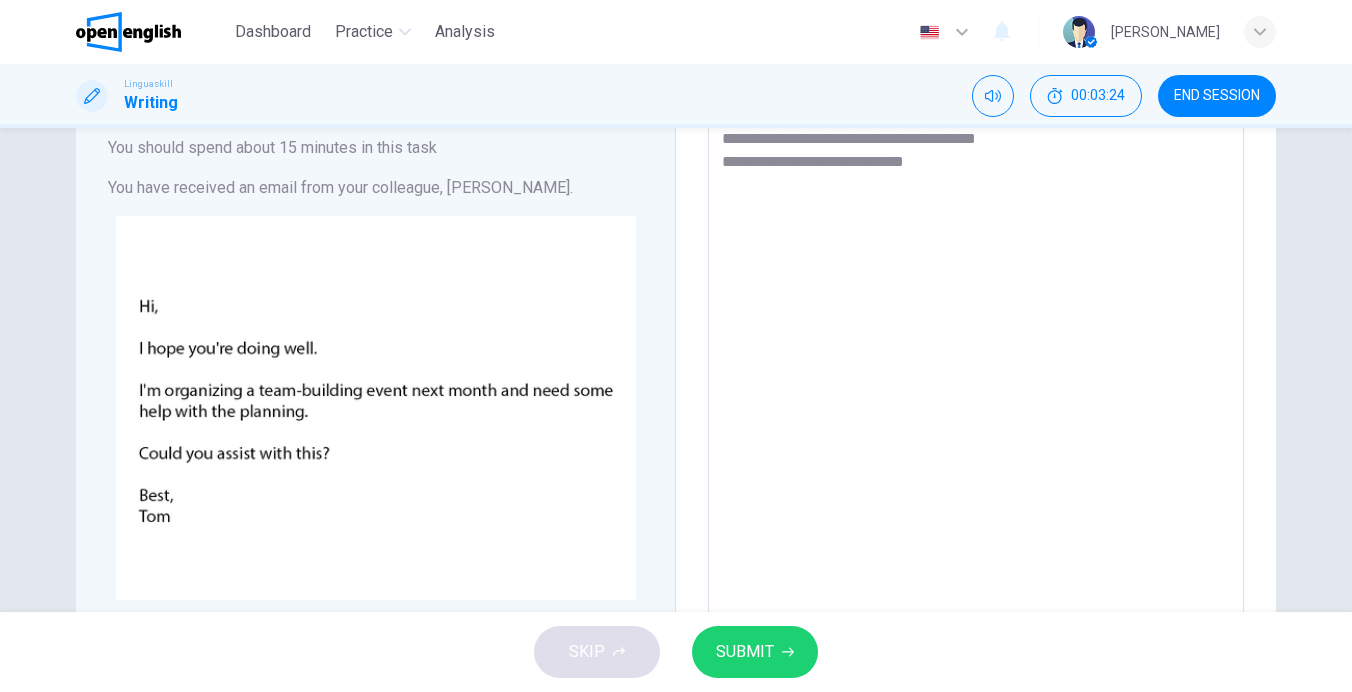 type on "**********" 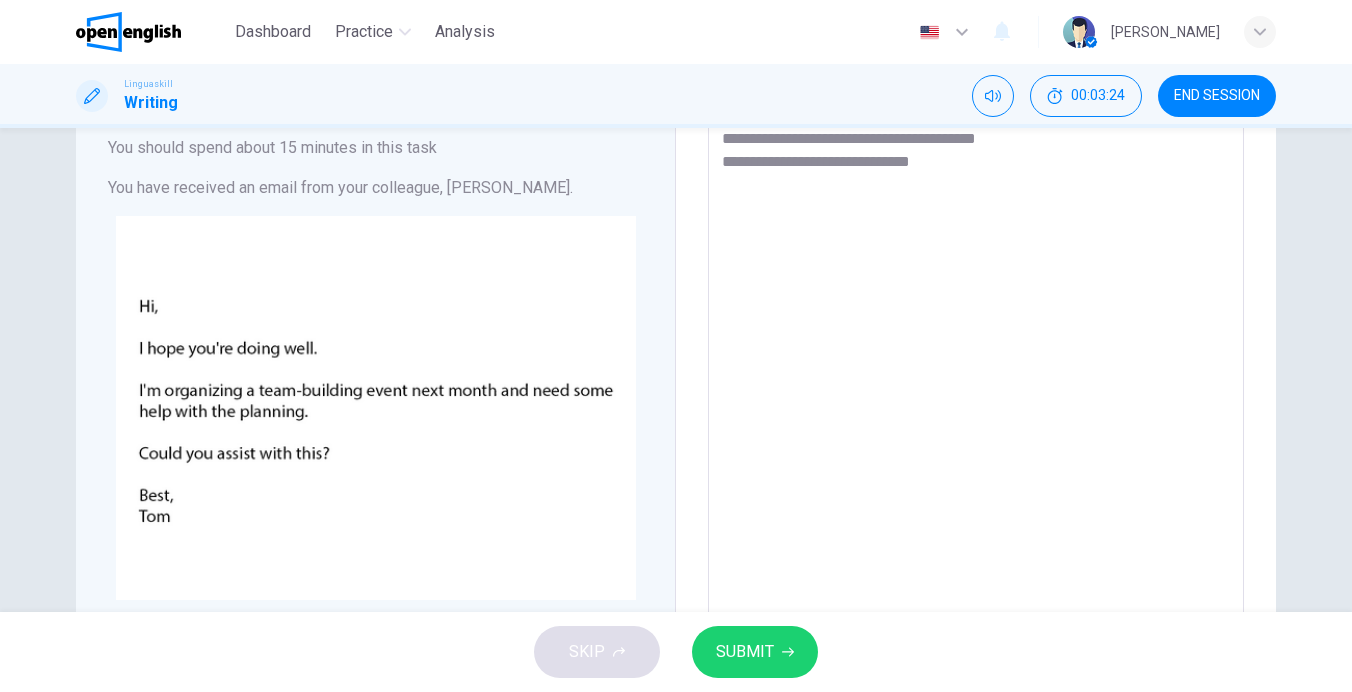 type on "*" 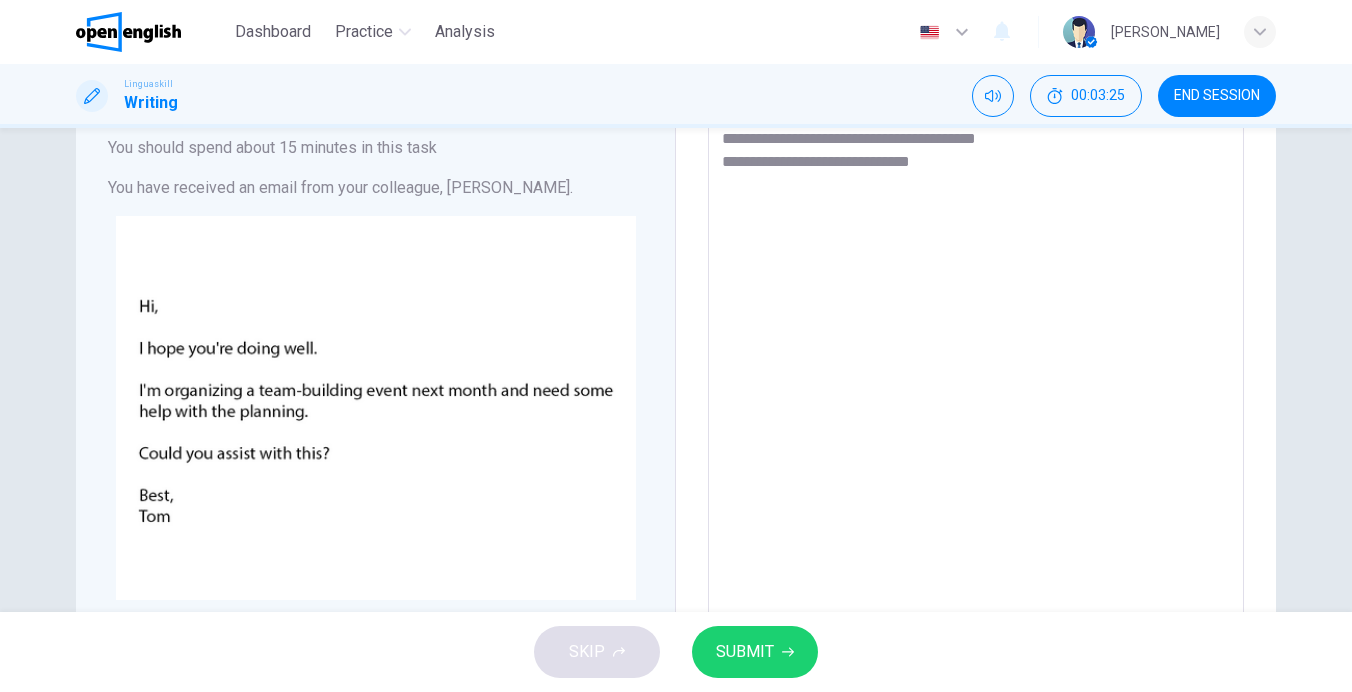 type on "**********" 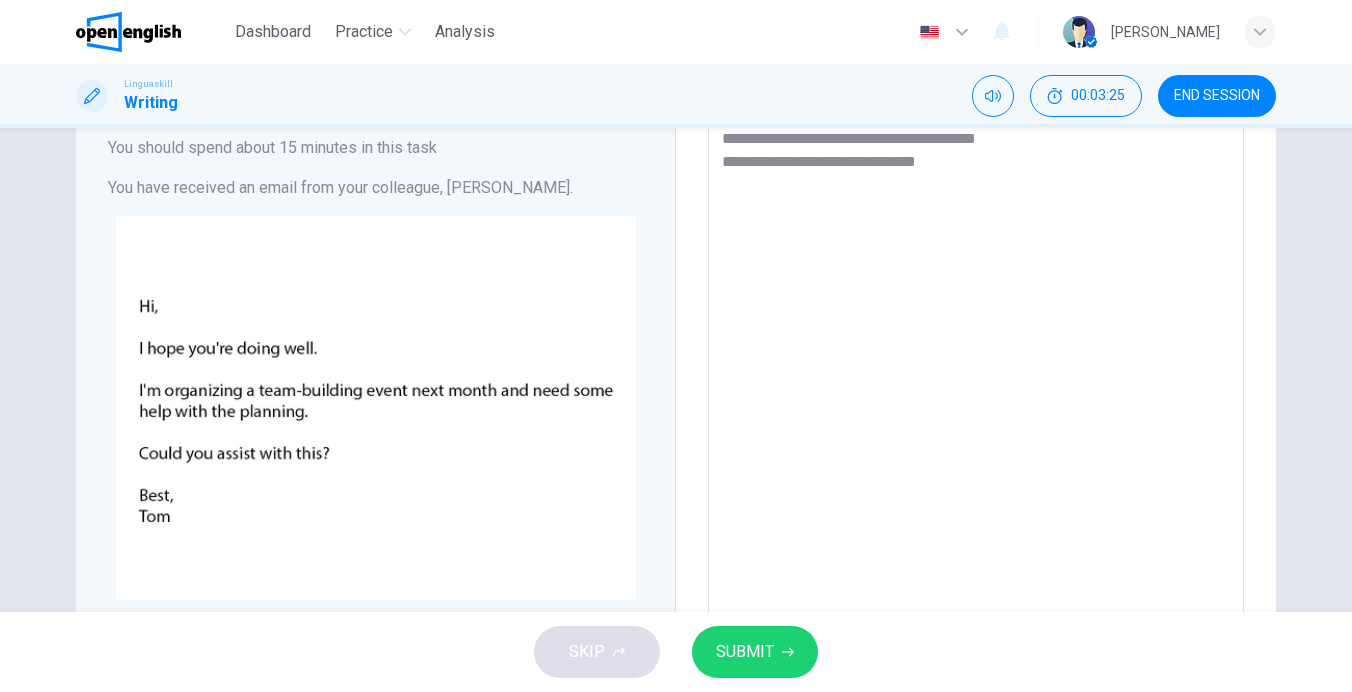 type on "*" 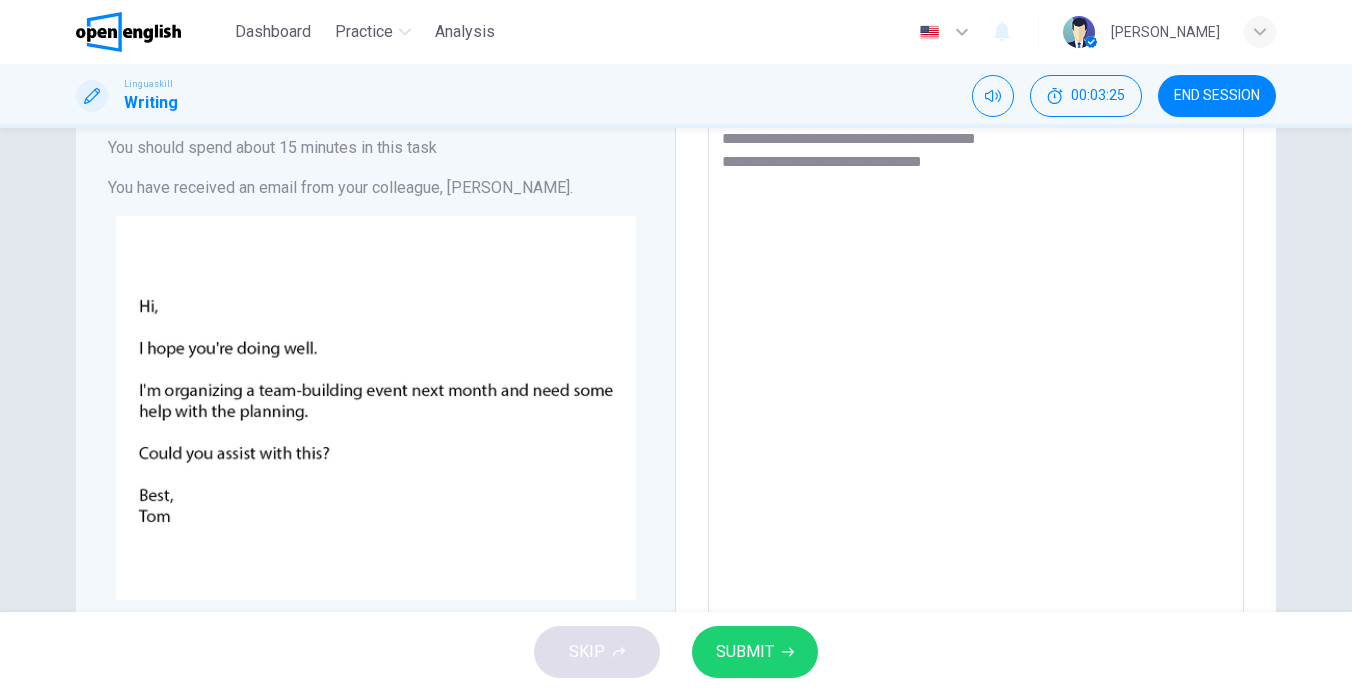 type on "*" 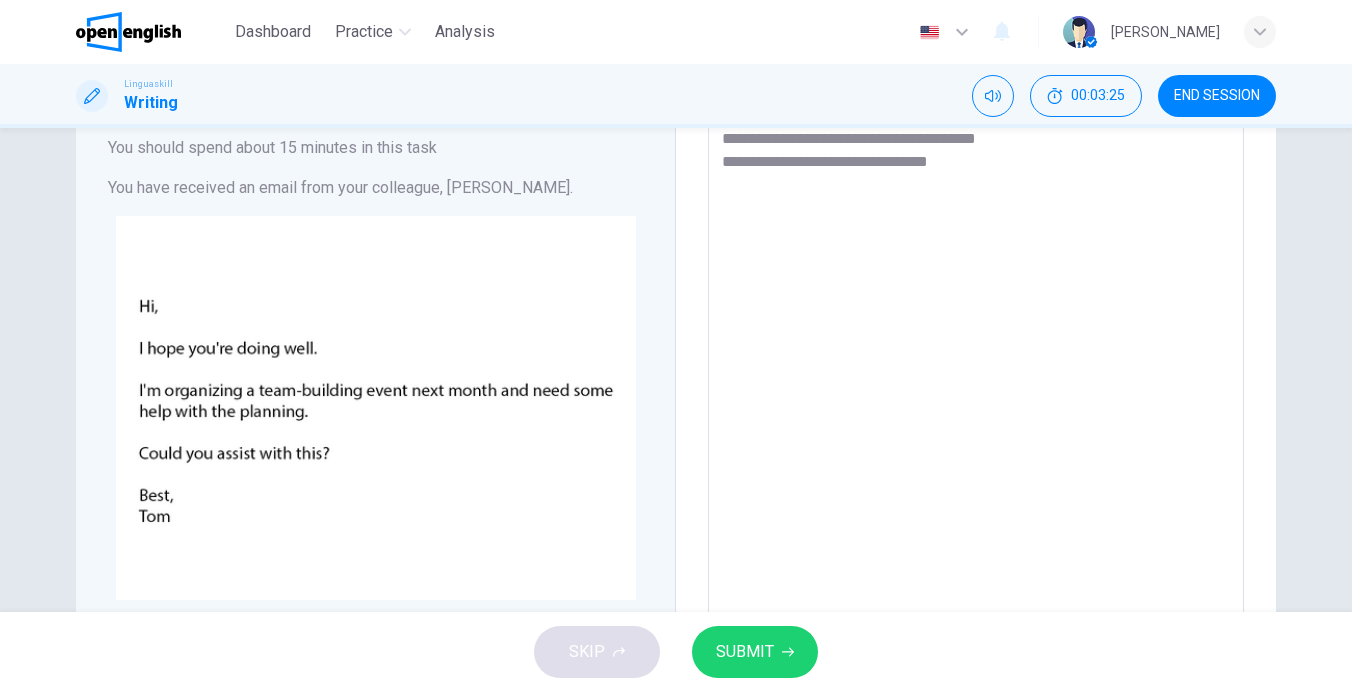 type on "**********" 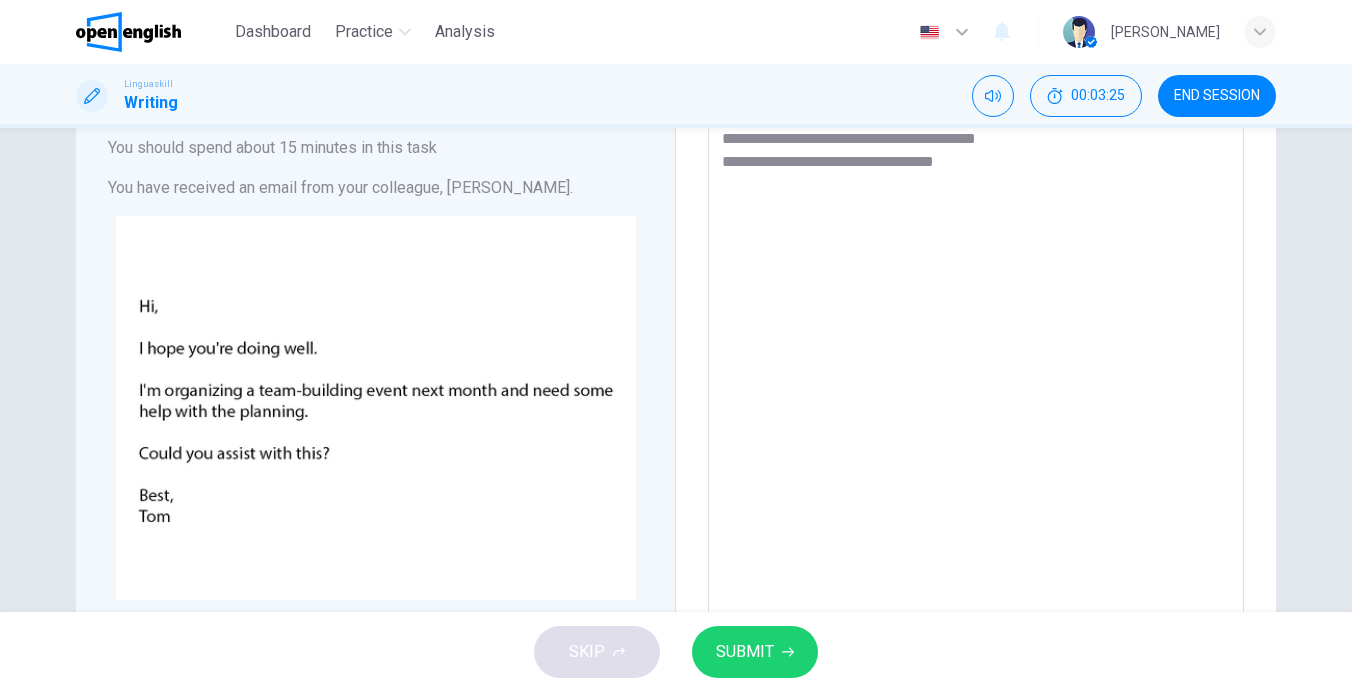 type on "*" 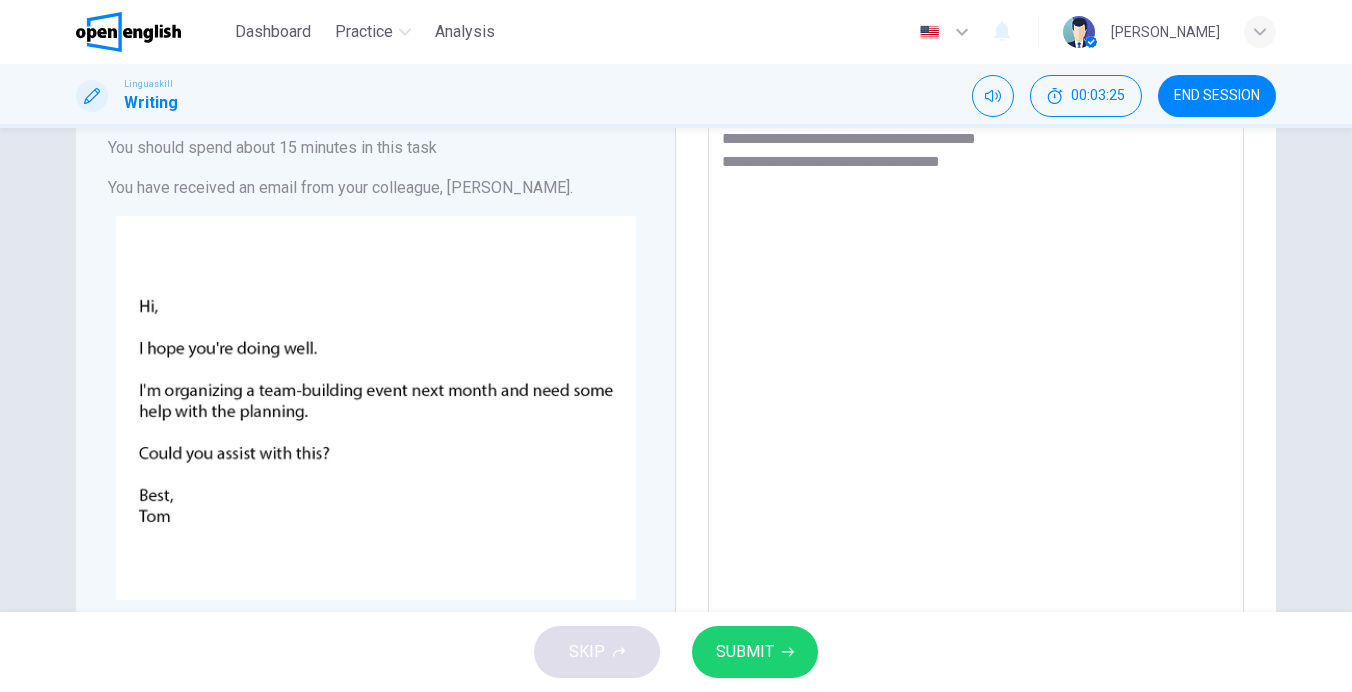 type on "*" 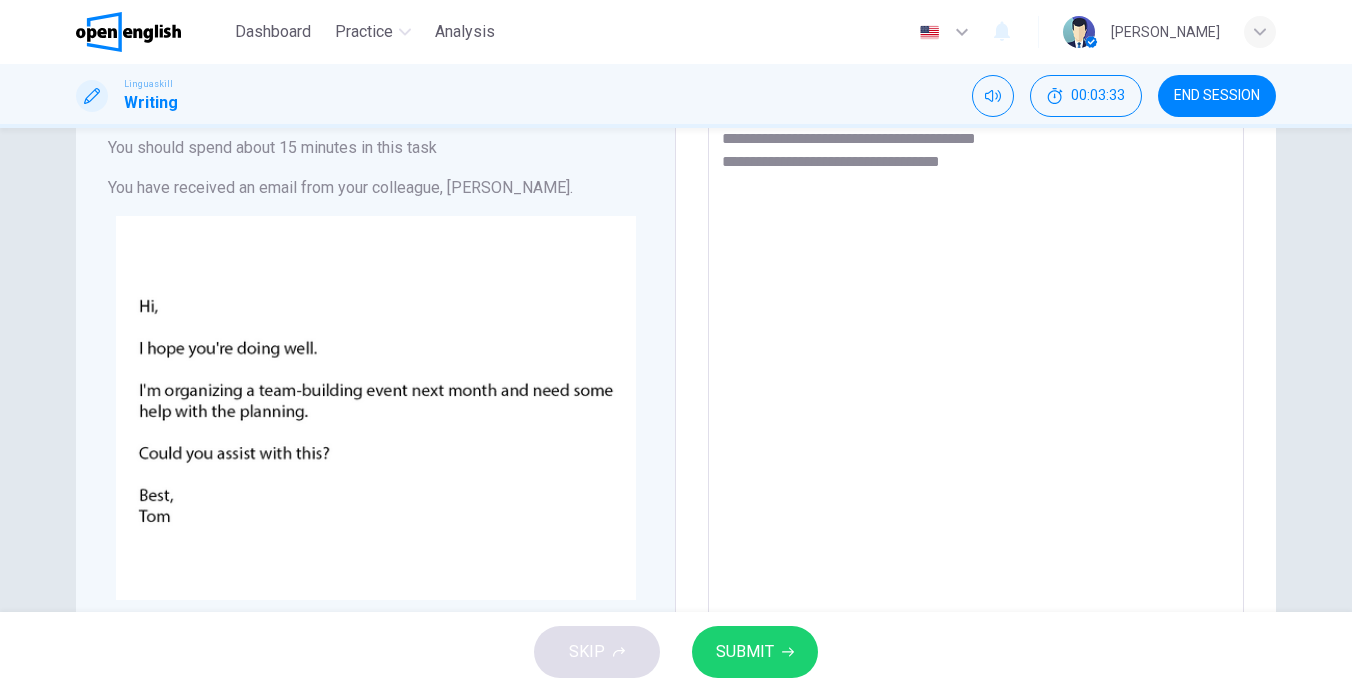 type on "**********" 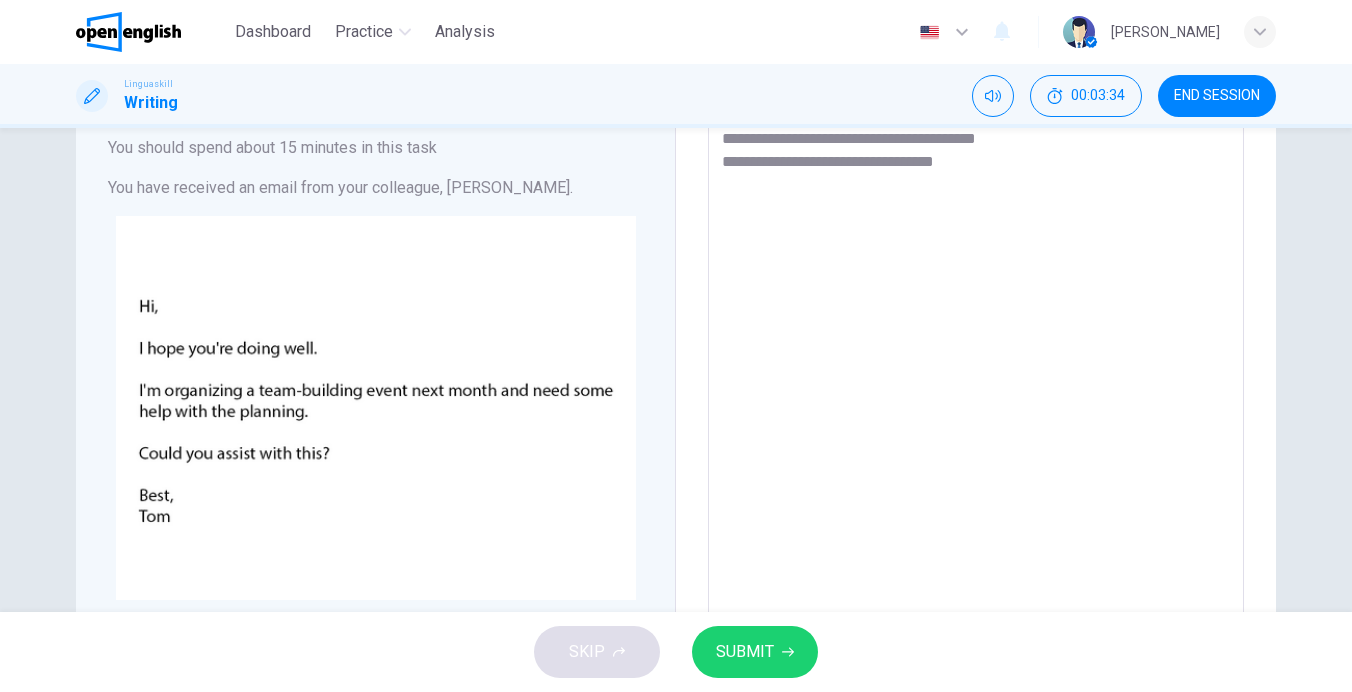 type on "**********" 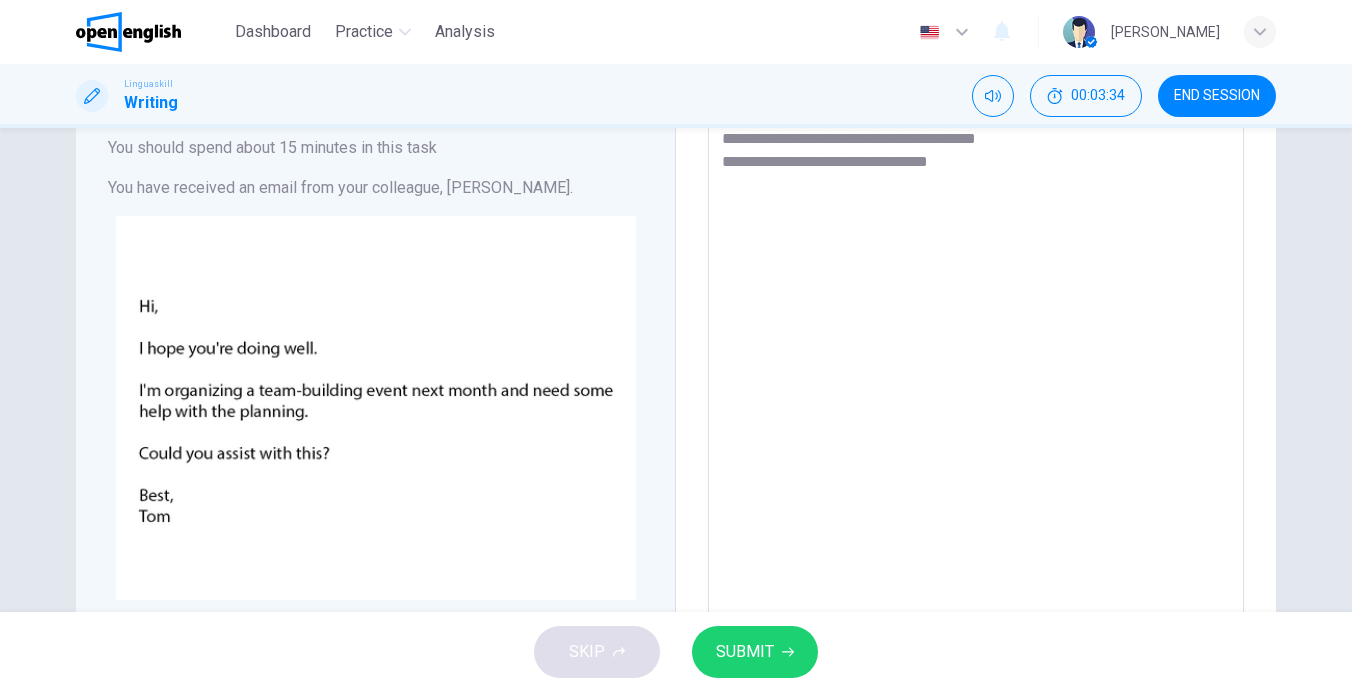 type on "*" 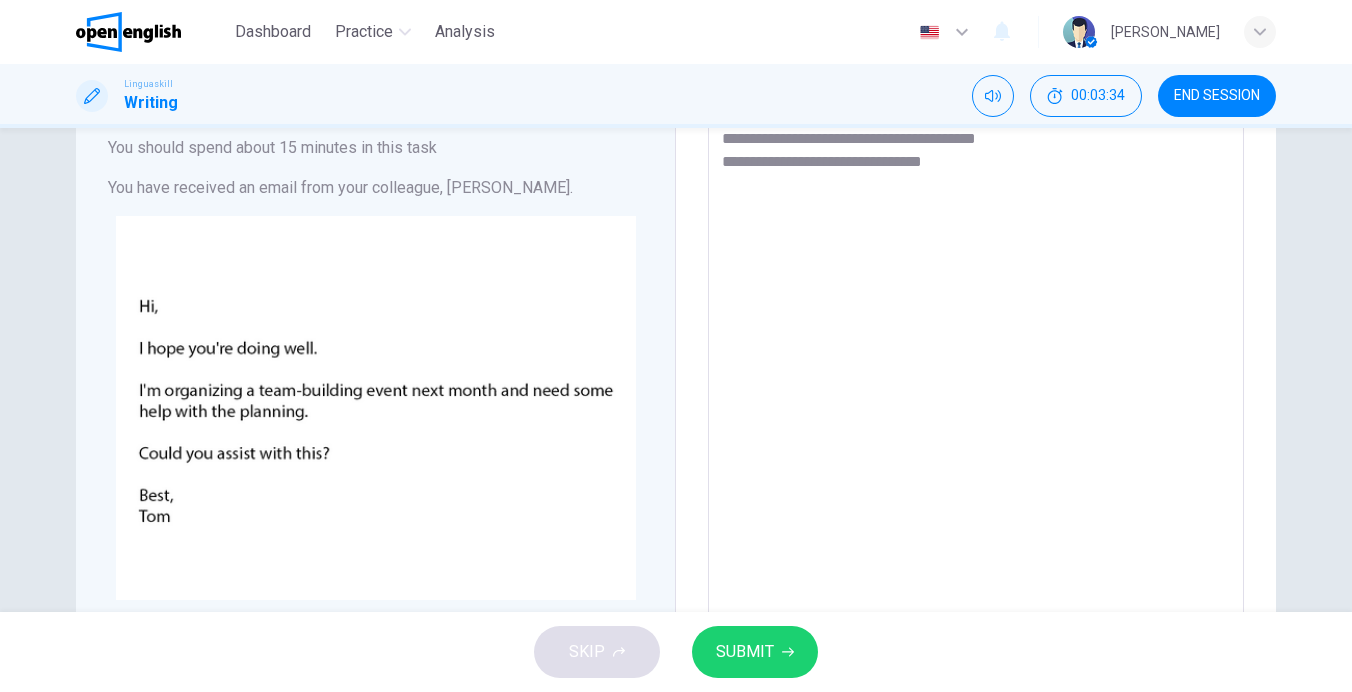 type on "*" 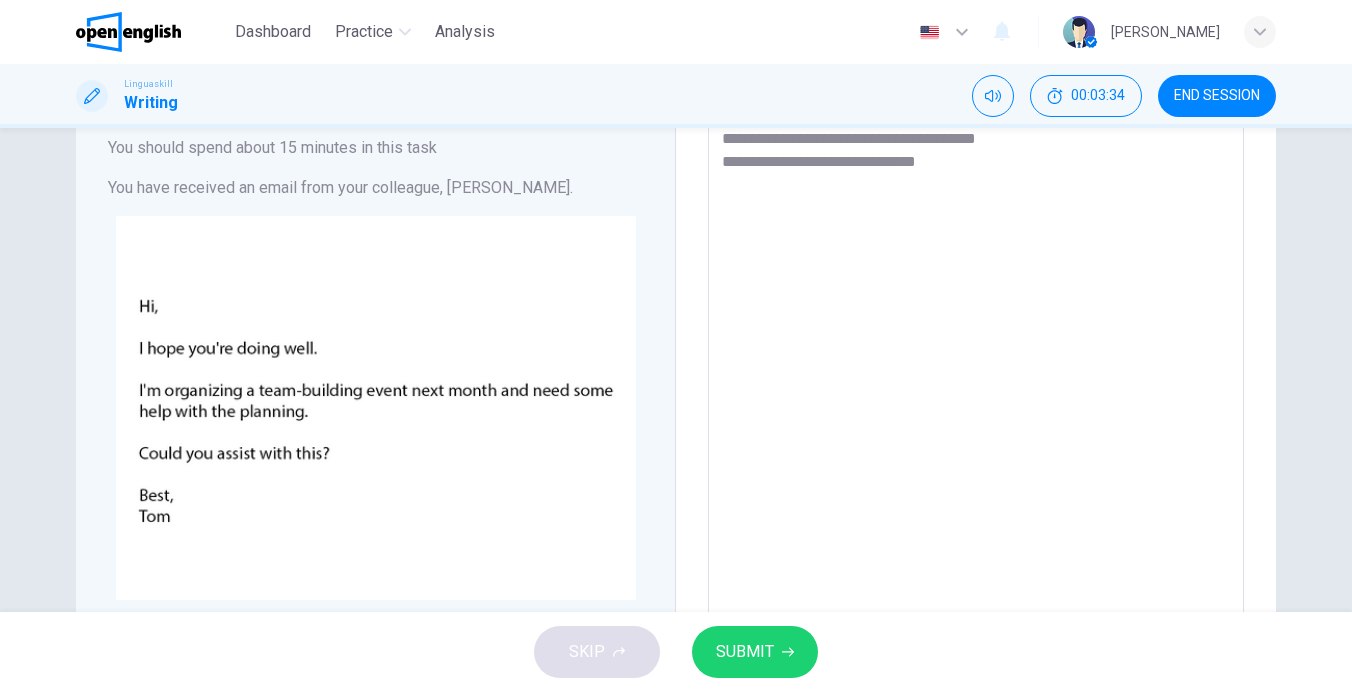 type on "*" 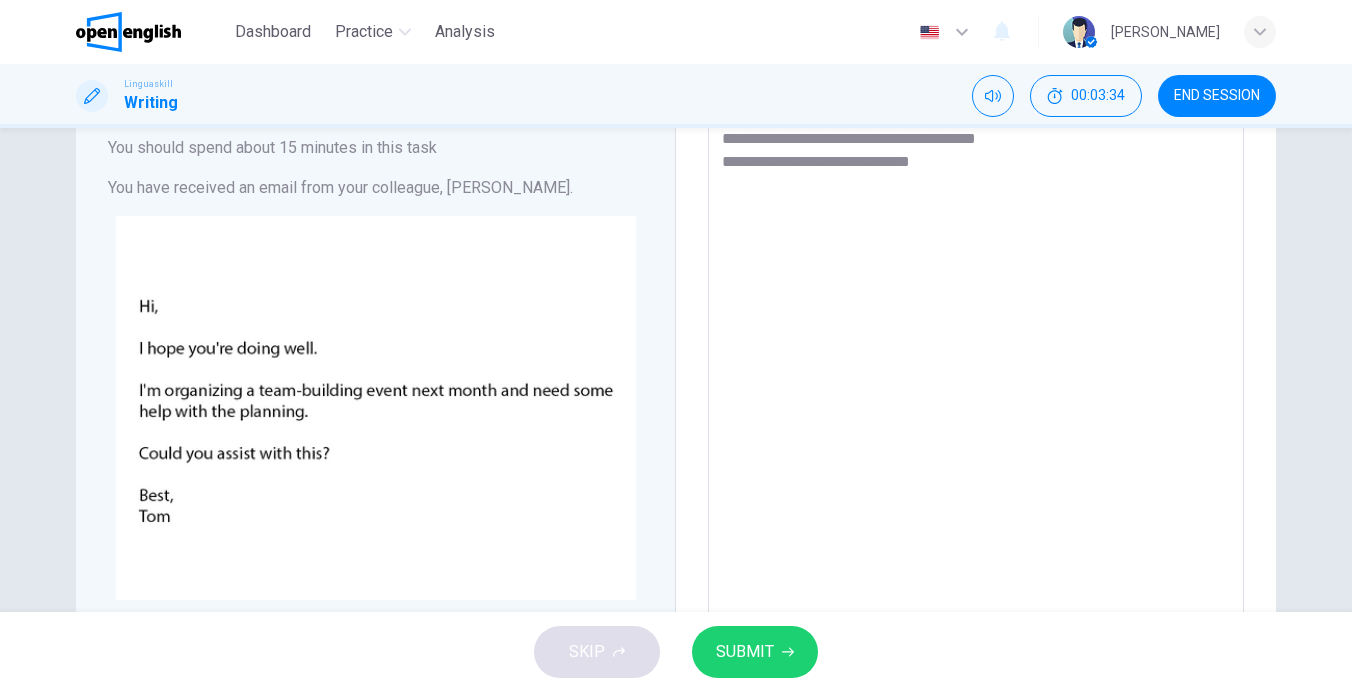 type on "**********" 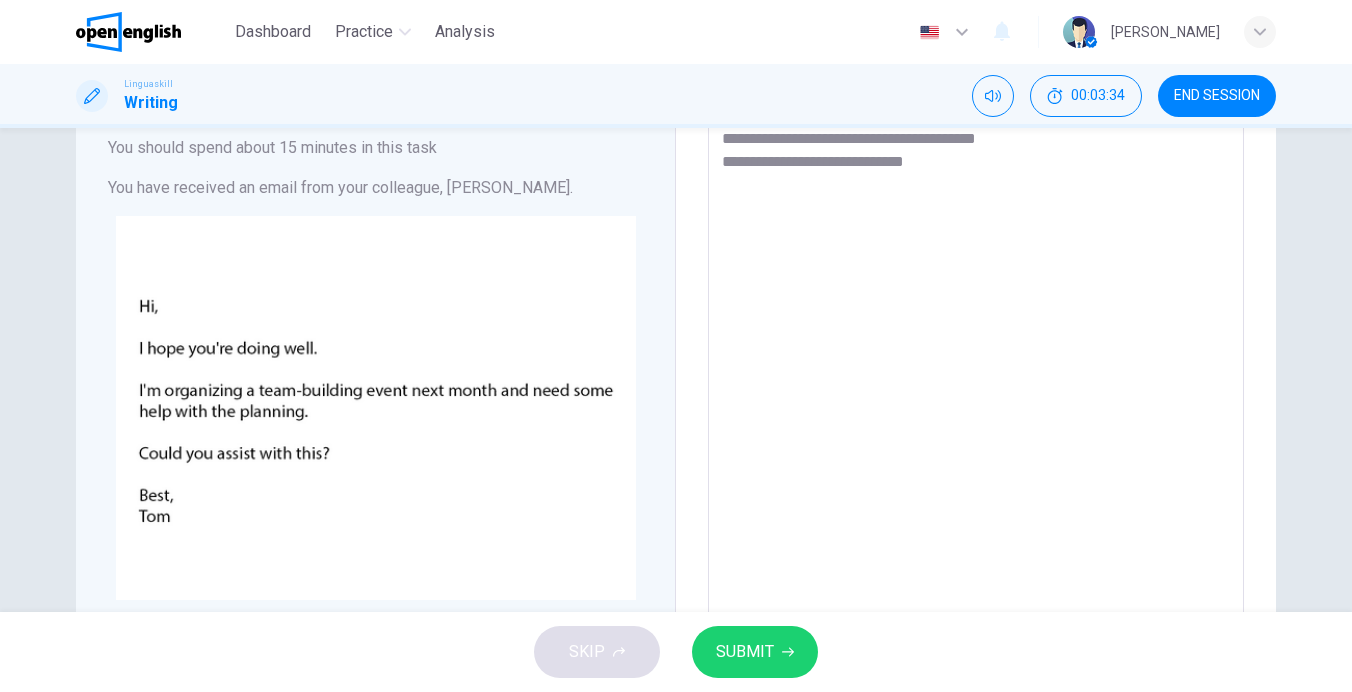 type on "*" 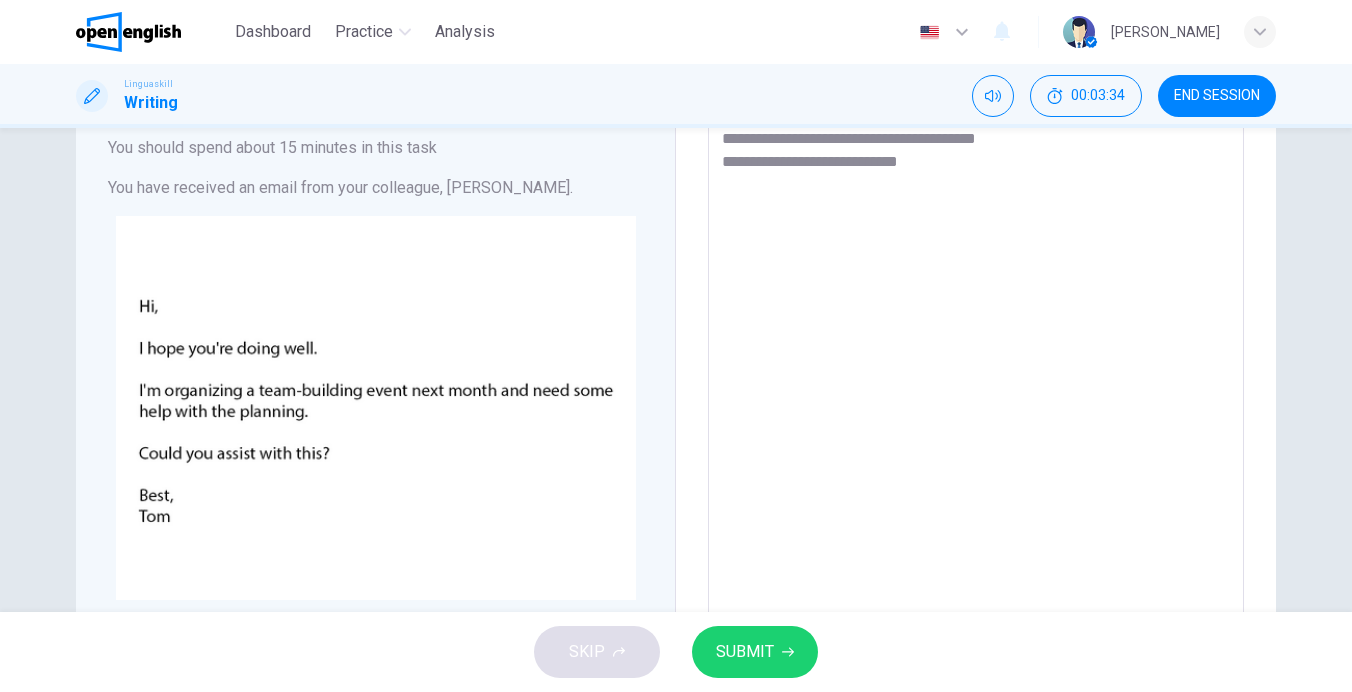 type on "*" 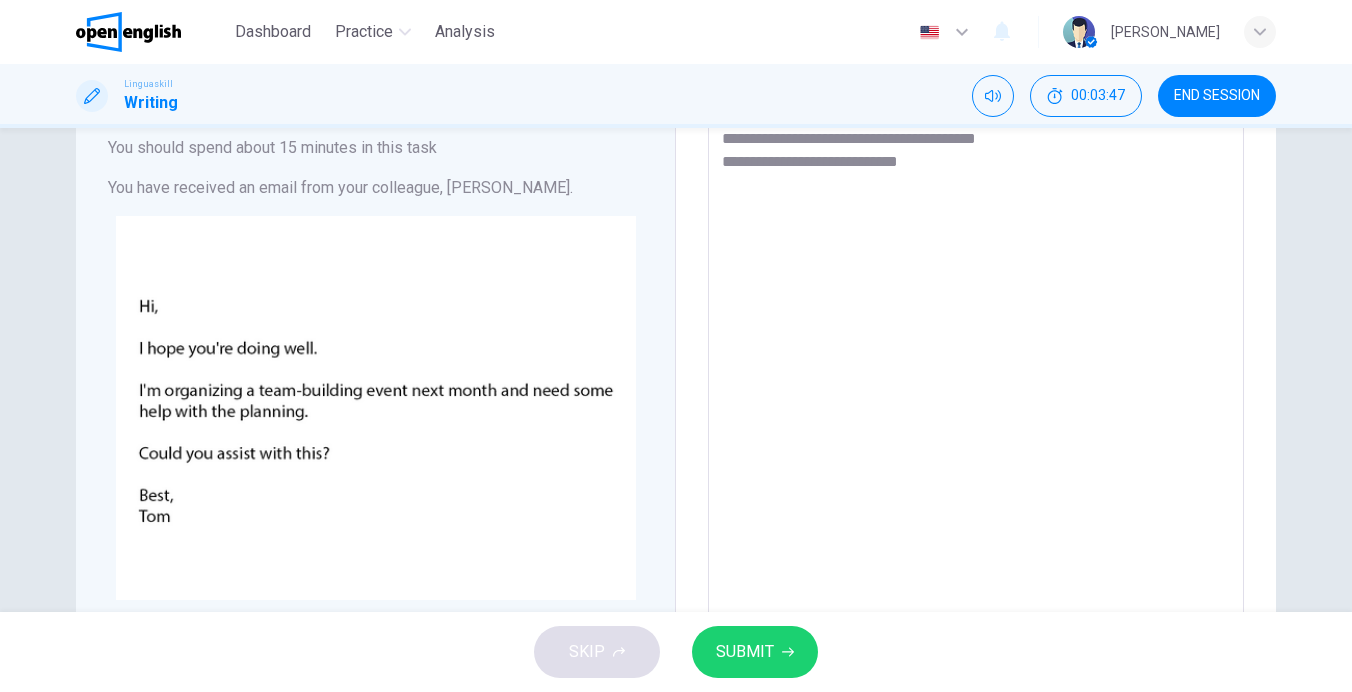 type on "**********" 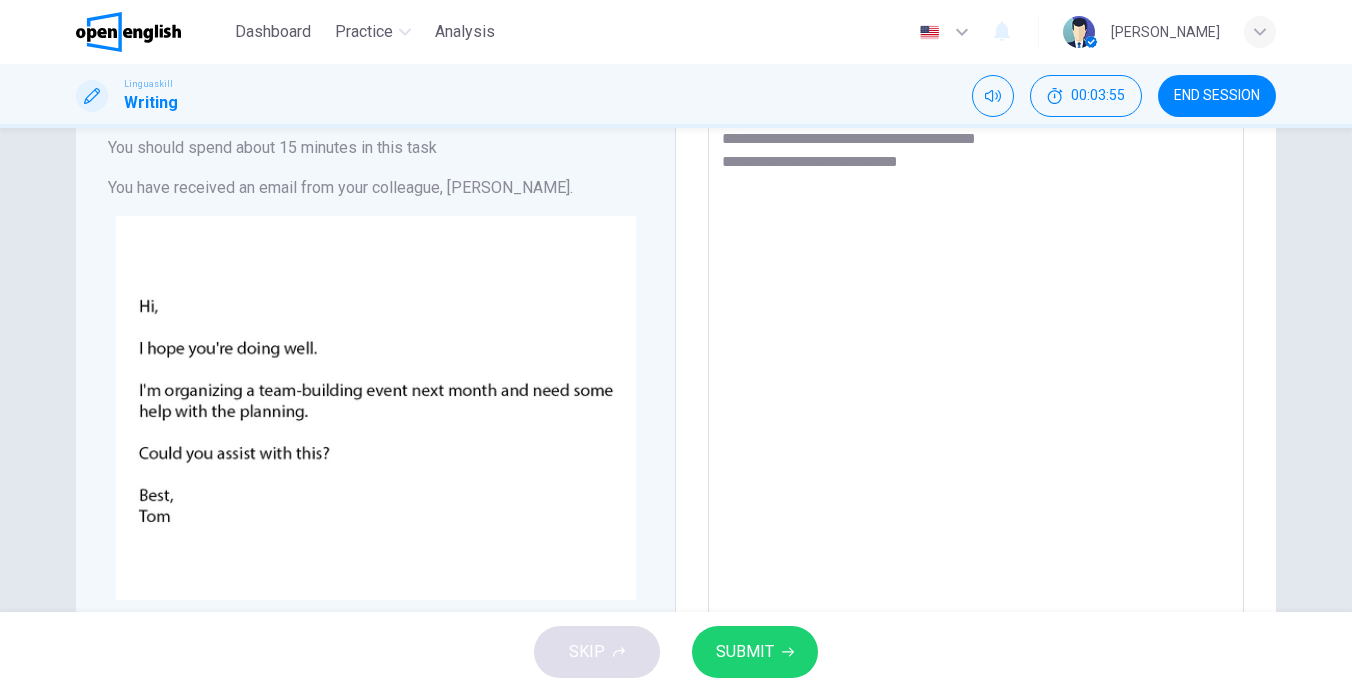 type on "*" 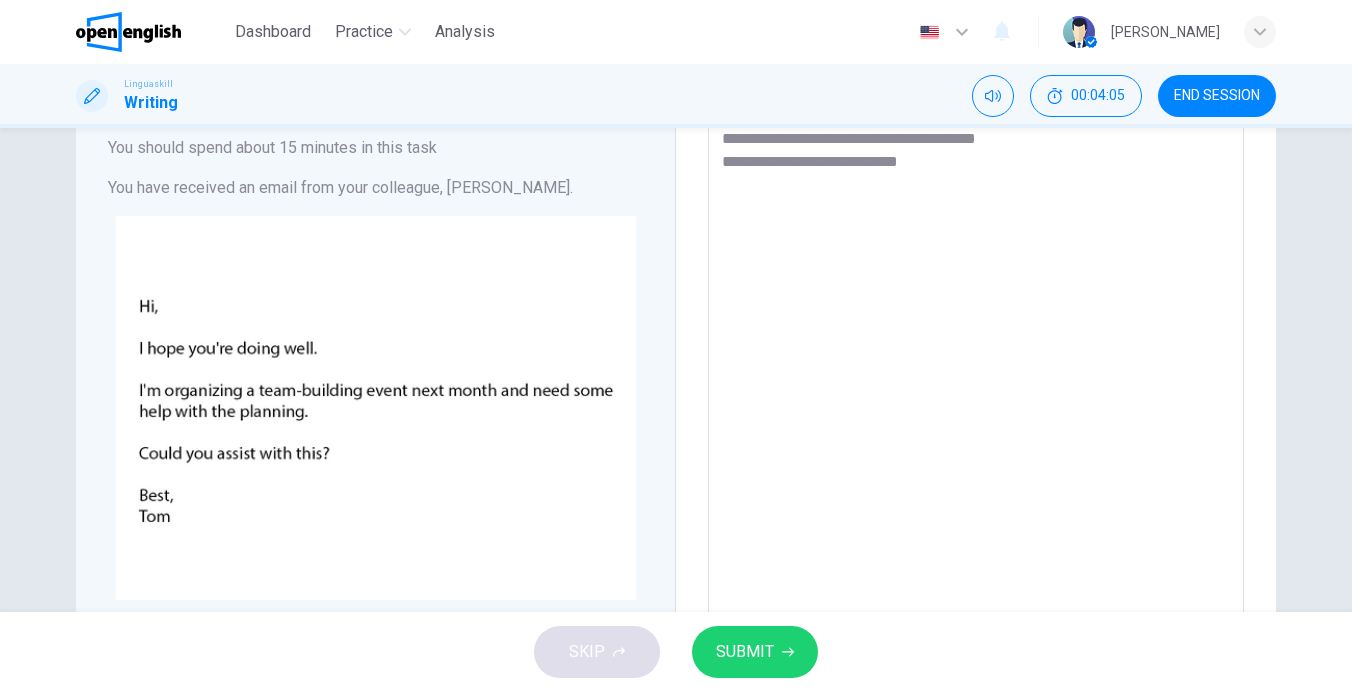type 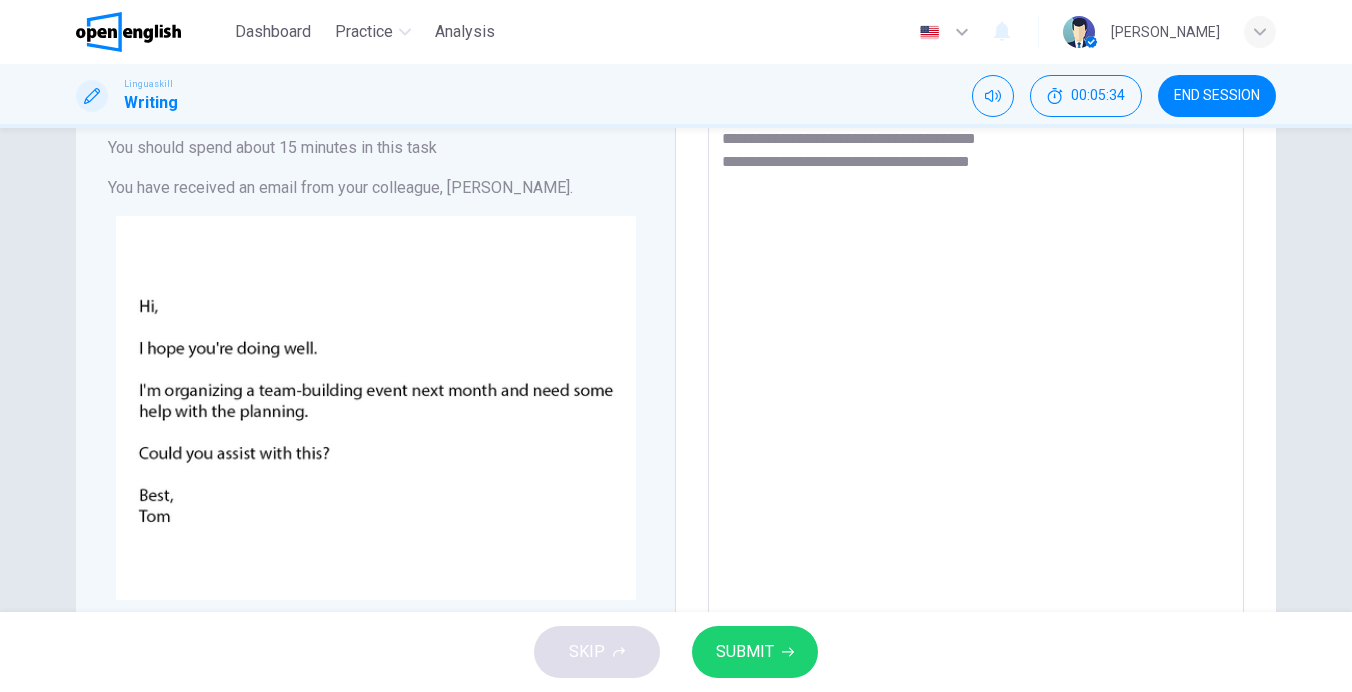 drag, startPoint x: 1011, startPoint y: 165, endPoint x: 915, endPoint y: 162, distance: 96.04687 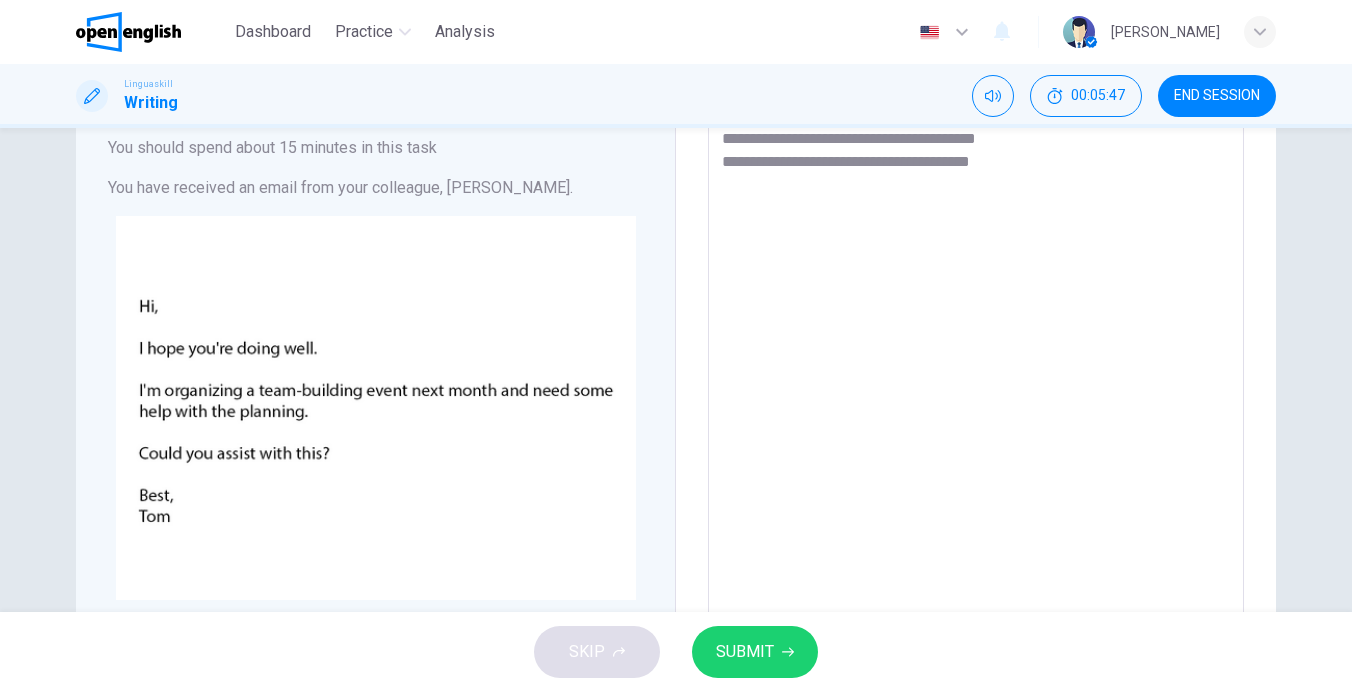 click on "**********" at bounding box center (976, 495) 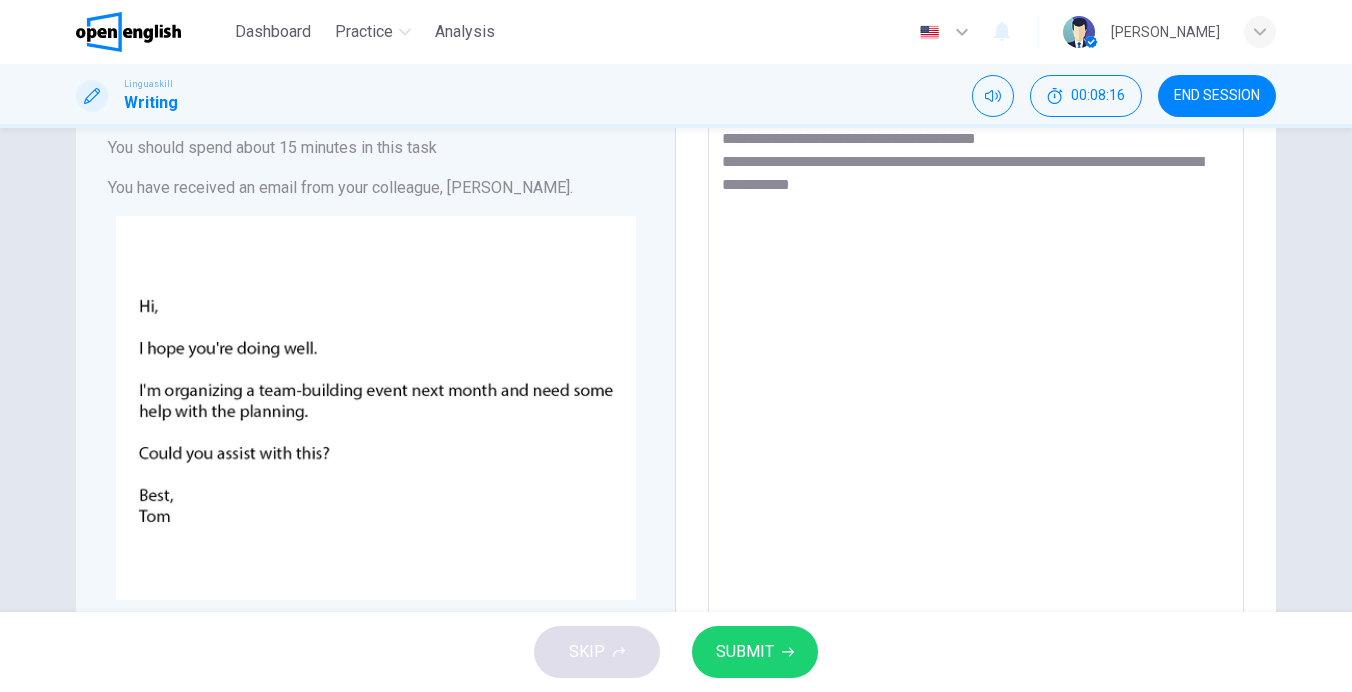 drag, startPoint x: 905, startPoint y: 189, endPoint x: 1006, endPoint y: 165, distance: 103.81233 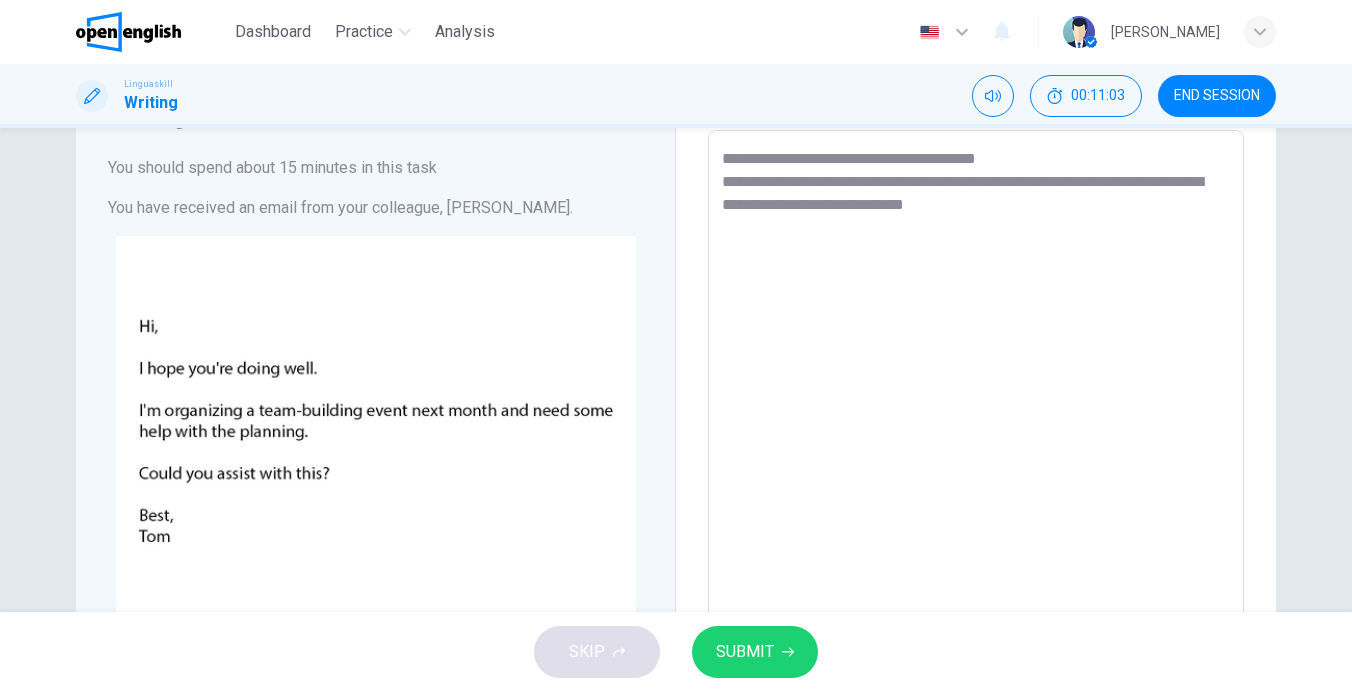 scroll, scrollTop: 8, scrollLeft: 0, axis: vertical 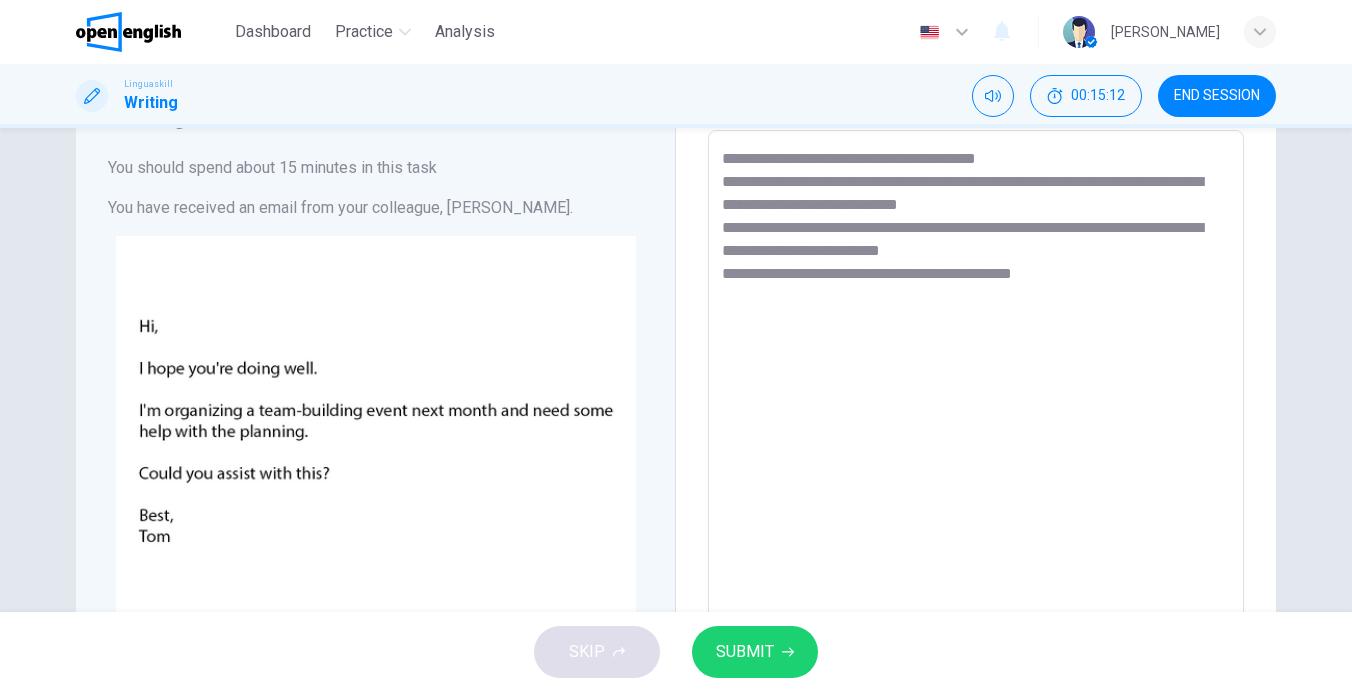 drag, startPoint x: 1068, startPoint y: 276, endPoint x: 999, endPoint y: 279, distance: 69.065186 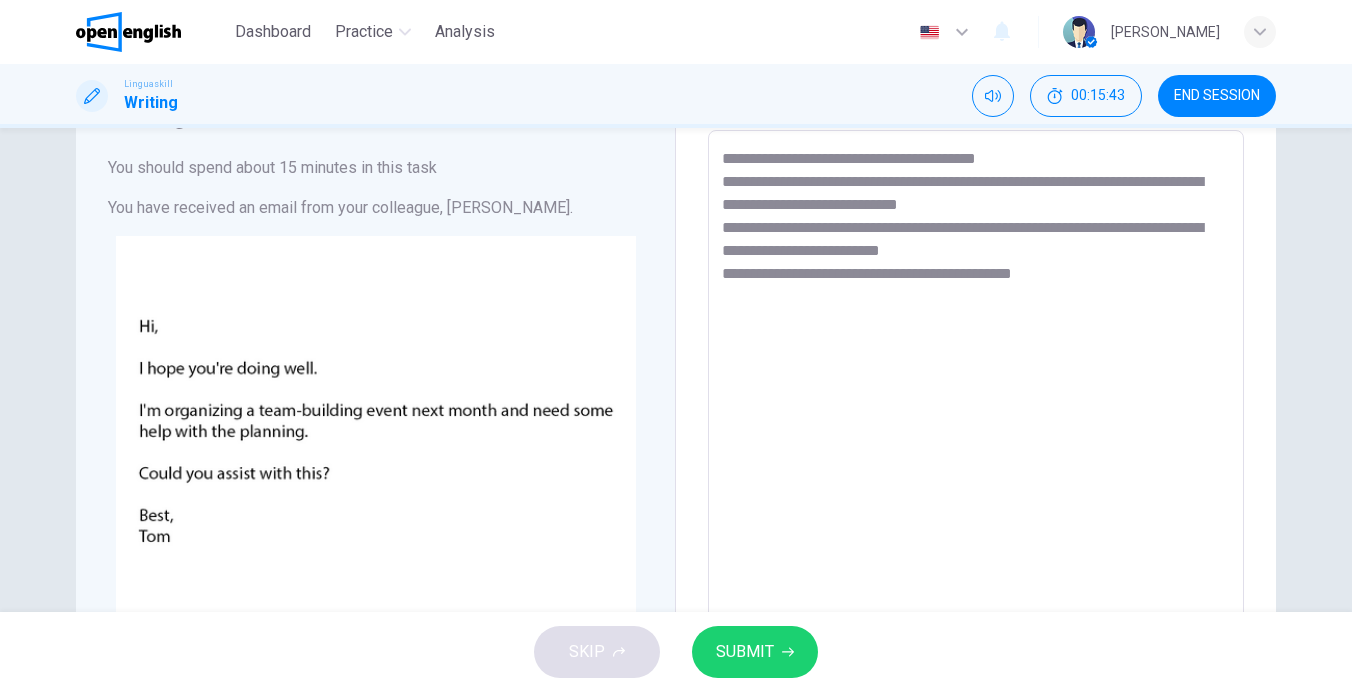 click on "**********" at bounding box center [976, 515] 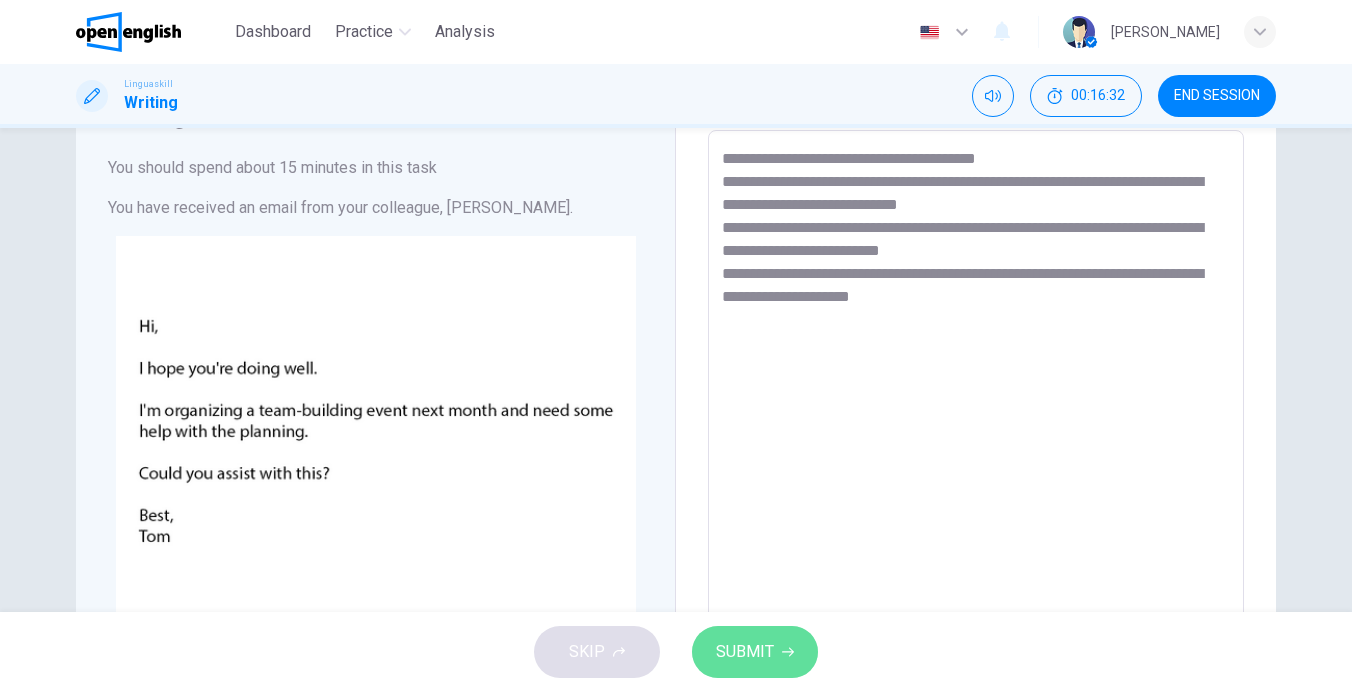 click on "SUBMIT" at bounding box center (745, 652) 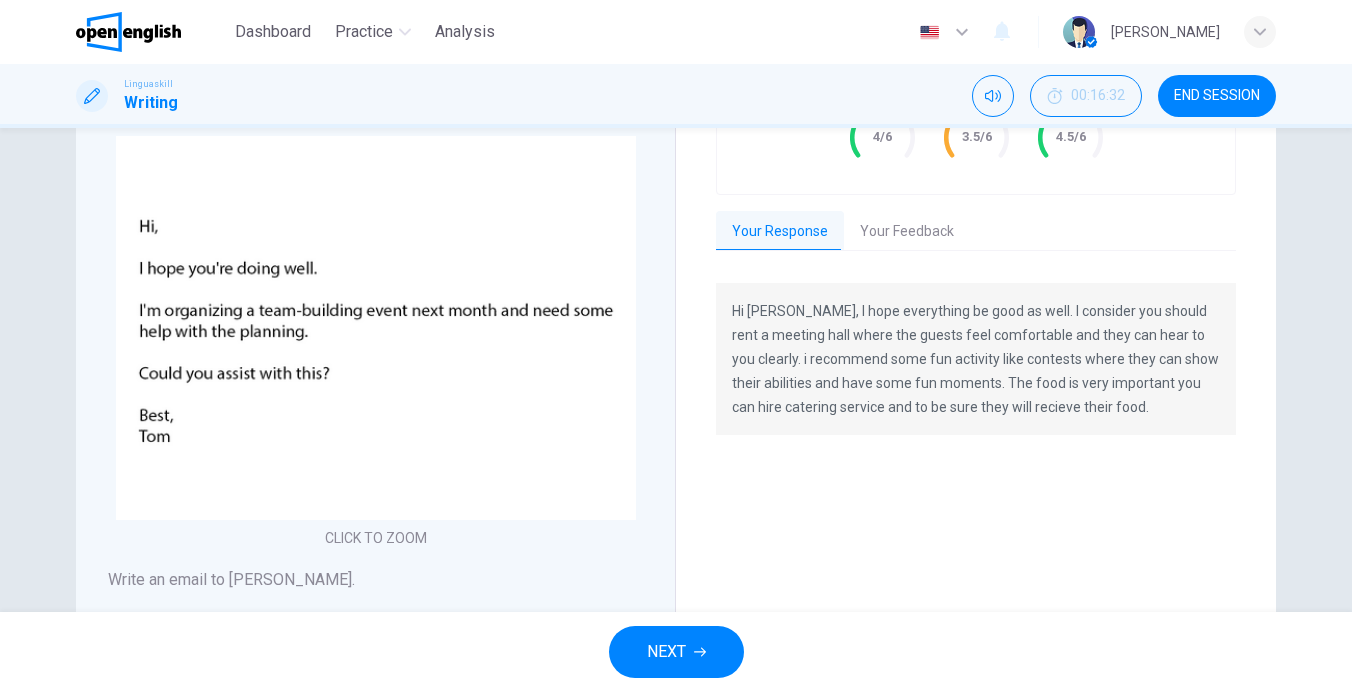 scroll, scrollTop: 108, scrollLeft: 0, axis: vertical 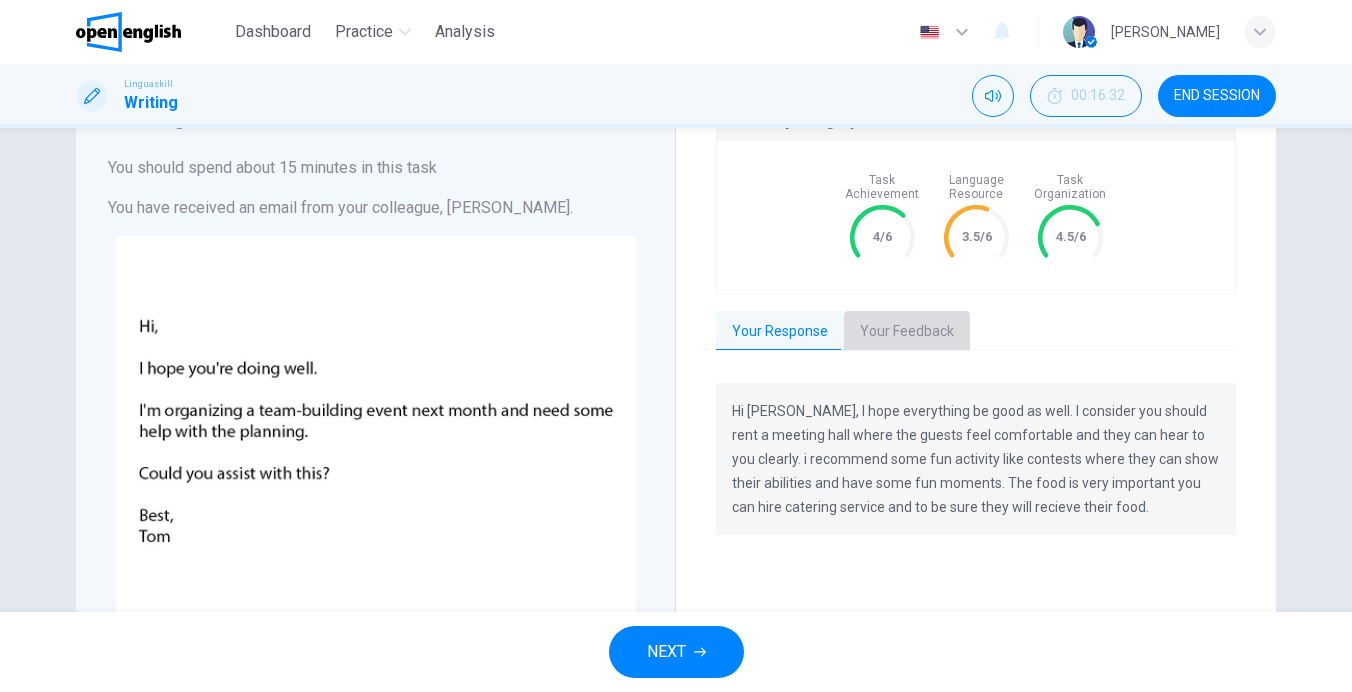 click on "Your Feedback" at bounding box center (907, 332) 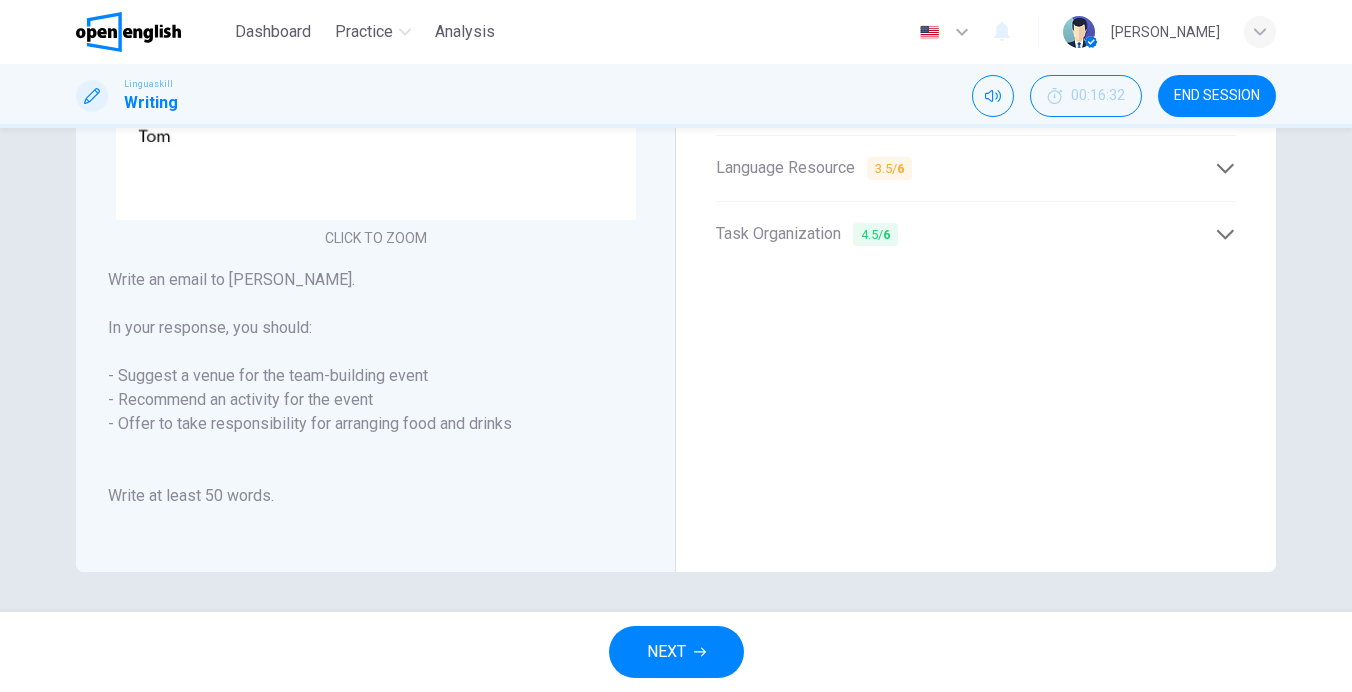 scroll, scrollTop: 308, scrollLeft: 0, axis: vertical 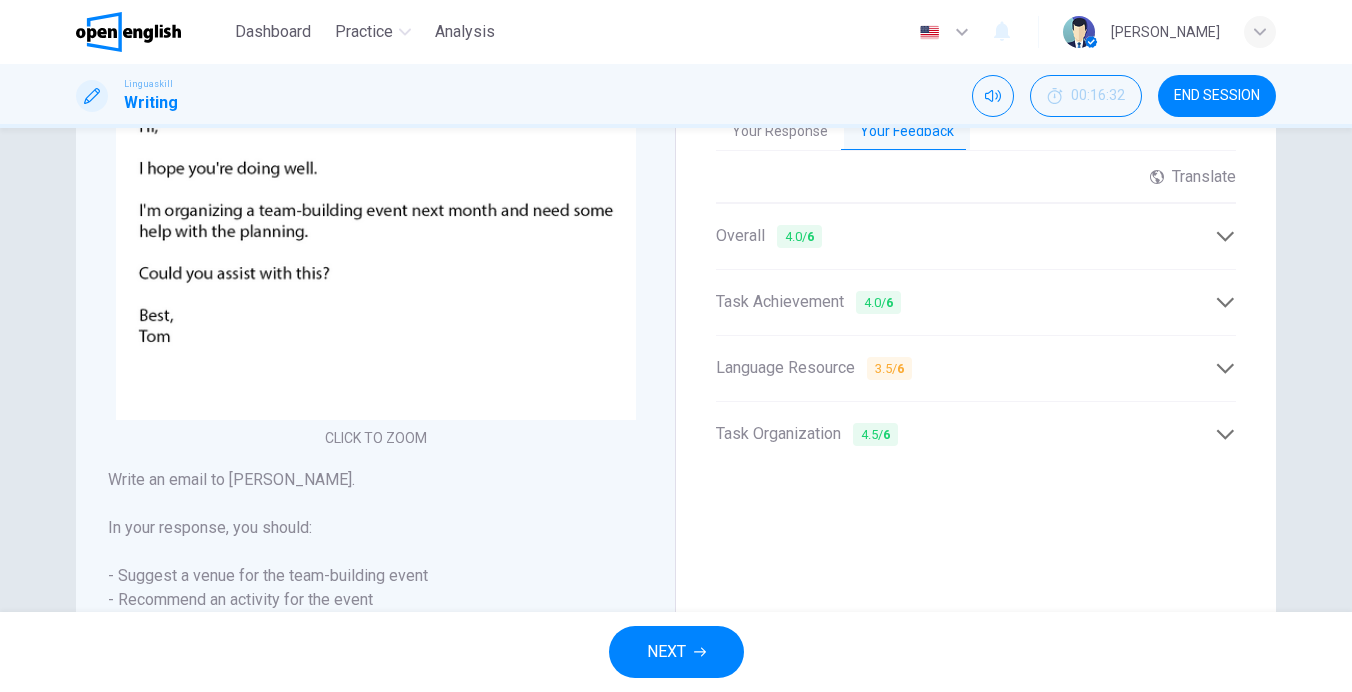 click on "Overall   4.0 / 6" at bounding box center (965, 236) 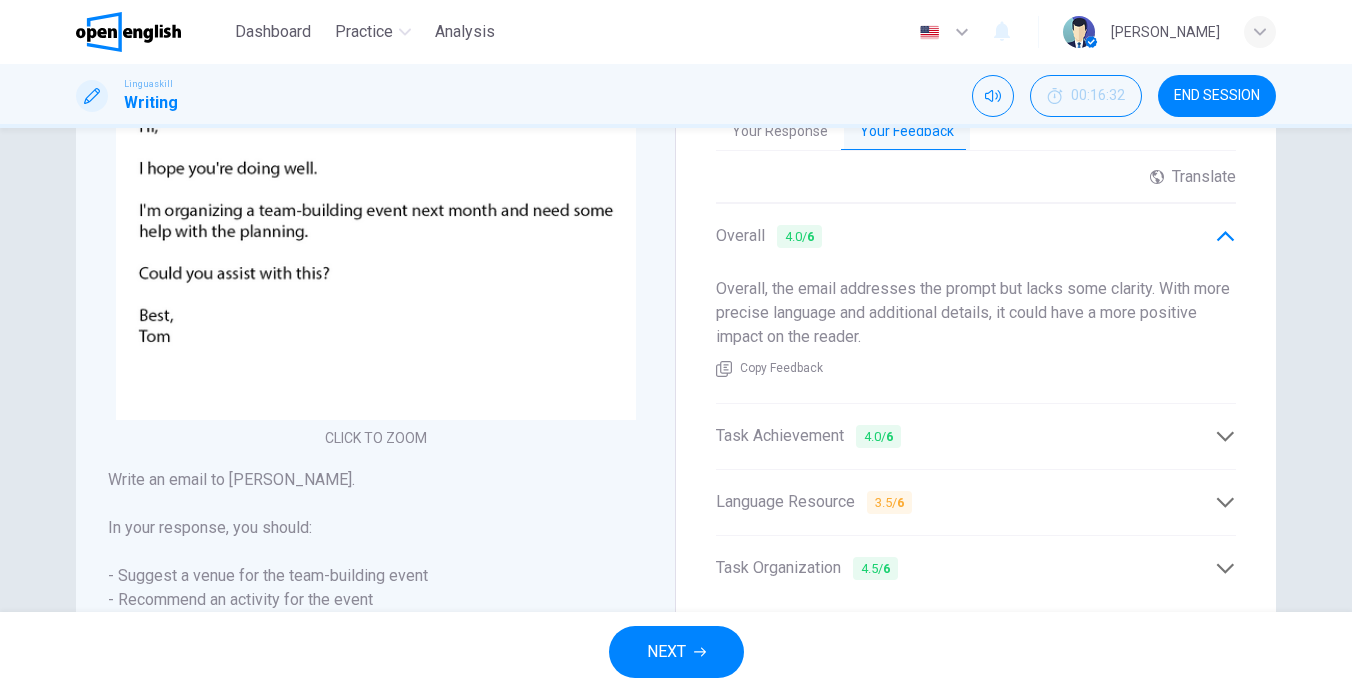 click on "Task Achievement   4.0 / 6" at bounding box center [965, 436] 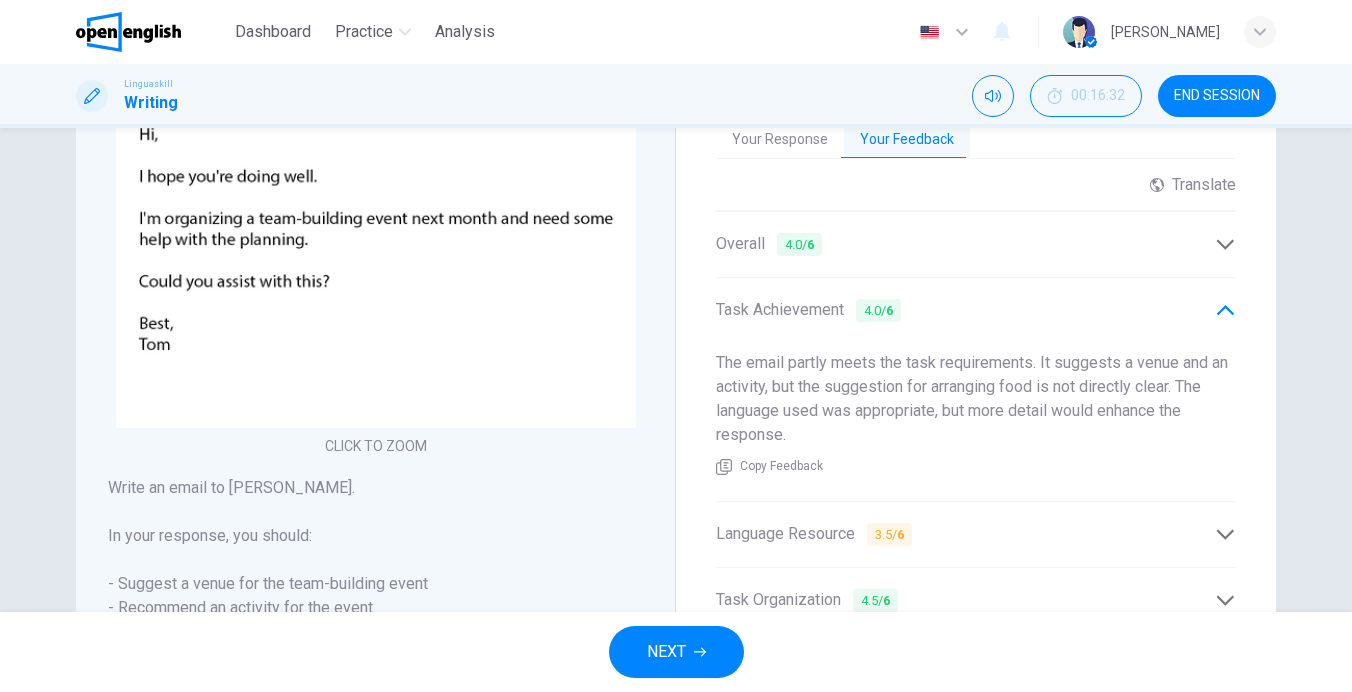scroll, scrollTop: 400, scrollLeft: 0, axis: vertical 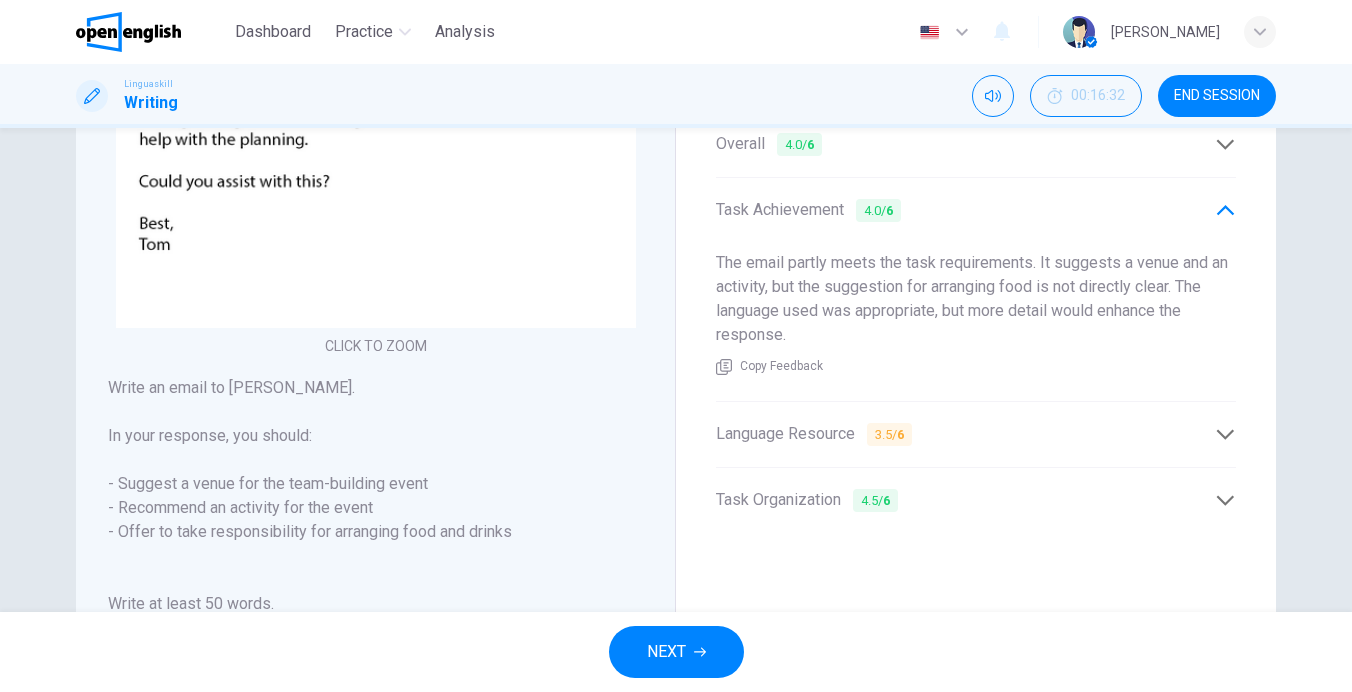 drag, startPoint x: 1035, startPoint y: 265, endPoint x: 1003, endPoint y: 264, distance: 32.01562 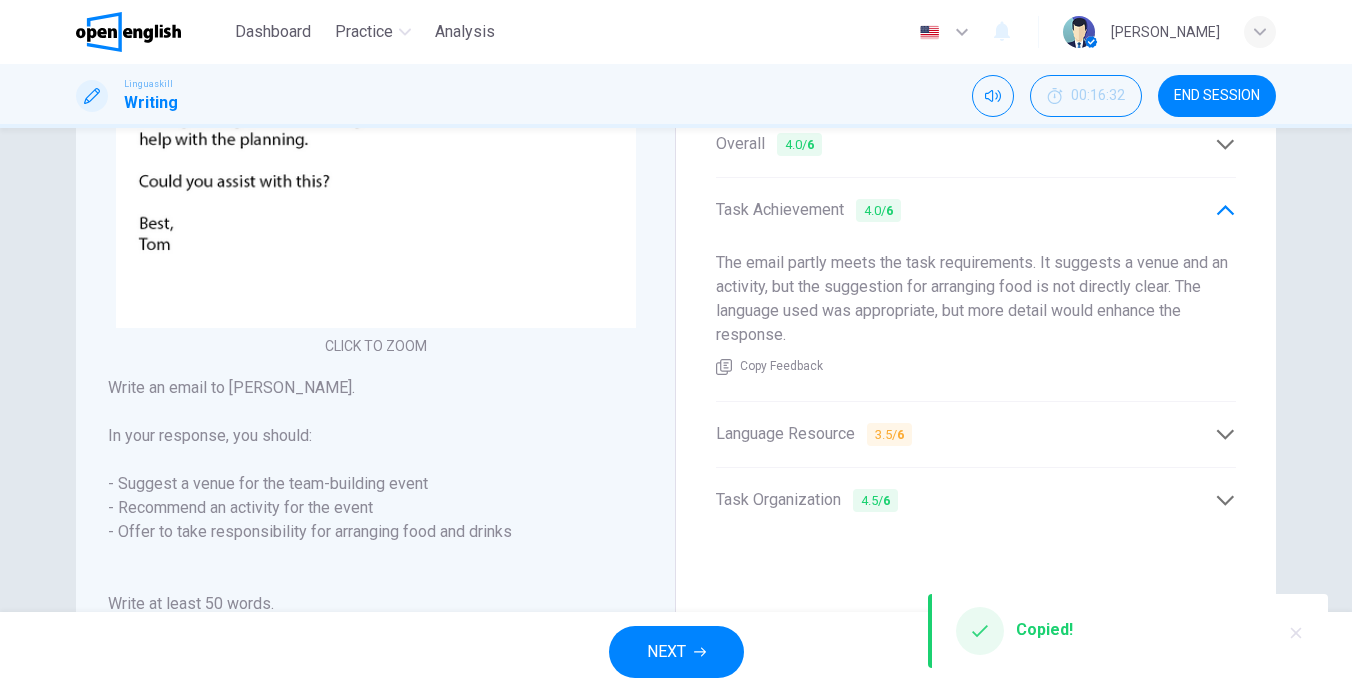 scroll, scrollTop: 200, scrollLeft: 0, axis: vertical 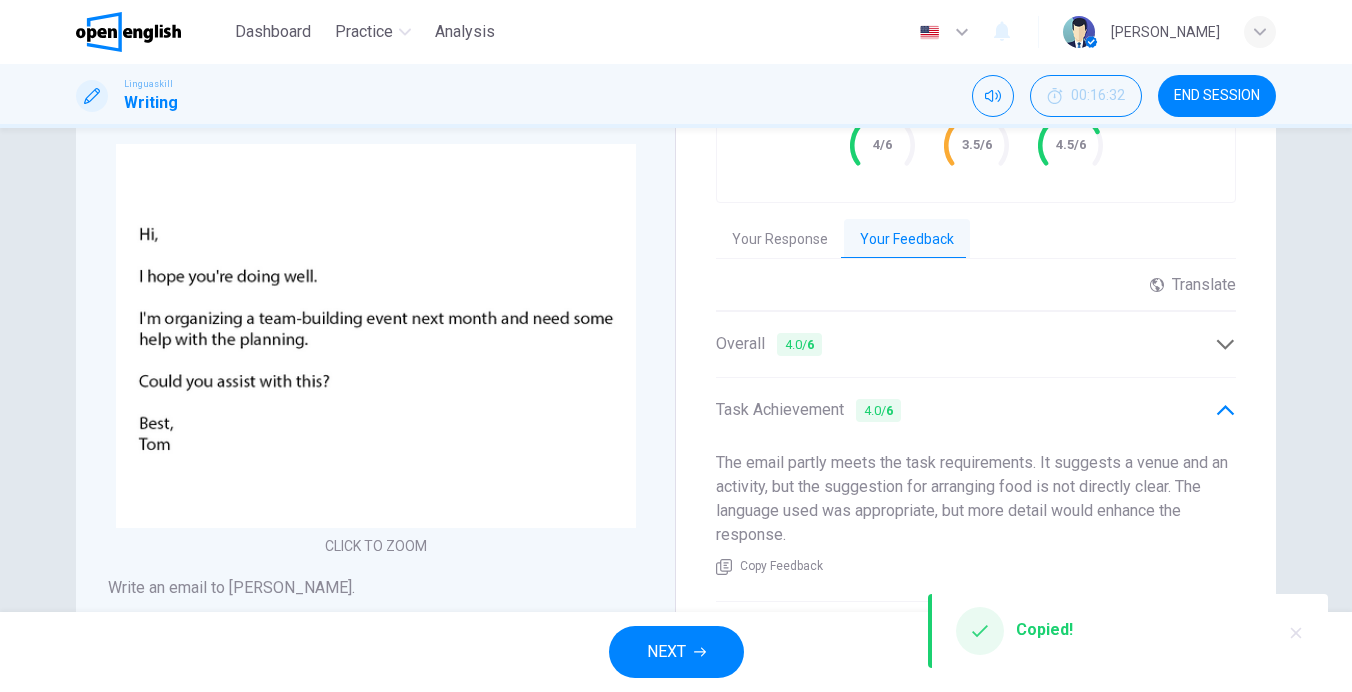 click on "Overall   4.0 / 6" at bounding box center (965, 344) 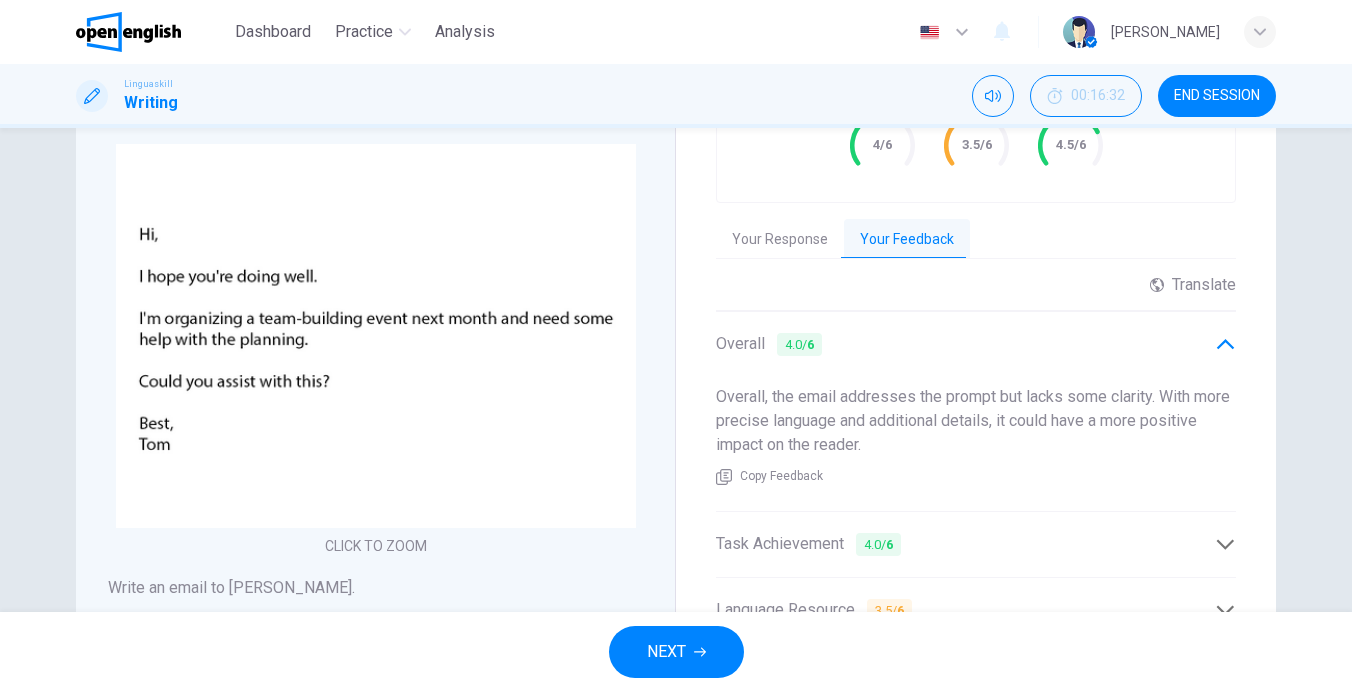 click on "Copy Feedback" at bounding box center [781, 477] 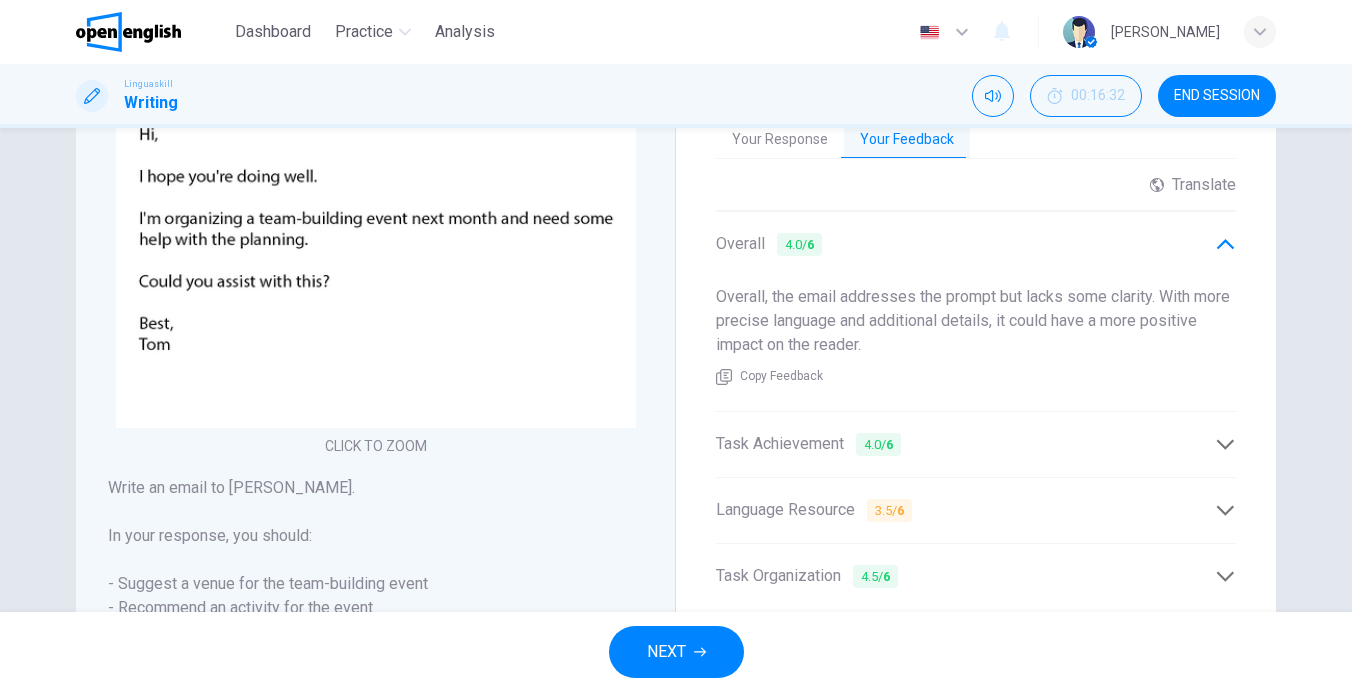 scroll, scrollTop: 400, scrollLeft: 0, axis: vertical 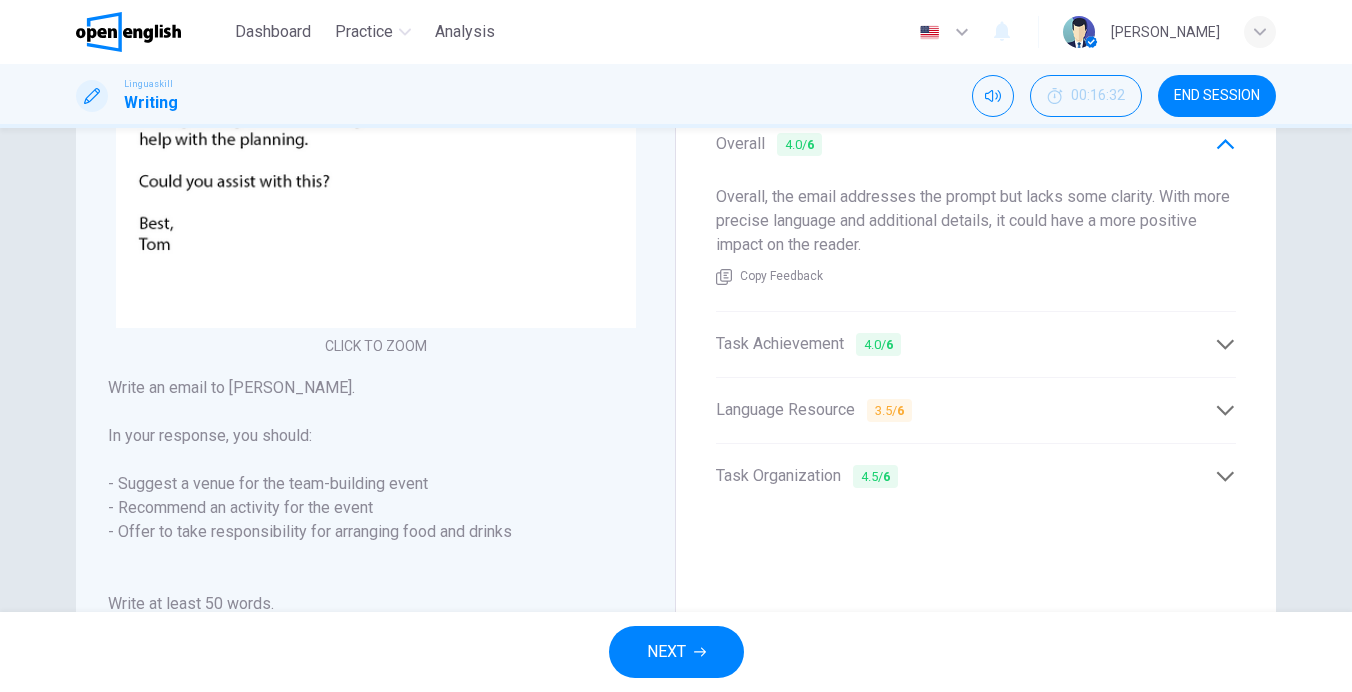 click on "Language Resource   3.5 / 6" at bounding box center (976, 410) 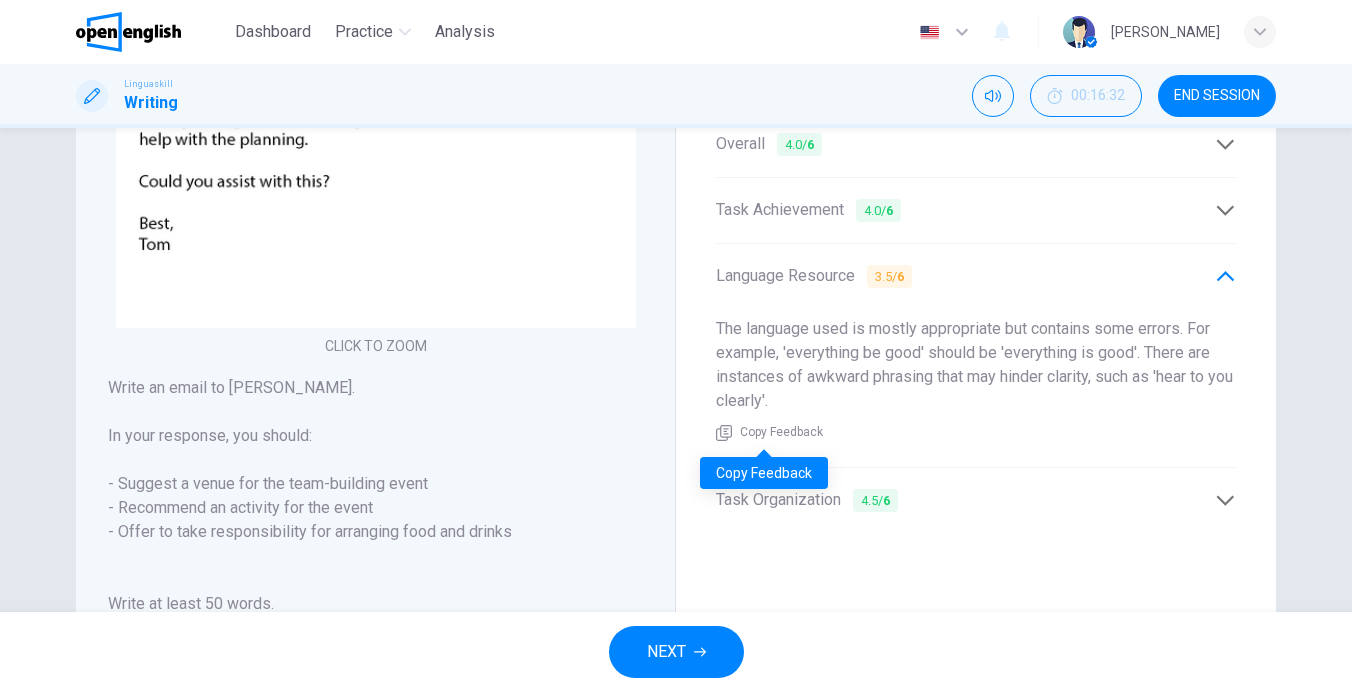 click on "Copy Feedback" at bounding box center [781, 433] 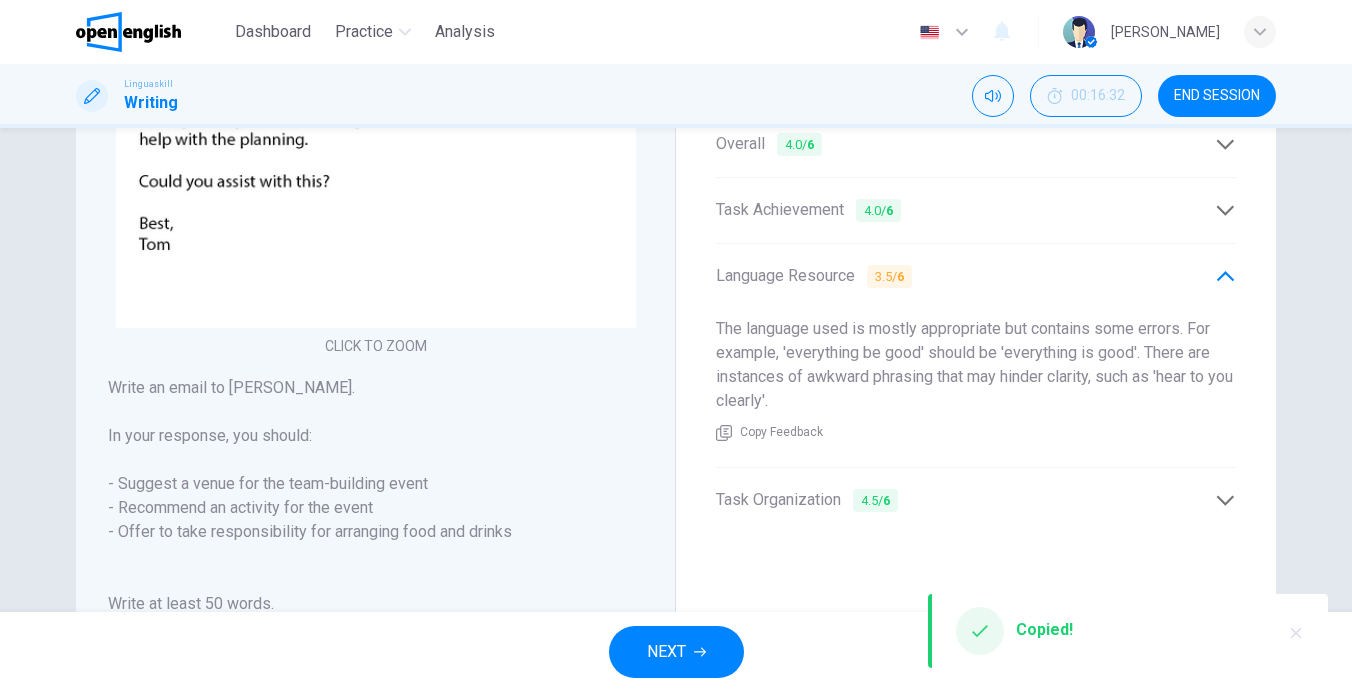 click on "Task Organization   4.5 / 6" at bounding box center [807, 500] 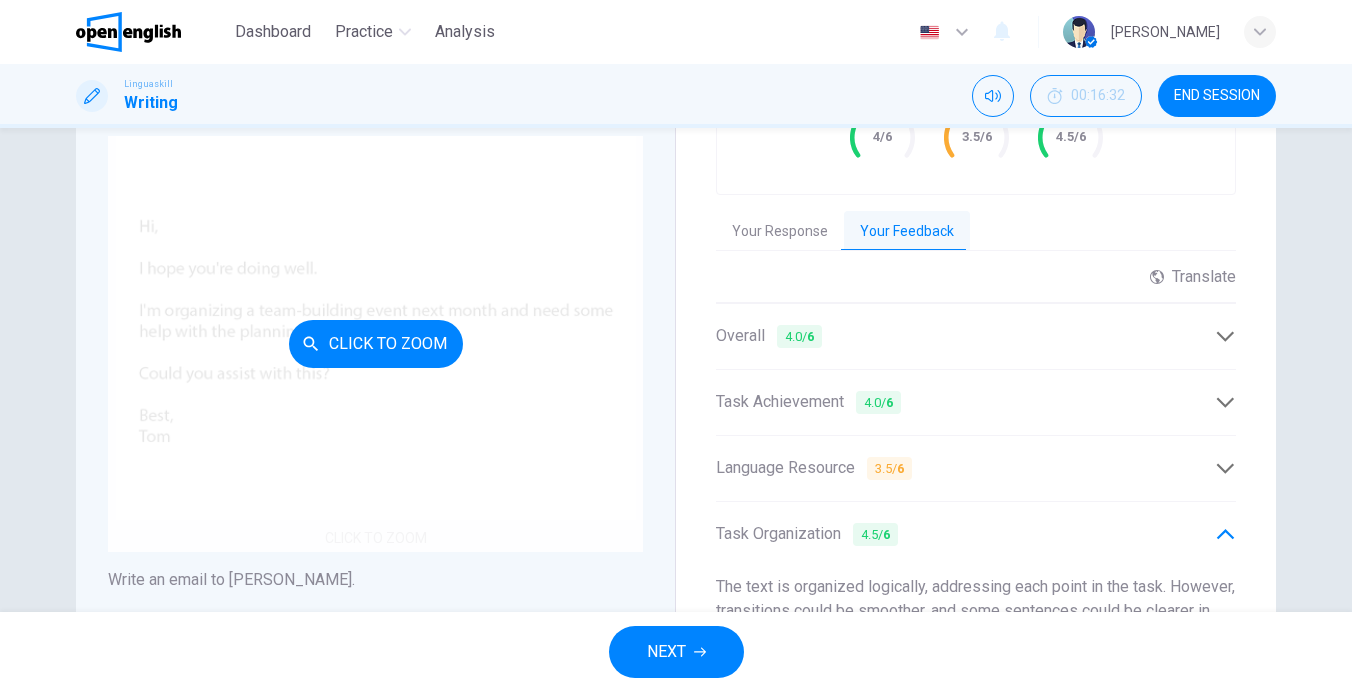 scroll, scrollTop: 0, scrollLeft: 0, axis: both 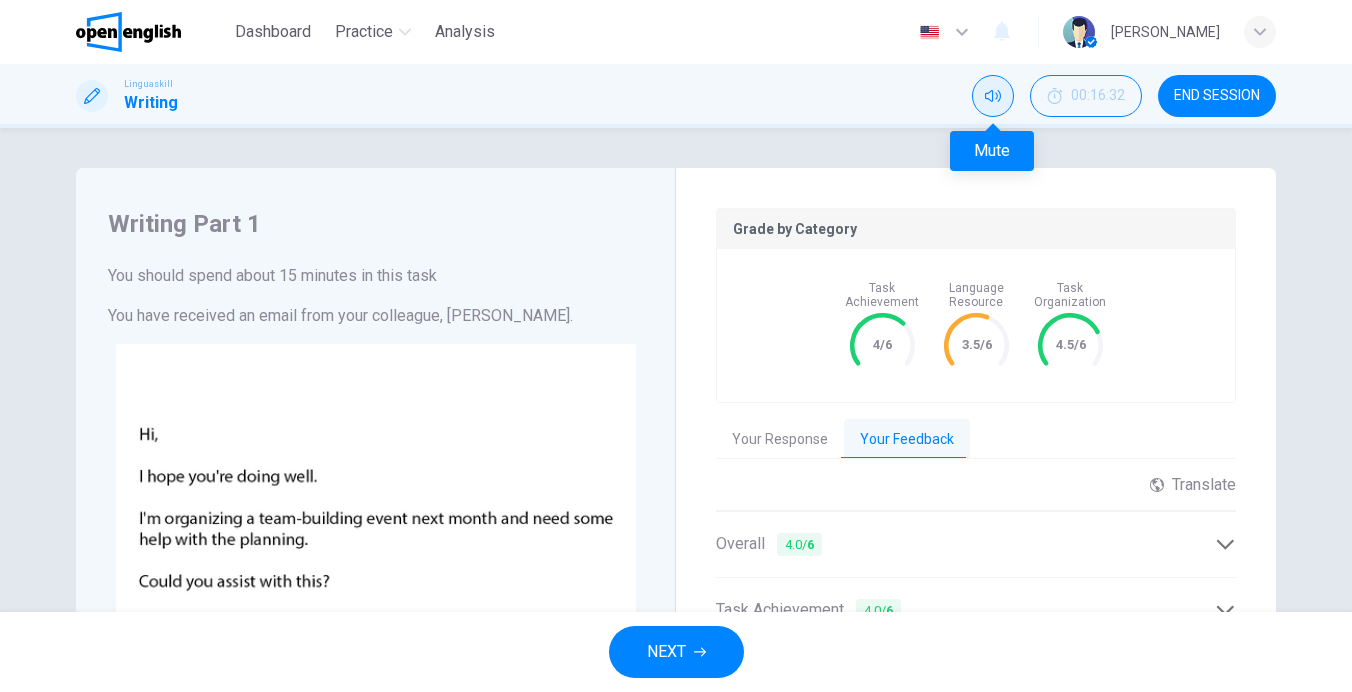 click at bounding box center [993, 96] 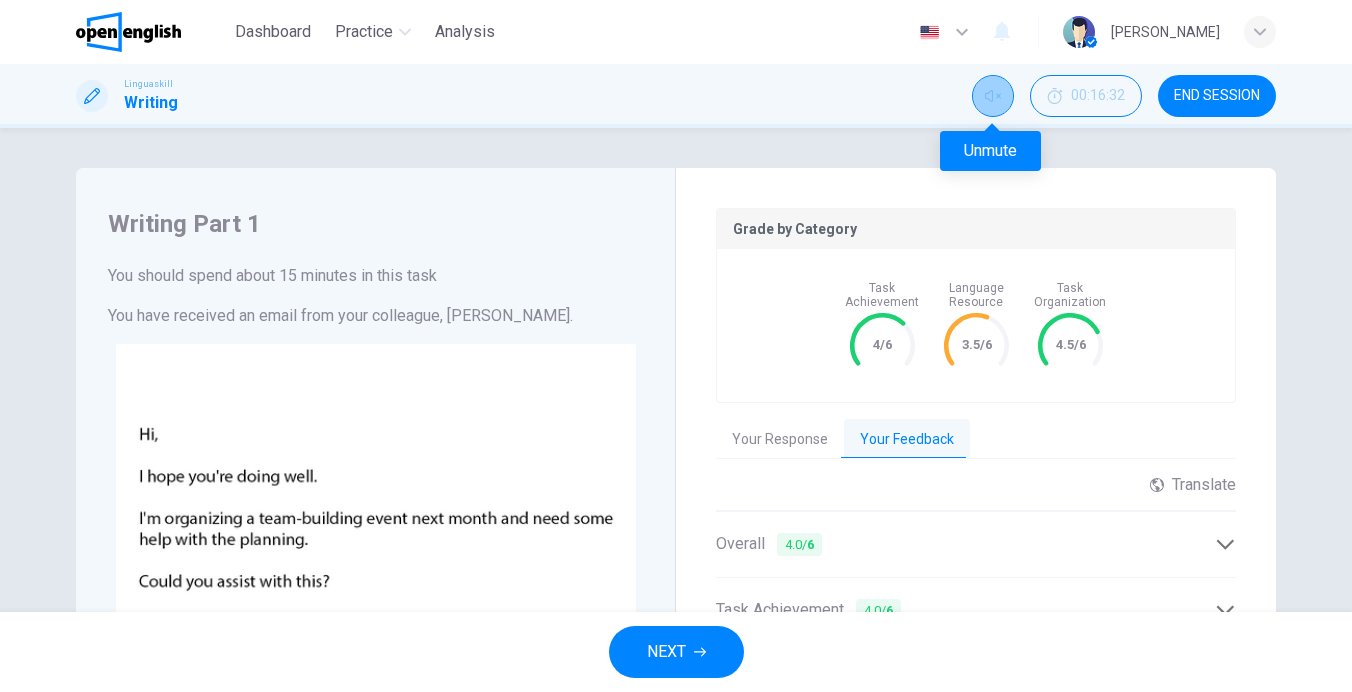 click at bounding box center [993, 96] 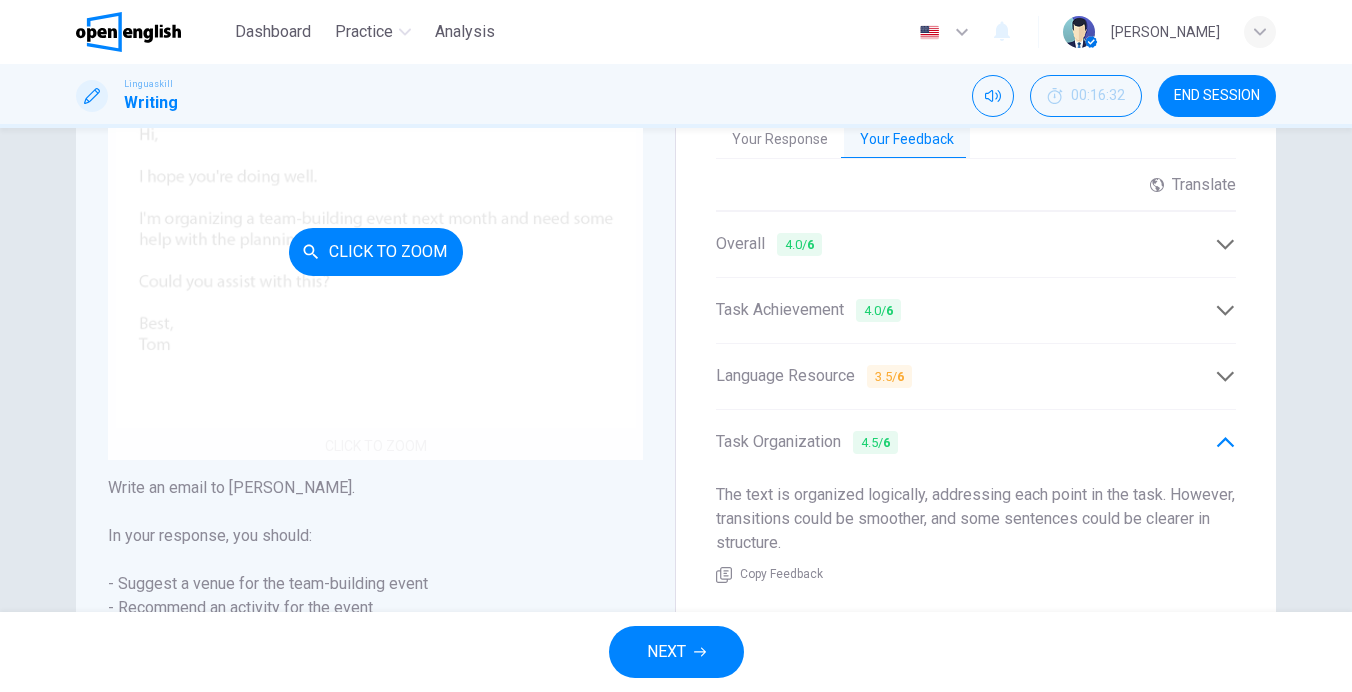 scroll, scrollTop: 400, scrollLeft: 0, axis: vertical 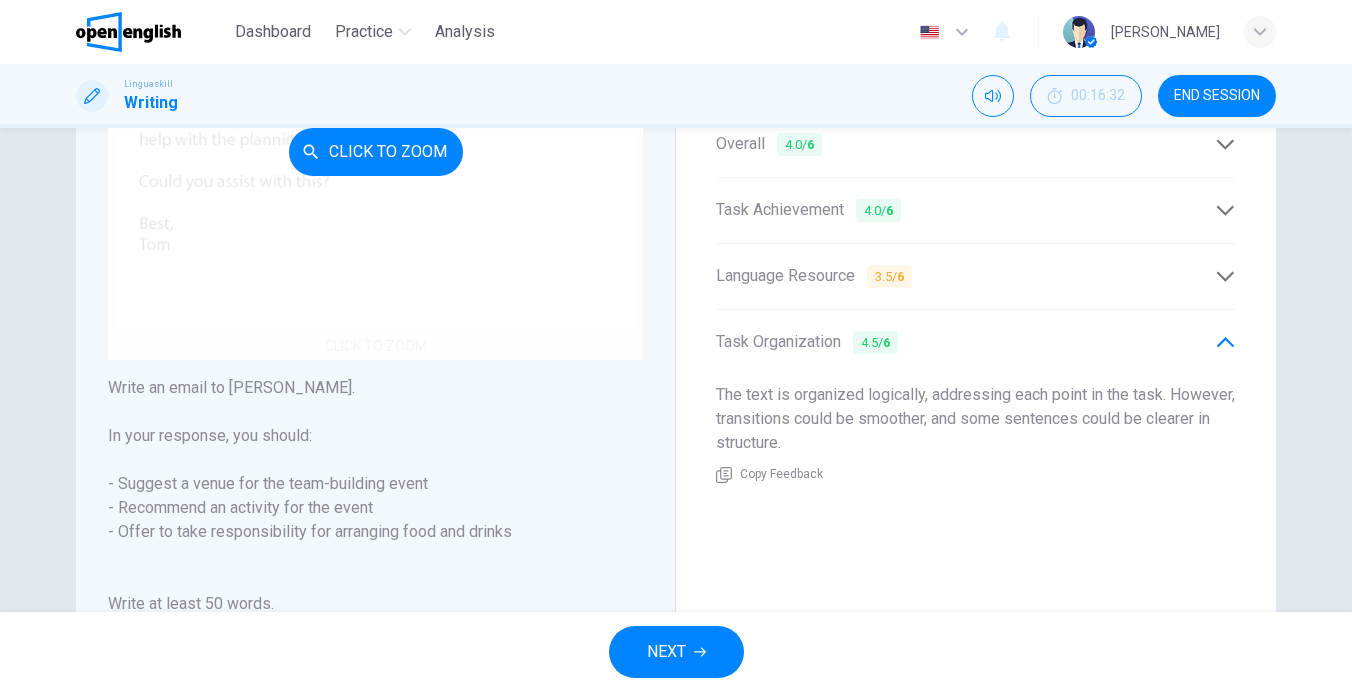 click on "Click to Zoom" at bounding box center (375, 152) 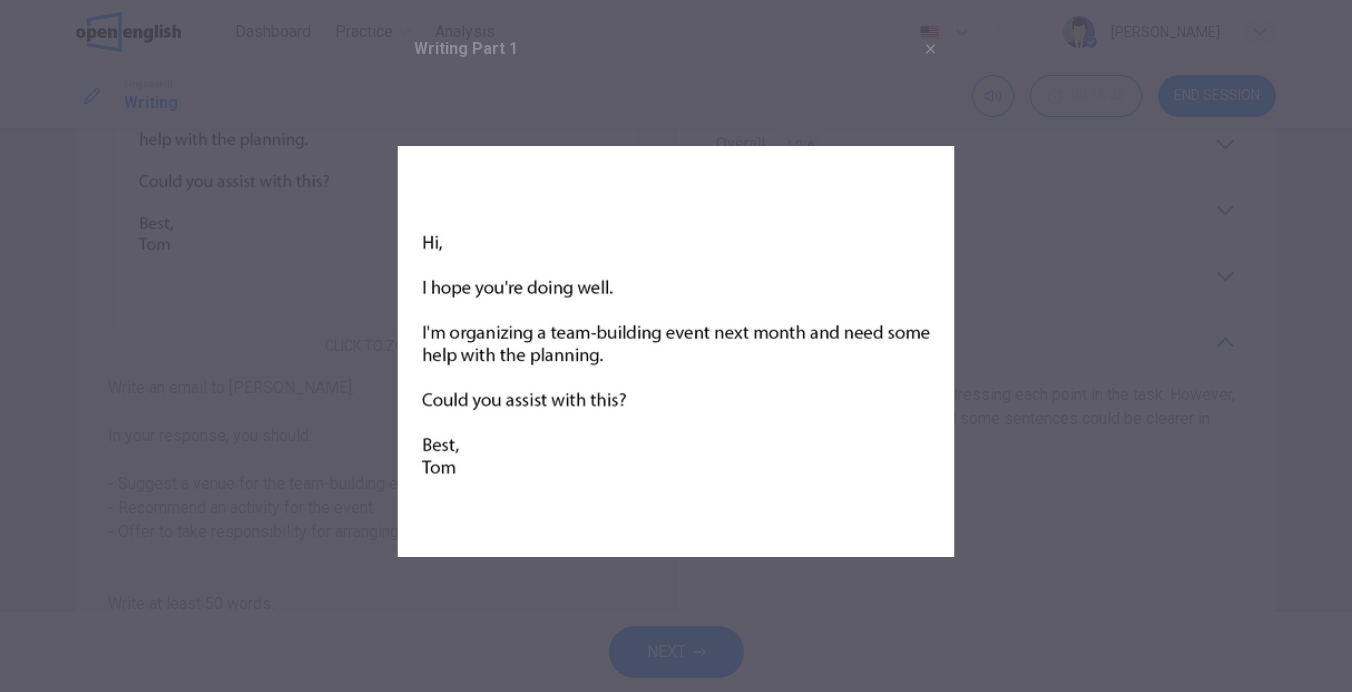 click at bounding box center (676, 346) 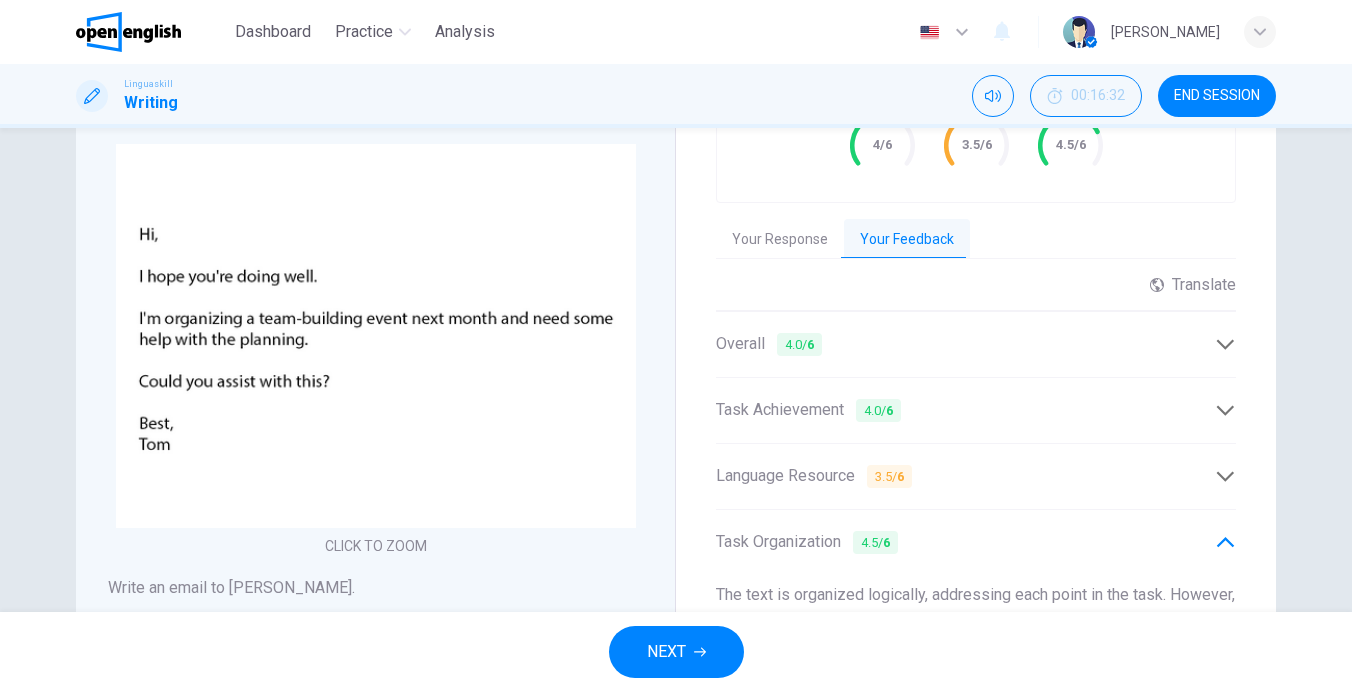 scroll, scrollTop: 0, scrollLeft: 0, axis: both 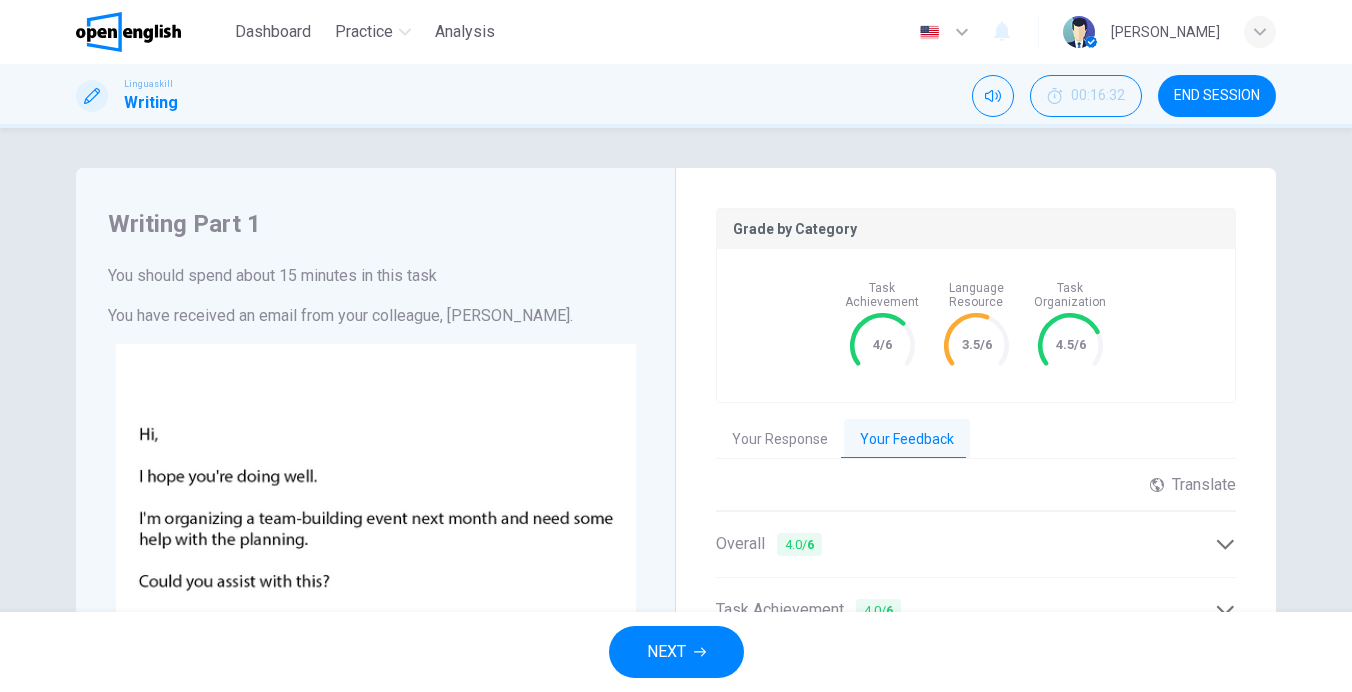 click on "END SESSION" at bounding box center [1217, 96] 